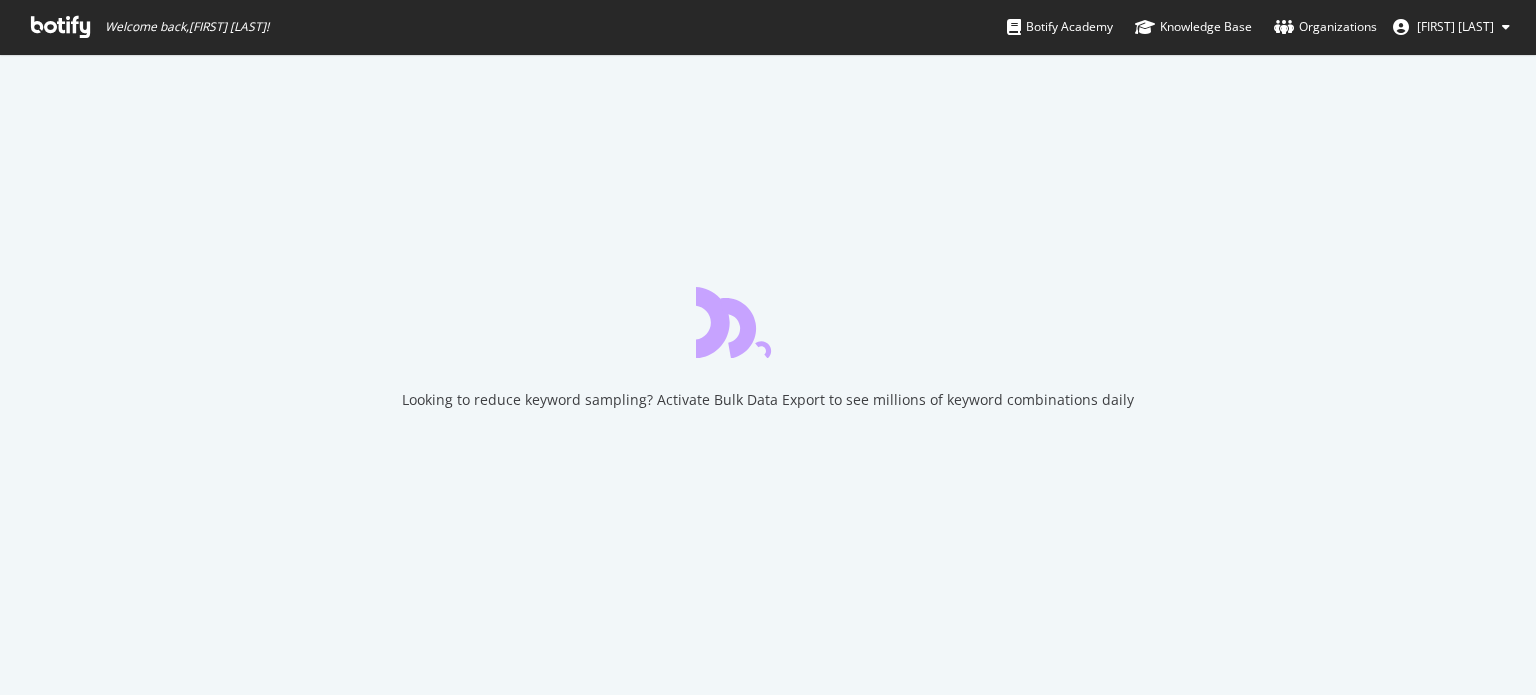 scroll, scrollTop: 0, scrollLeft: 0, axis: both 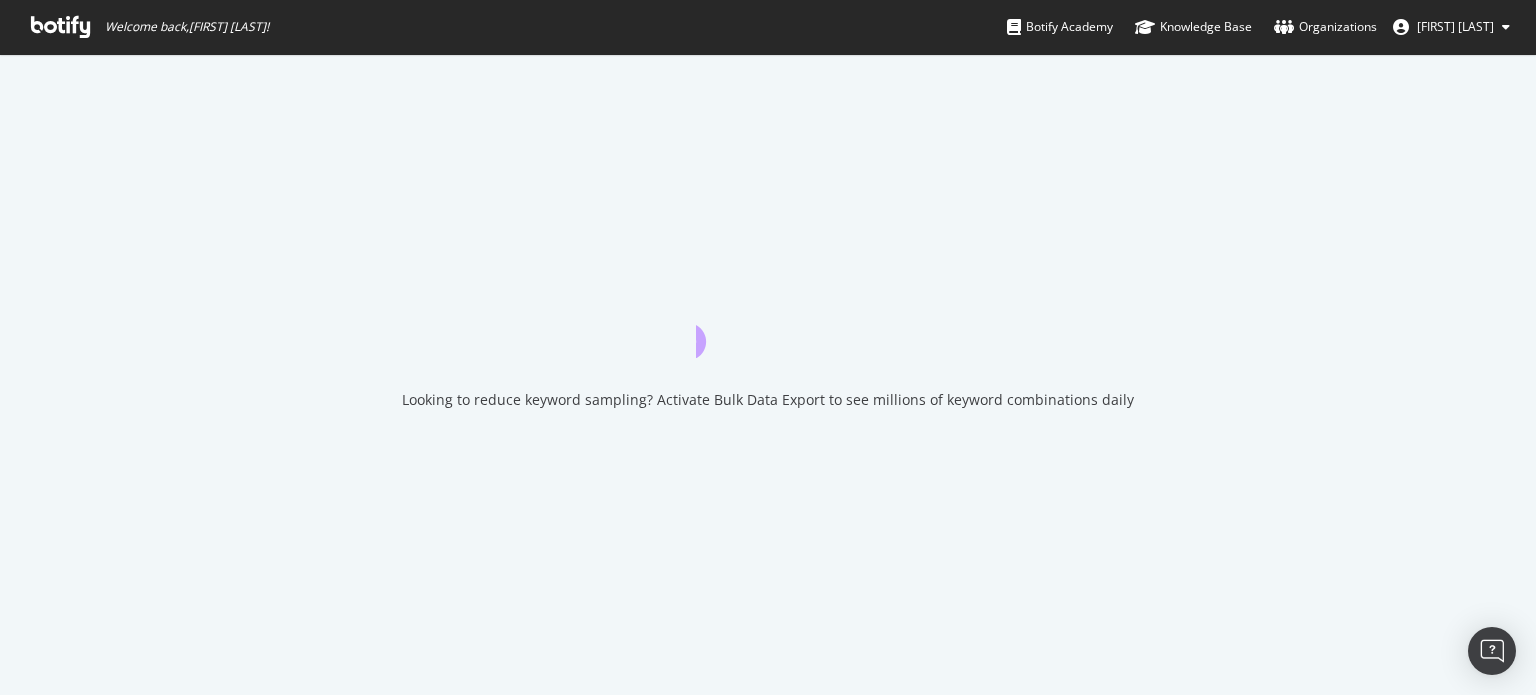 click at bounding box center (60, 27) 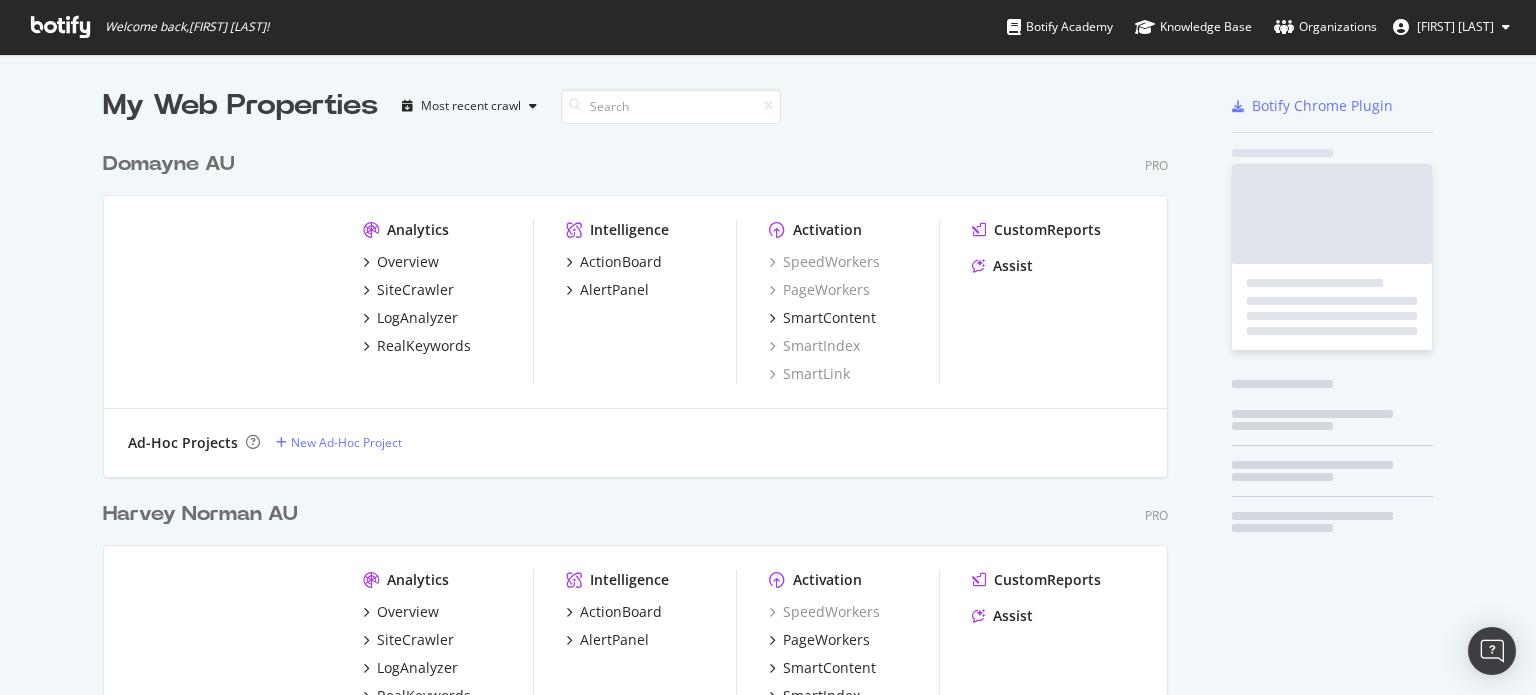 scroll, scrollTop: 16, scrollLeft: 16, axis: both 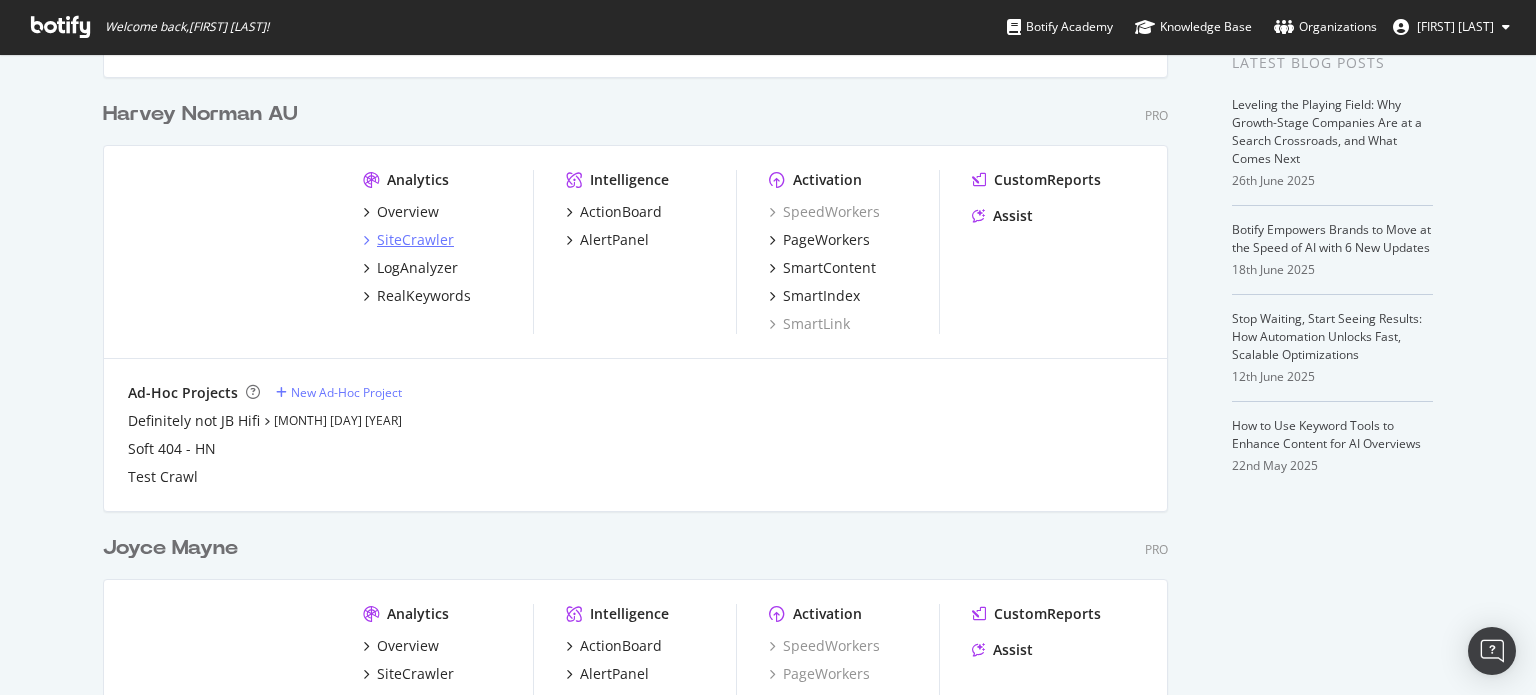 click on "SiteCrawler" at bounding box center [415, 240] 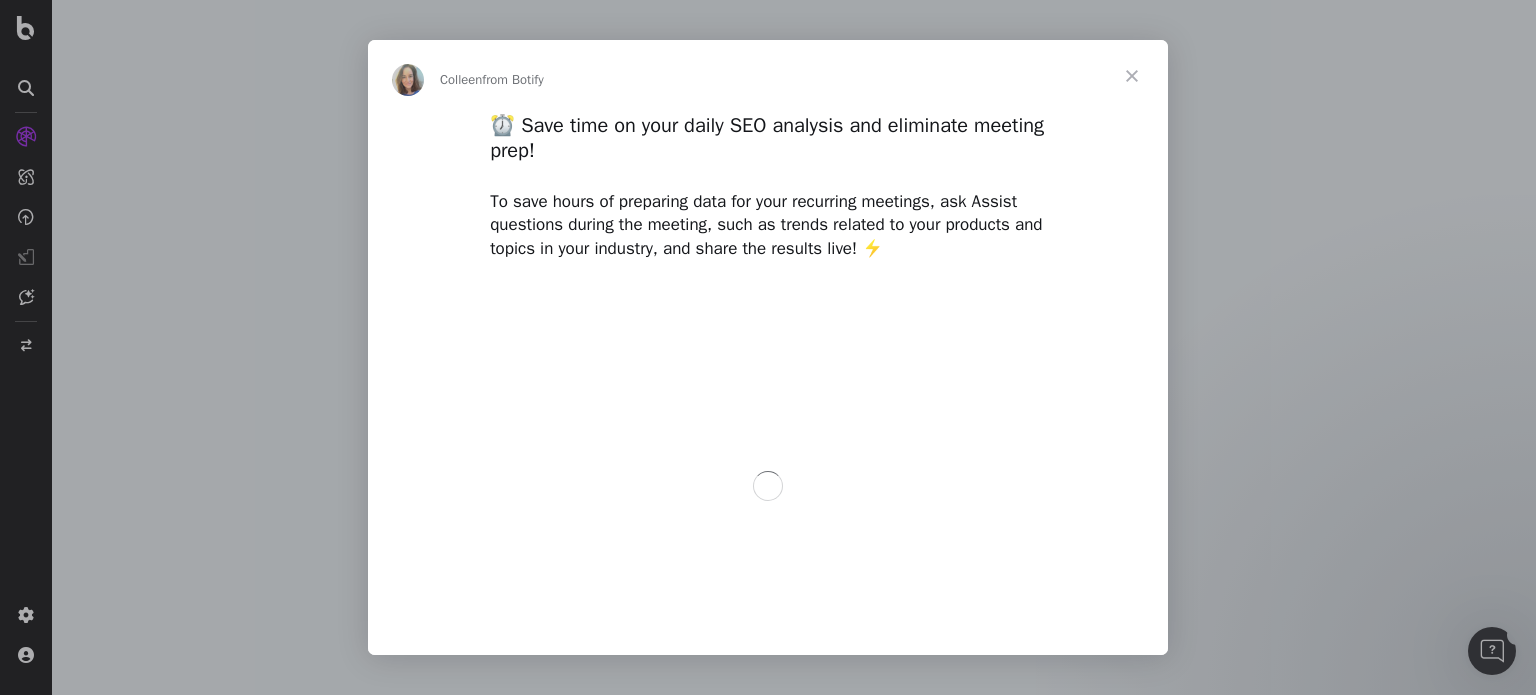 scroll, scrollTop: 0, scrollLeft: 0, axis: both 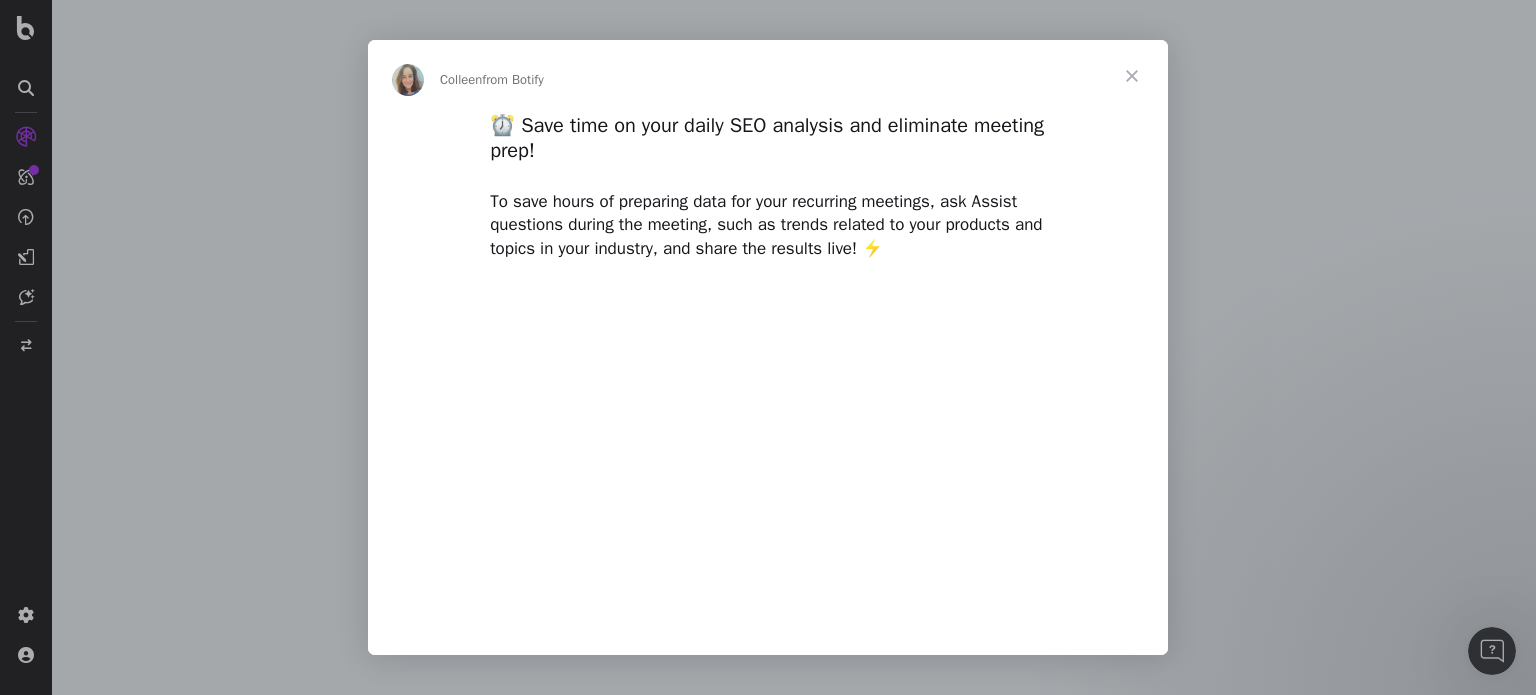type on "260862" 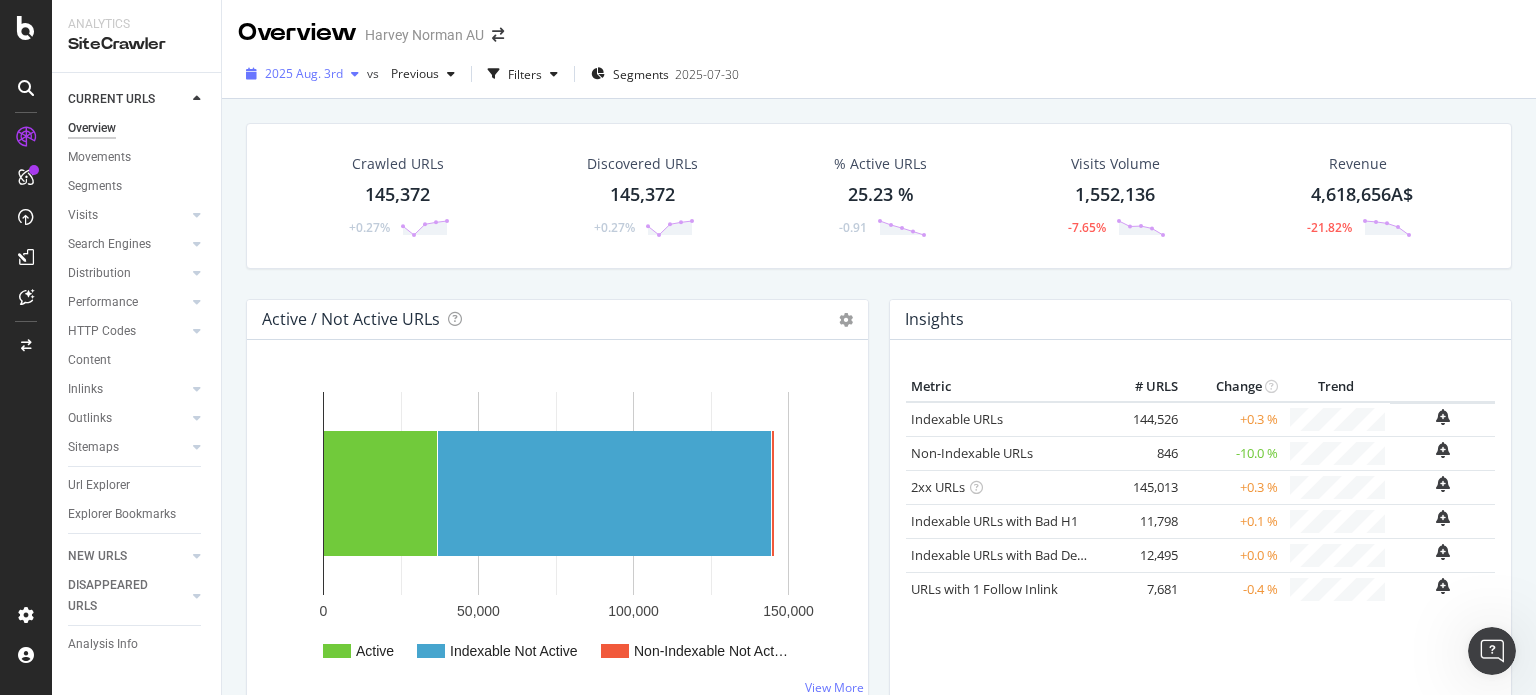 click on "2025 Aug. 3rd" at bounding box center [304, 73] 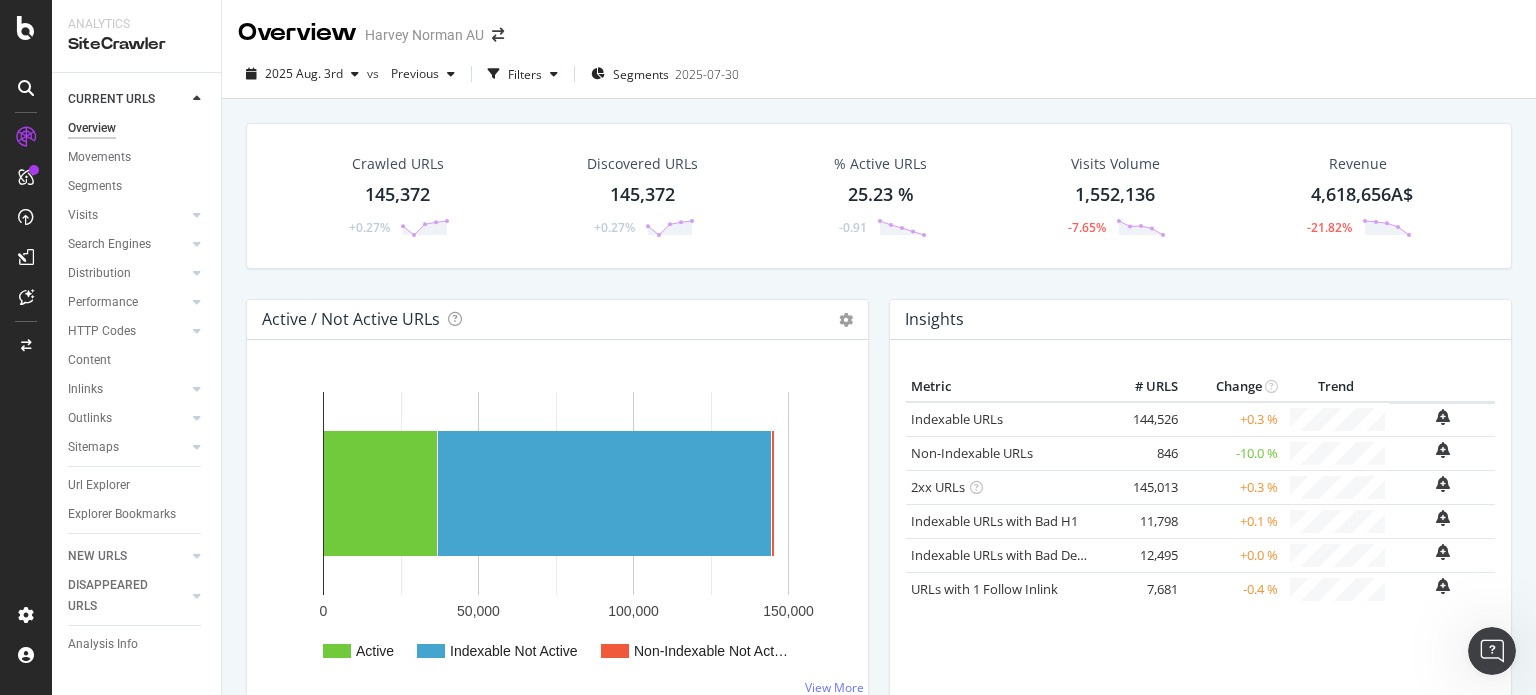 click on "Overview Harvey Norman AU" at bounding box center (879, 25) 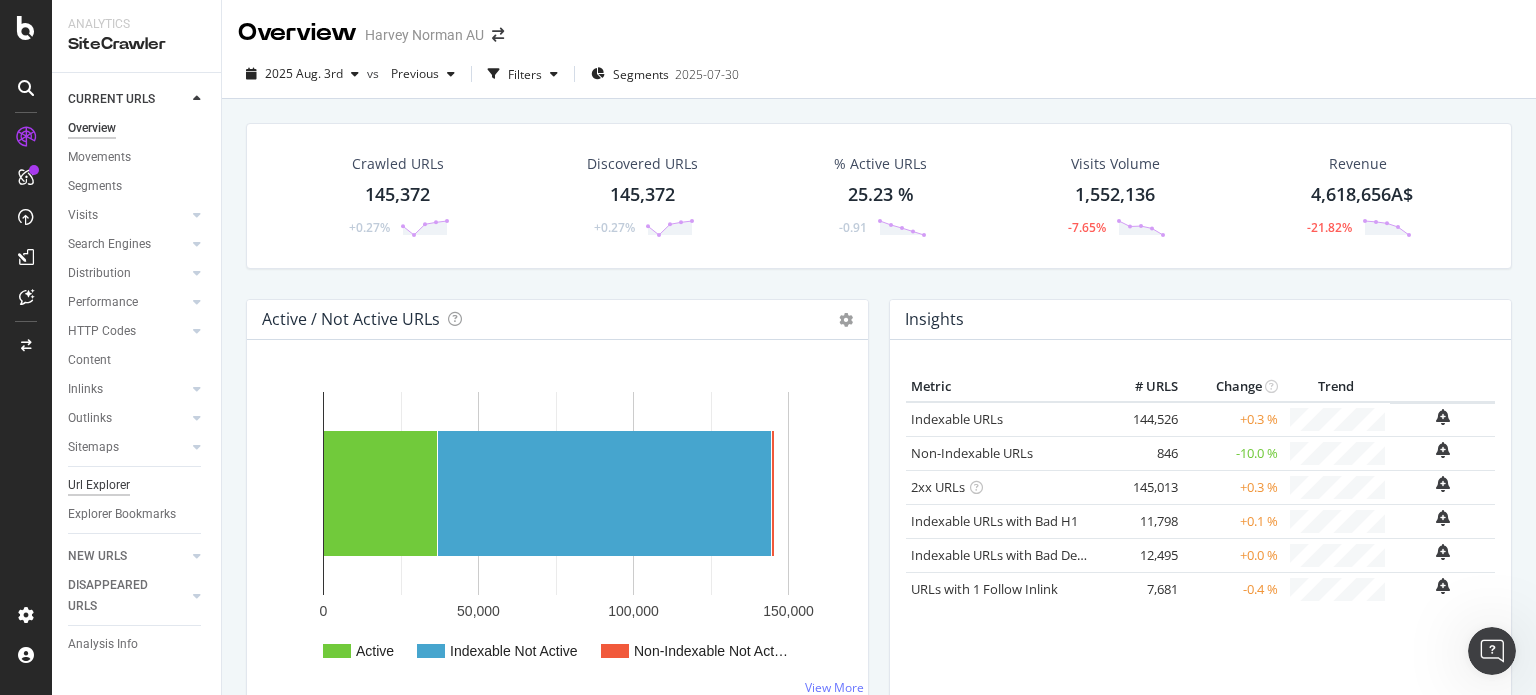 click on "Url Explorer" at bounding box center [99, 485] 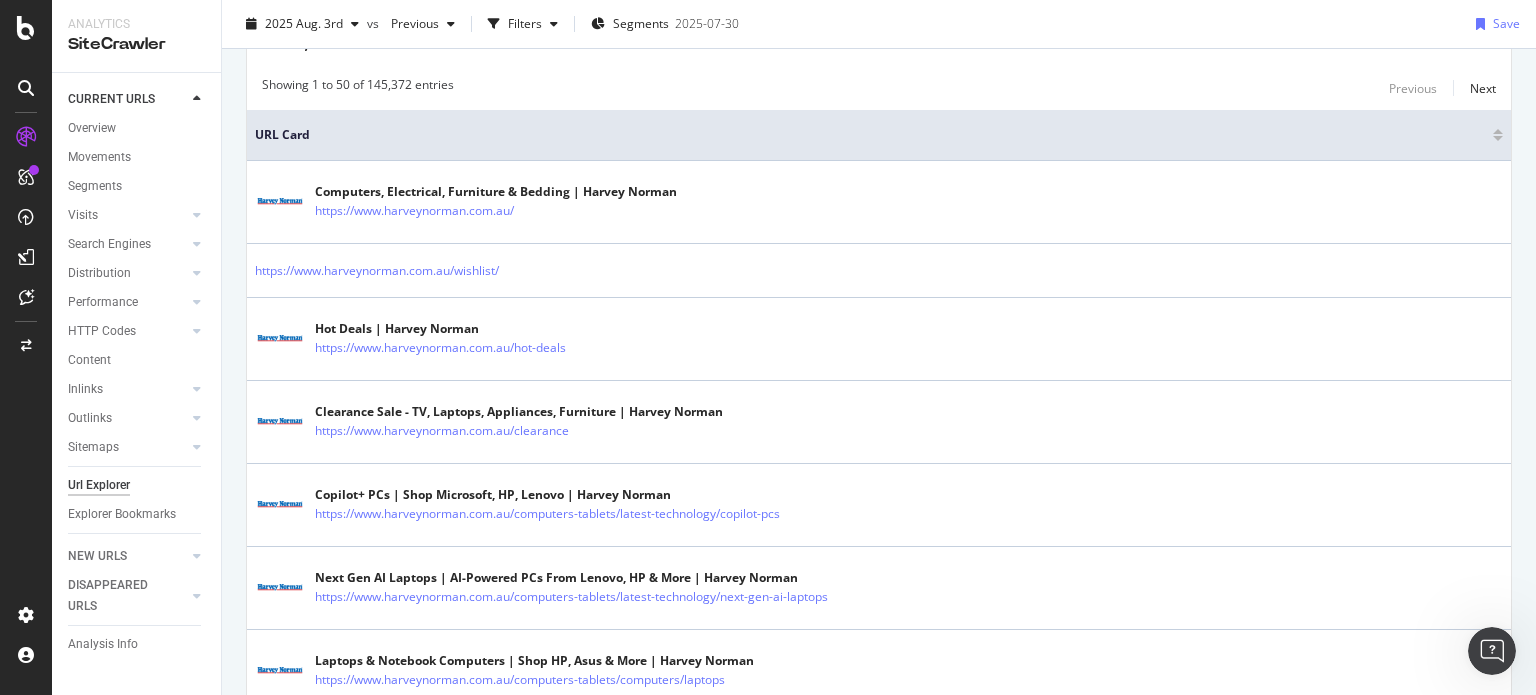 scroll, scrollTop: 1000, scrollLeft: 0, axis: vertical 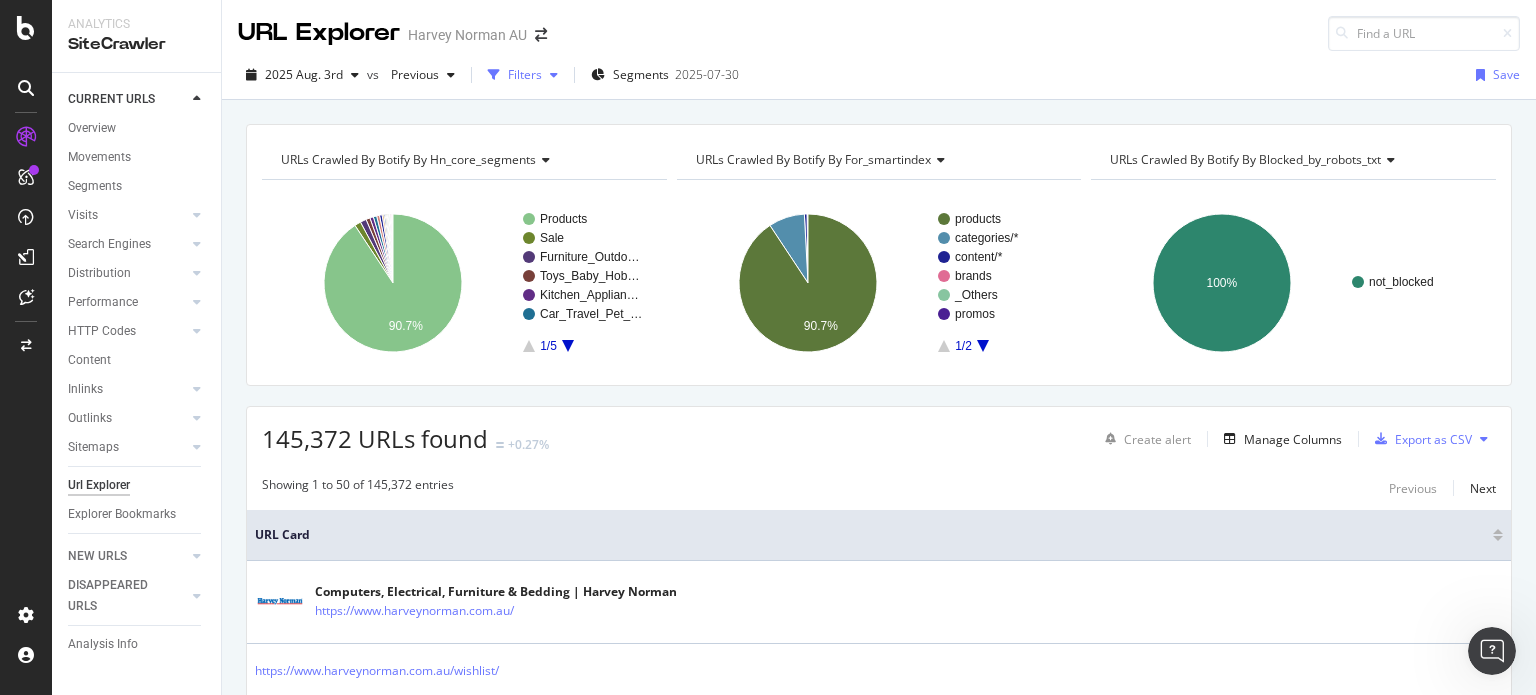 click at bounding box center (494, 75) 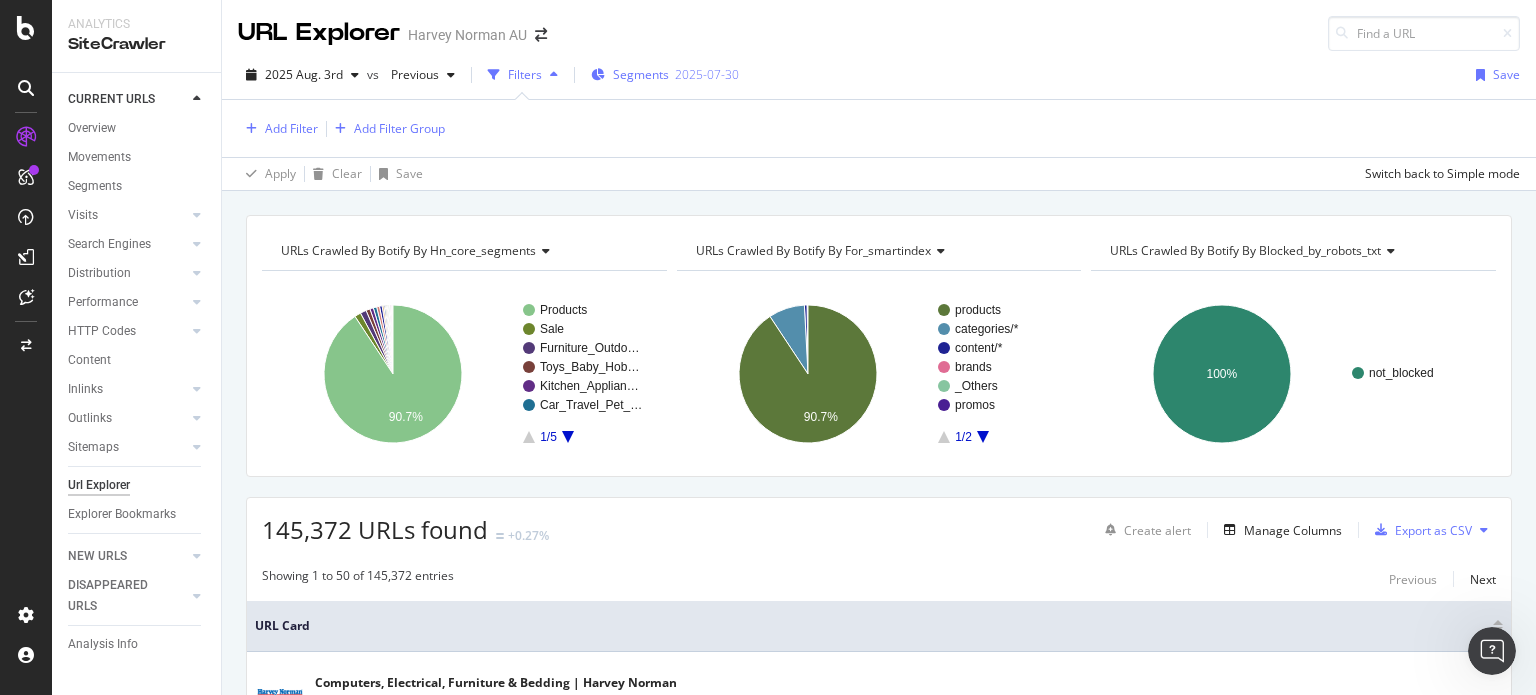 click on "Segments" at bounding box center (641, 74) 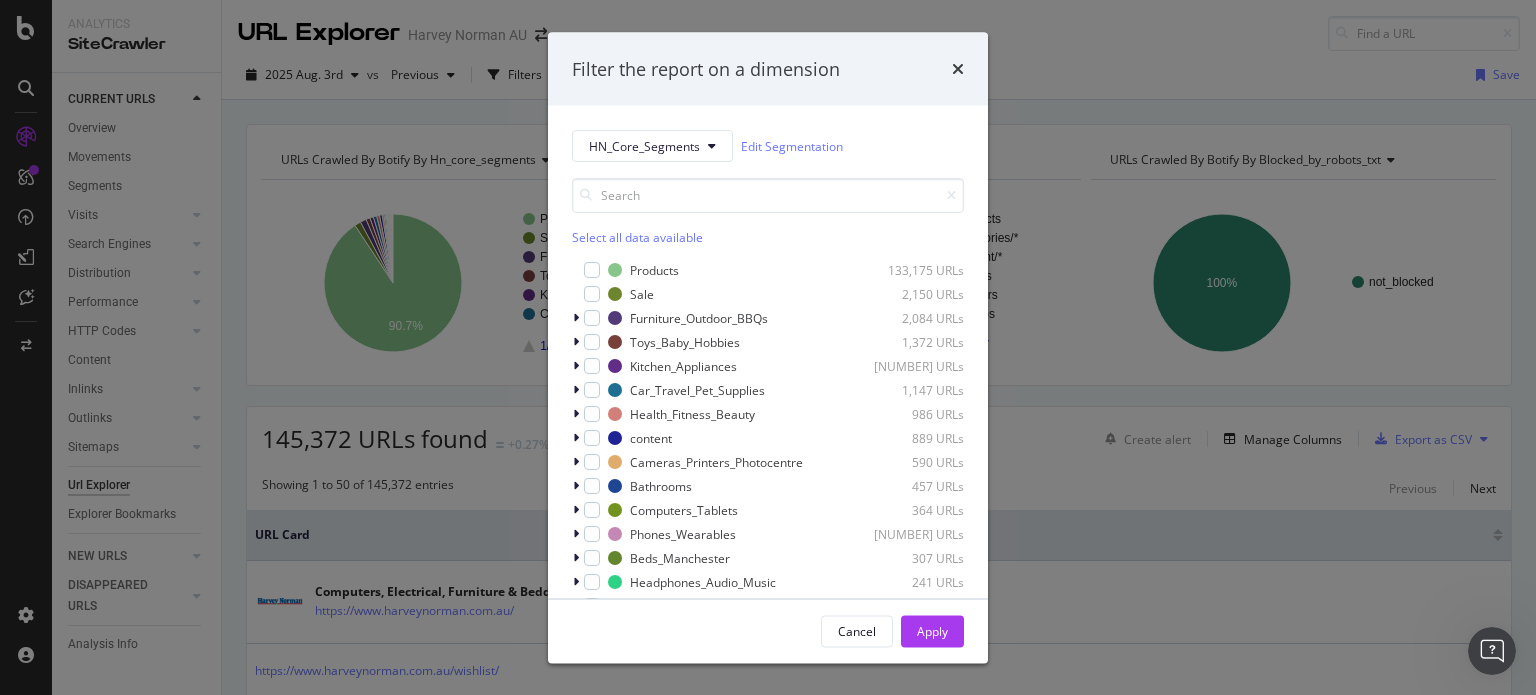 click on "Select all data available" at bounding box center [768, 237] 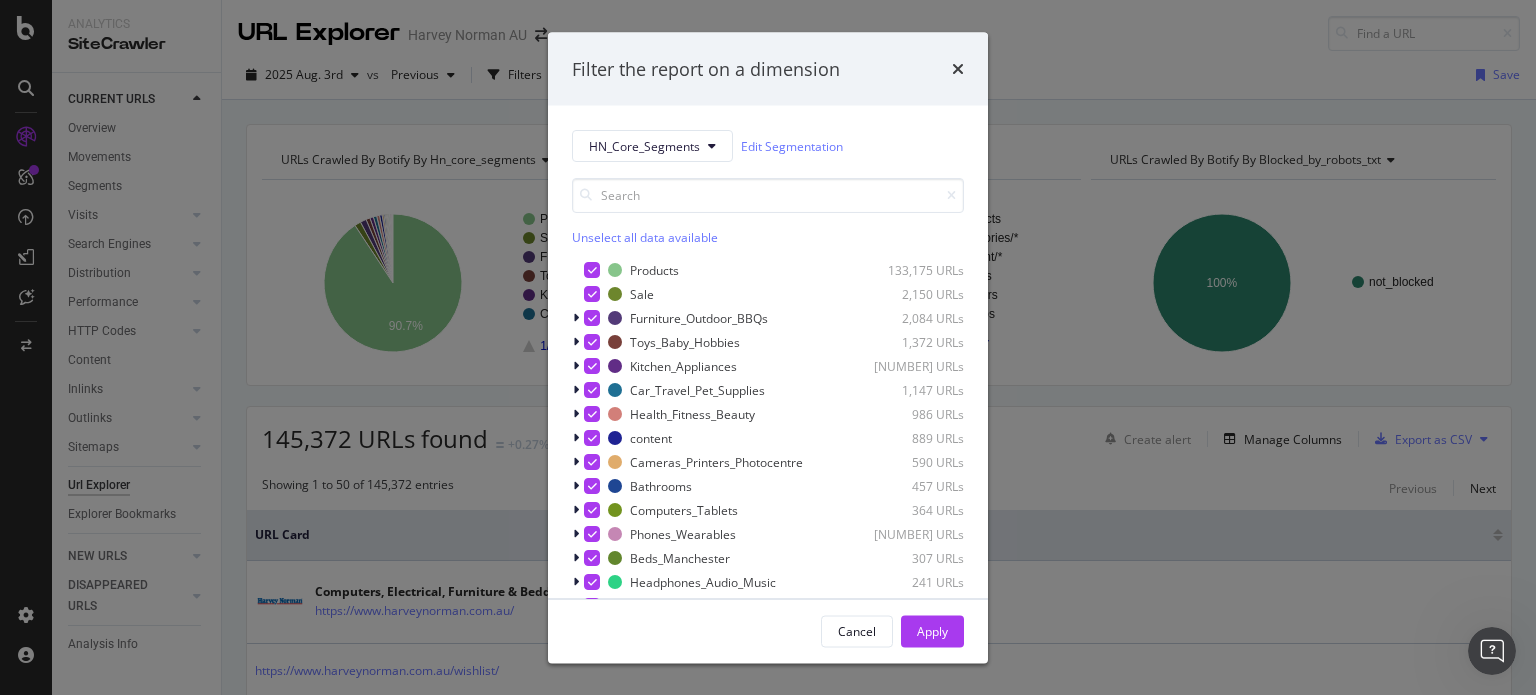 click on "Unselect all data available" at bounding box center [768, 237] 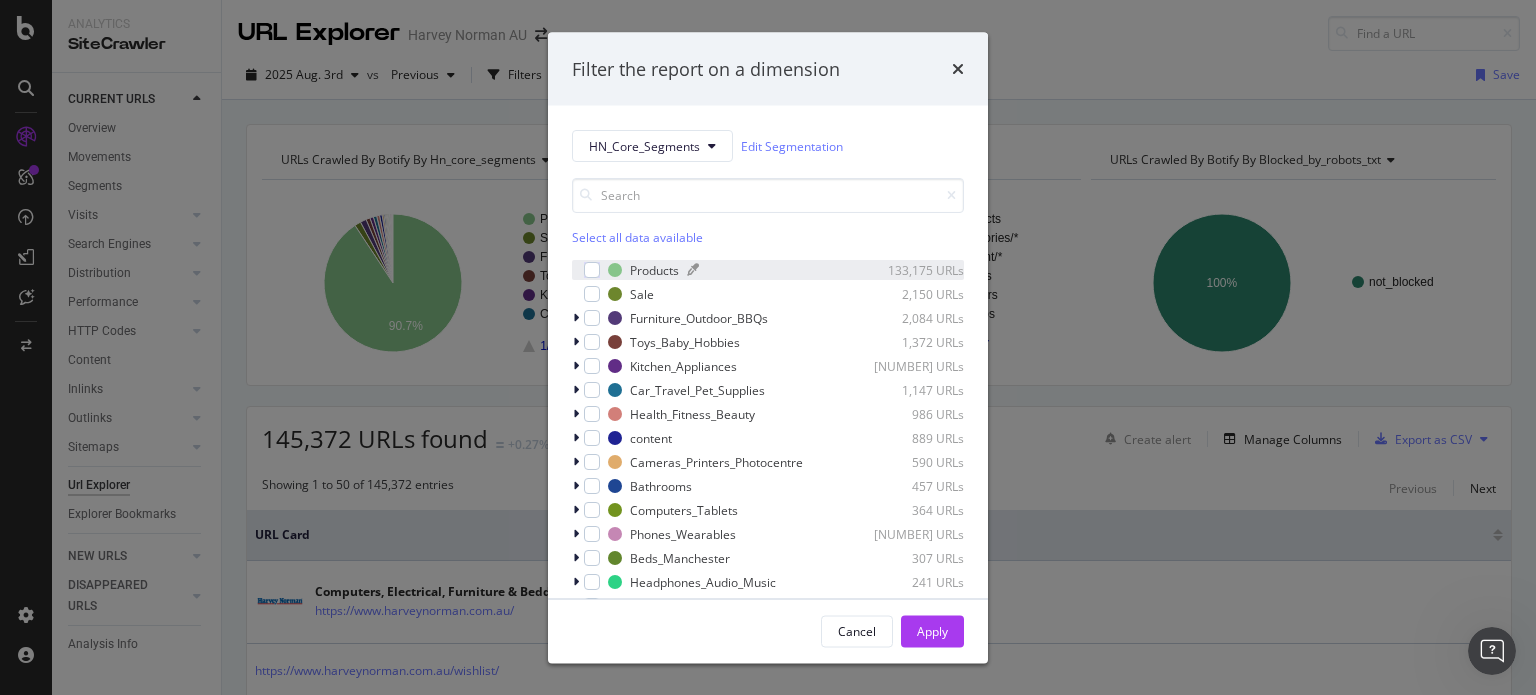 click on "Products" at bounding box center (654, 269) 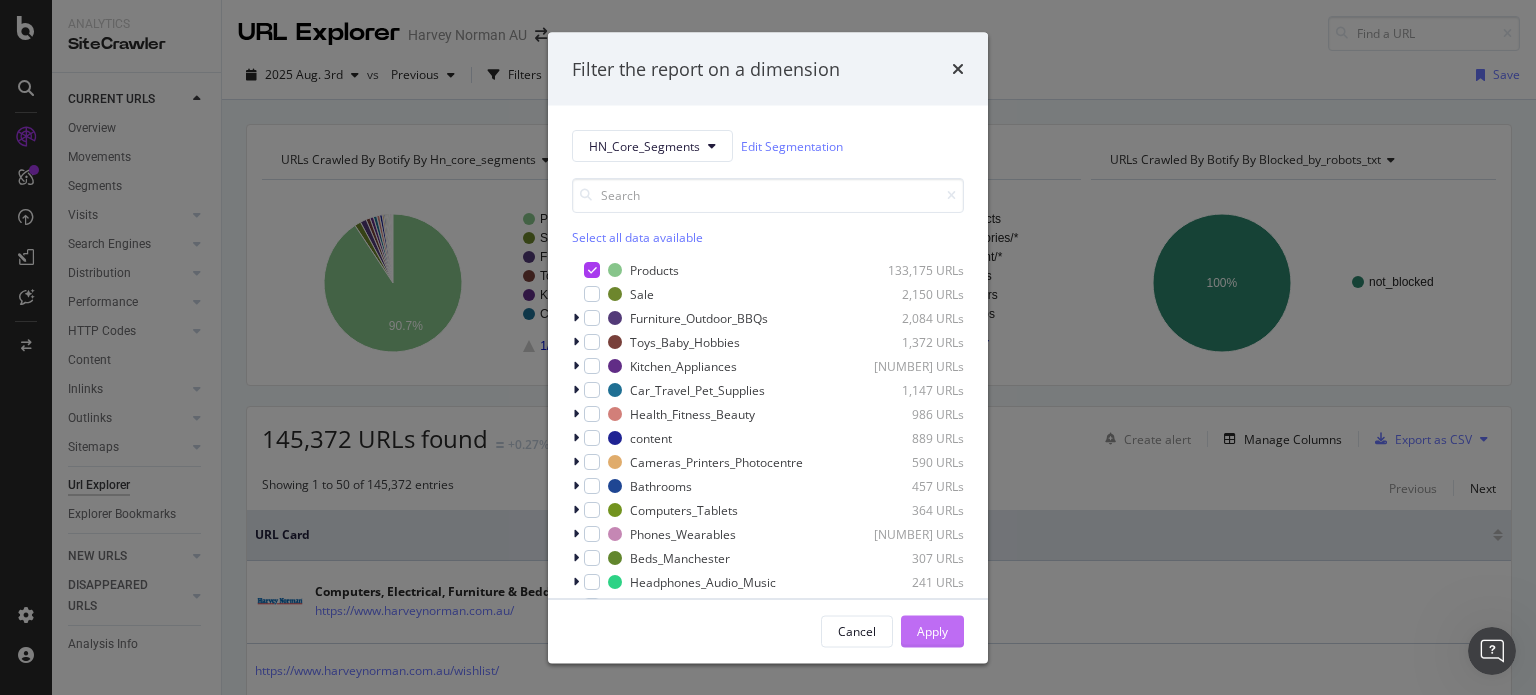click on "Apply" at bounding box center (932, 630) 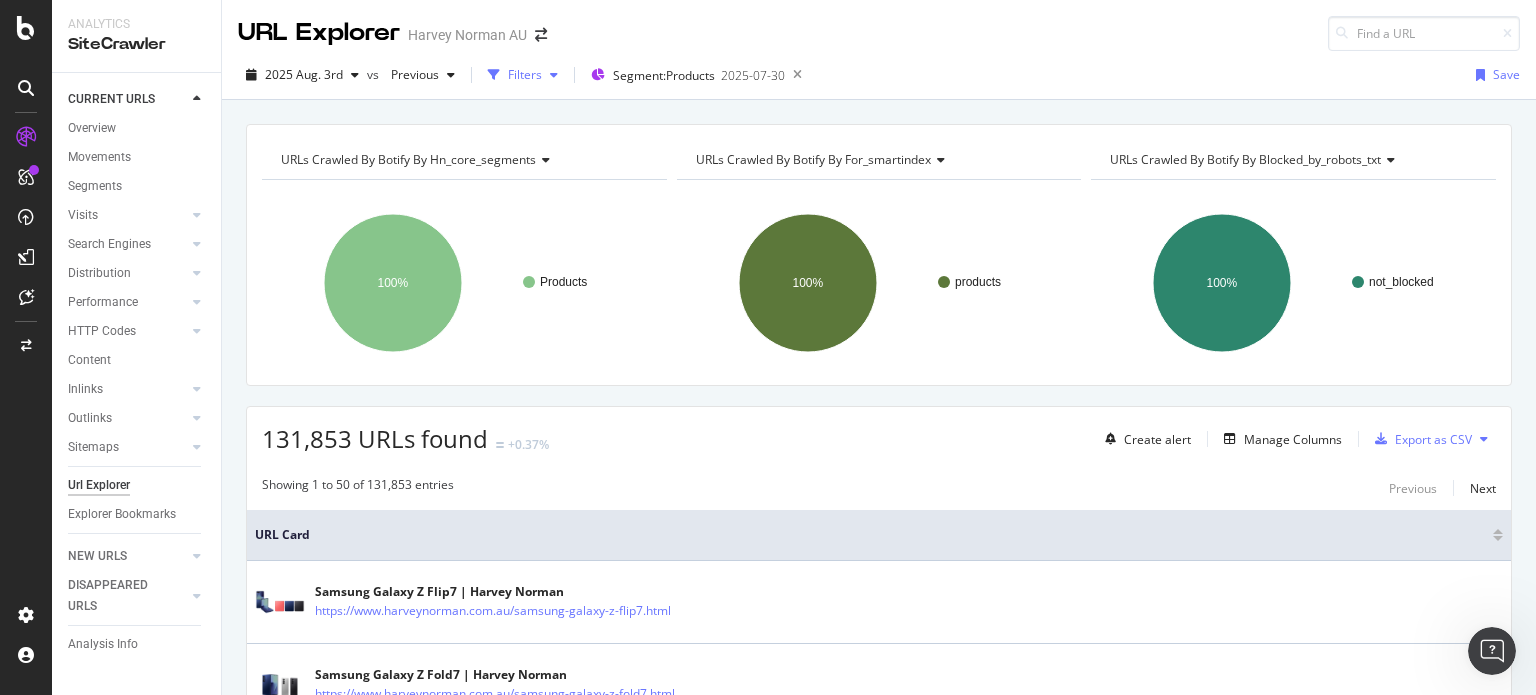 click on "Filters" at bounding box center (525, 74) 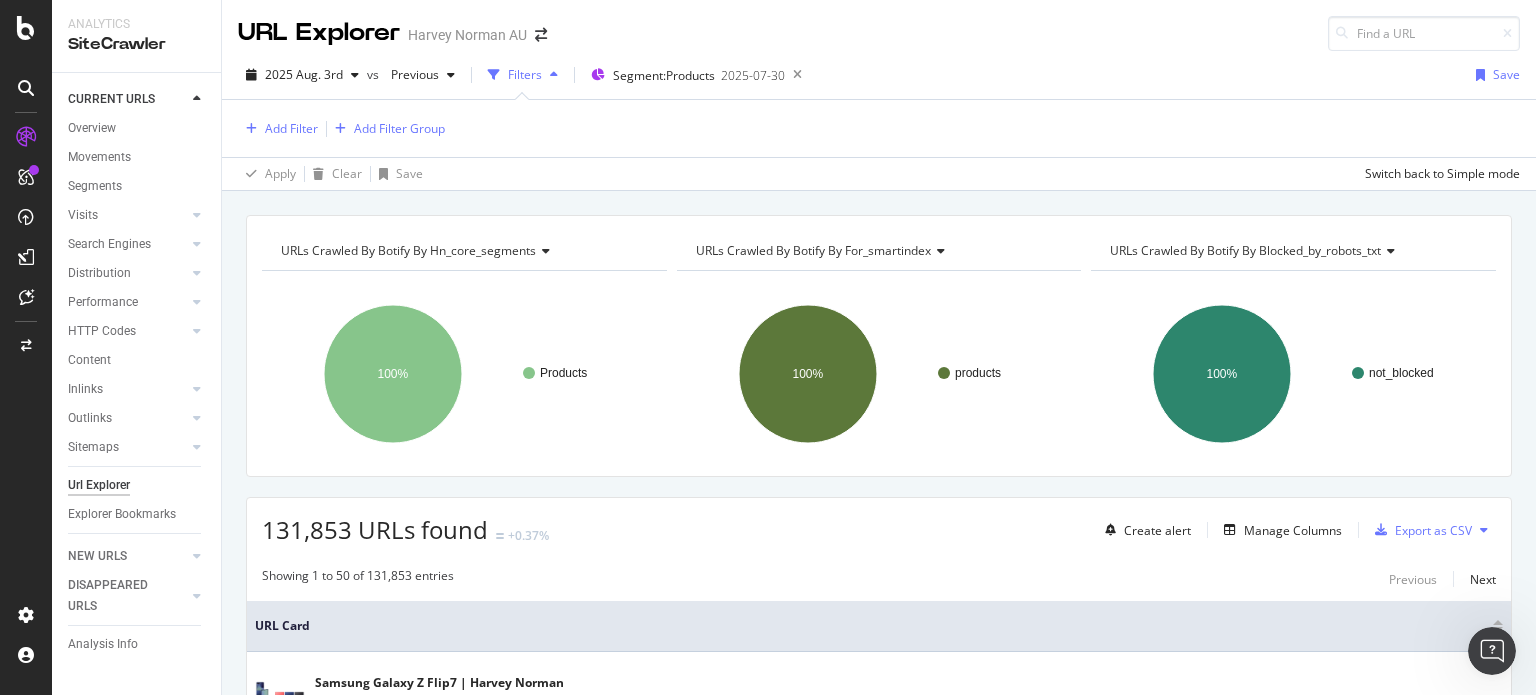 click on "Add Filter Add Filter Group" at bounding box center (879, 128) 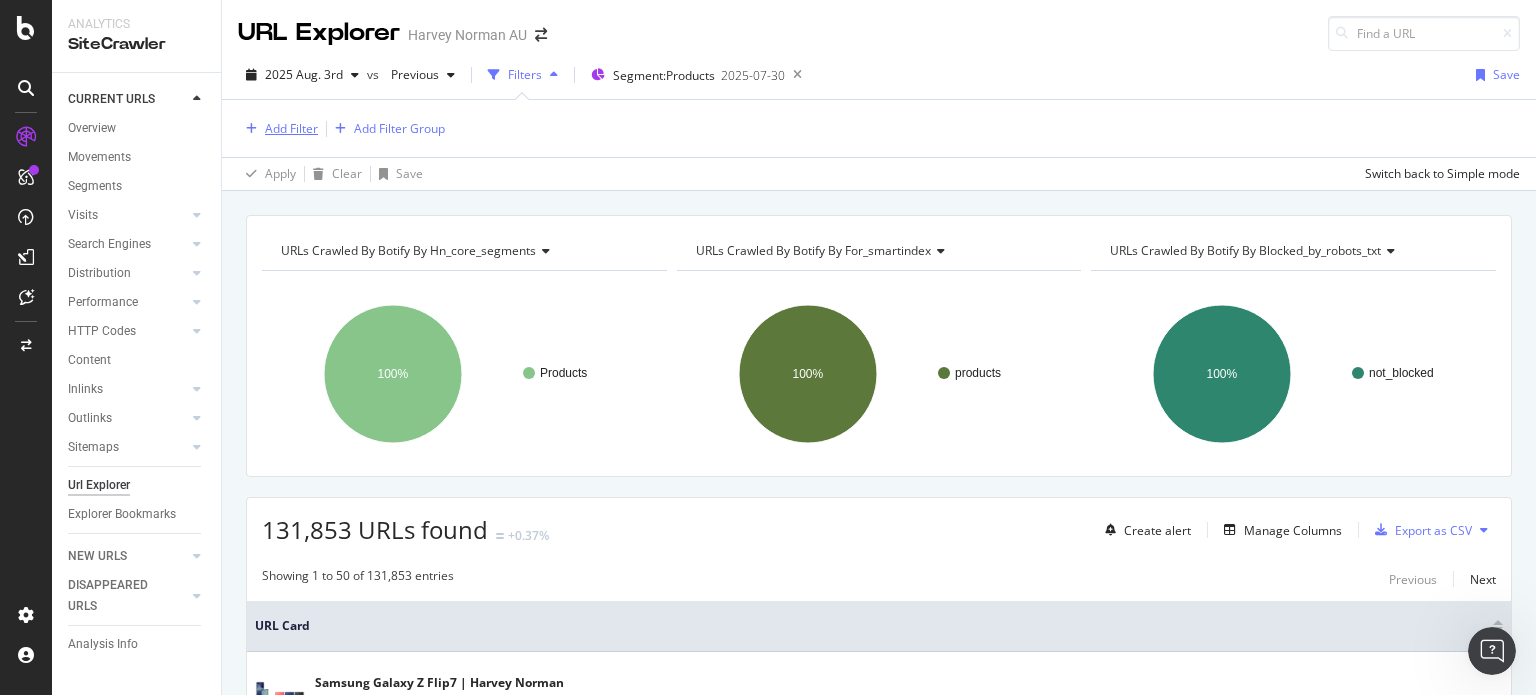 click on "Add Filter" at bounding box center [291, 128] 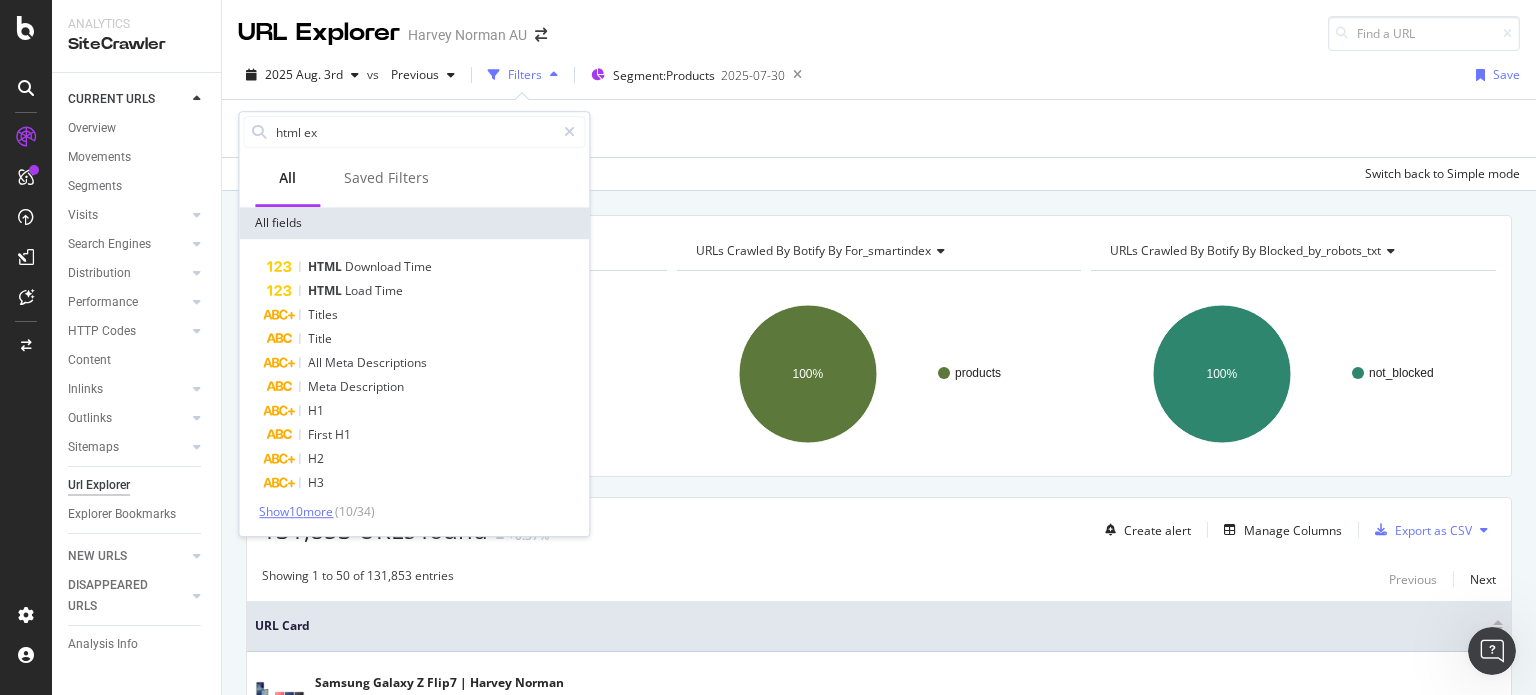 click on "Show  10  more" at bounding box center (296, 511) 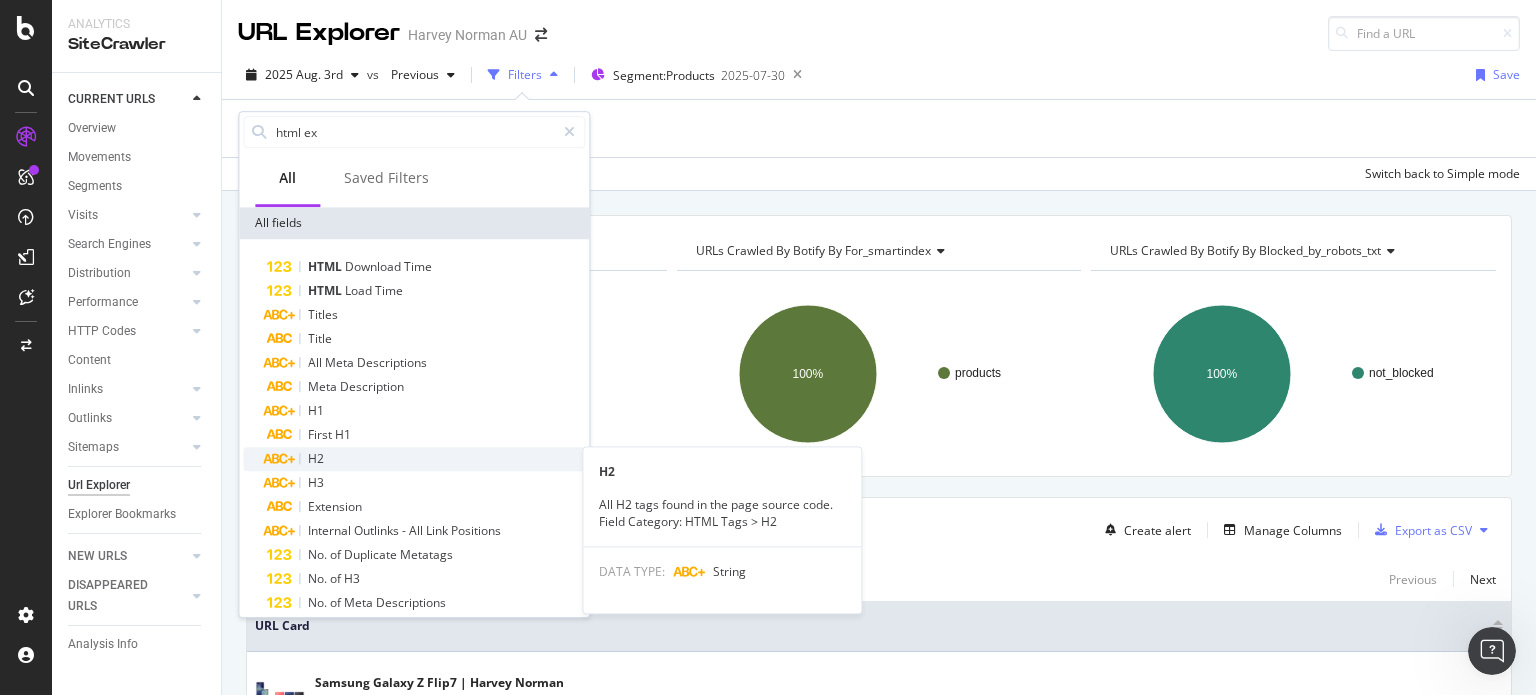 scroll, scrollTop: 157, scrollLeft: 0, axis: vertical 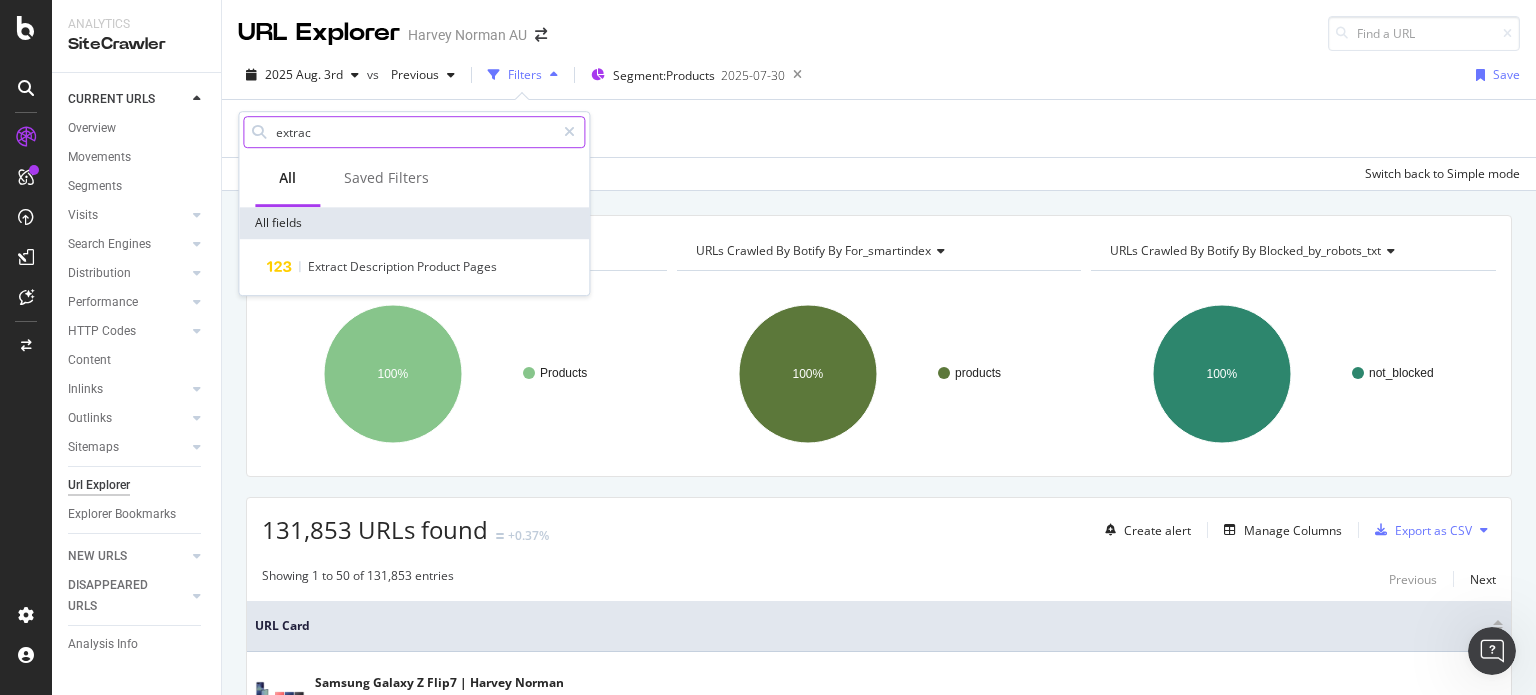 type on "extract" 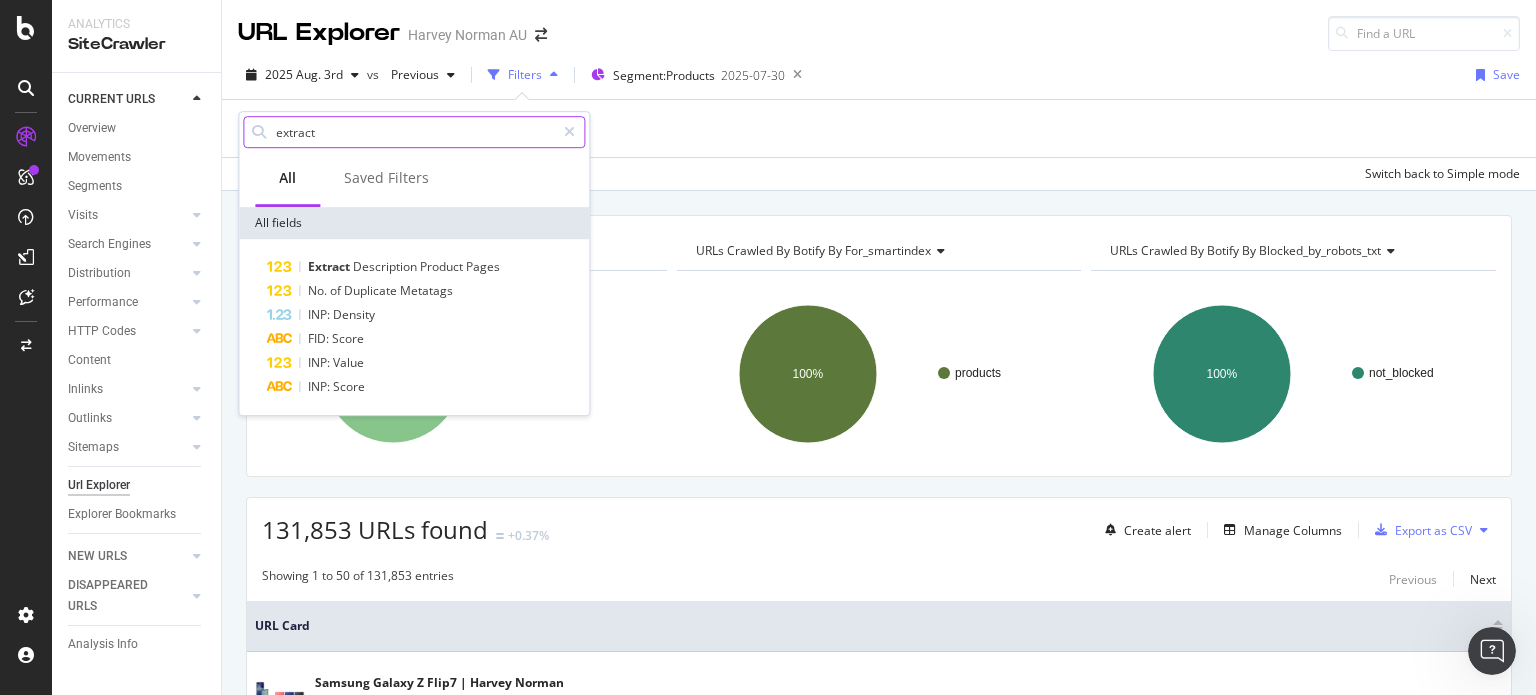 drag, startPoint x: 329, startPoint y: 138, endPoint x: 261, endPoint y: 138, distance: 68 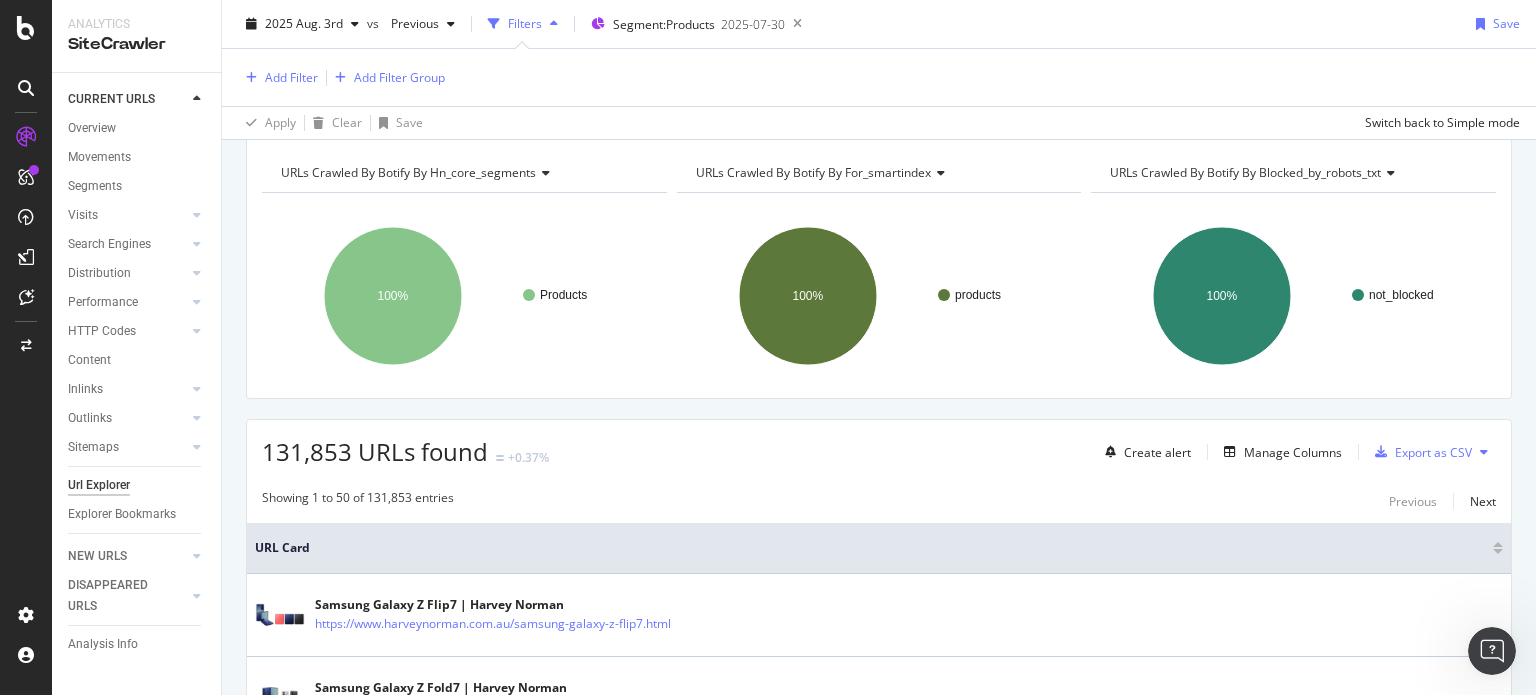 scroll, scrollTop: 100, scrollLeft: 0, axis: vertical 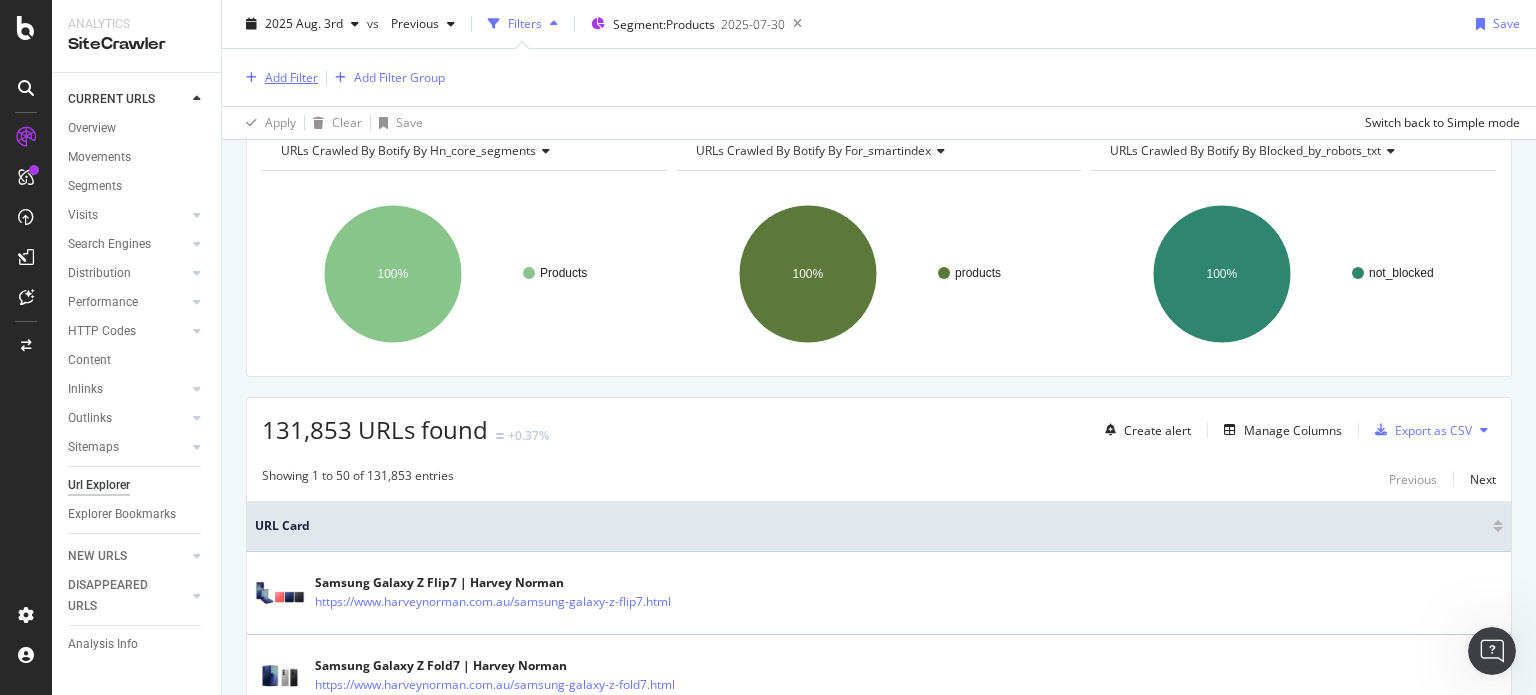 click on "Add Filter" at bounding box center (291, 77) 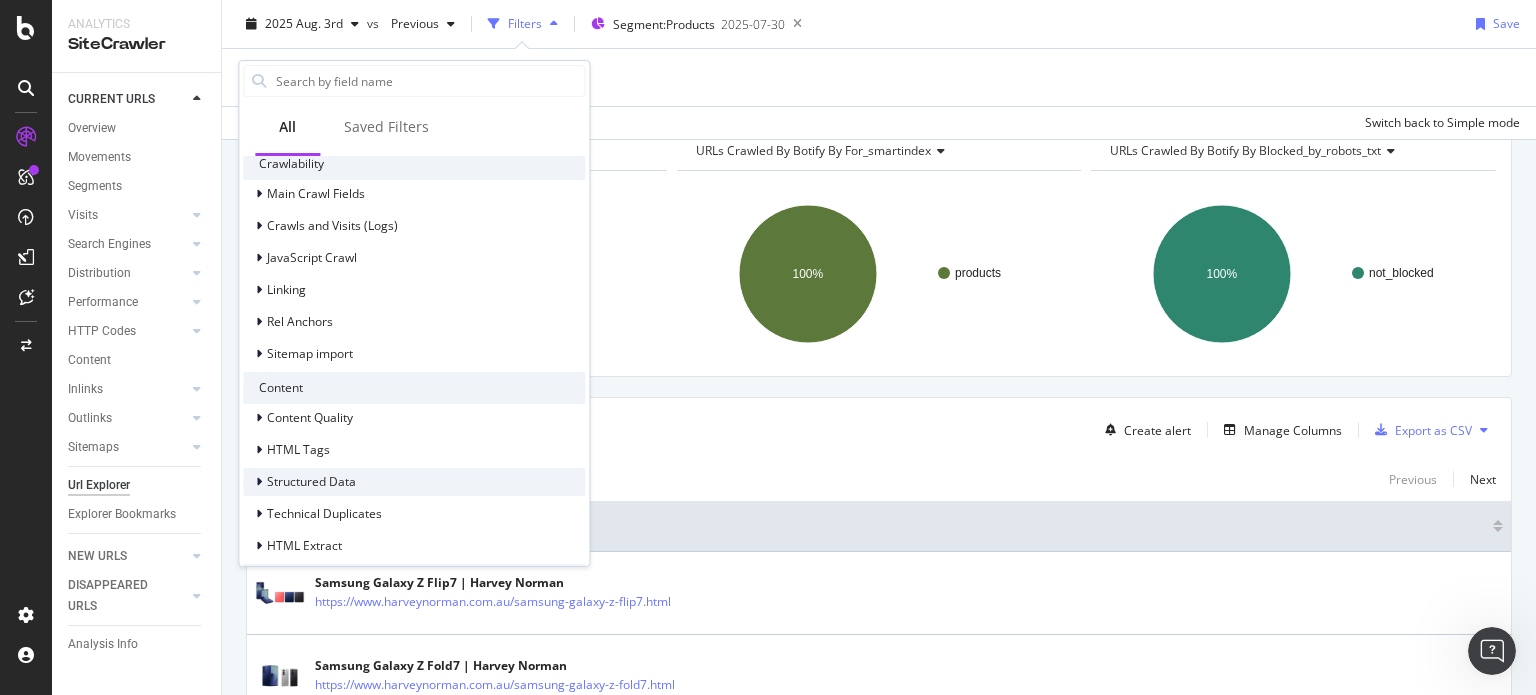 scroll, scrollTop: 750, scrollLeft: 0, axis: vertical 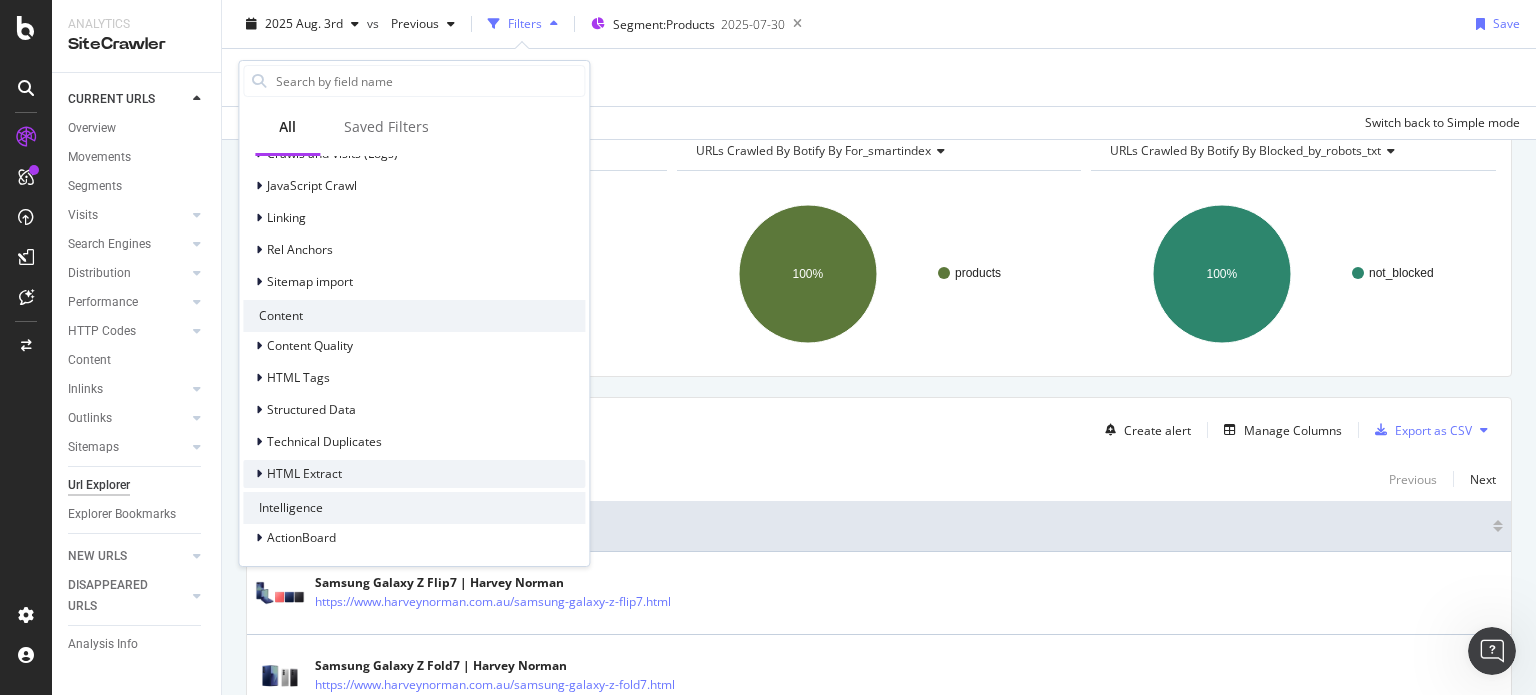 click on "HTML Extract" at bounding box center [304, 473] 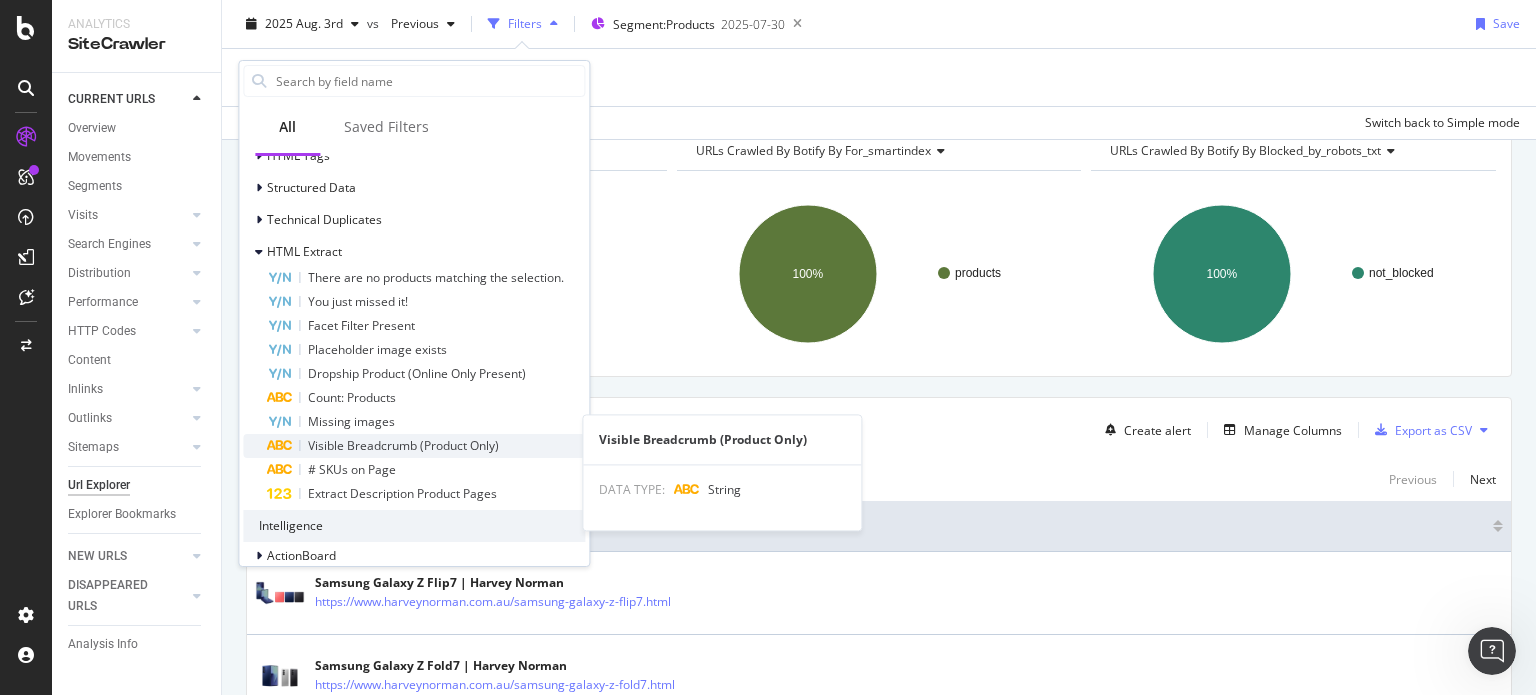 scroll, scrollTop: 990, scrollLeft: 0, axis: vertical 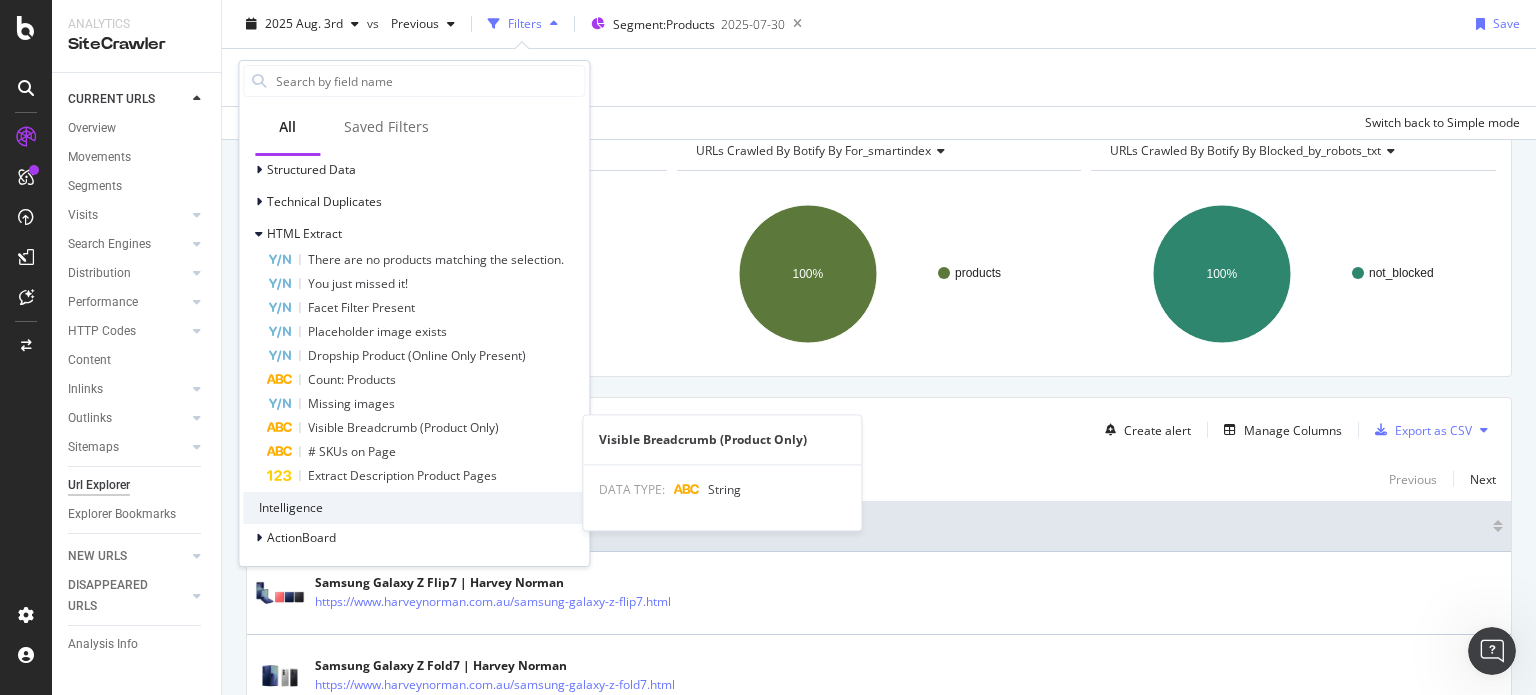 click on "Visible Breadcrumb (Product Only)" at bounding box center (403, 427) 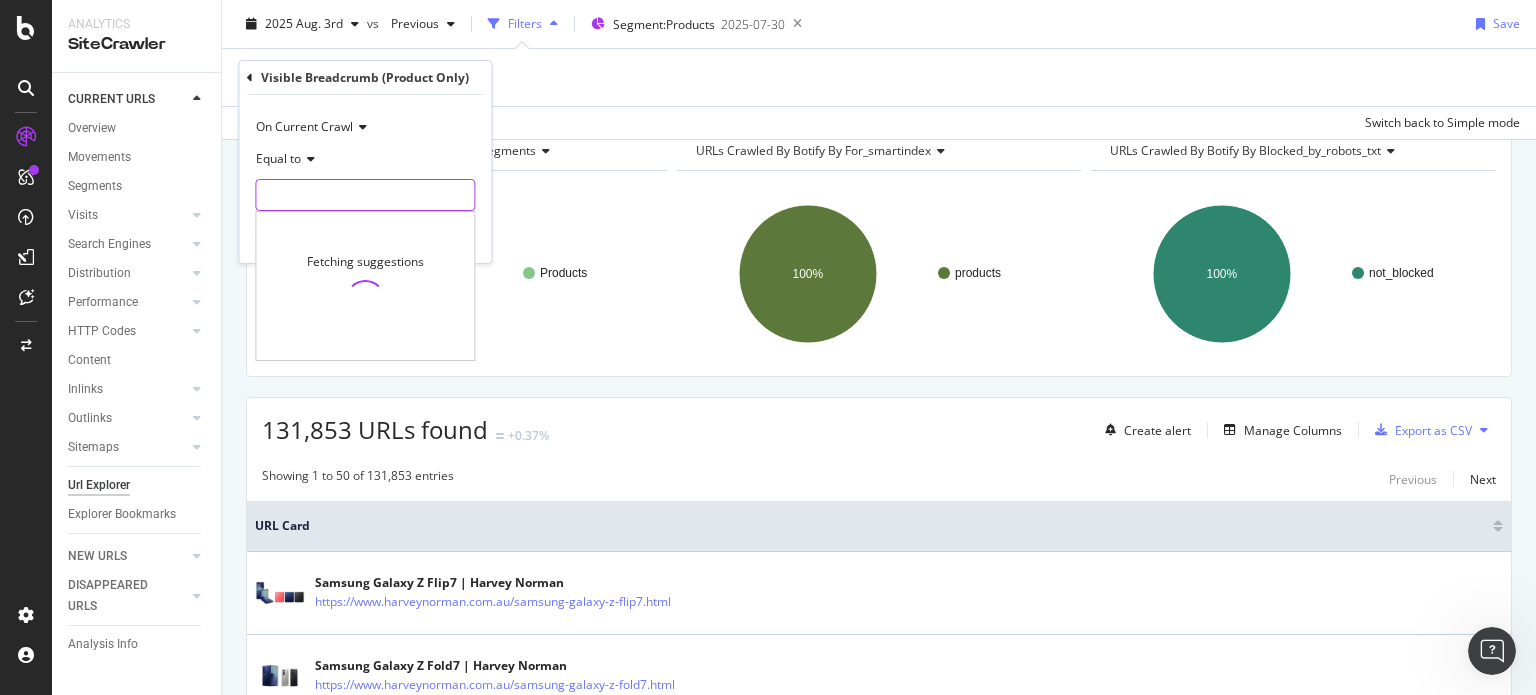 click at bounding box center [365, 195] 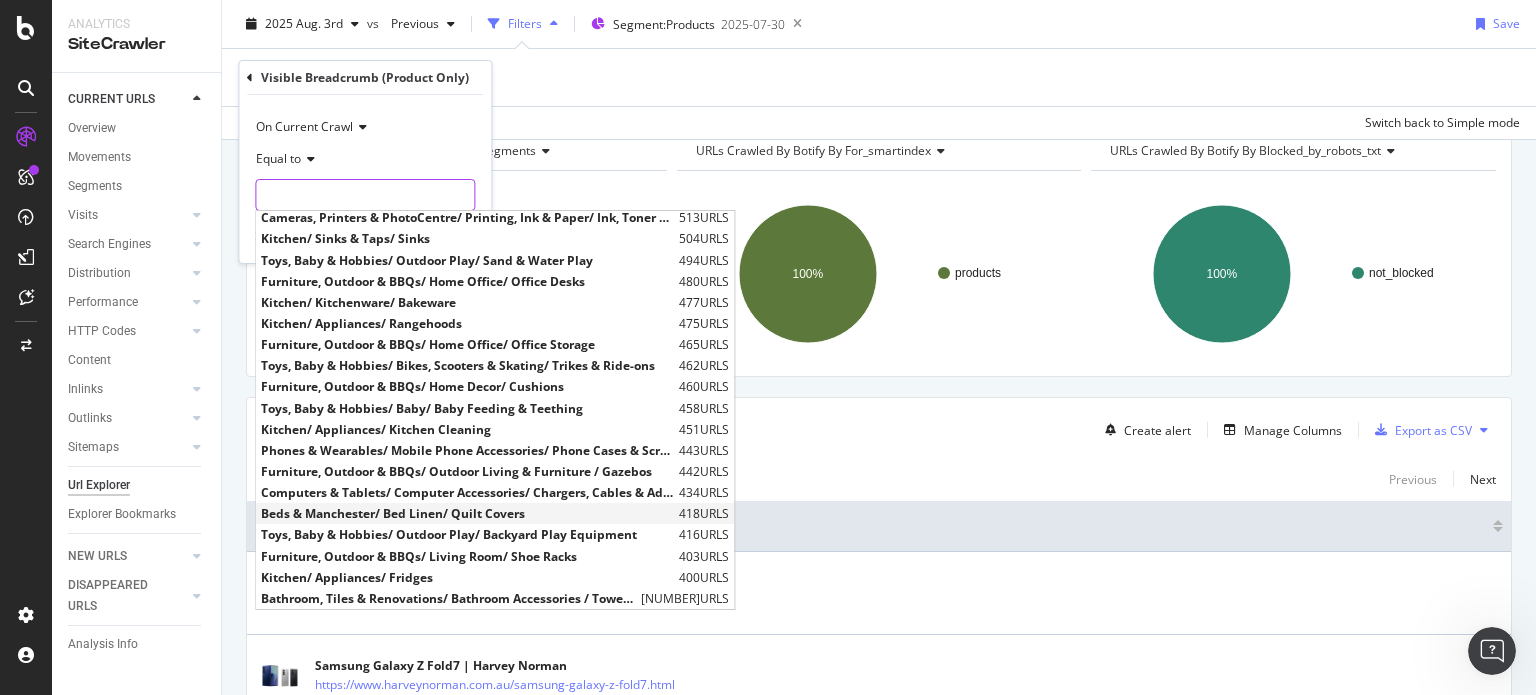 scroll, scrollTop: 1400, scrollLeft: 0, axis: vertical 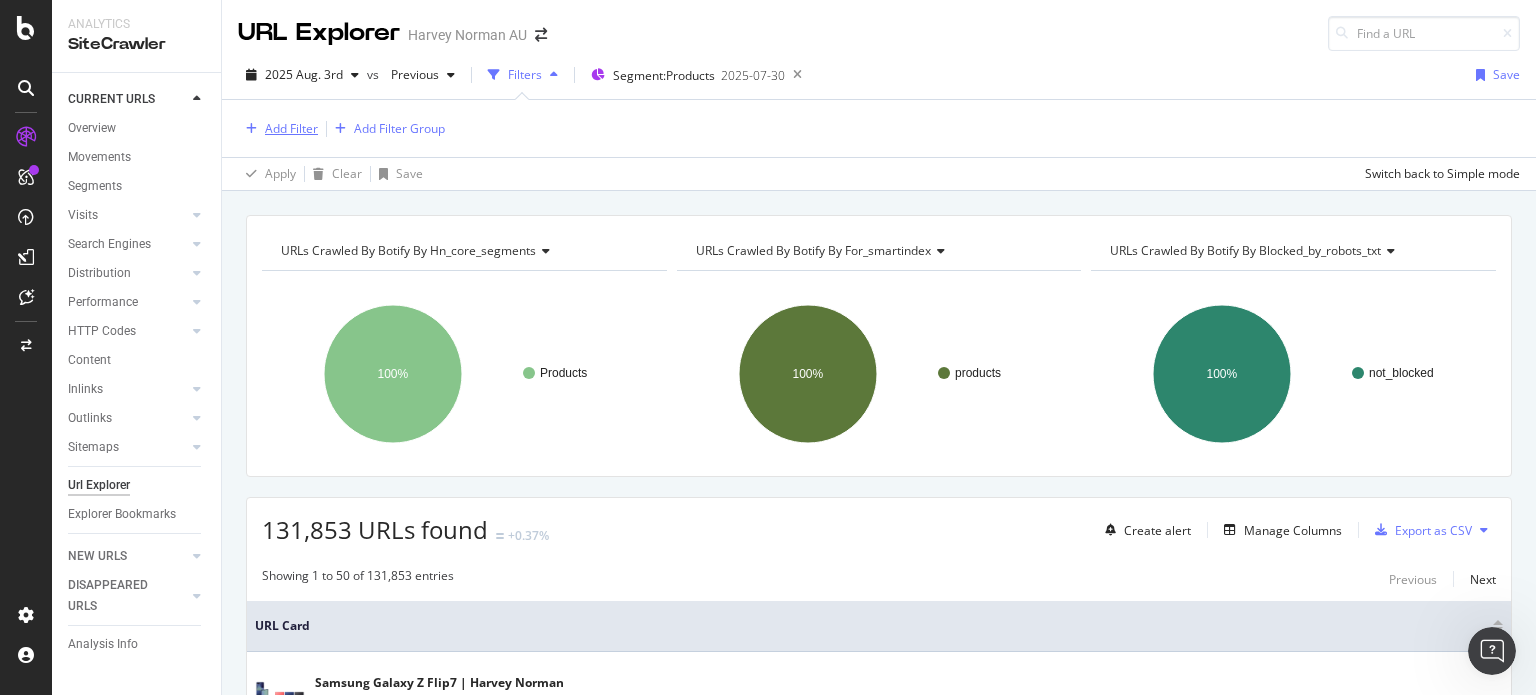 click on "Add Filter" at bounding box center [291, 128] 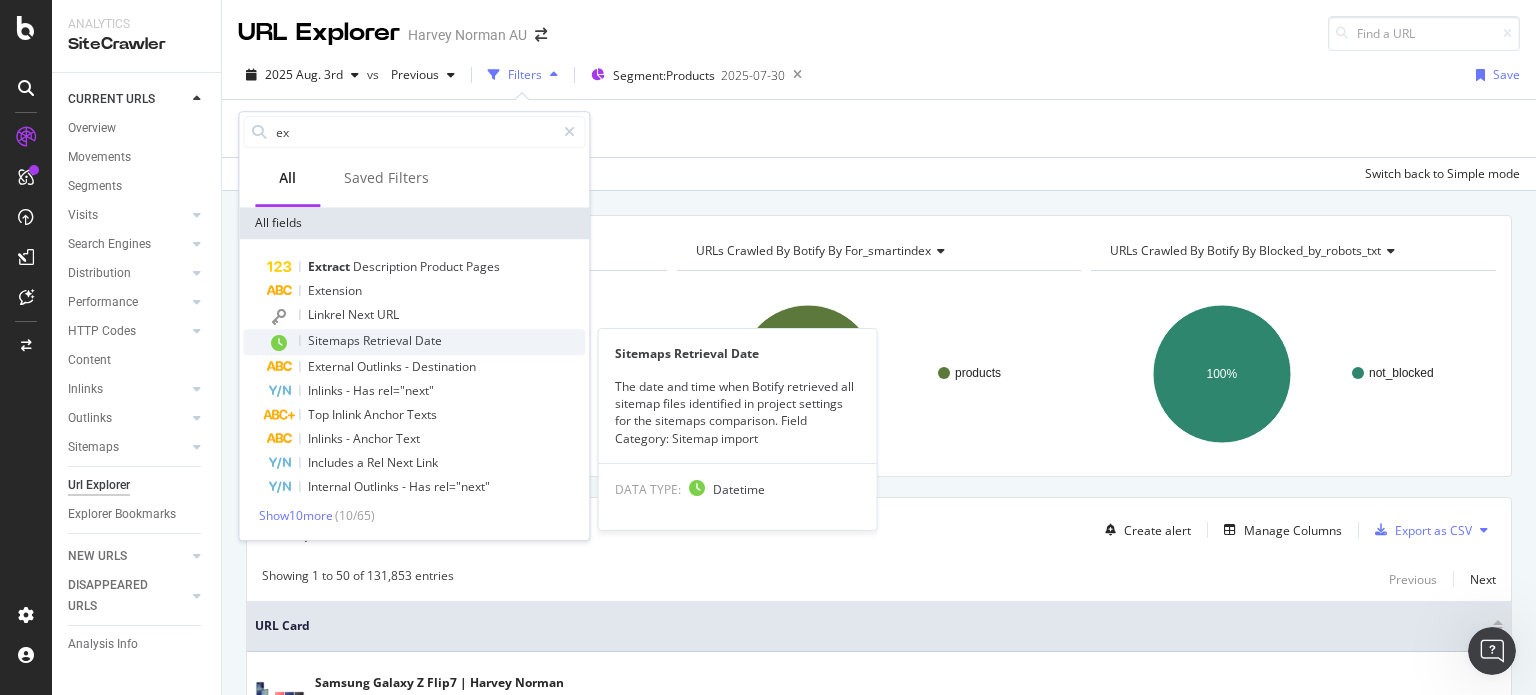 type on "e" 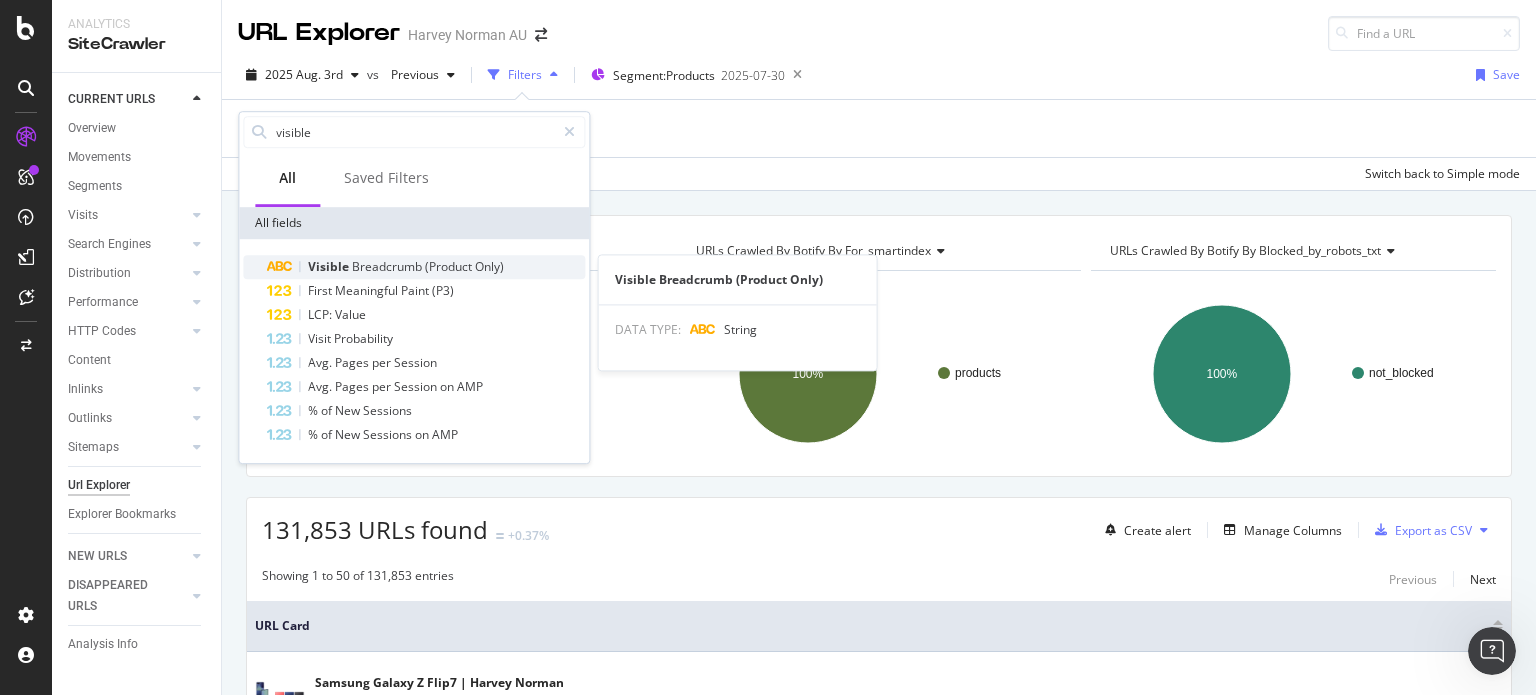 type on "visible" 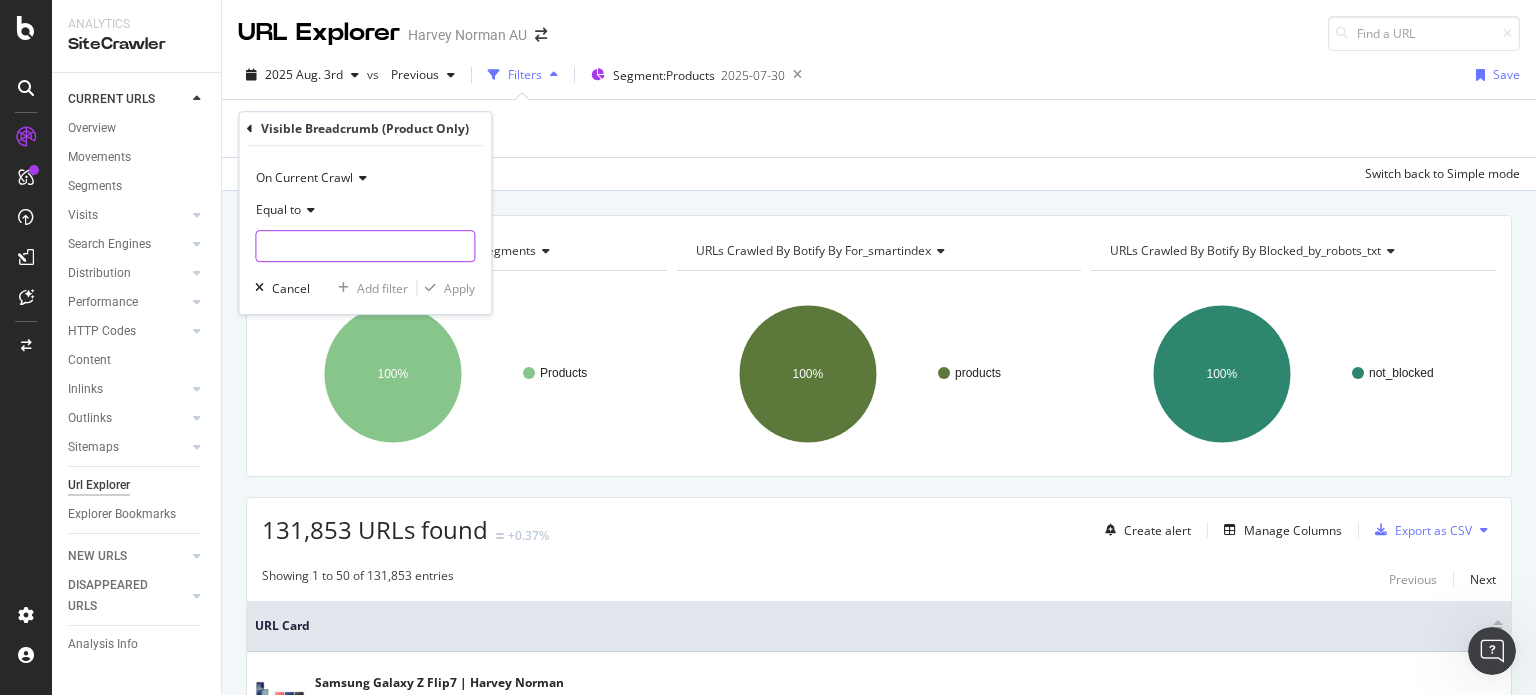 click at bounding box center (365, 246) 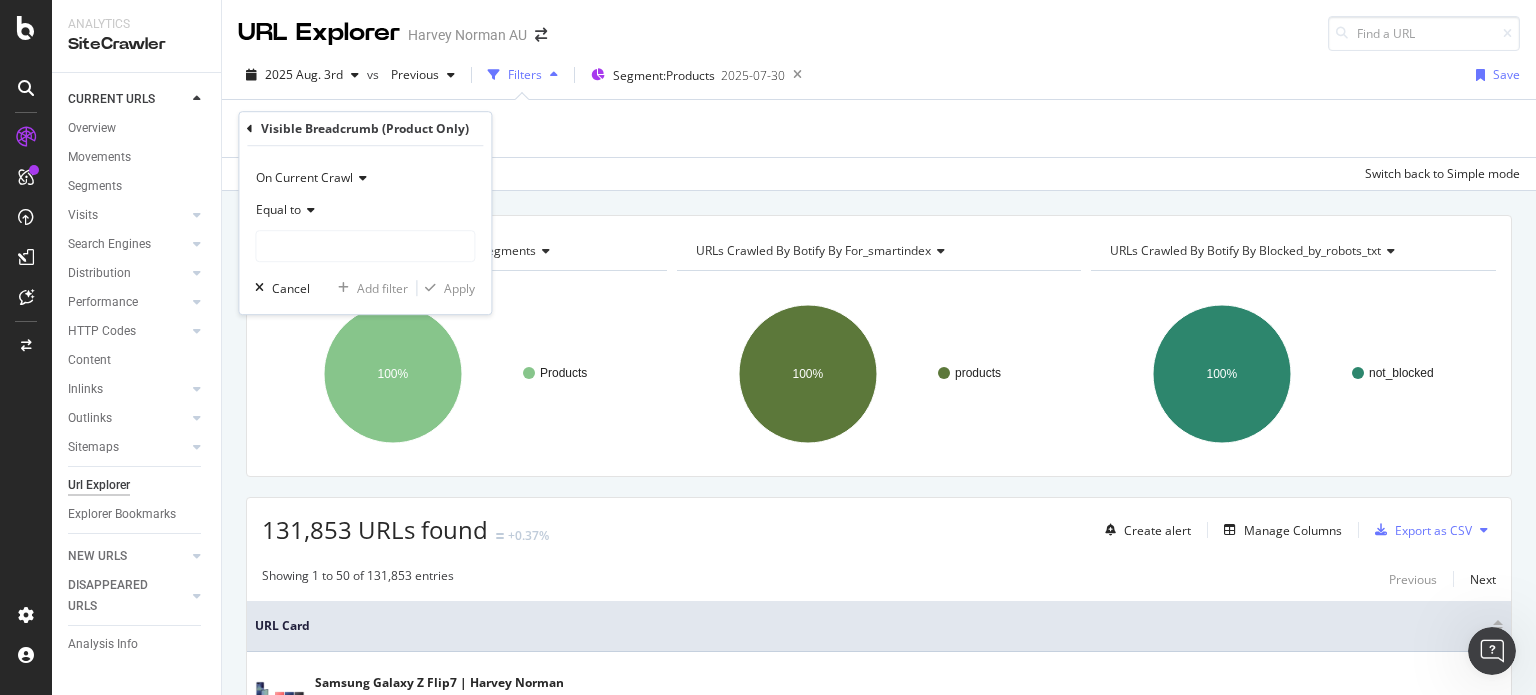 click at bounding box center [308, 210] 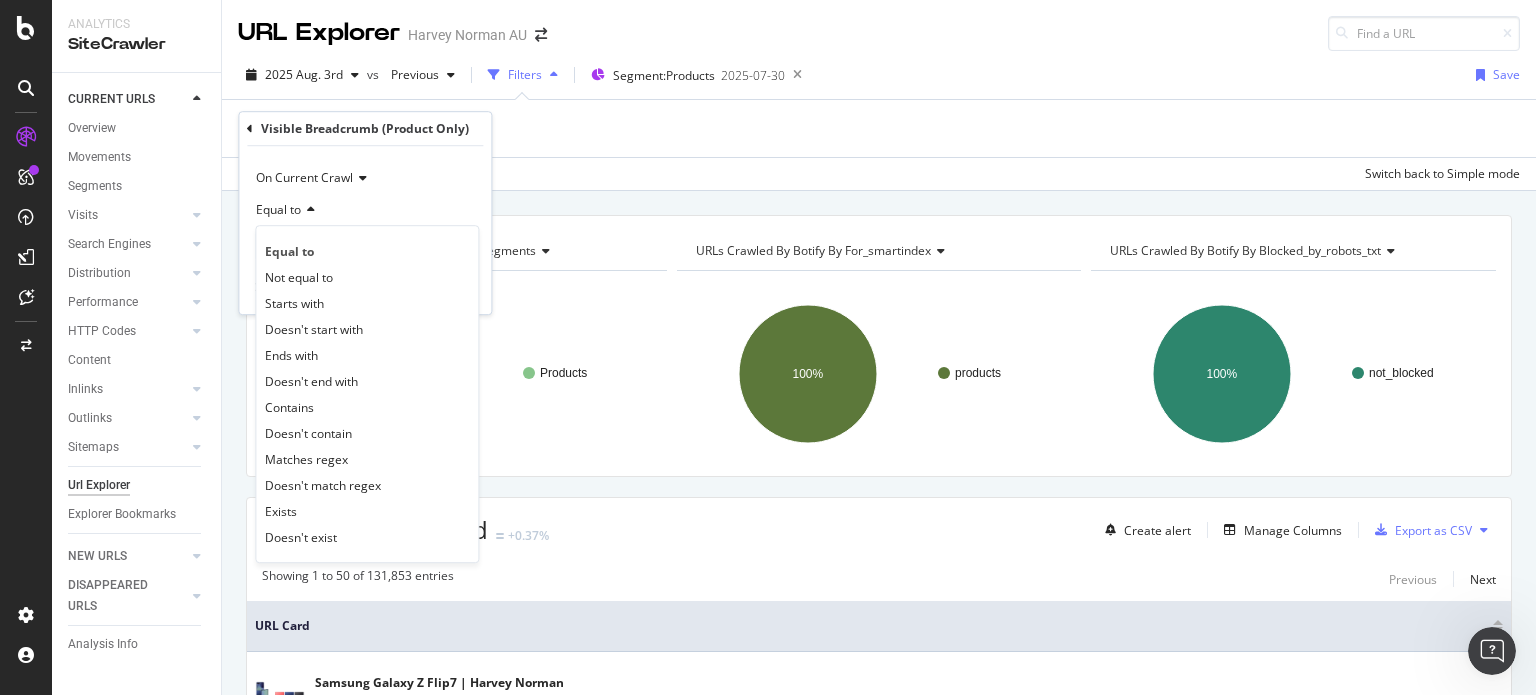click at bounding box center [308, 210] 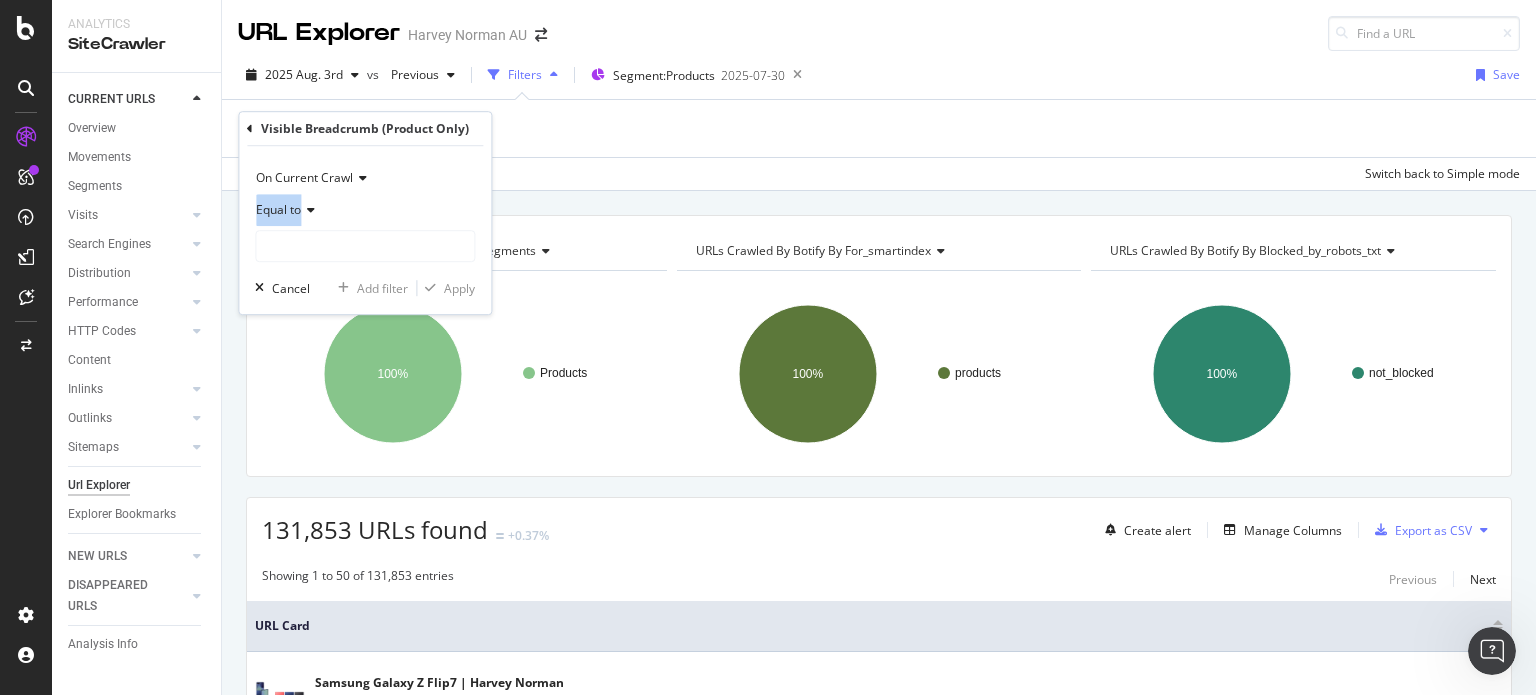 click at bounding box center [308, 210] 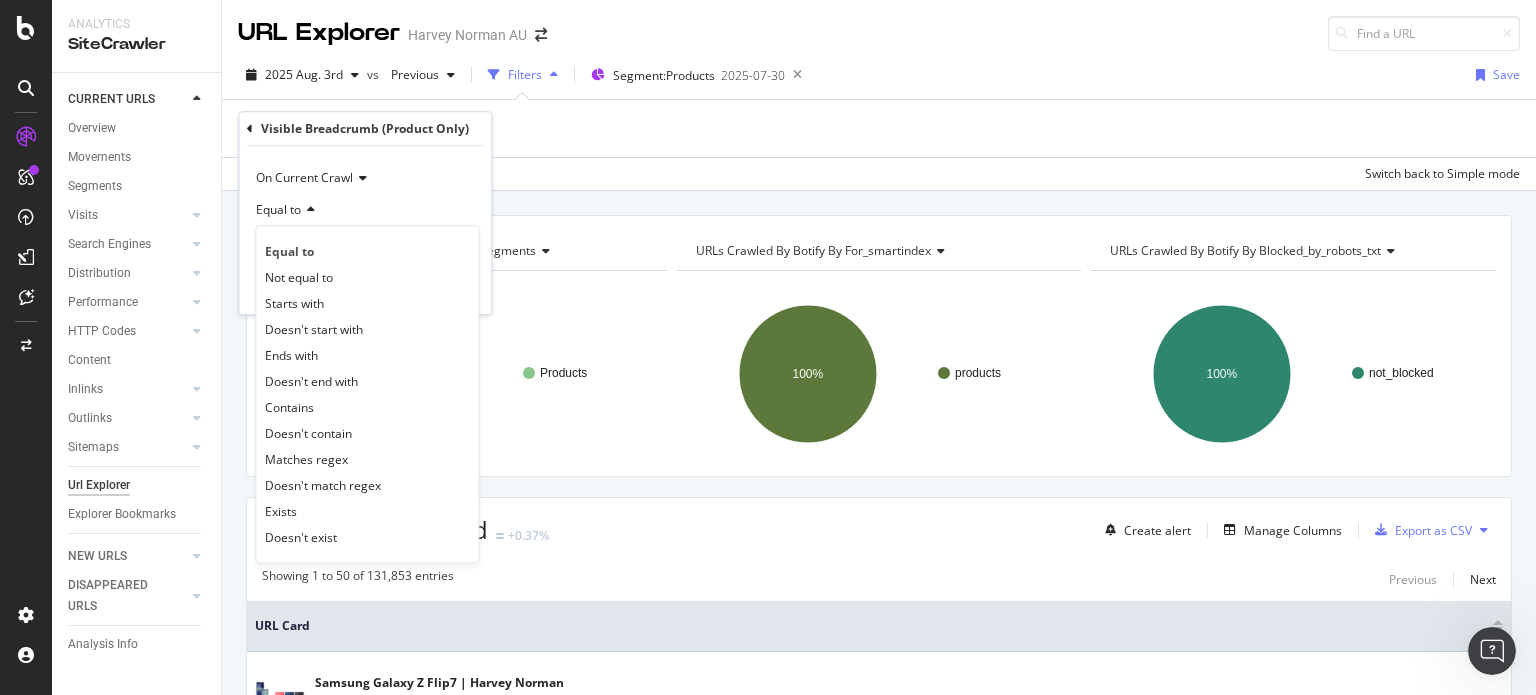 click at bounding box center (308, 210) 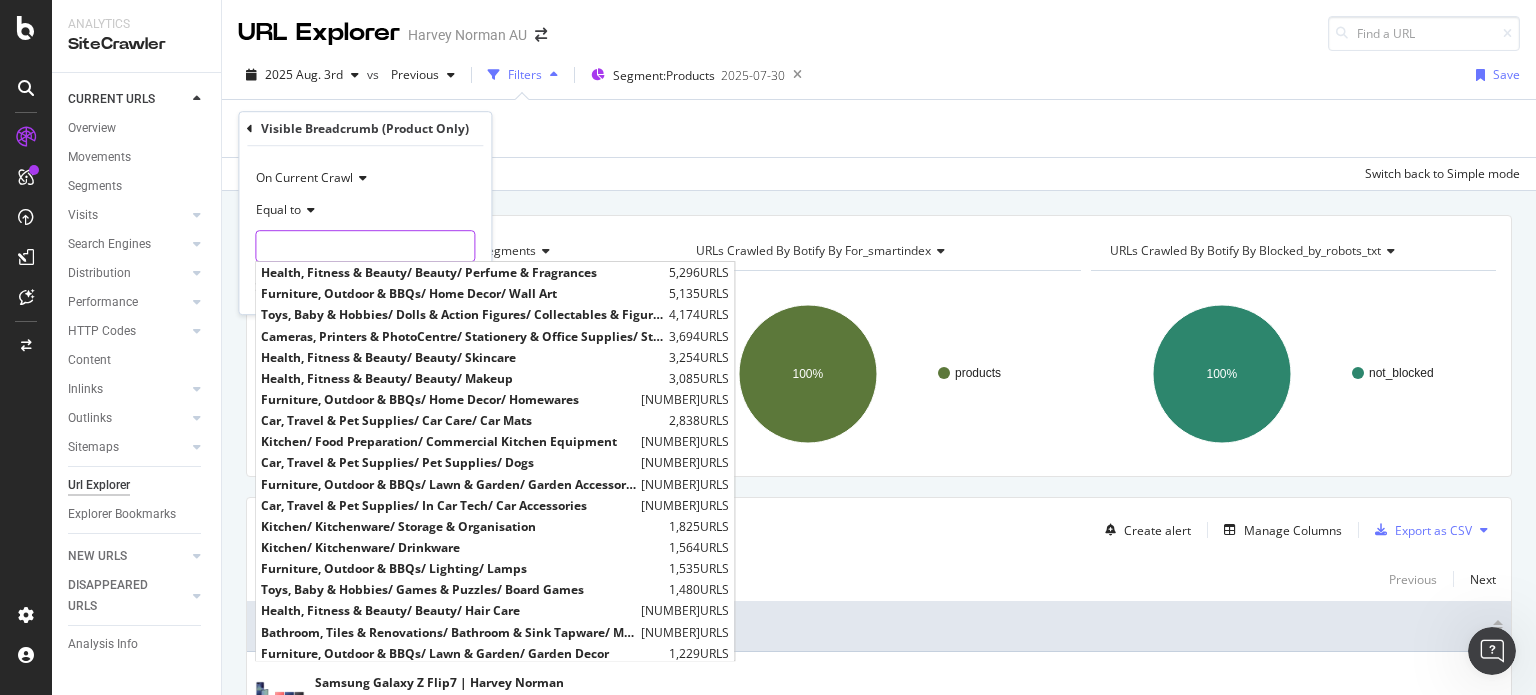 click at bounding box center [365, 246] 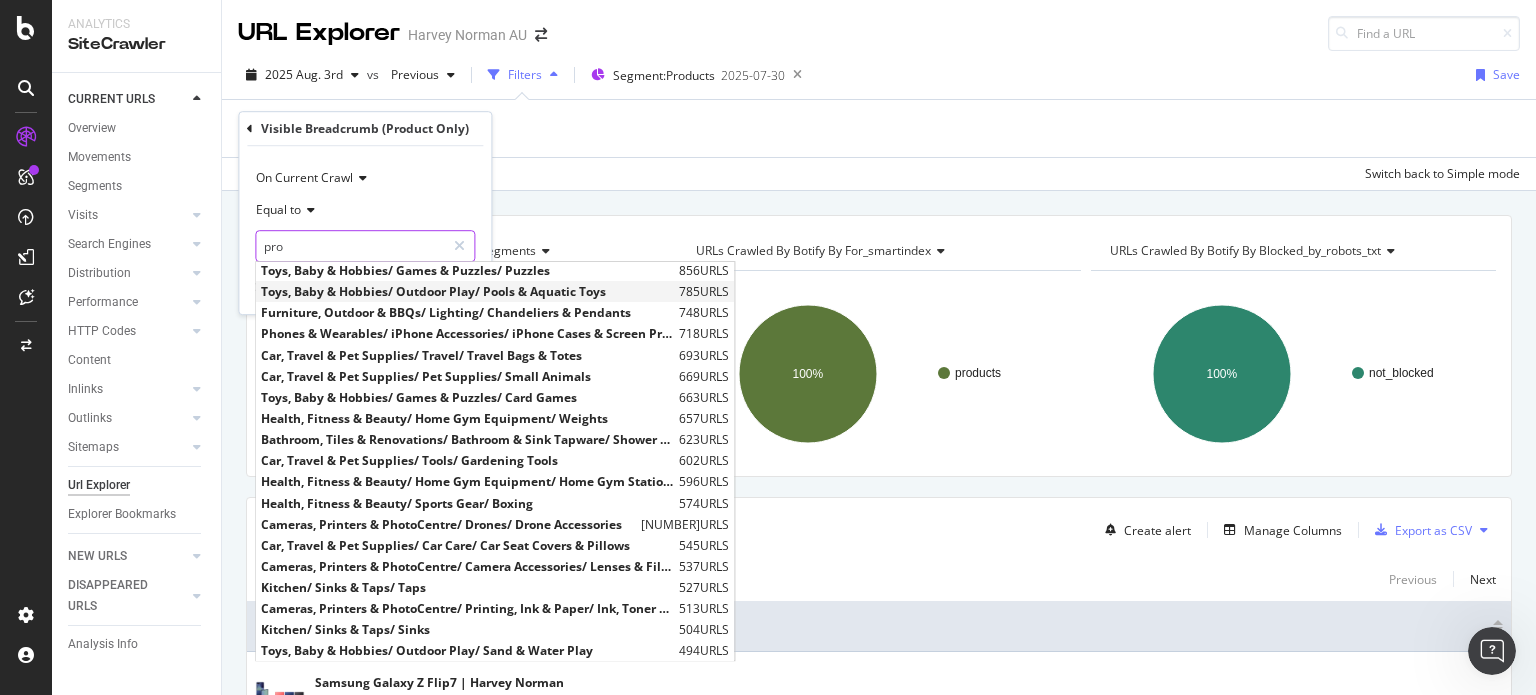 scroll, scrollTop: 0, scrollLeft: 0, axis: both 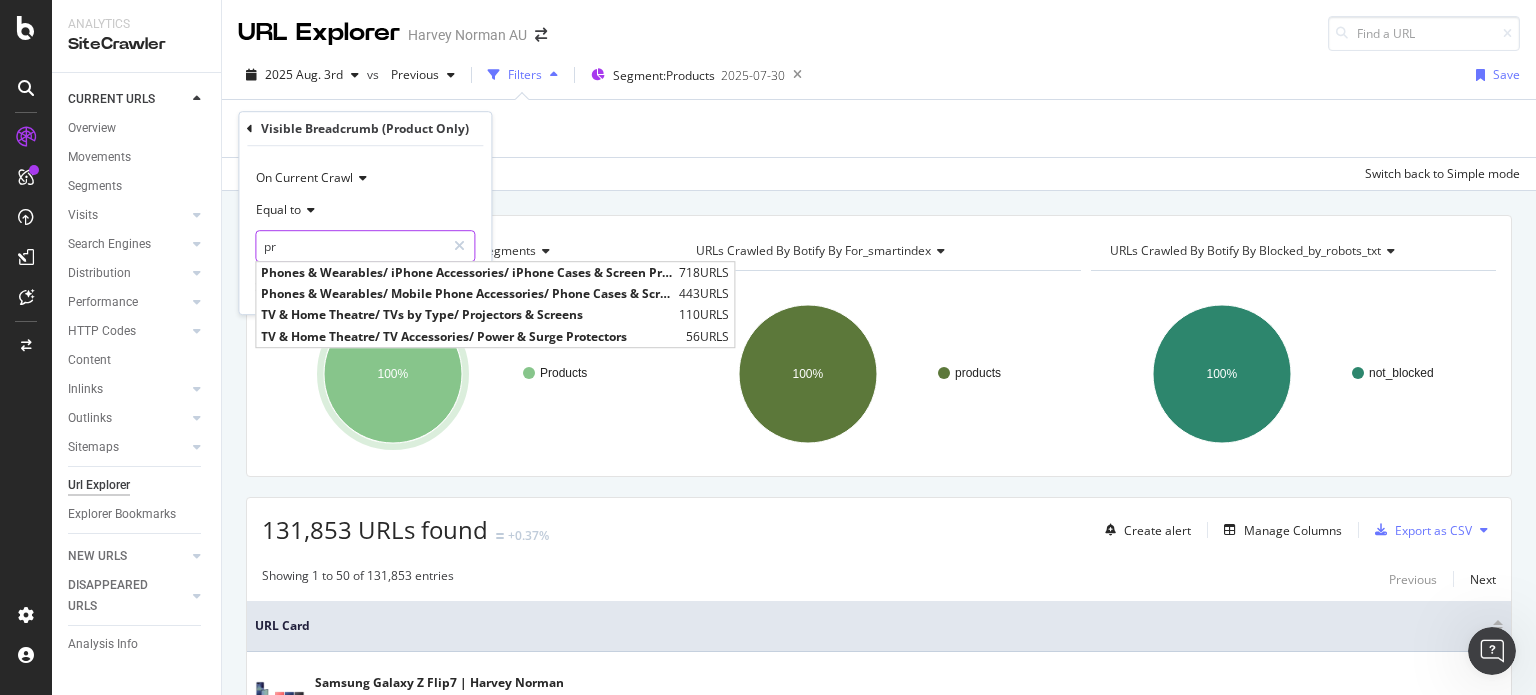 type on "p" 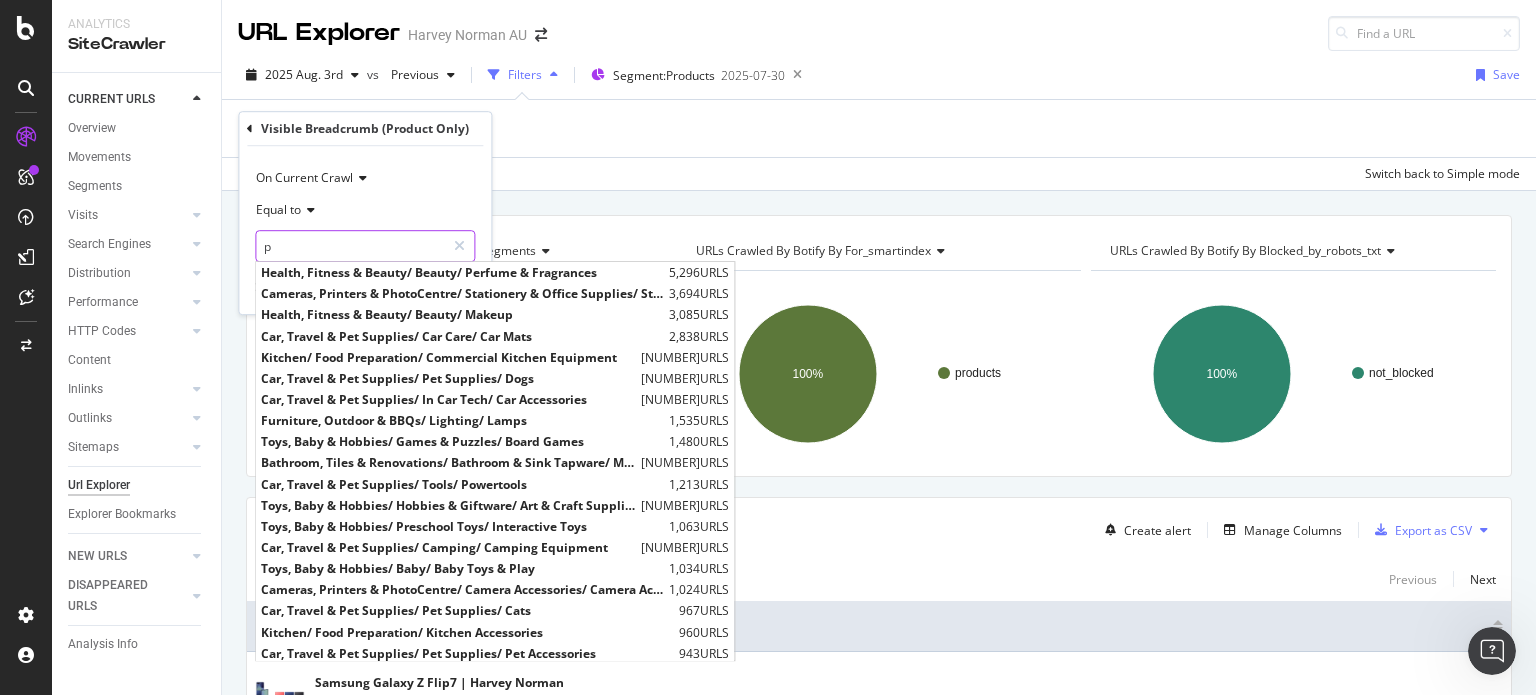 type 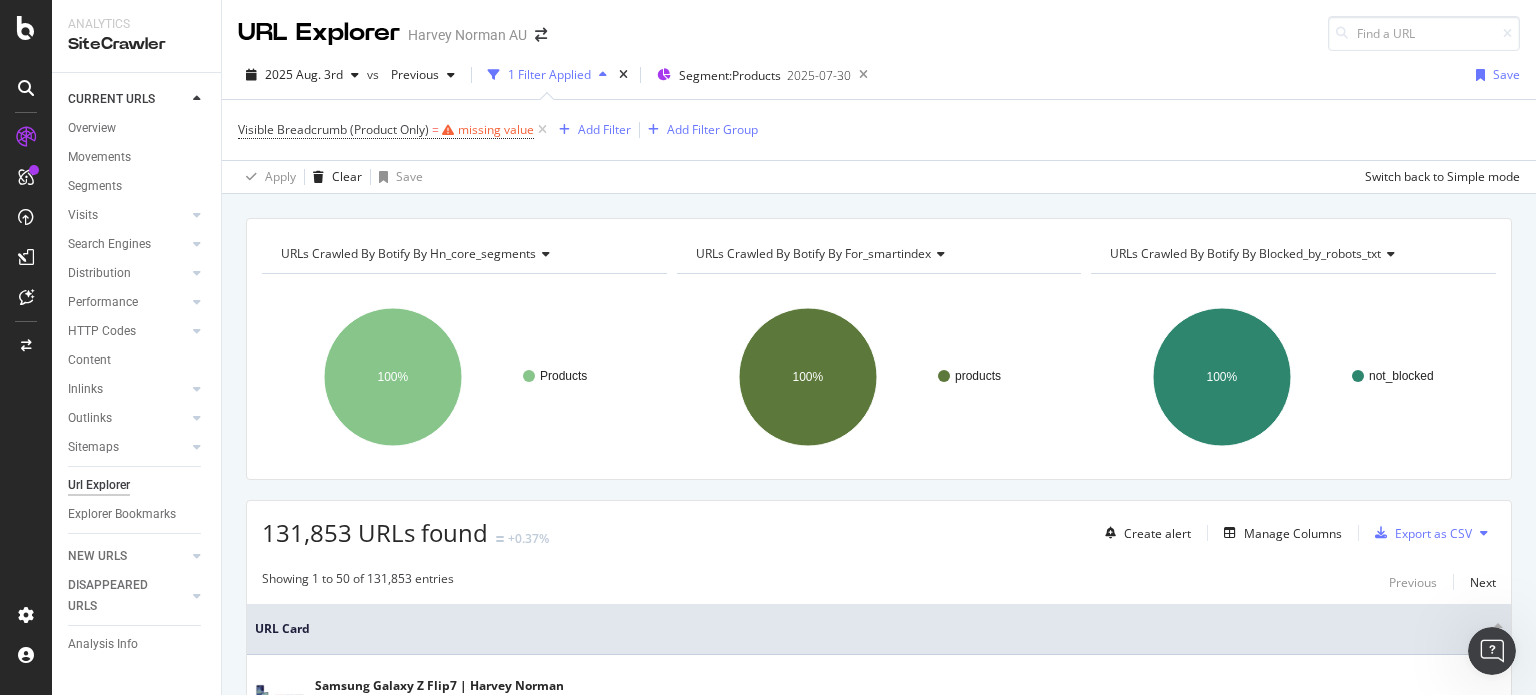 click on "Visible Breadcrumb (Product Only)   =   missing value Add Filter Add Filter Group" at bounding box center [879, 130] 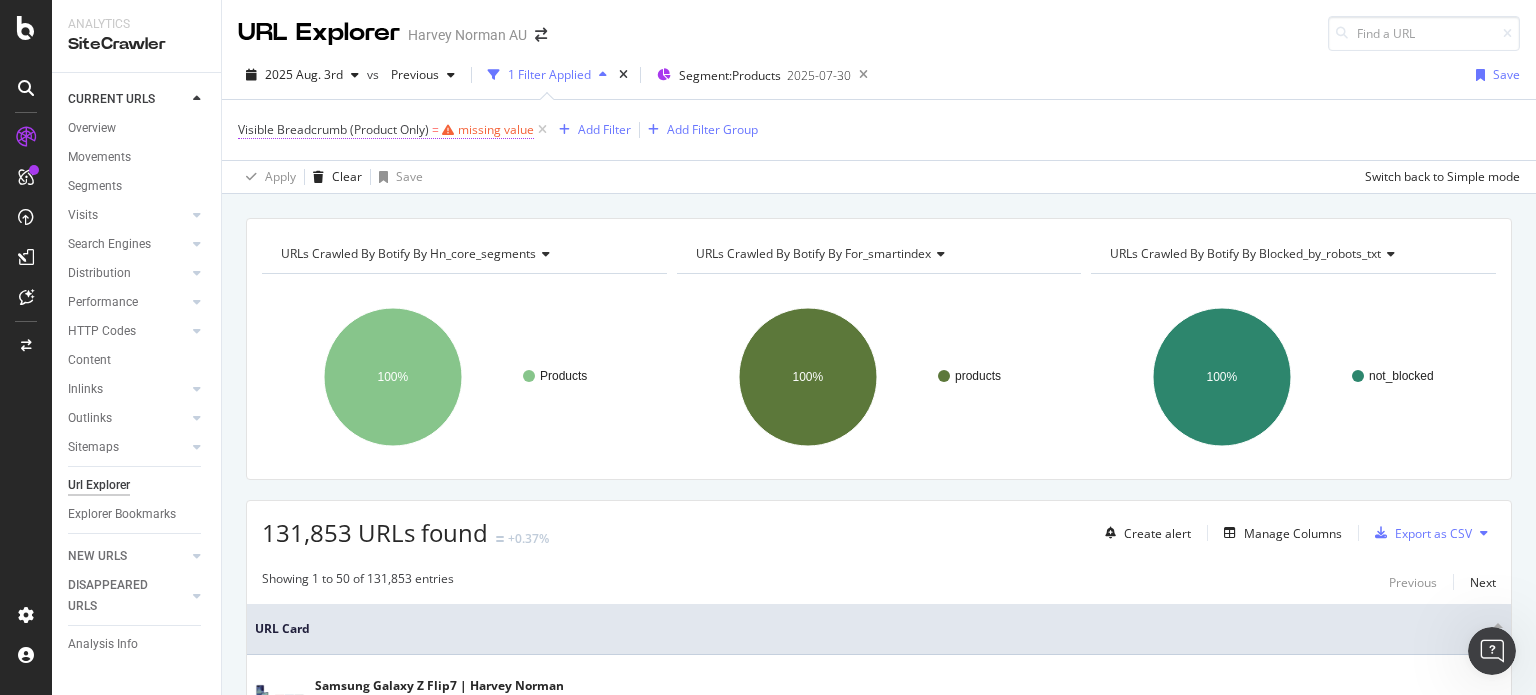 click on "missing value" at bounding box center (496, 129) 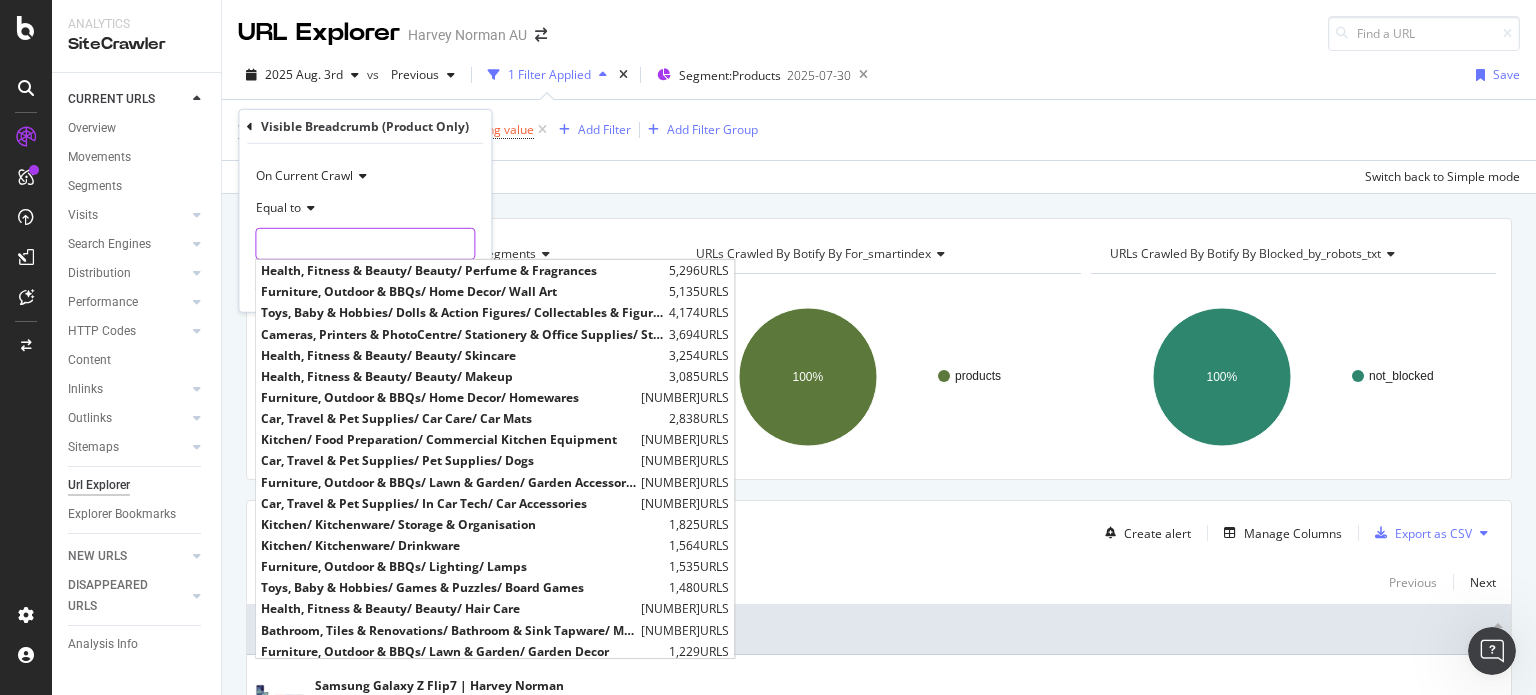 click at bounding box center [365, 244] 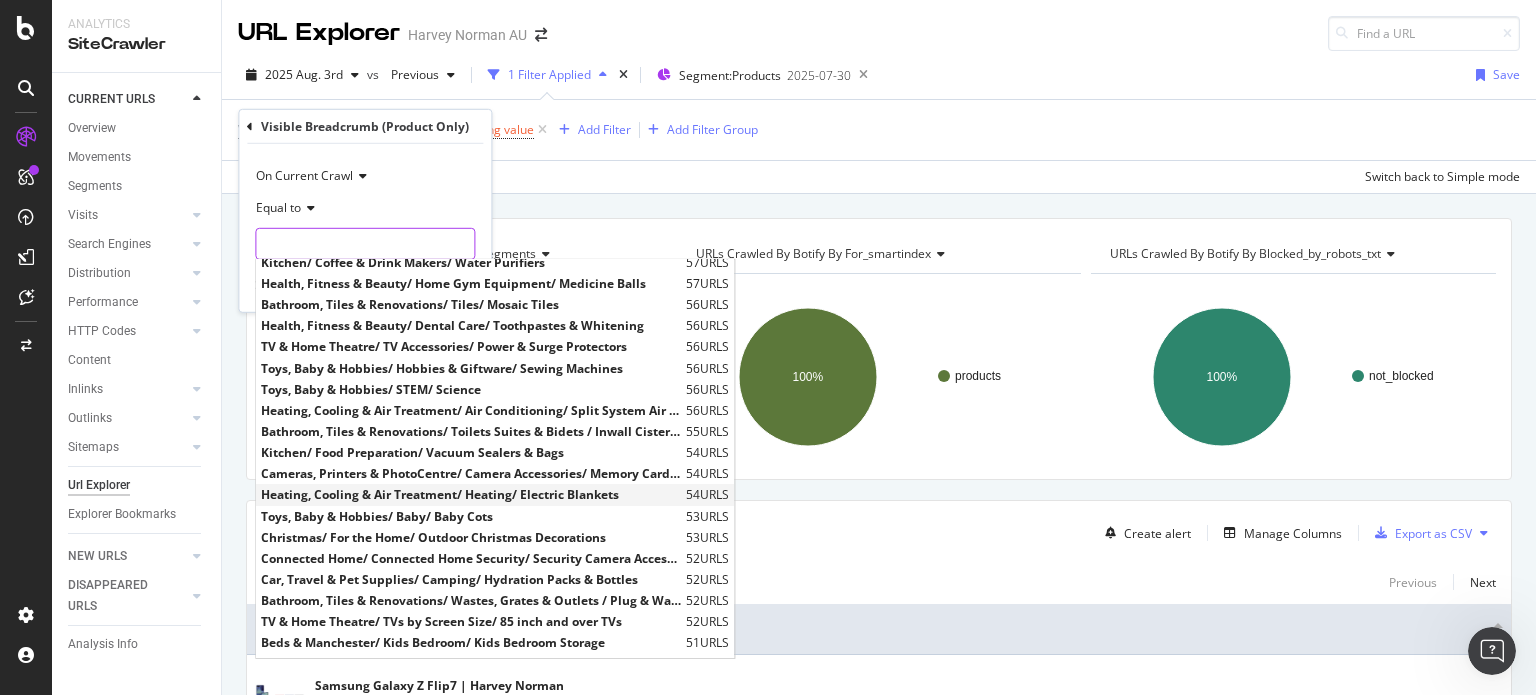scroll, scrollTop: 5900, scrollLeft: 0, axis: vertical 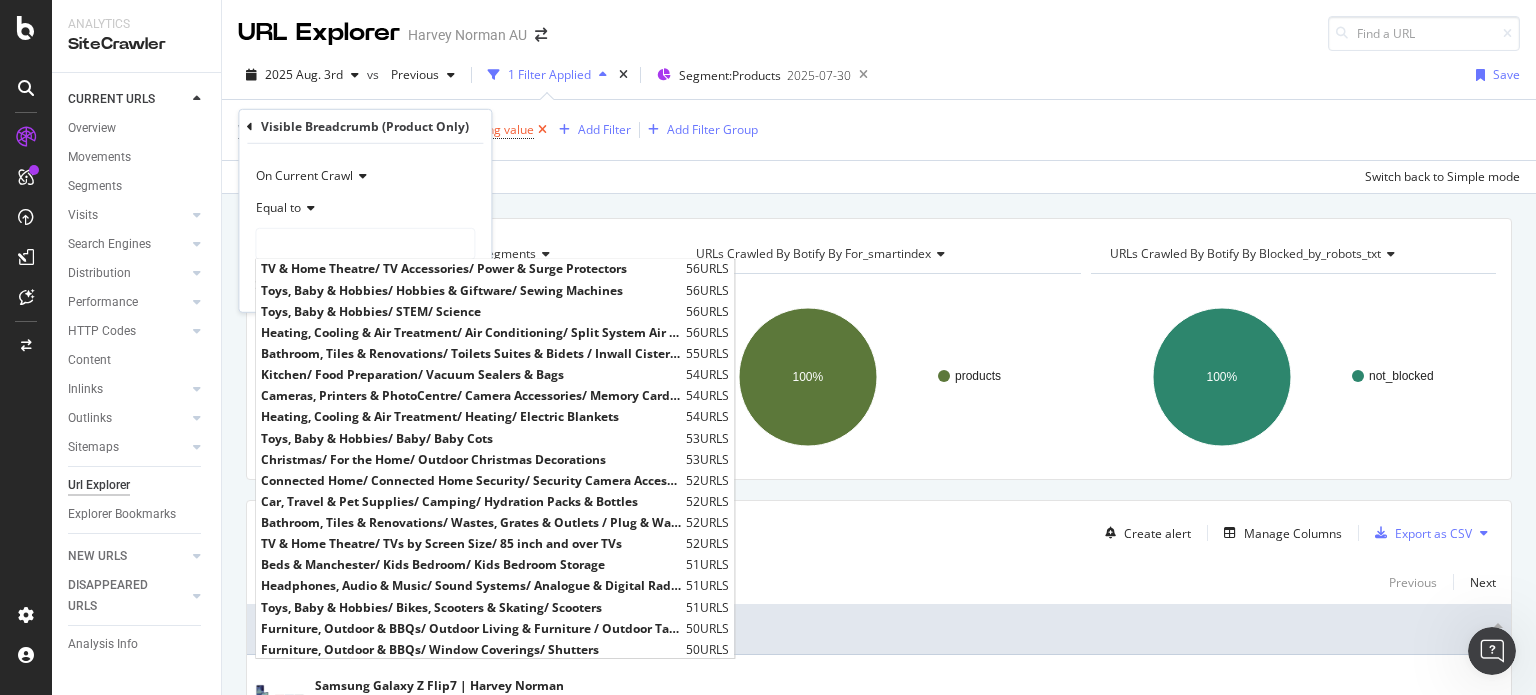 click at bounding box center (542, 130) 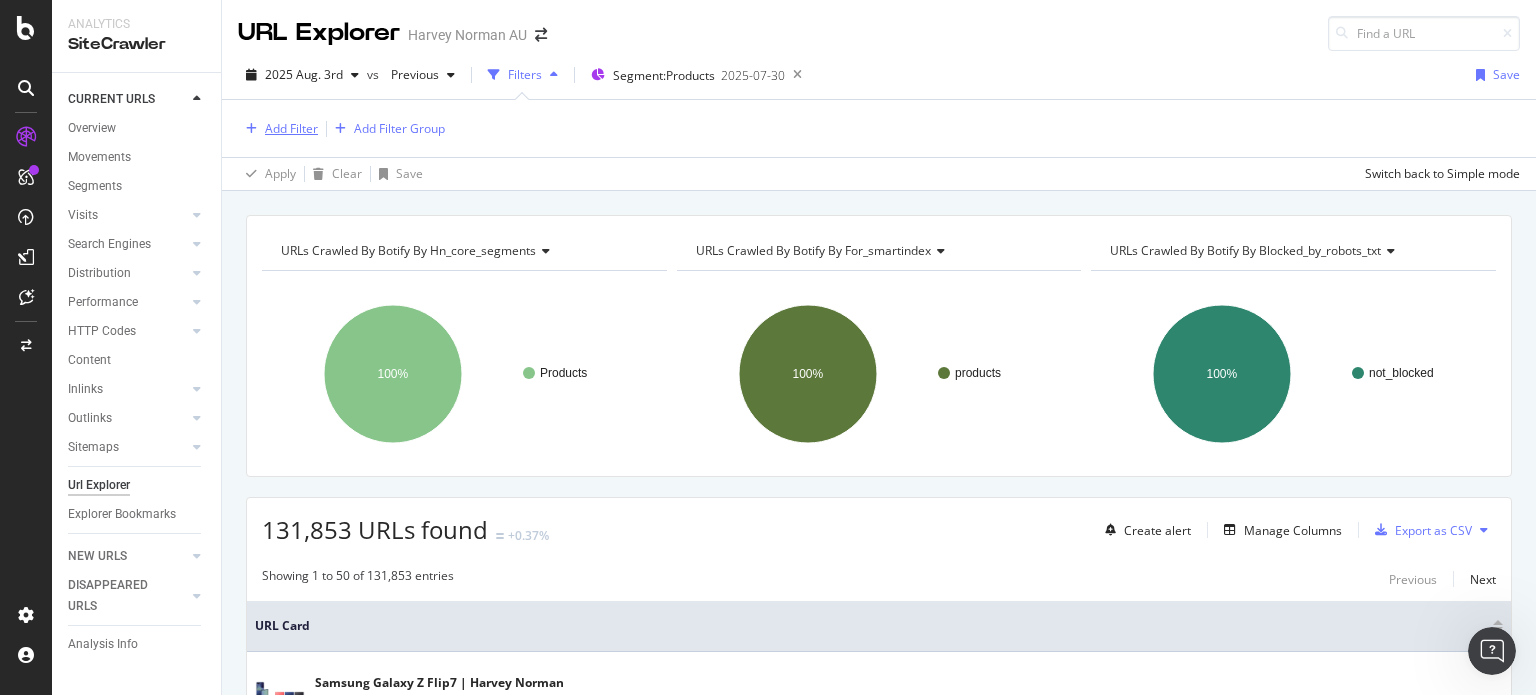 click on "Add Filter" at bounding box center [291, 128] 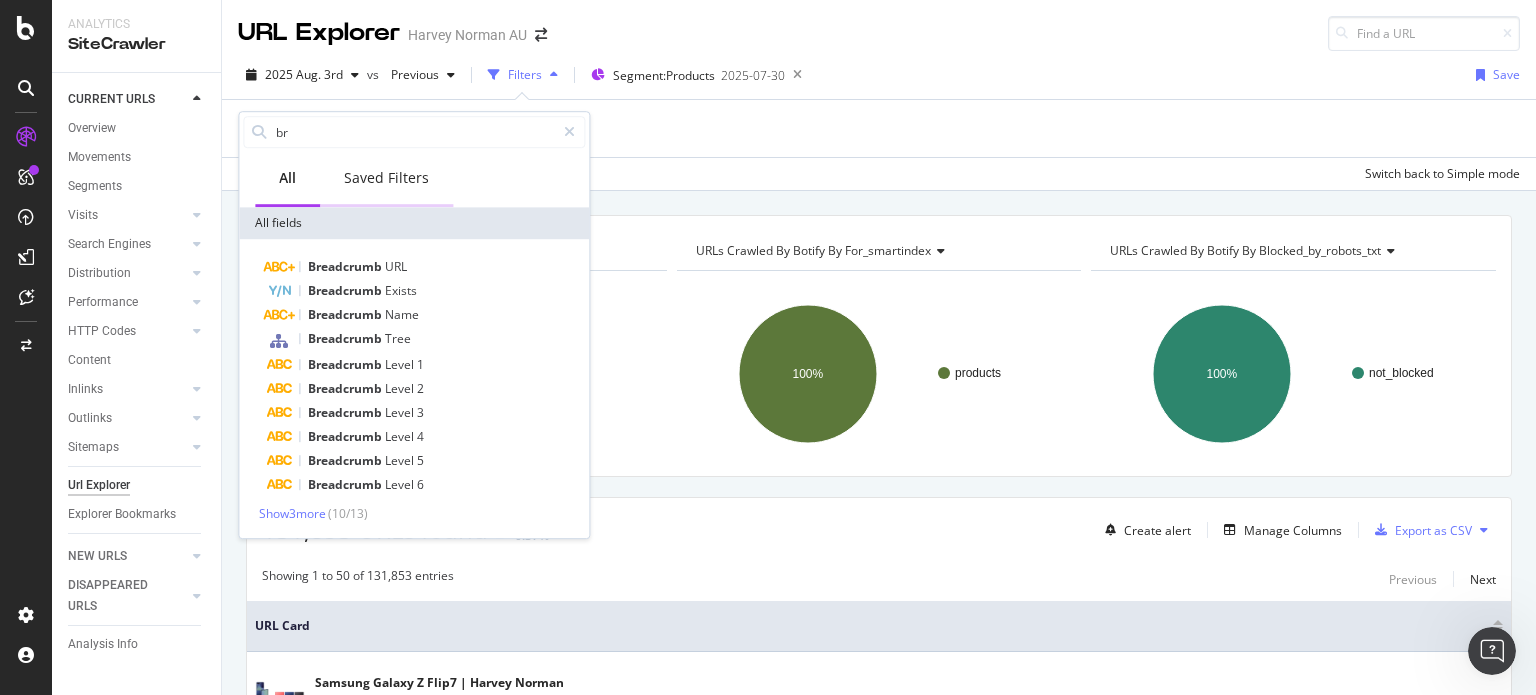 type on "b" 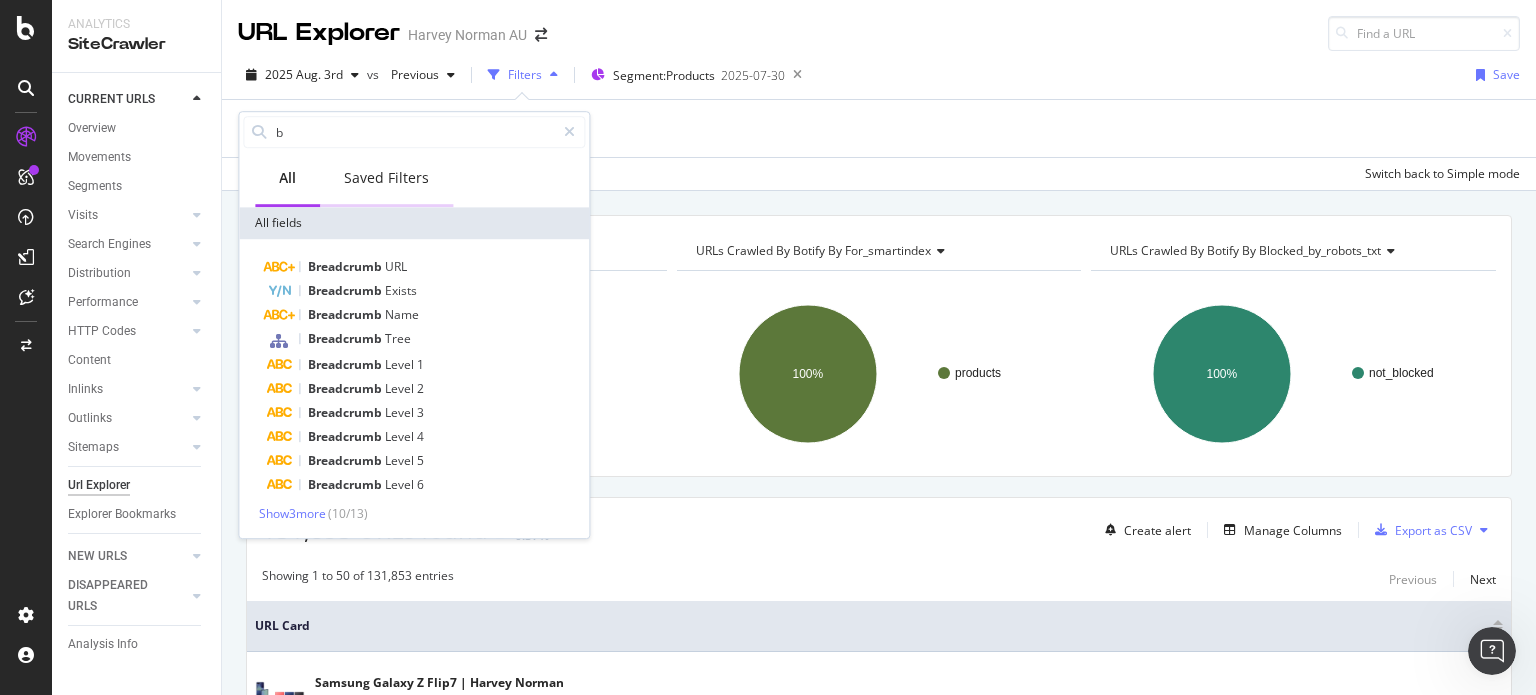type 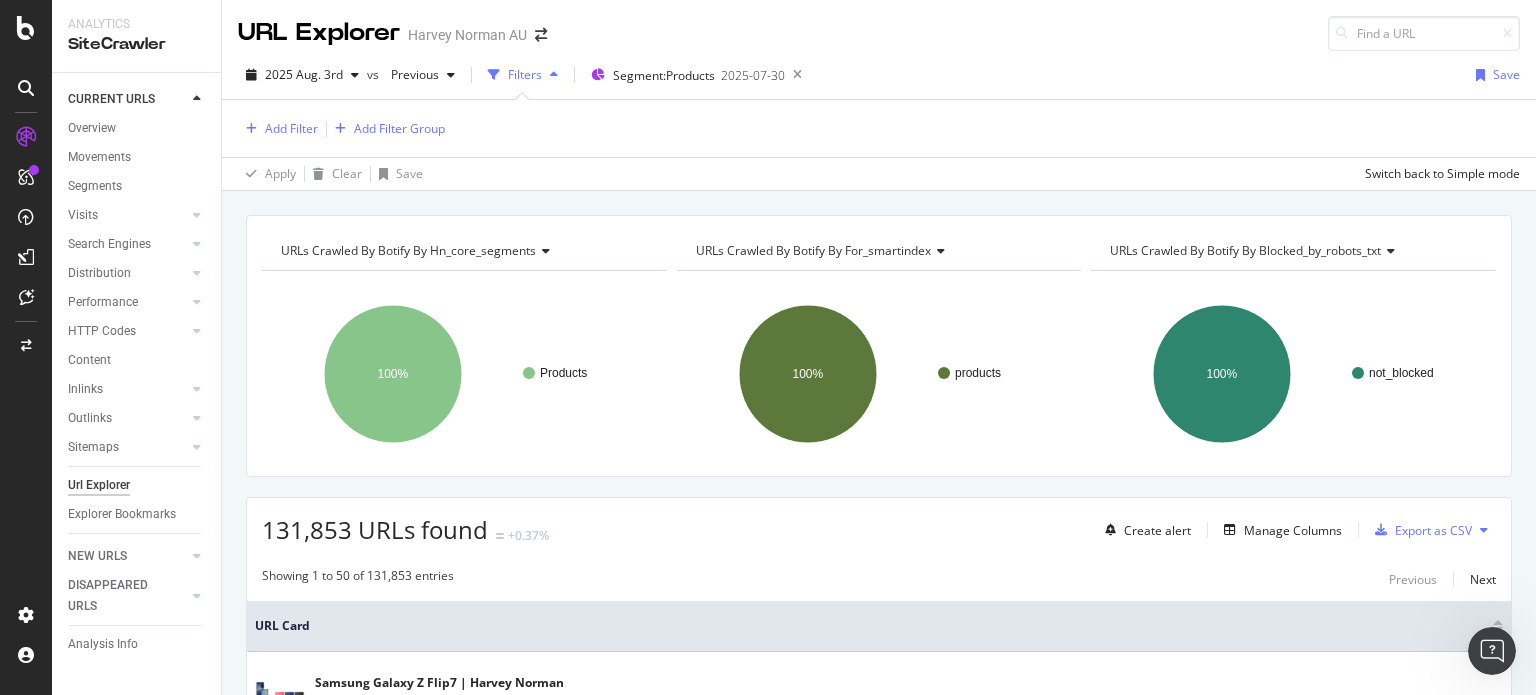click on "2025 Aug. 3rd vs Previous Filters Segment:  Products 2025-07-30 Save" at bounding box center (879, 79) 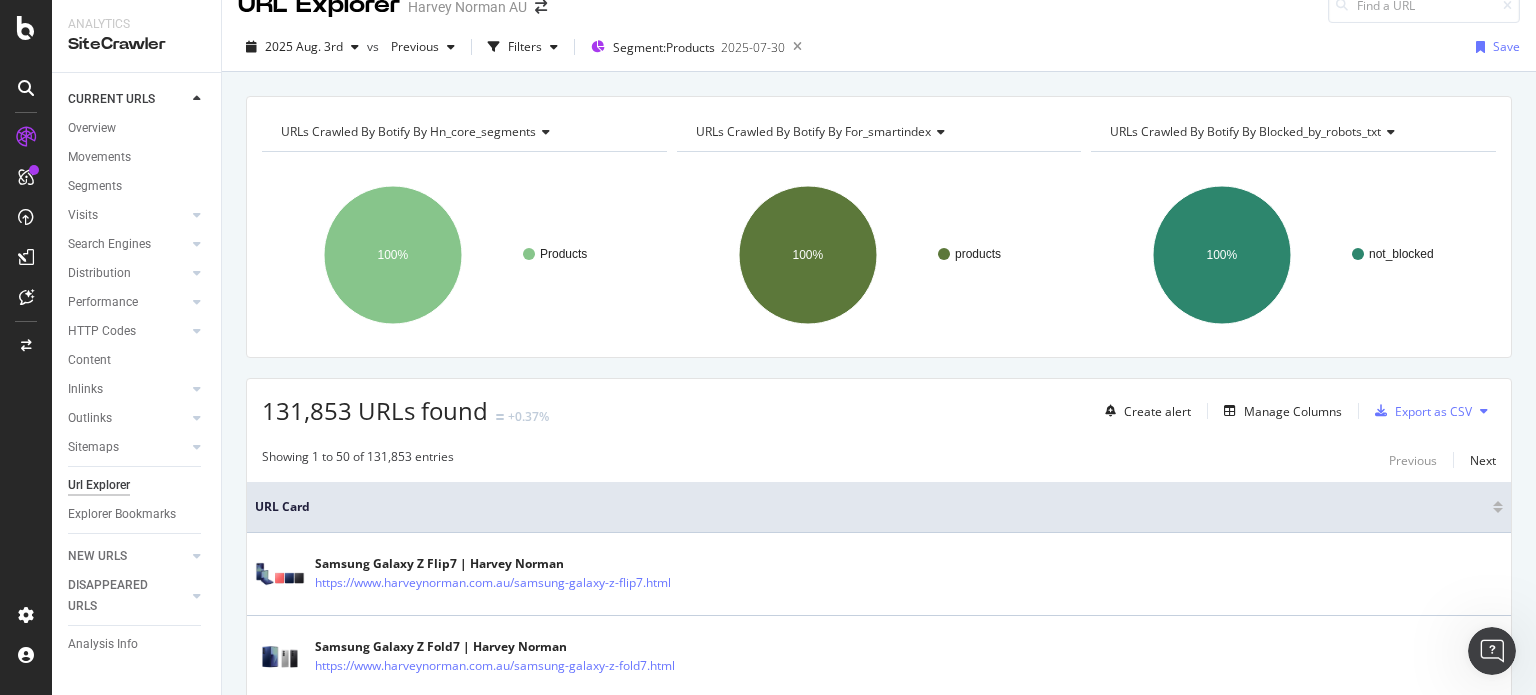scroll, scrollTop: 0, scrollLeft: 0, axis: both 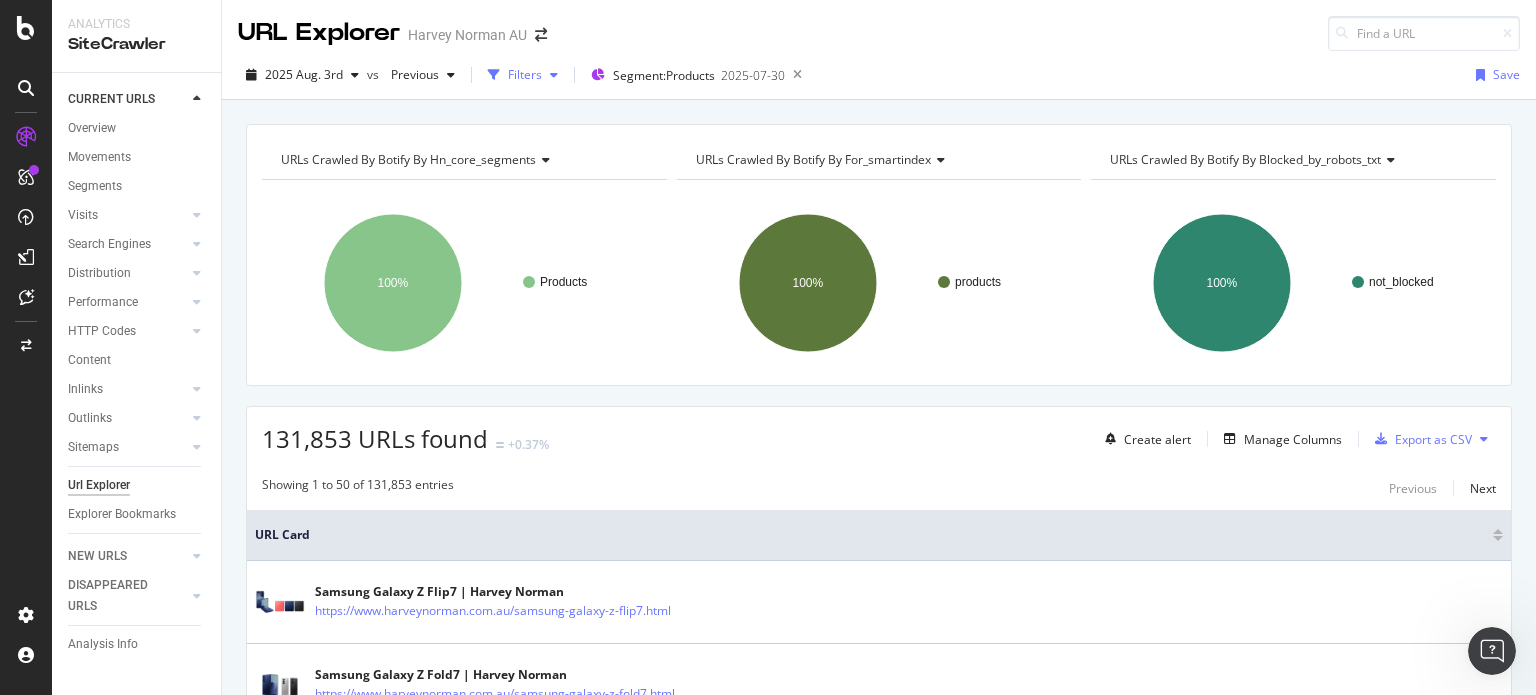 click on "Filters" at bounding box center [525, 74] 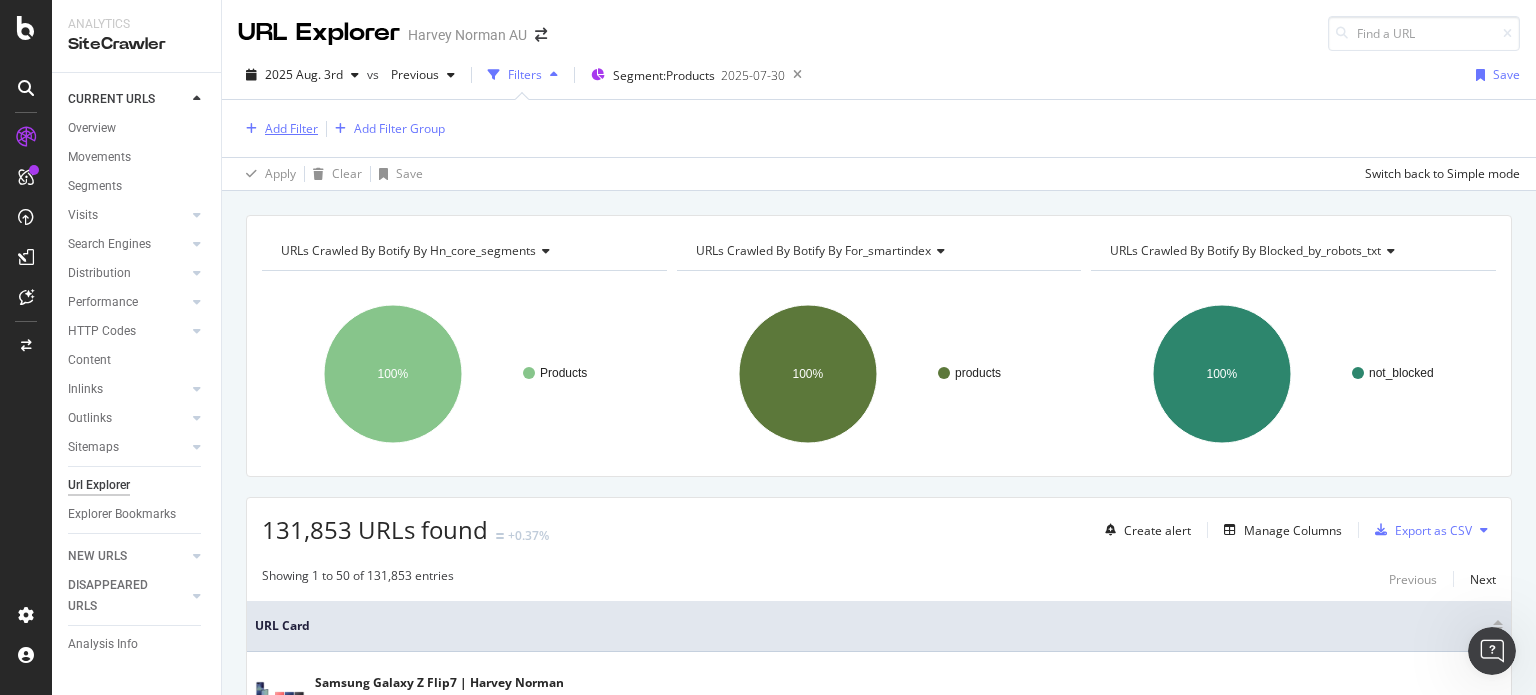 click on "Add Filter" at bounding box center (291, 128) 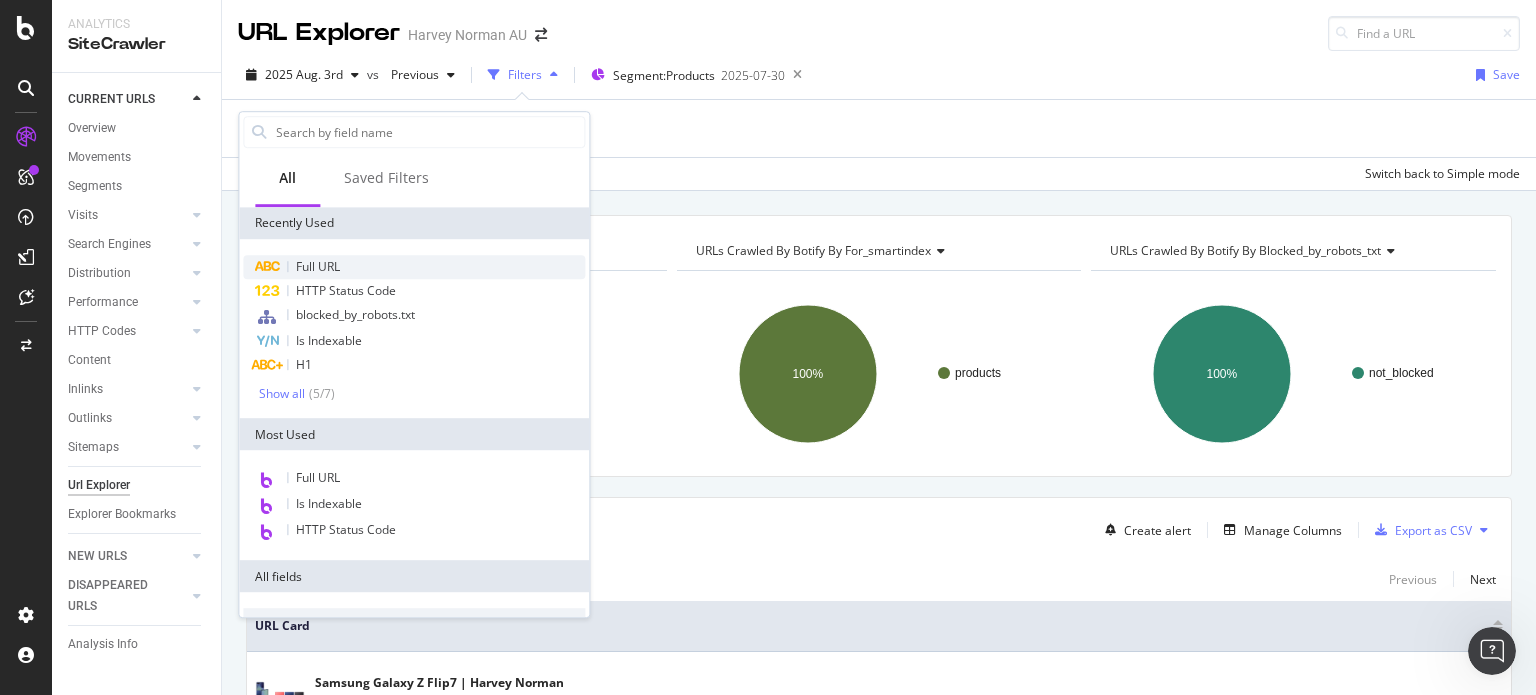 click on "Full URL" at bounding box center [414, 267] 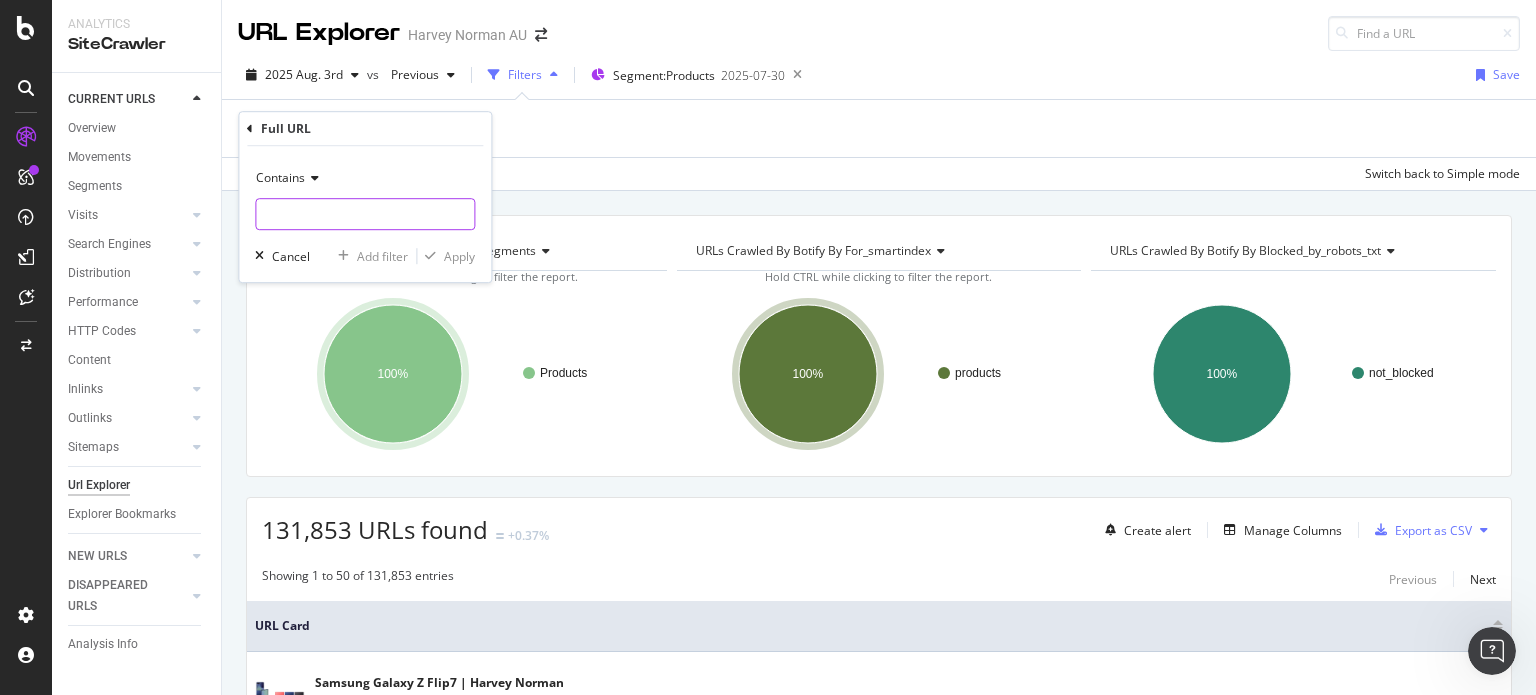 click at bounding box center [365, 214] 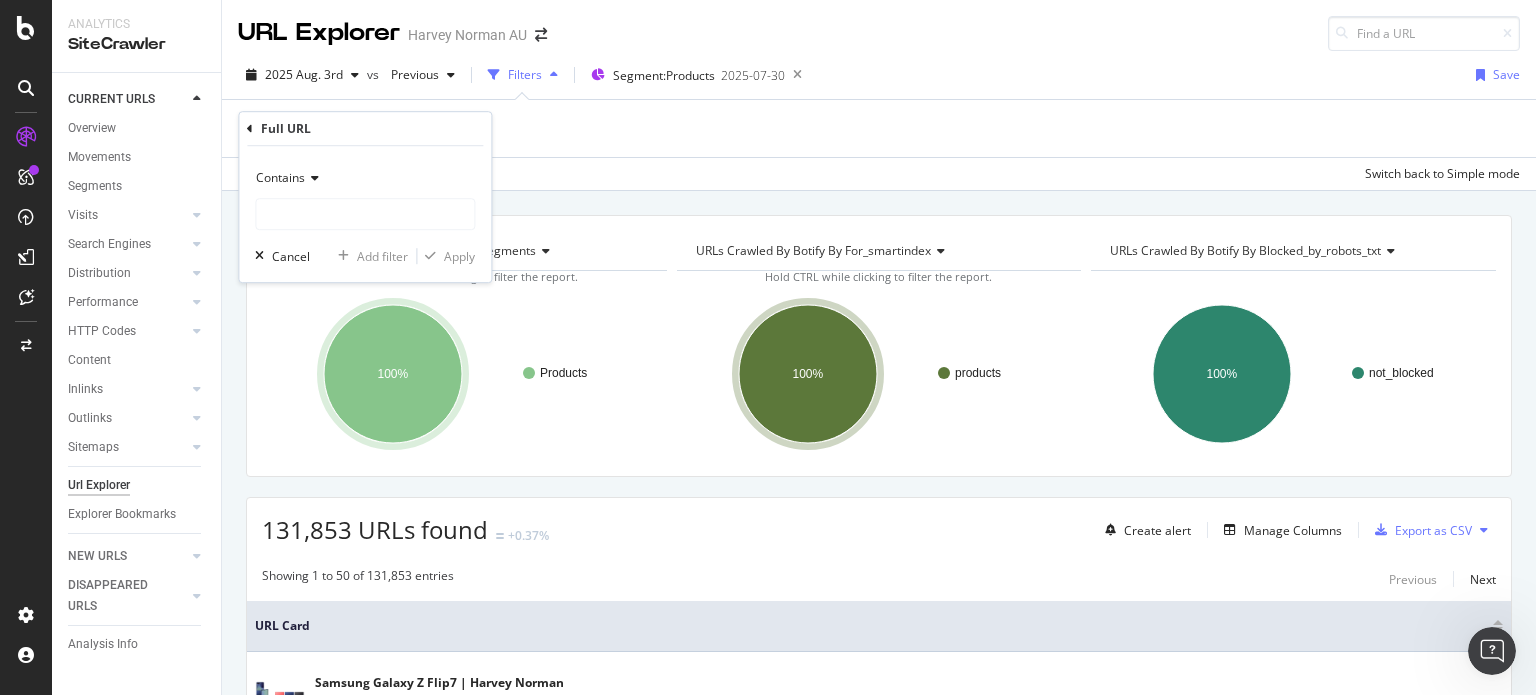 click on "Contains" at bounding box center [280, 177] 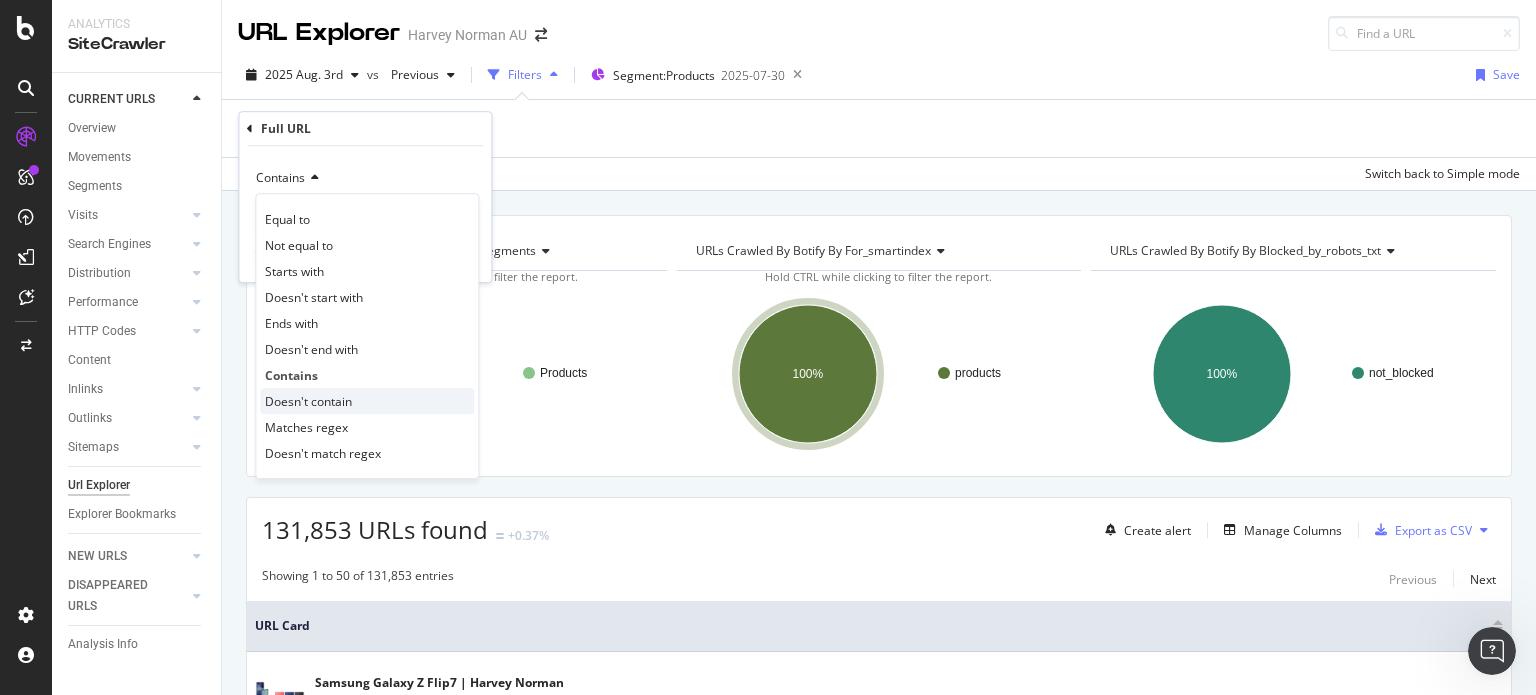 click on "Doesn't contain" at bounding box center (308, 401) 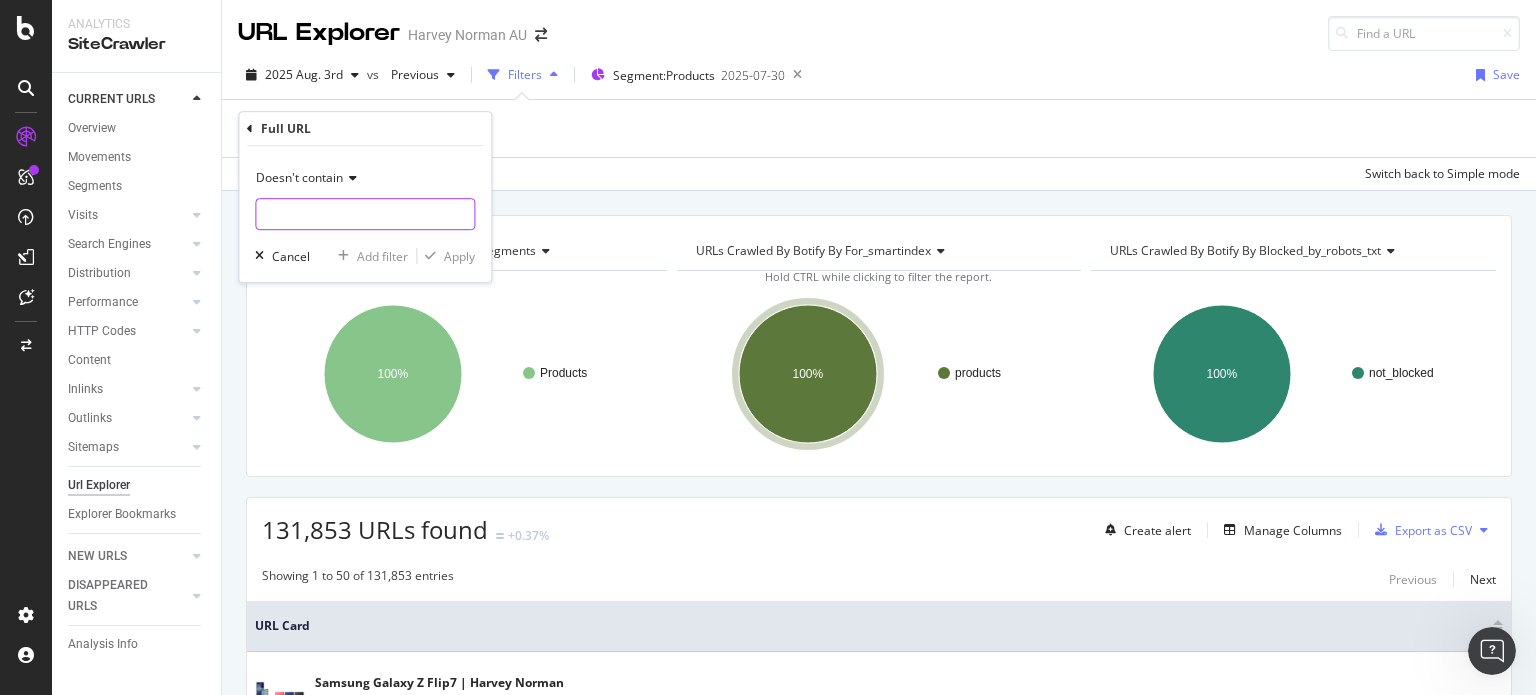 click at bounding box center [365, 214] 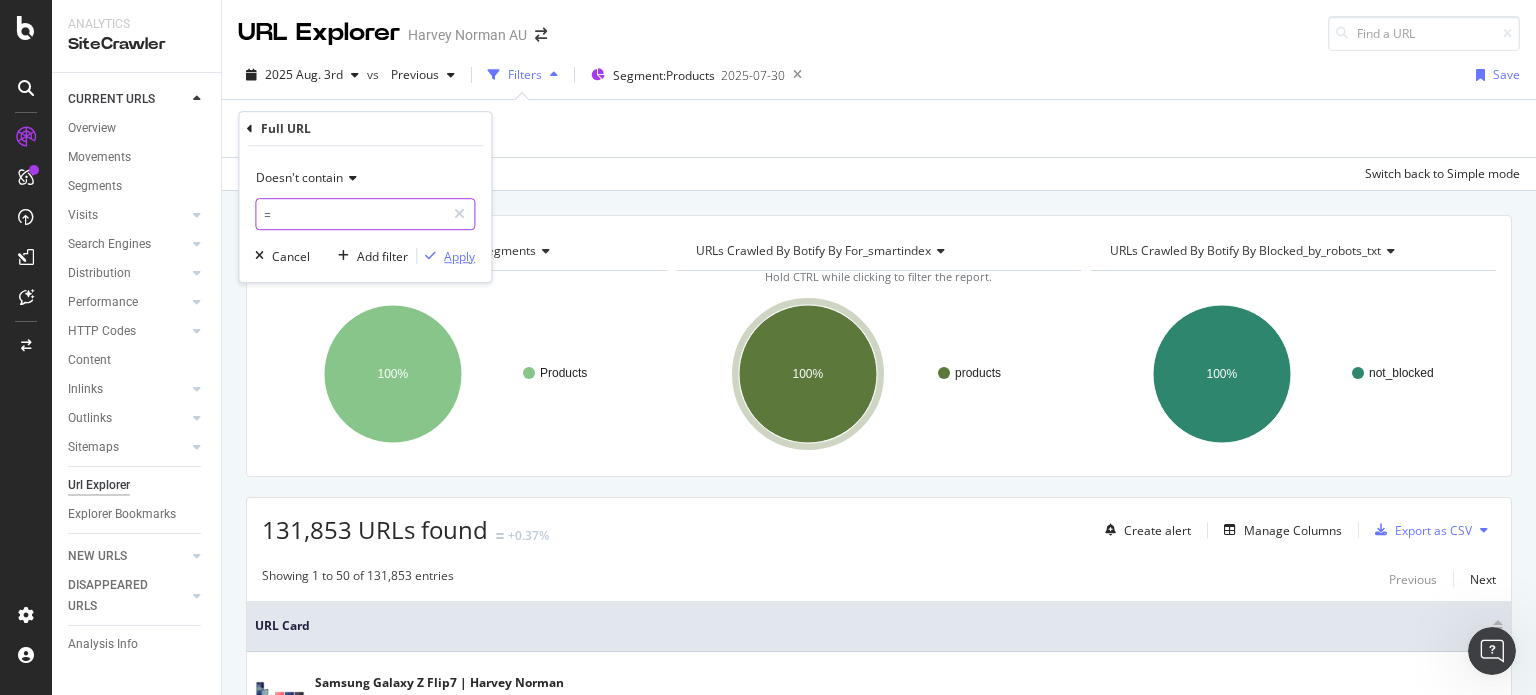 type on "=" 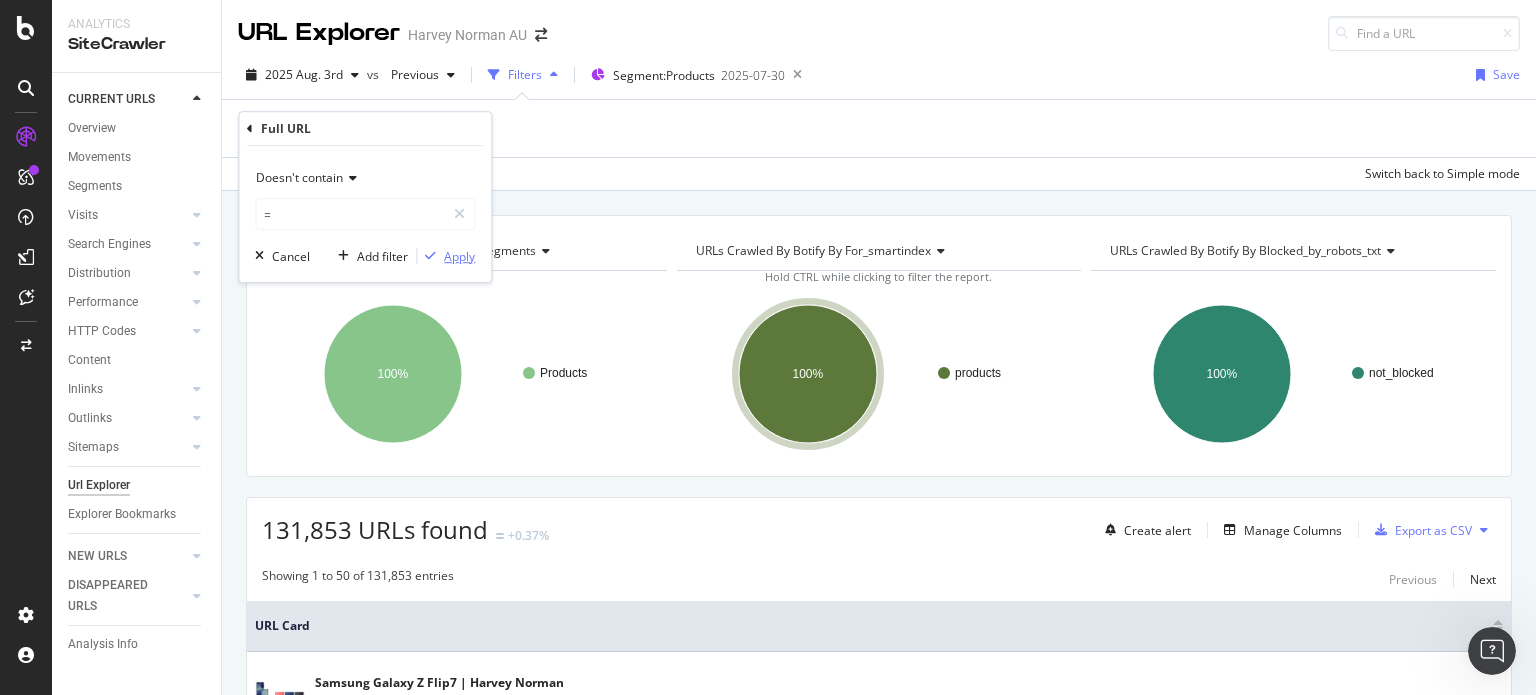 click on "Apply" at bounding box center (459, 256) 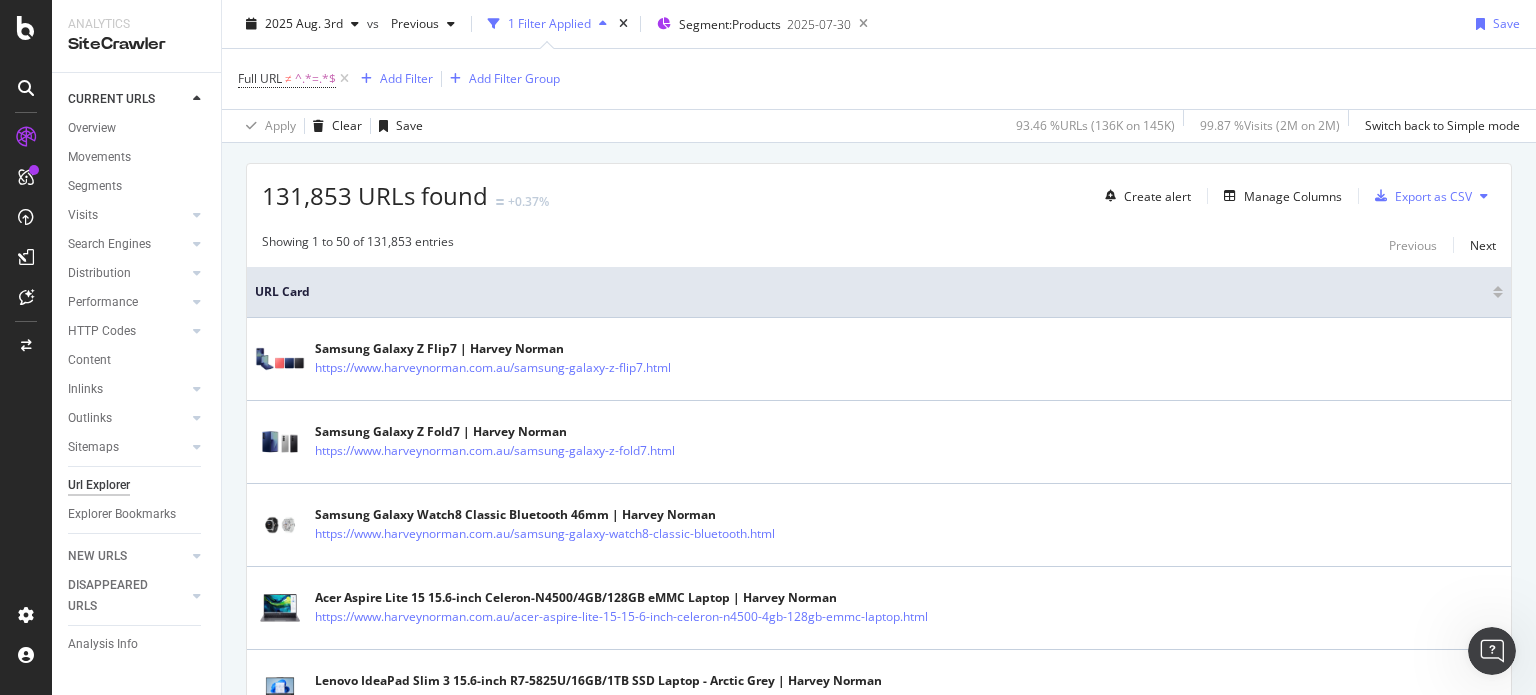 scroll, scrollTop: 173, scrollLeft: 0, axis: vertical 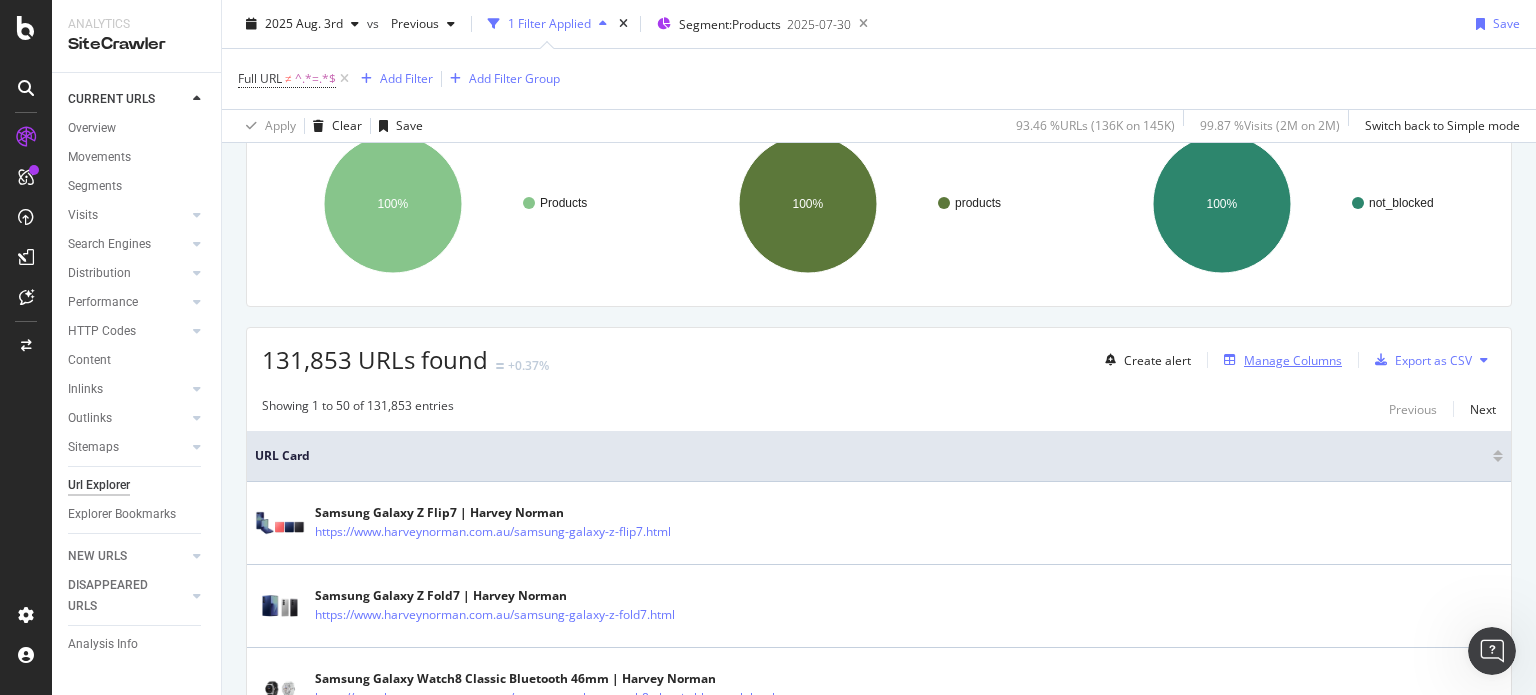click on "Manage Columns" at bounding box center [1293, 360] 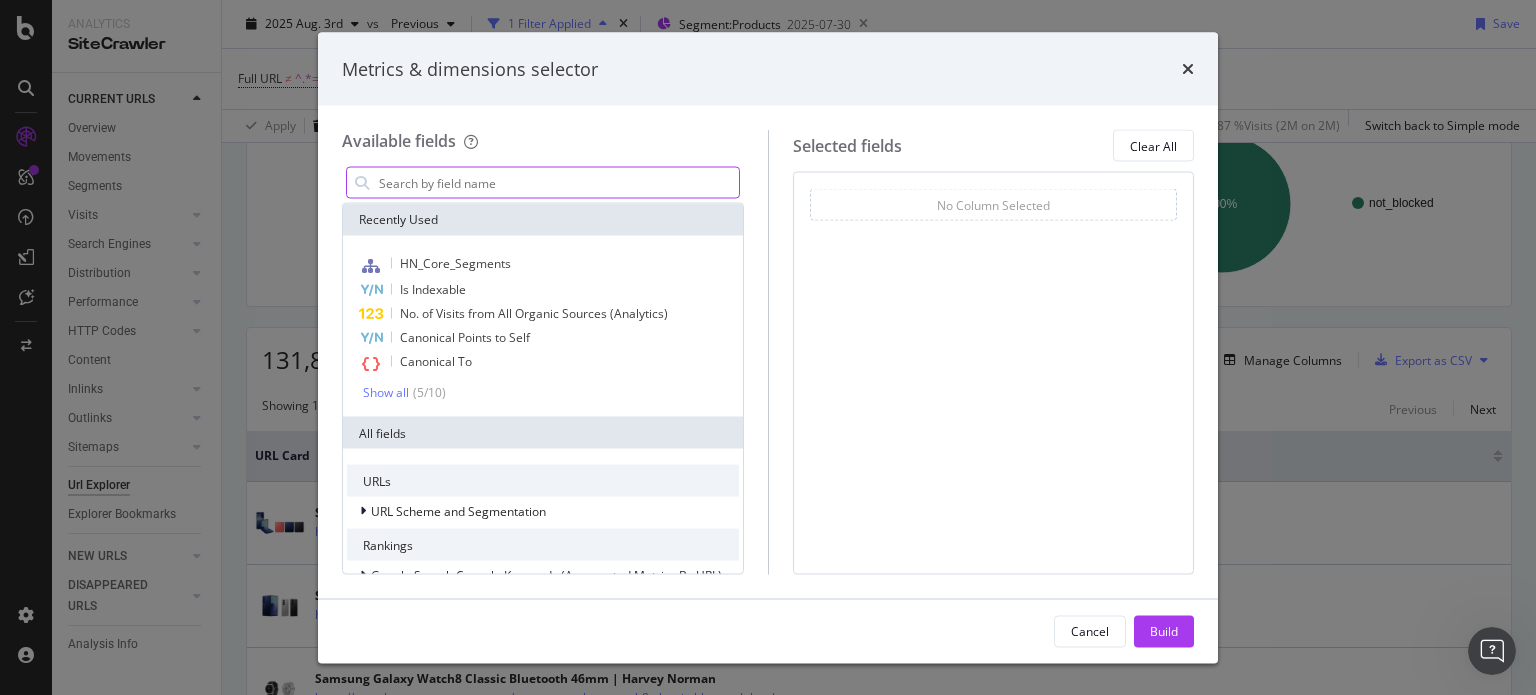 type on "b" 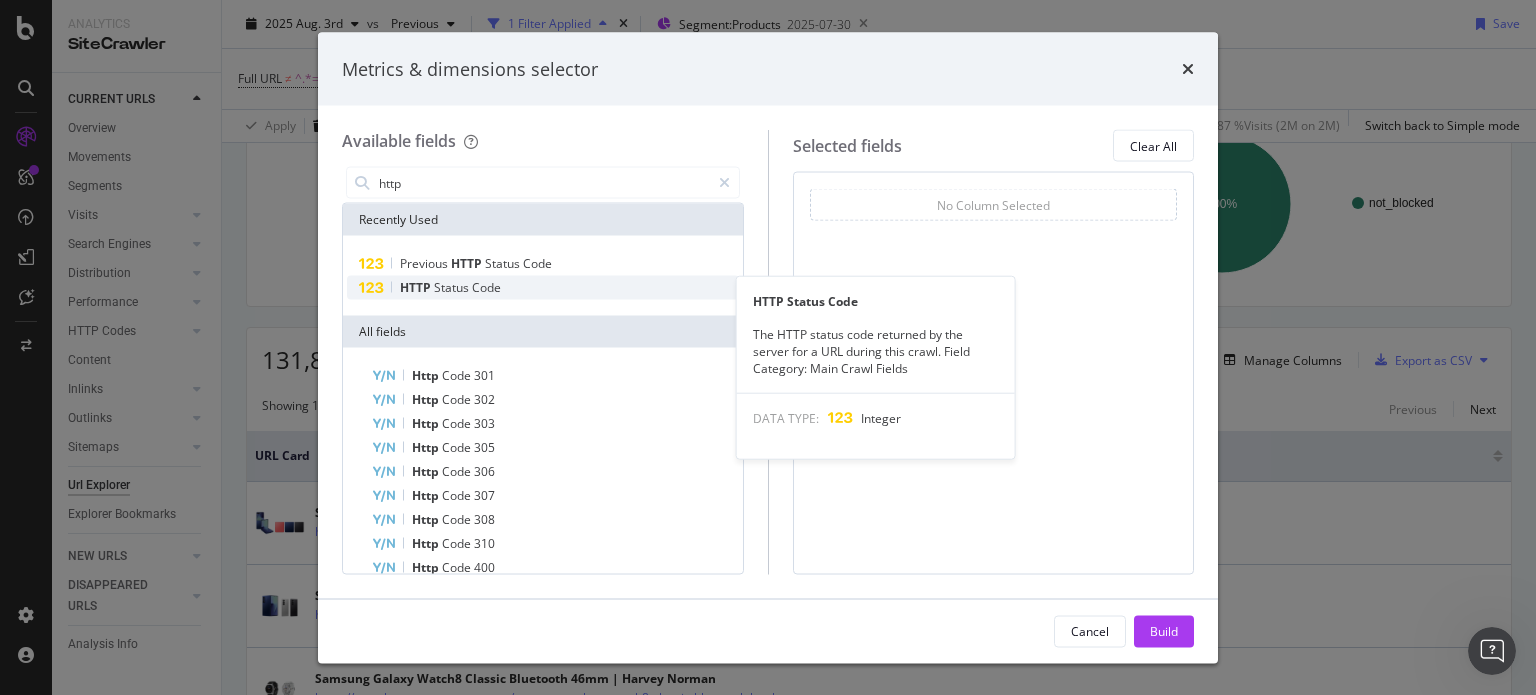 drag, startPoint x: 1189, startPoint y: 70, endPoint x: 477, endPoint y: 275, distance: 740.92444 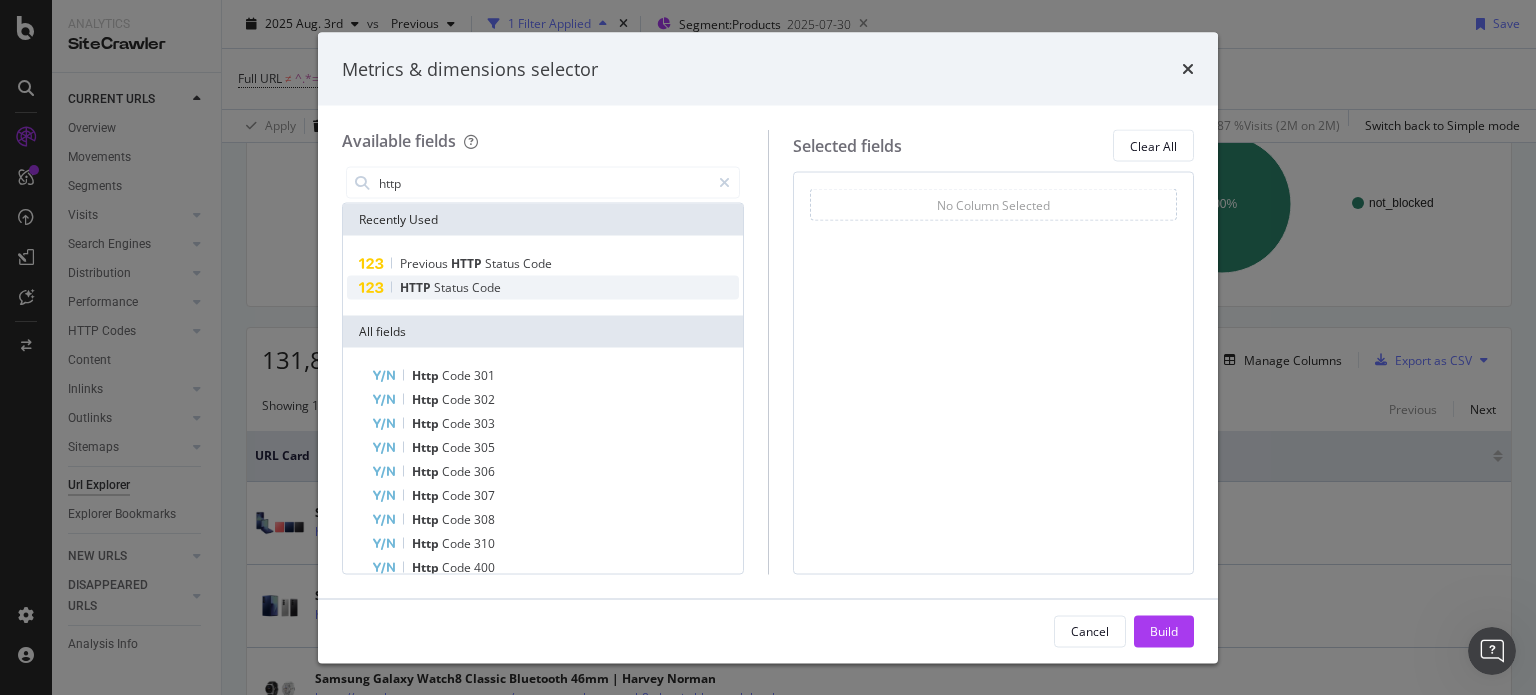 click on "Code" at bounding box center [486, 287] 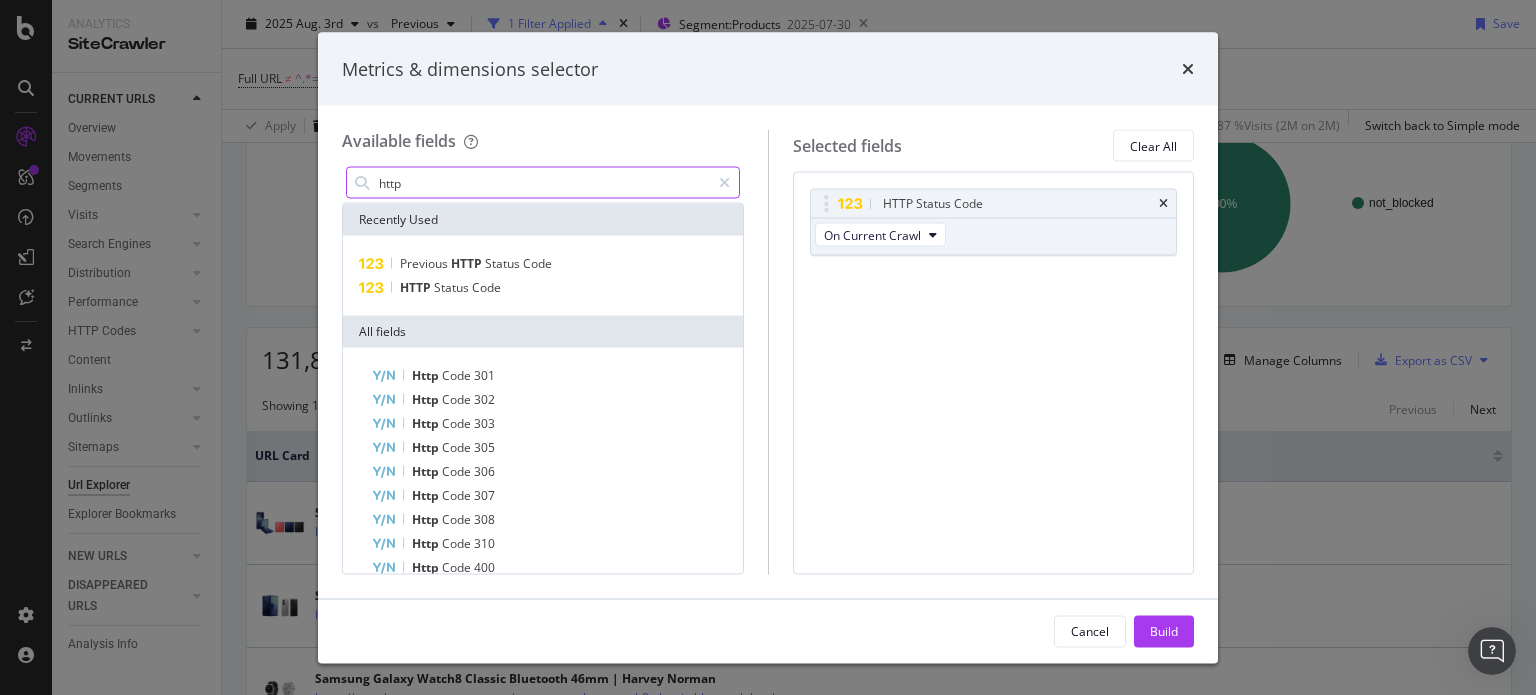 click on "http" at bounding box center (543, 183) 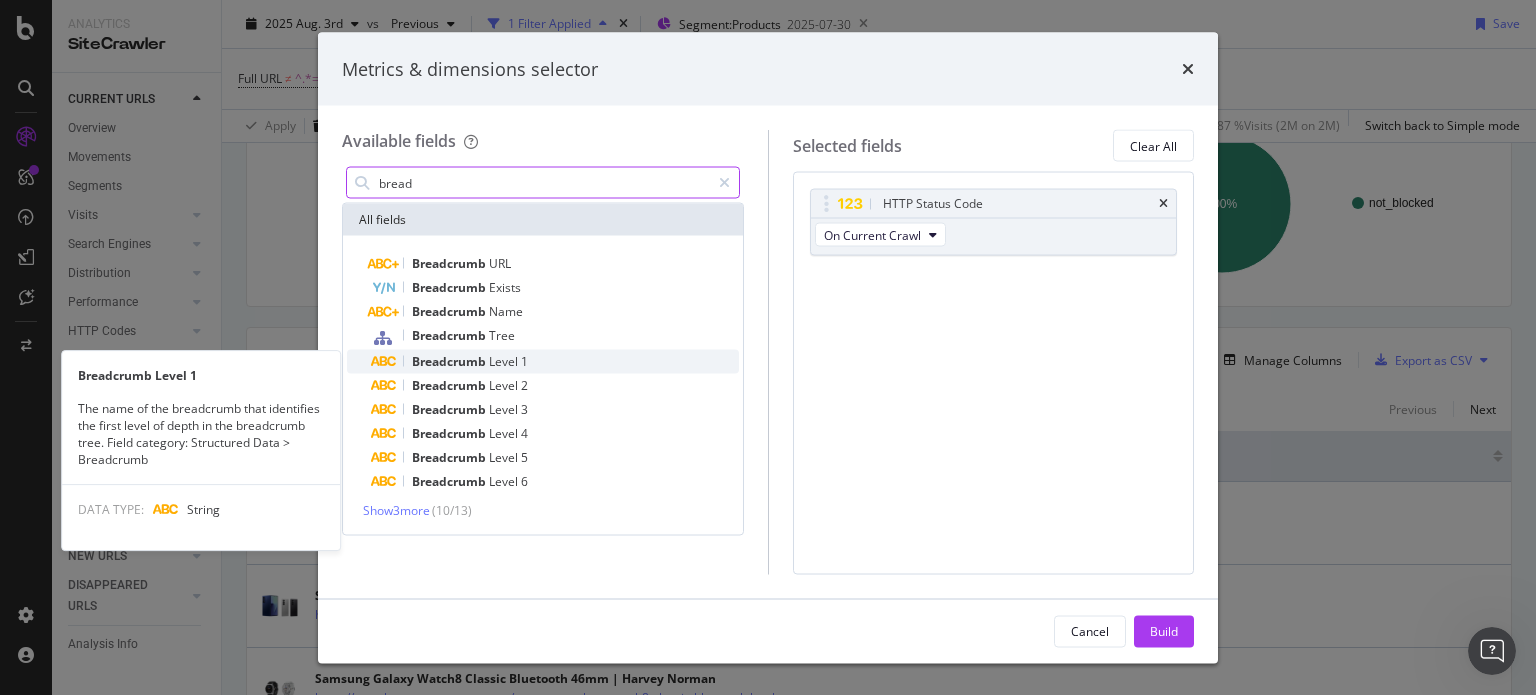 type on "bread" 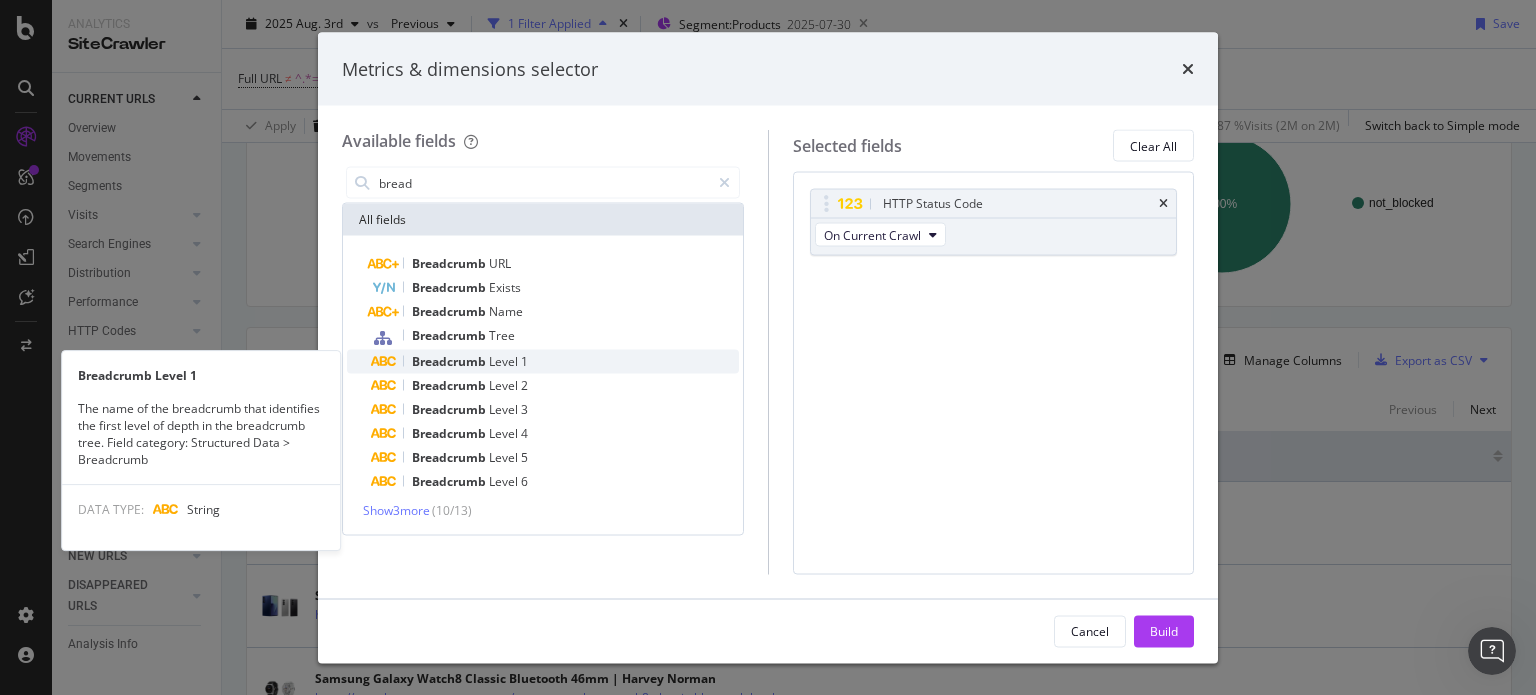 click on "Breadcrumb   Level   1" at bounding box center (555, 362) 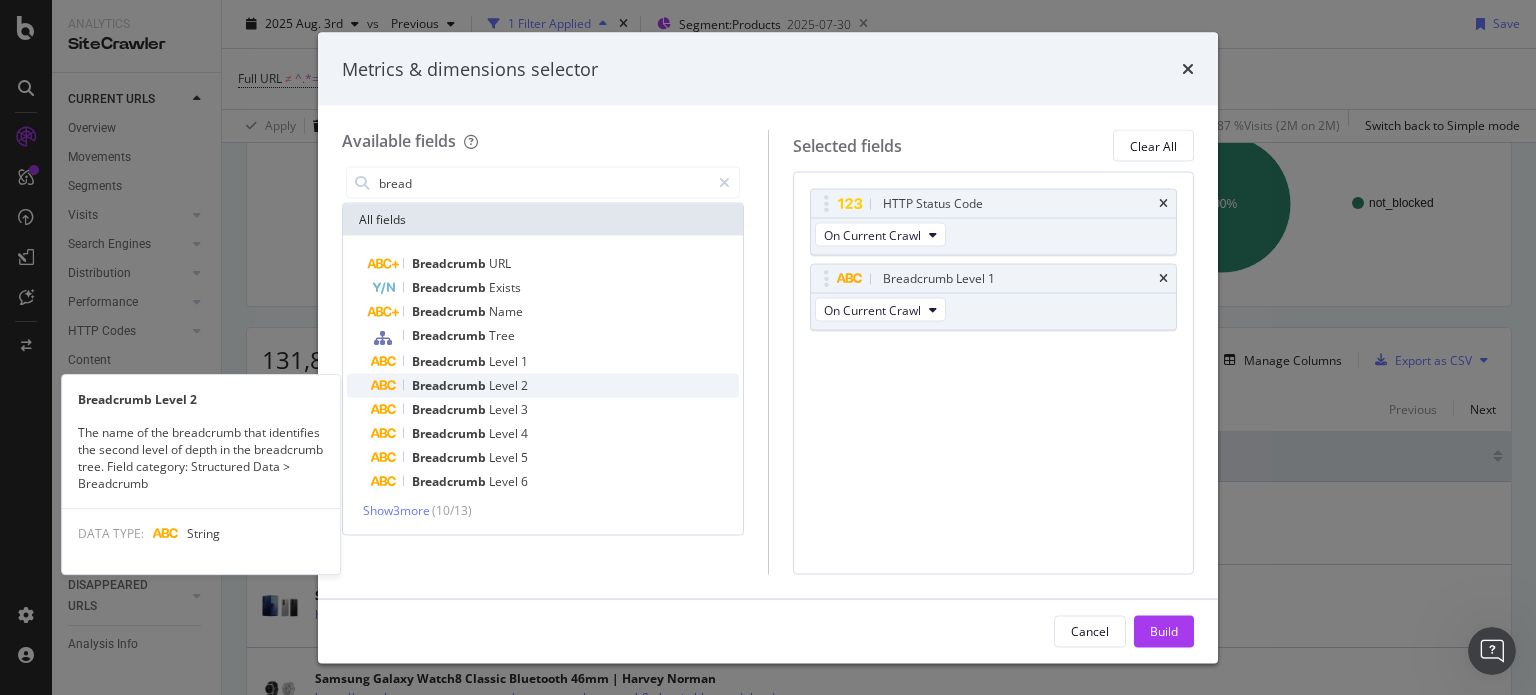 click on "Breadcrumb   Level   2" at bounding box center [555, 386] 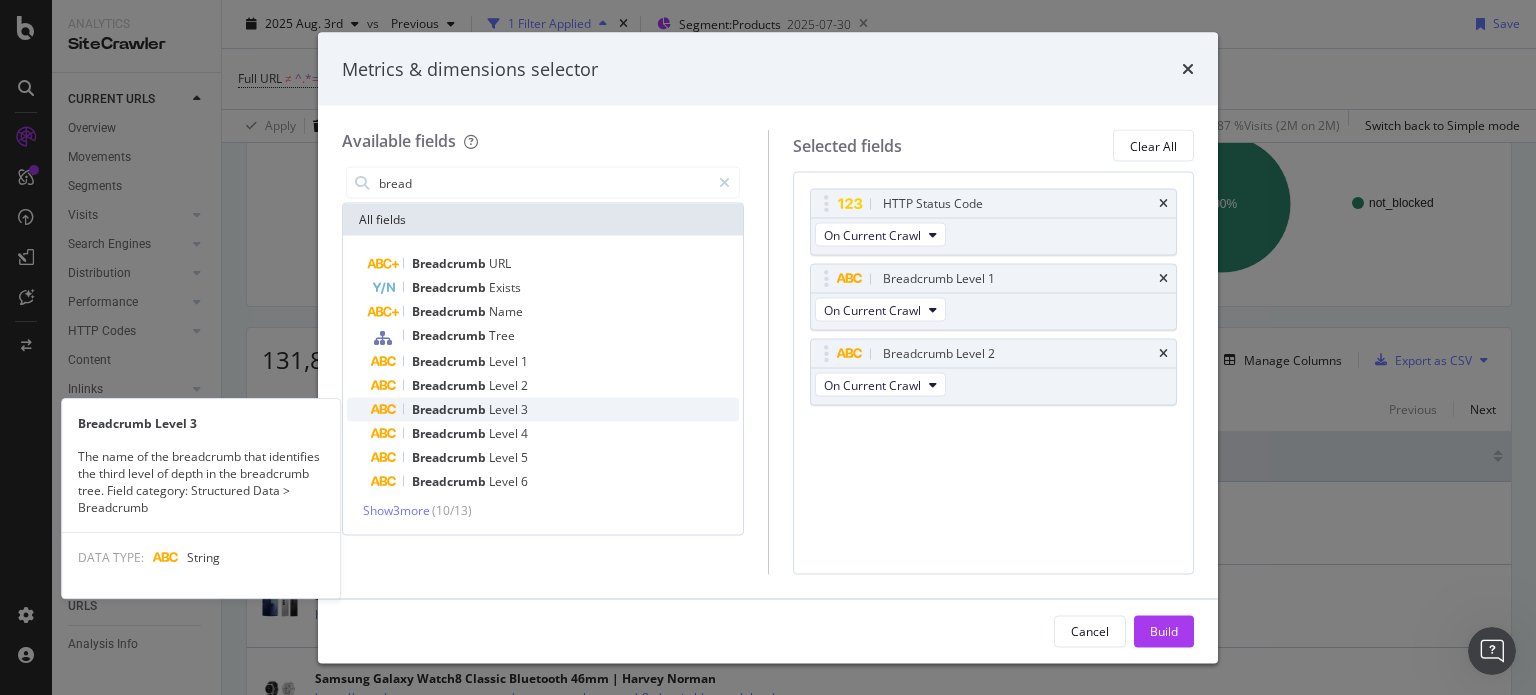click on "Breadcrumb   Level   3" at bounding box center [555, 410] 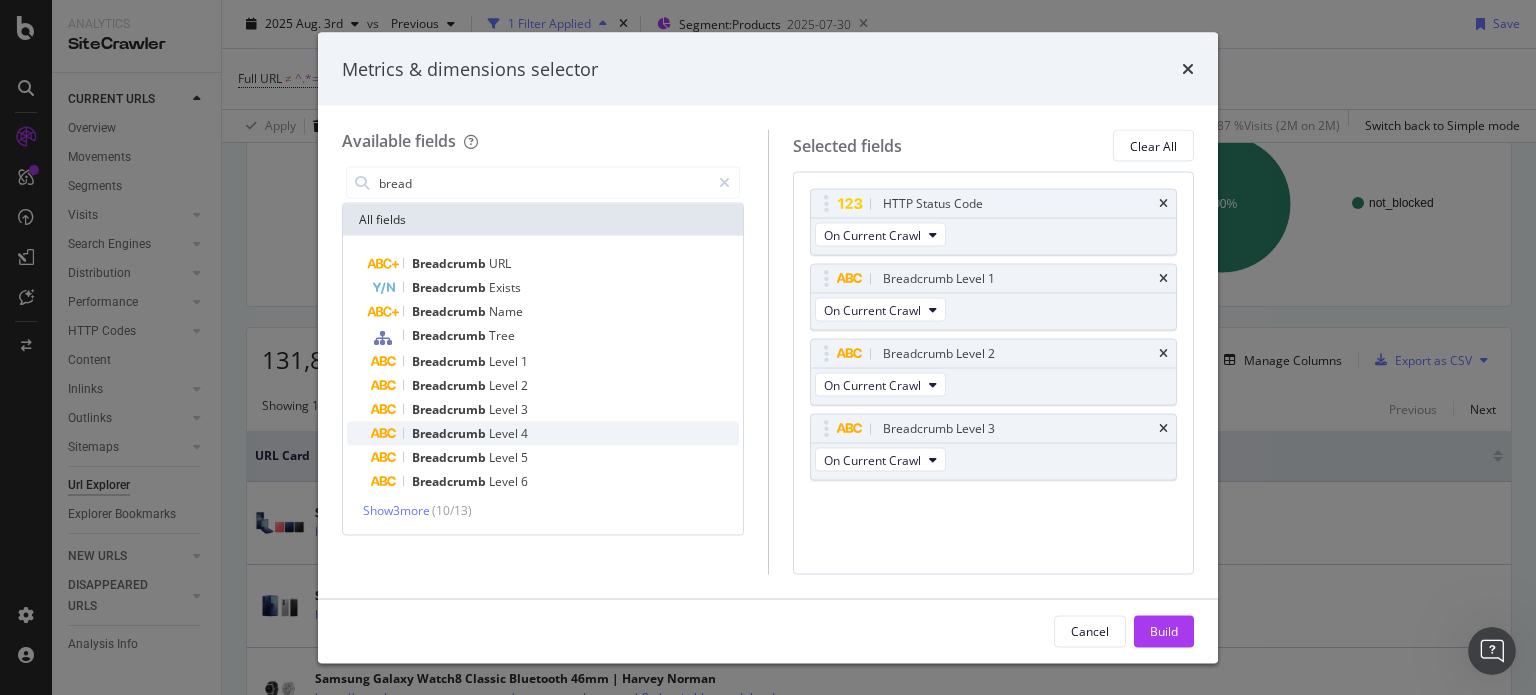click on "Breadcrumb   Level   4" at bounding box center [555, 434] 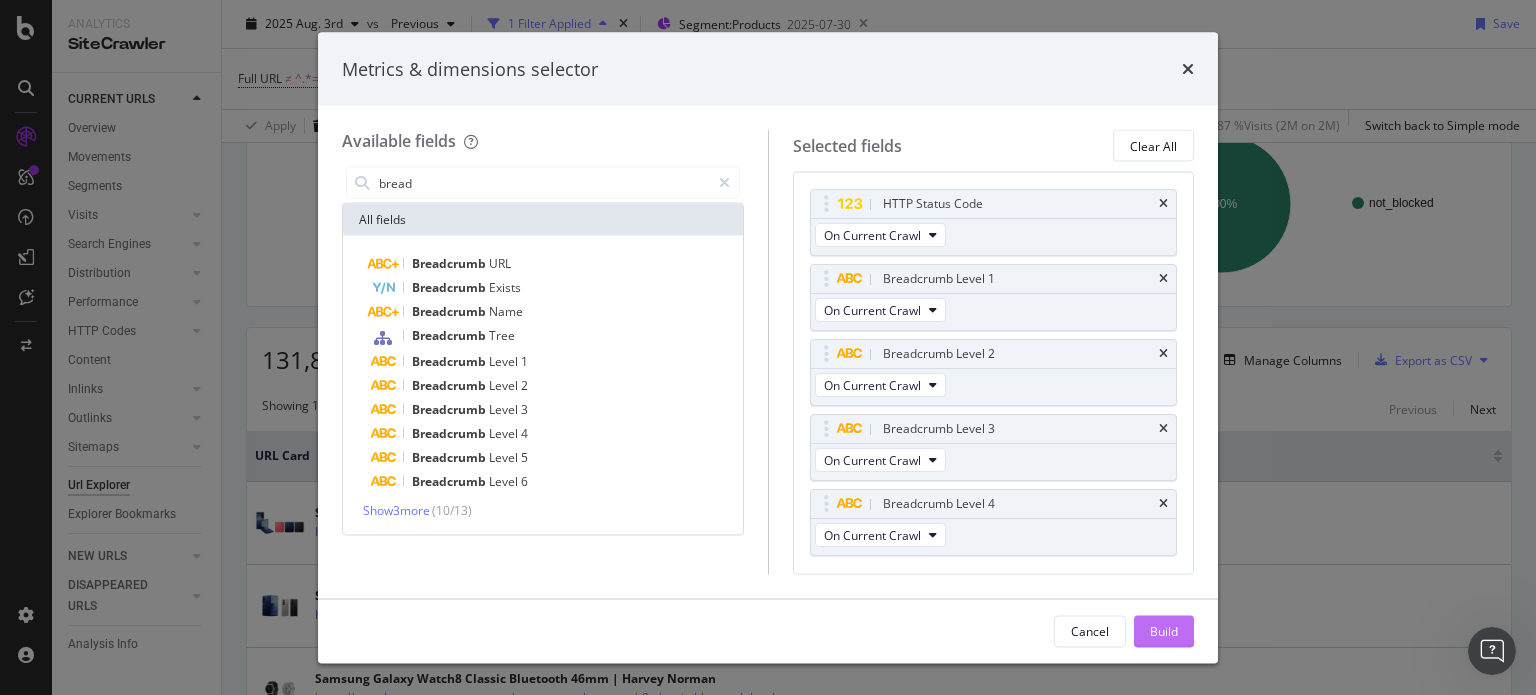 click on "Build" at bounding box center [1164, 630] 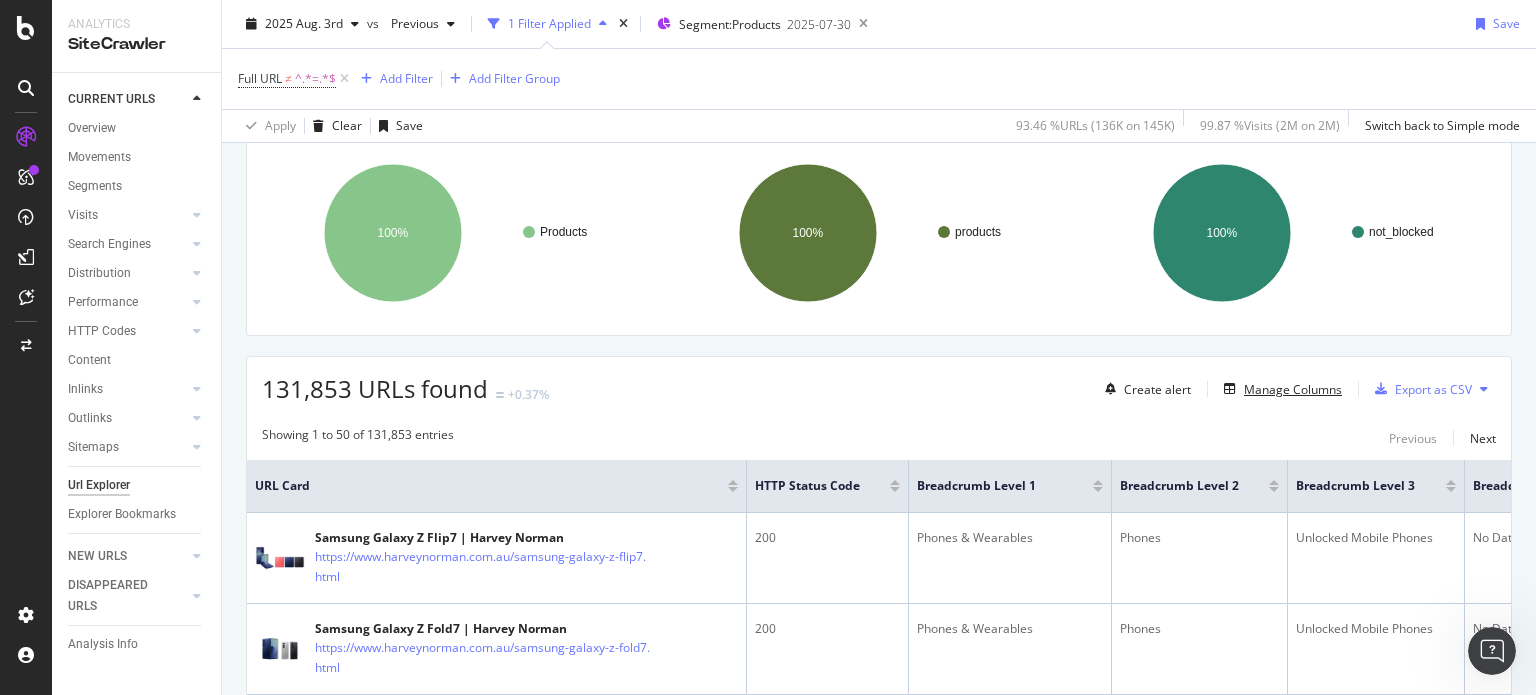 scroll, scrollTop: 173, scrollLeft: 0, axis: vertical 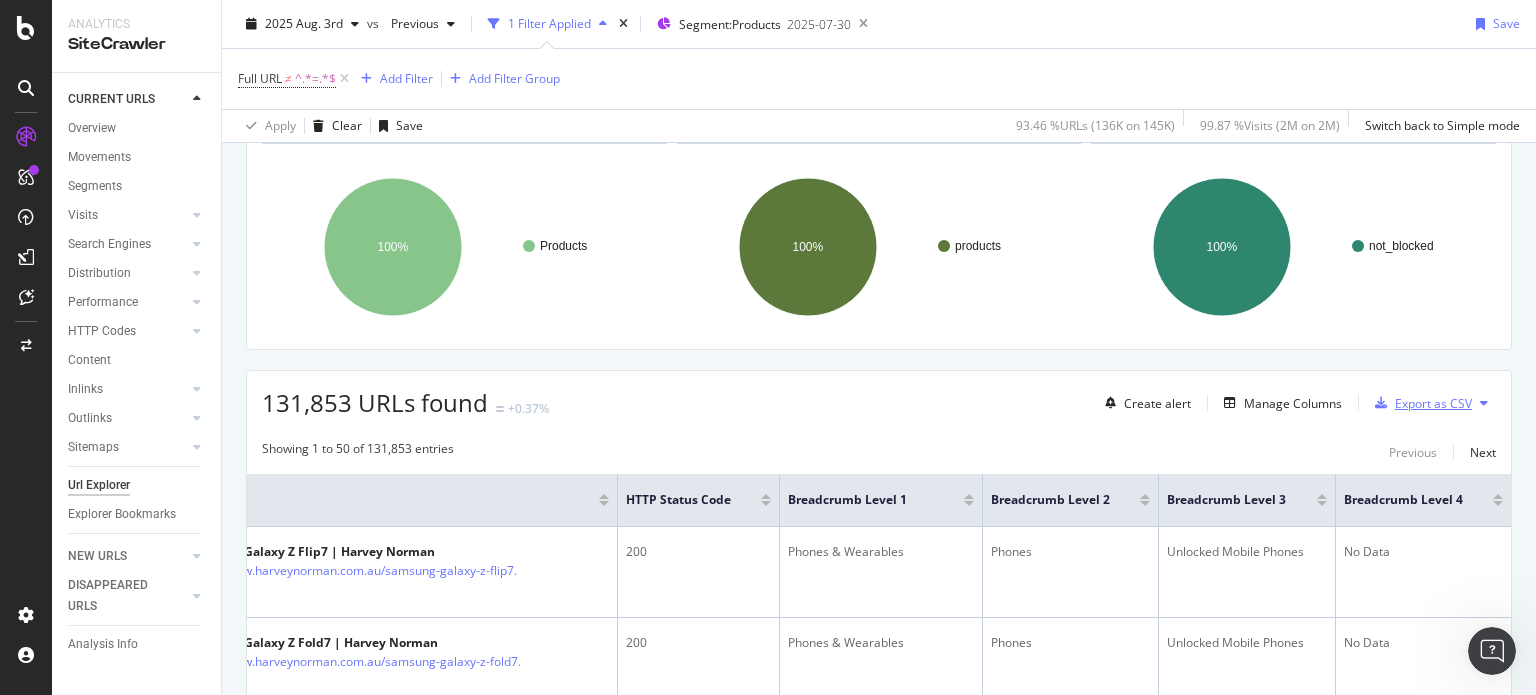 click on "Export as CSV" at bounding box center [1433, 403] 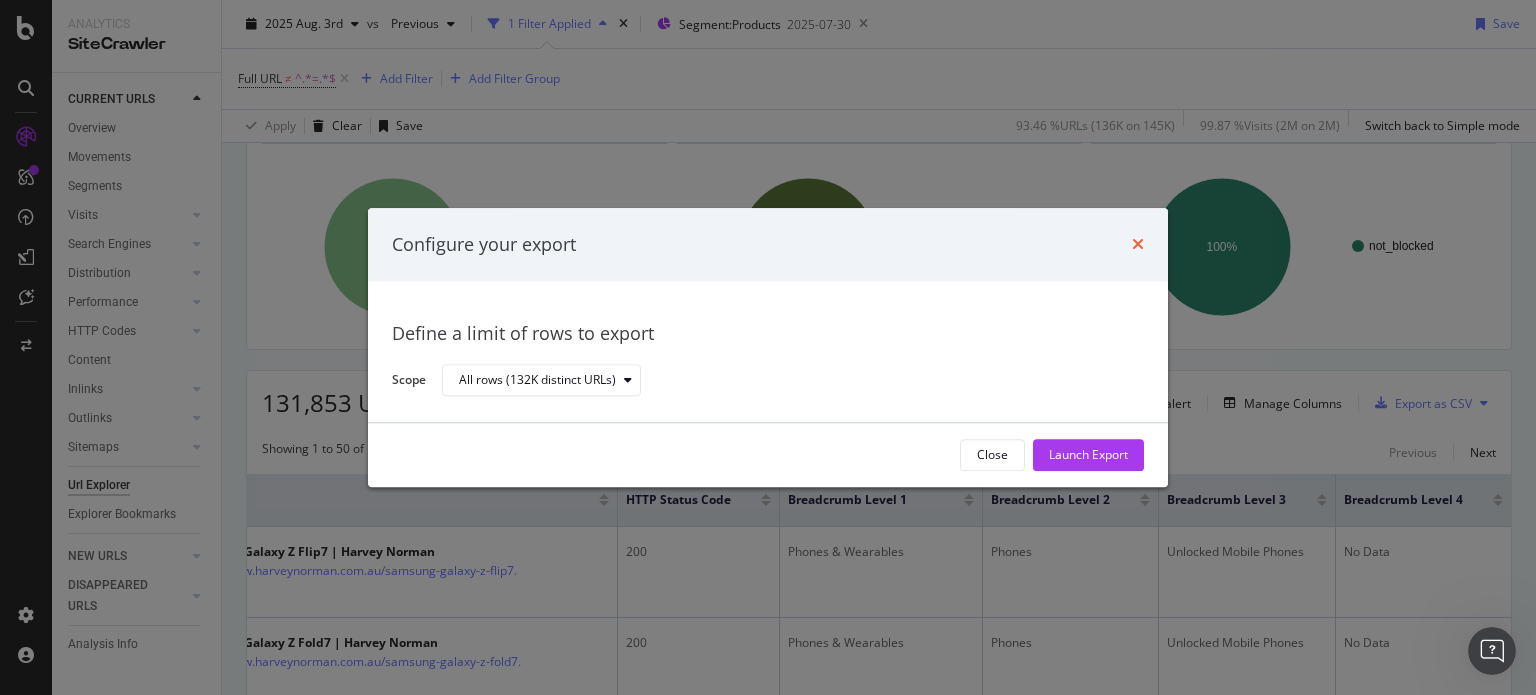 click at bounding box center (1138, 245) 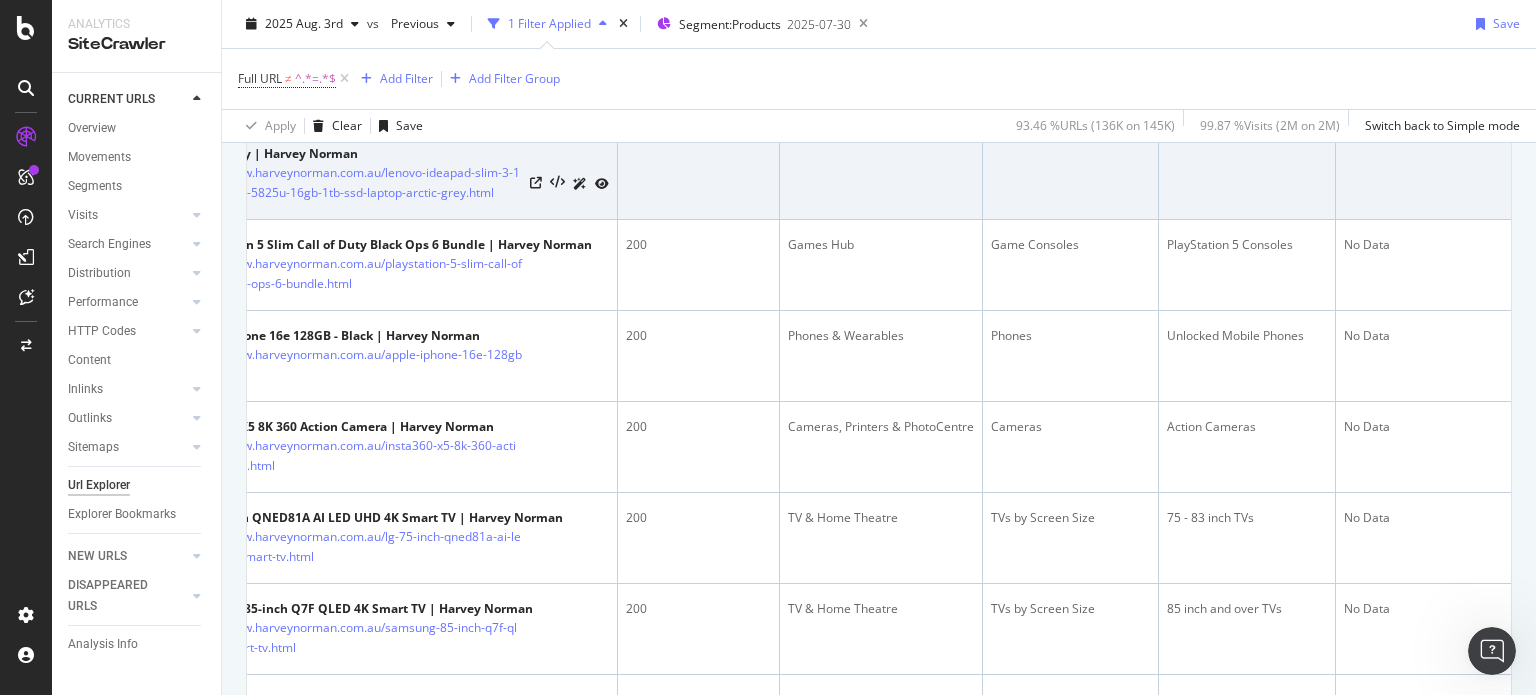 scroll, scrollTop: 1230, scrollLeft: 0, axis: vertical 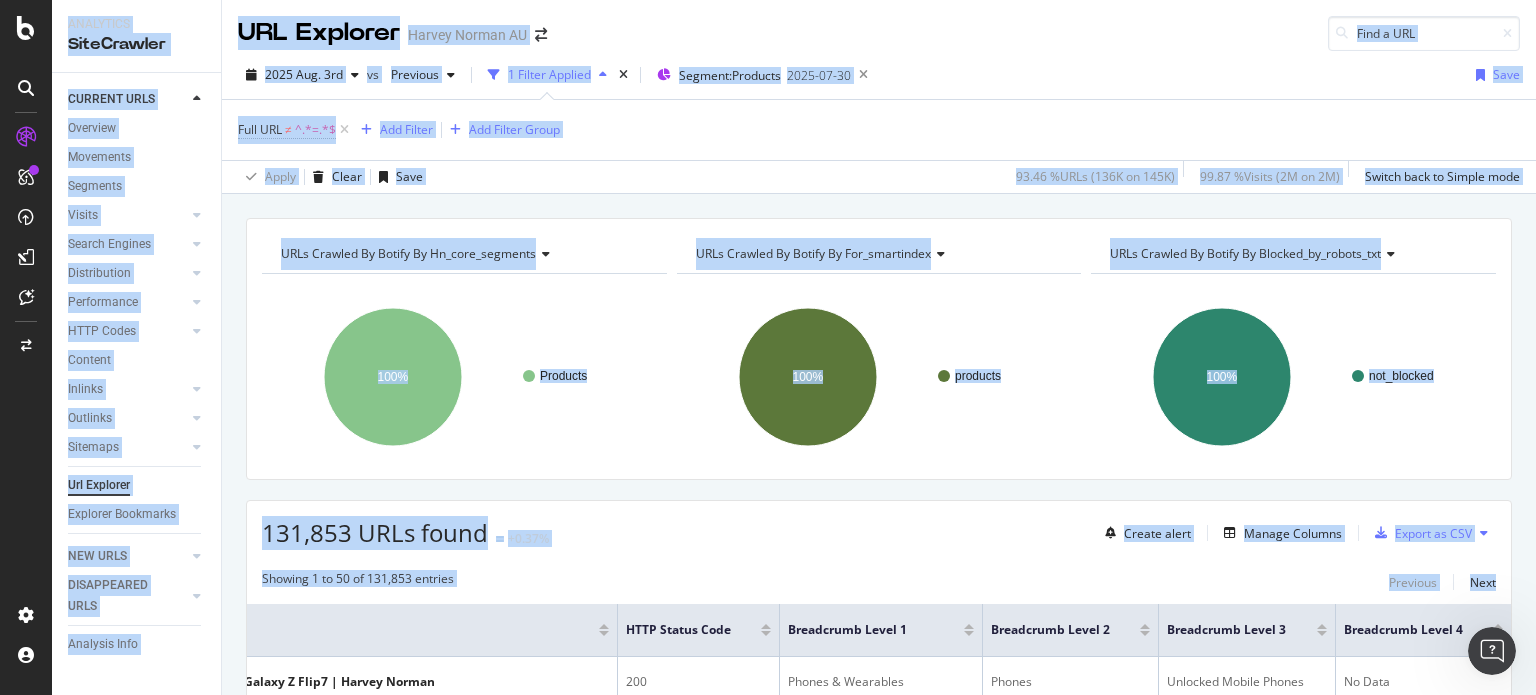 drag, startPoint x: 1535, startPoint y: 388, endPoint x: 1472, endPoint y: -112, distance: 503.95337 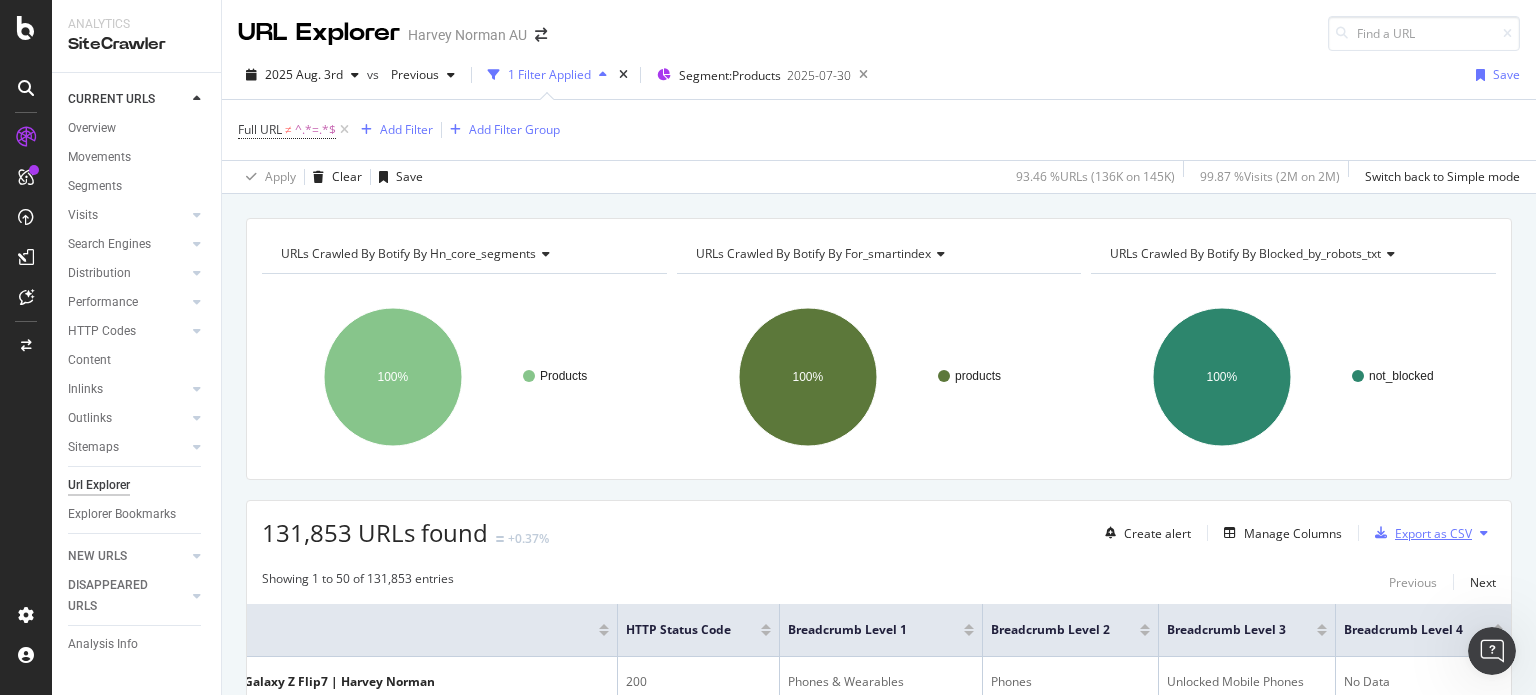 click on "Export as CSV" at bounding box center (1433, 533) 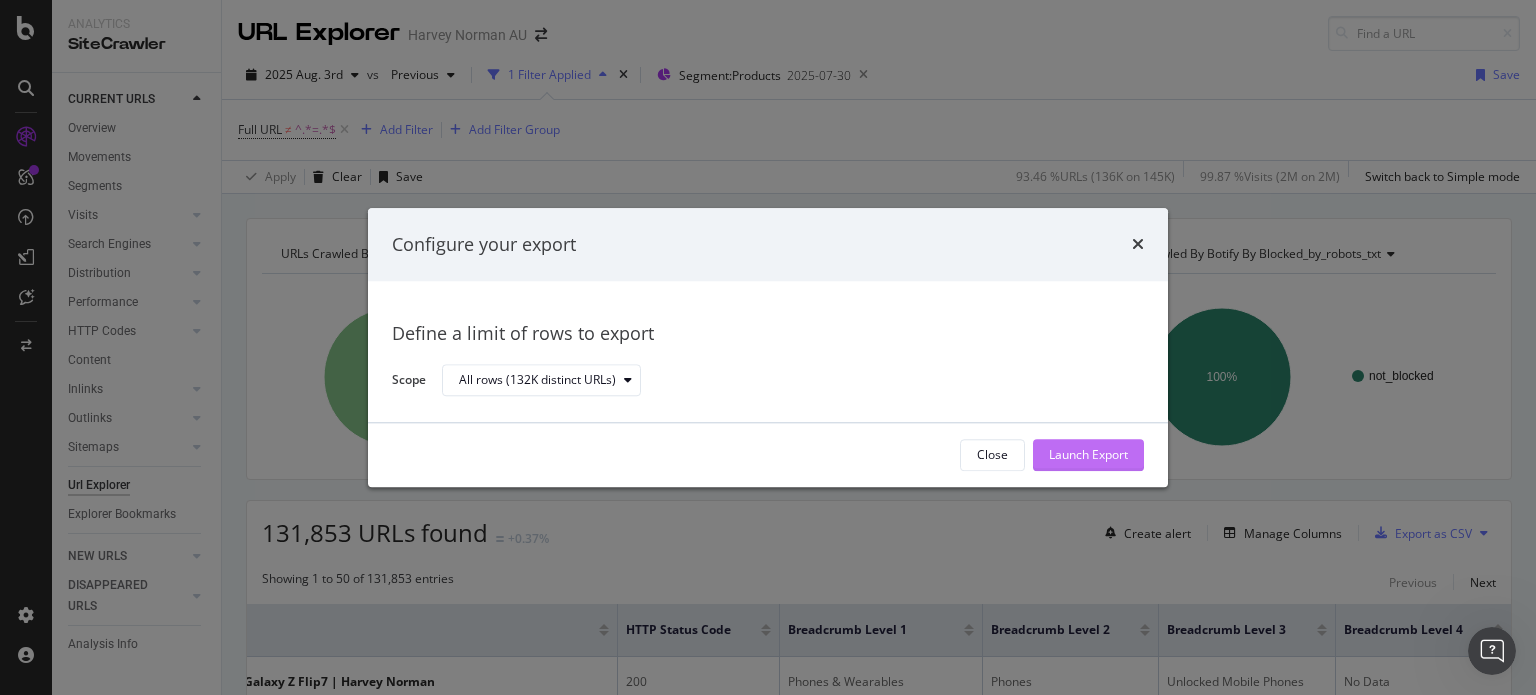 drag, startPoint x: 1084, startPoint y: 457, endPoint x: 1088, endPoint y: 247, distance: 210.03809 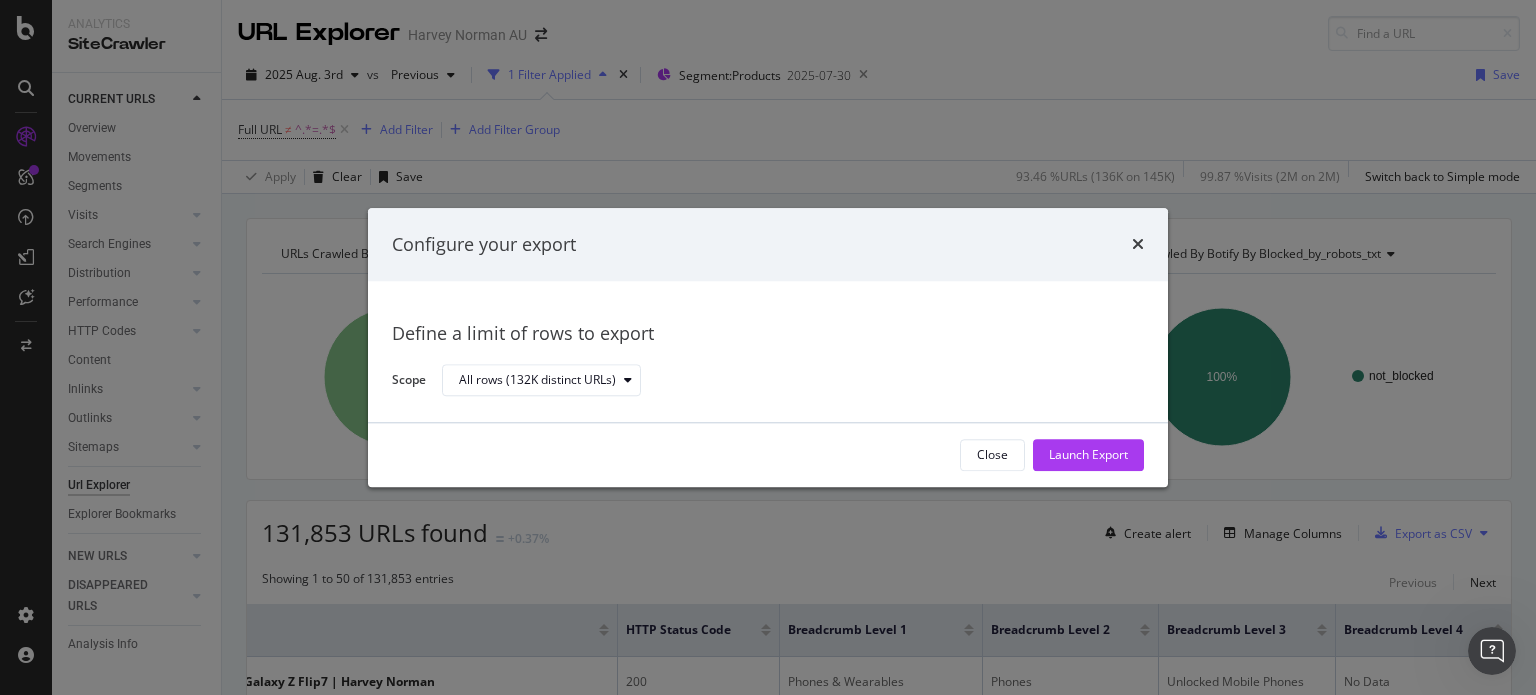 click on "Launch Export" at bounding box center [1088, 455] 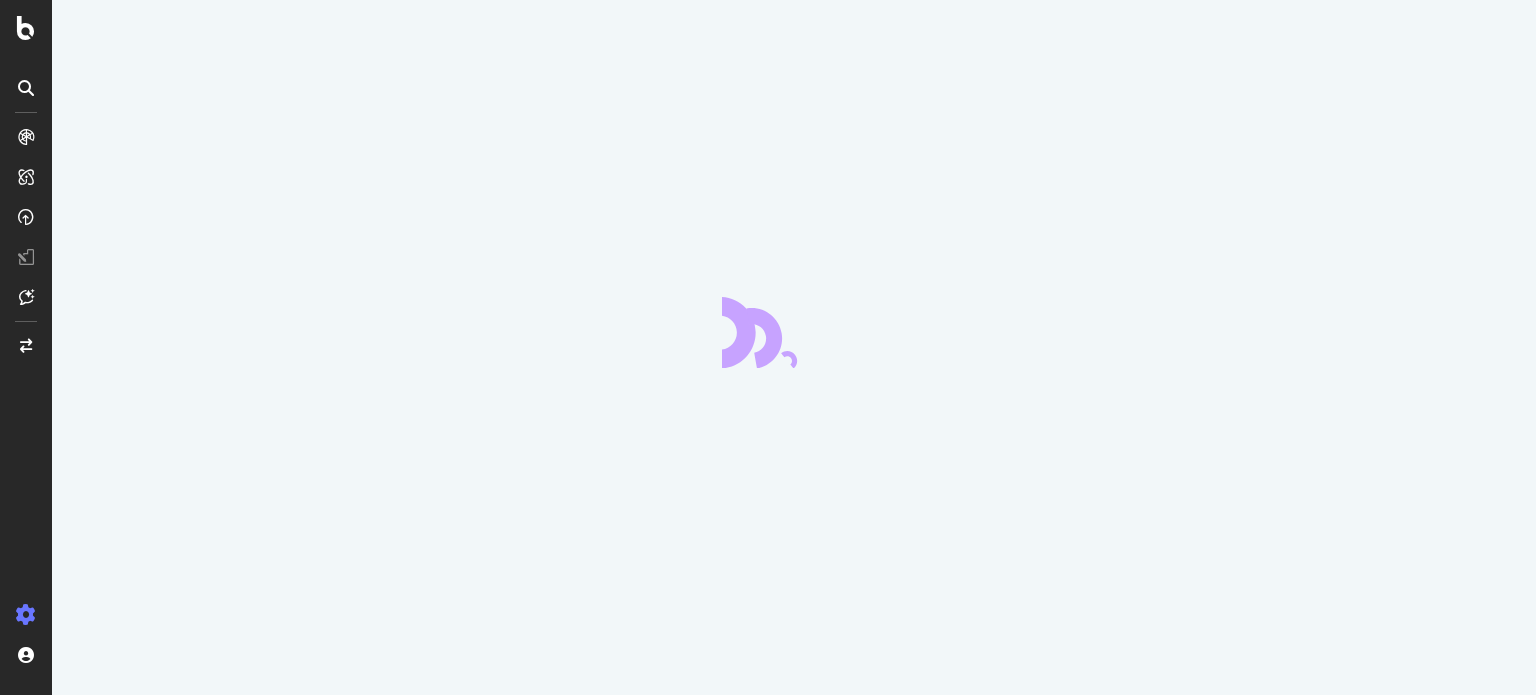 scroll, scrollTop: 0, scrollLeft: 0, axis: both 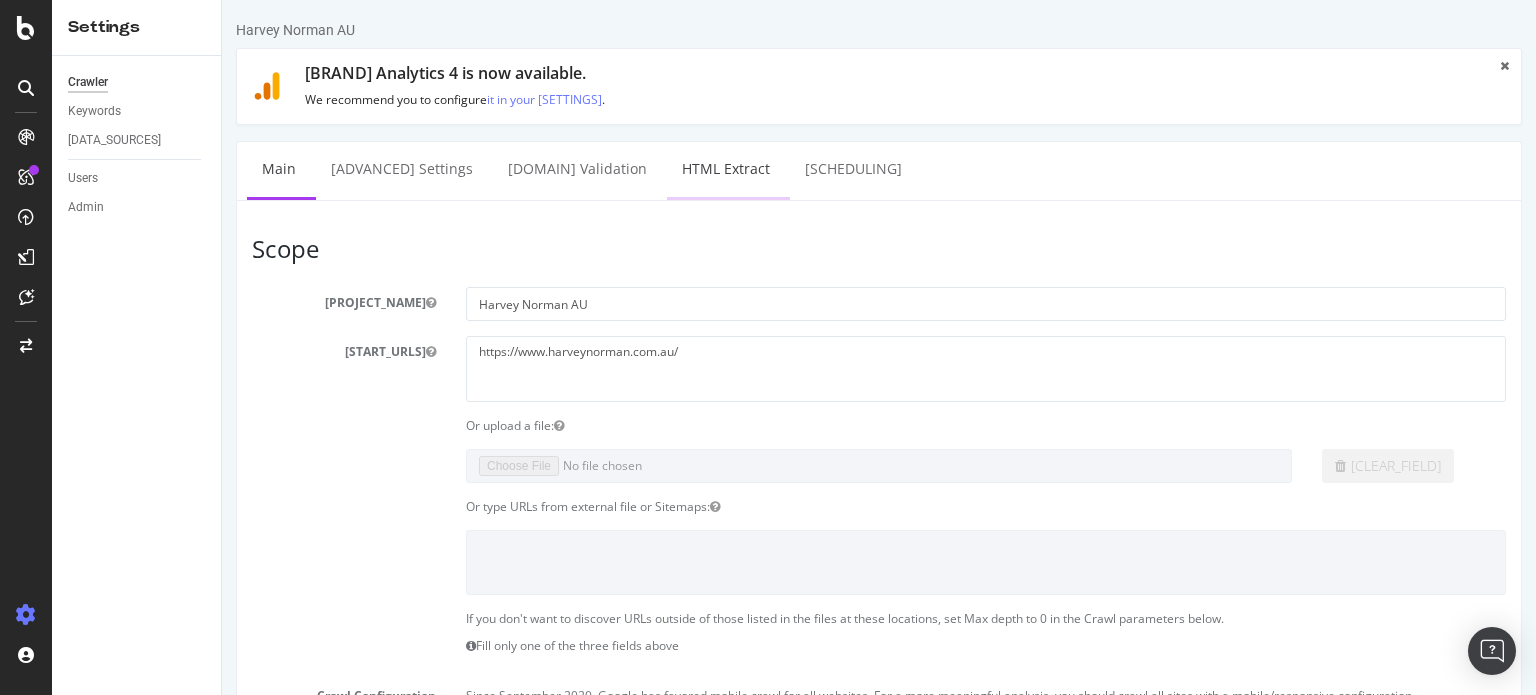 click on "HTML Extract" at bounding box center [726, 169] 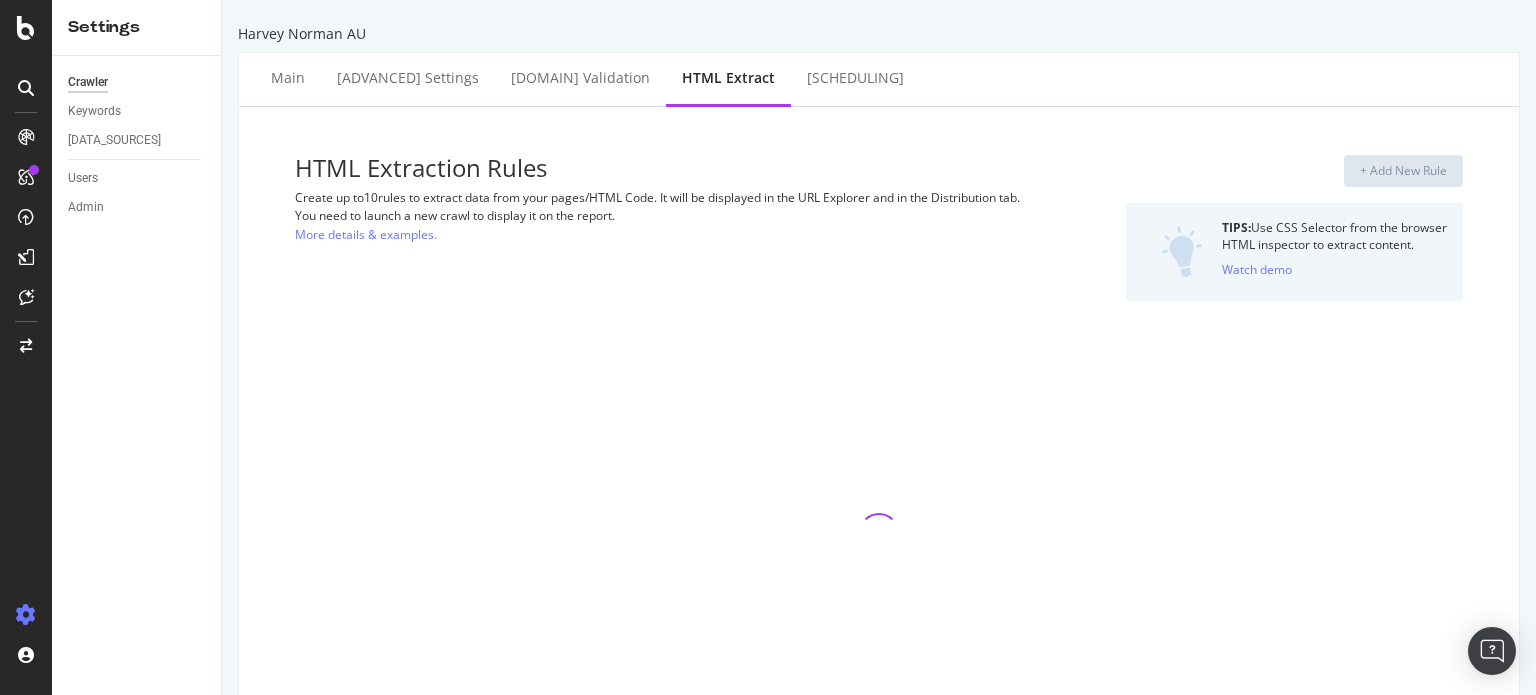 select on "exist" 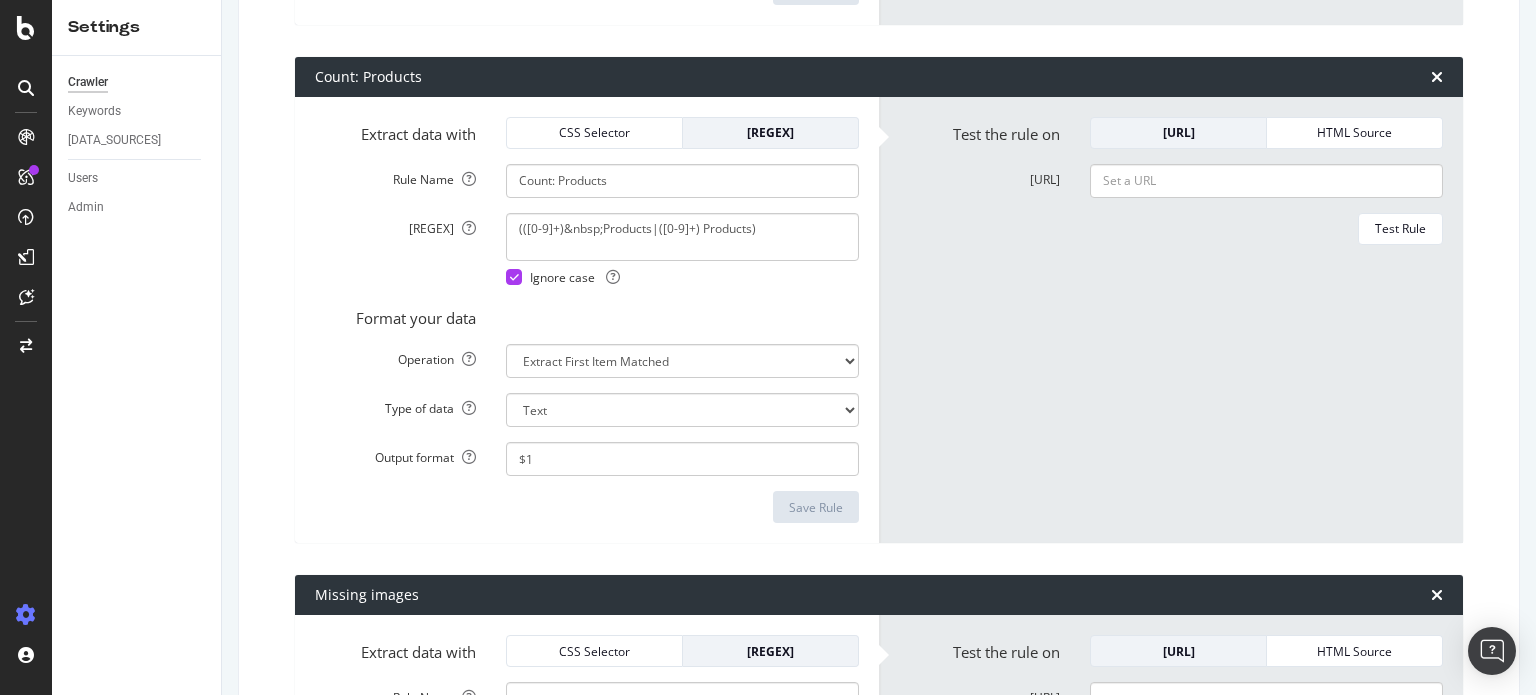 scroll, scrollTop: 3443, scrollLeft: 0, axis: vertical 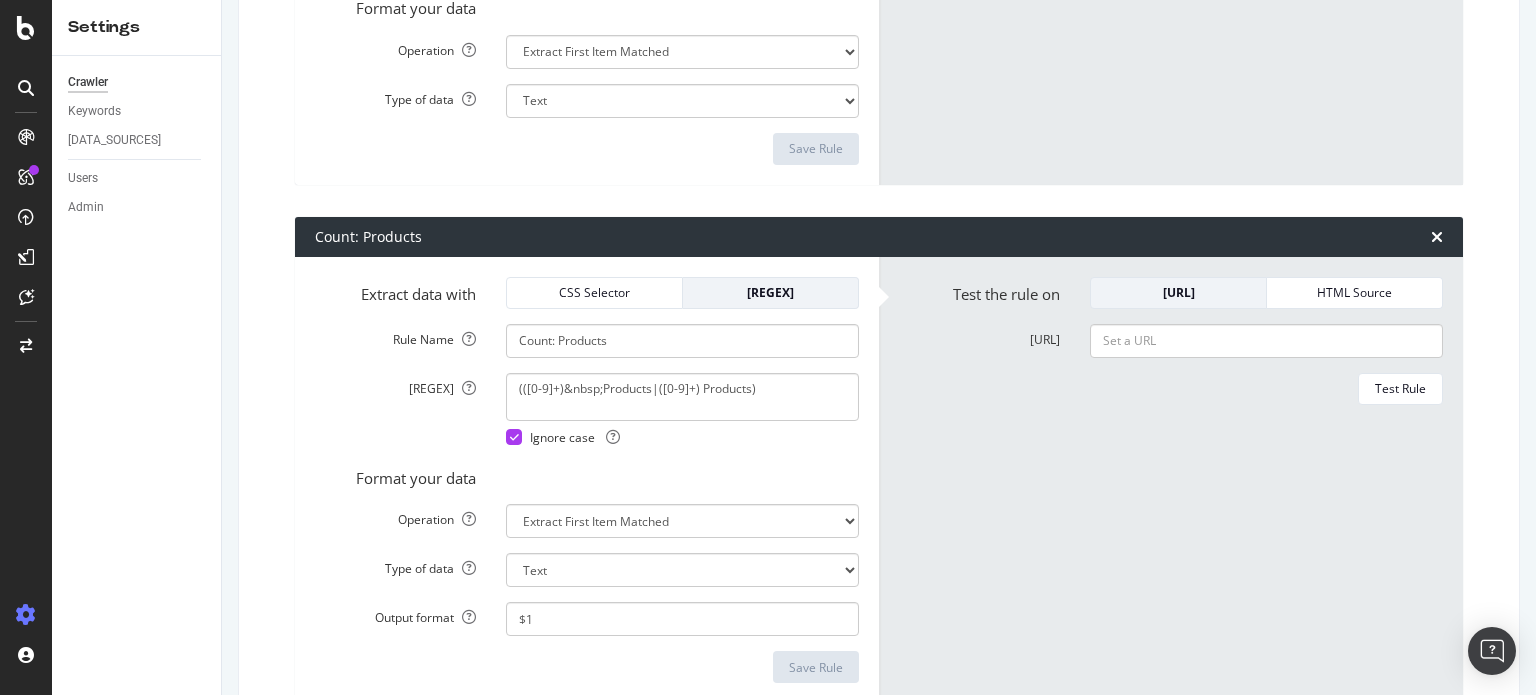 click on "Crawler Keywords Data Sources Users Admin" at bounding box center [136, 375] 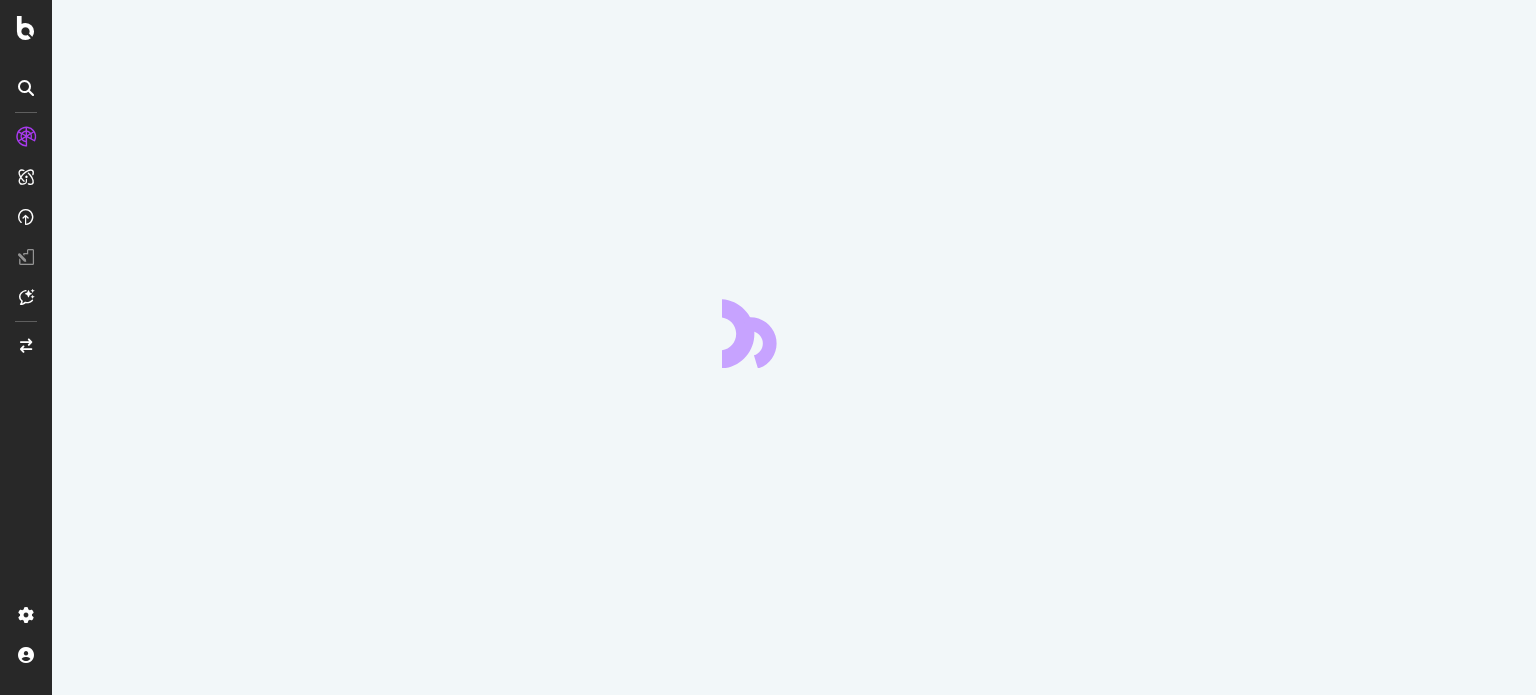 scroll, scrollTop: 0, scrollLeft: 0, axis: both 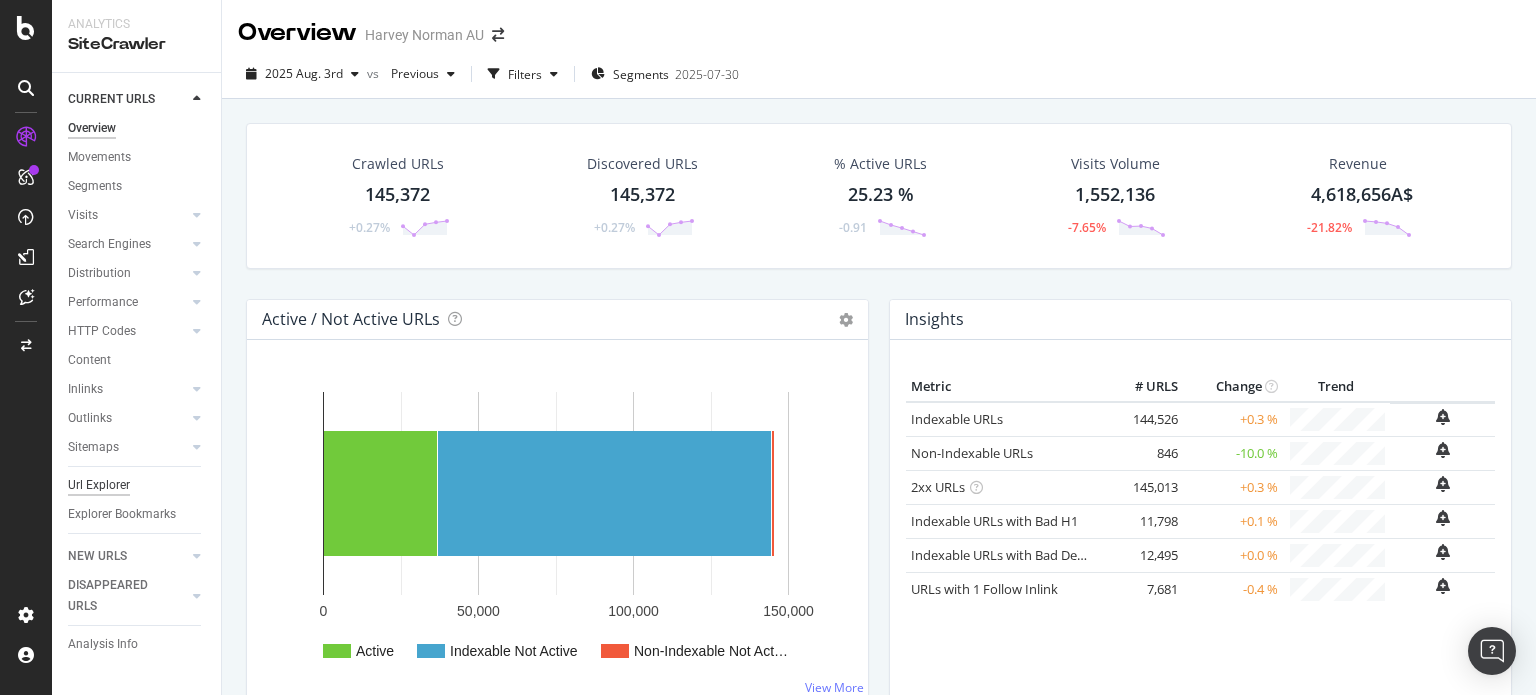 click on "Url Explorer" at bounding box center (99, 485) 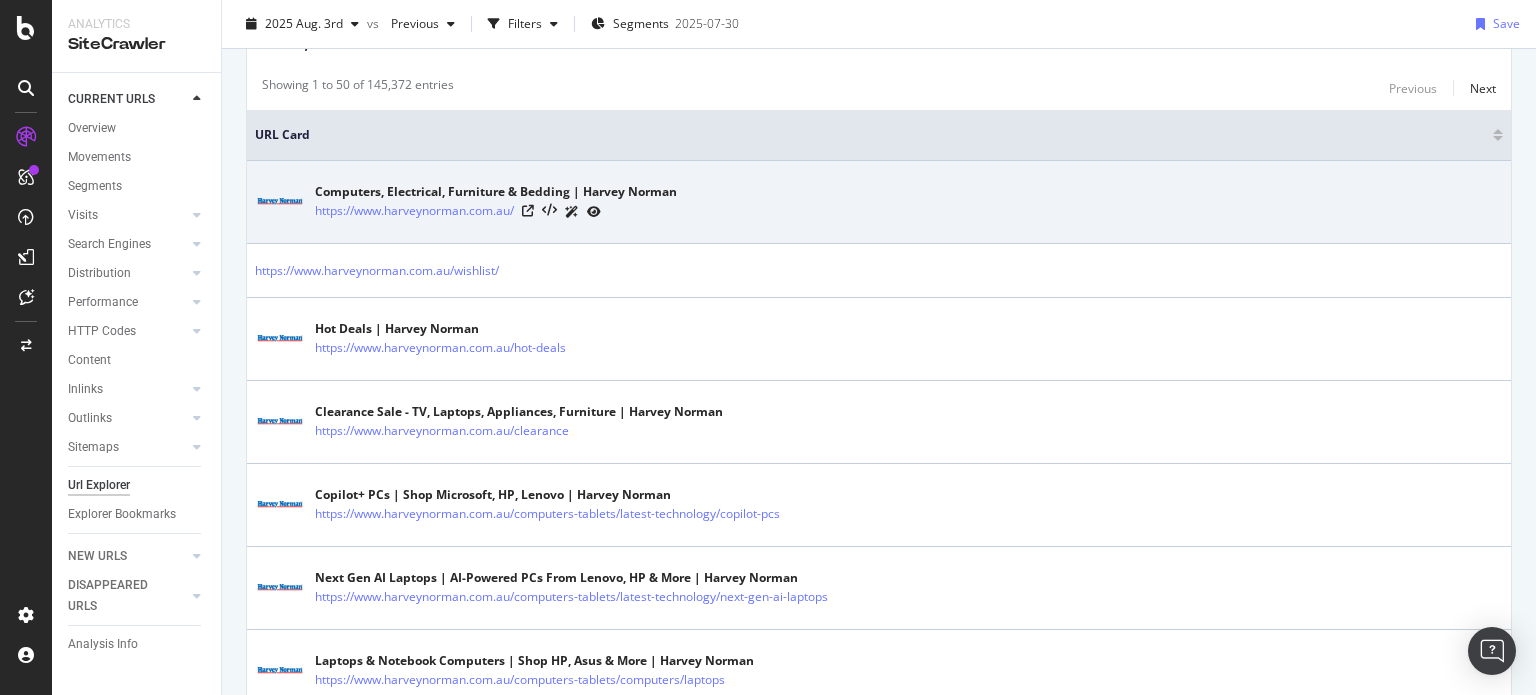 scroll, scrollTop: 0, scrollLeft: 0, axis: both 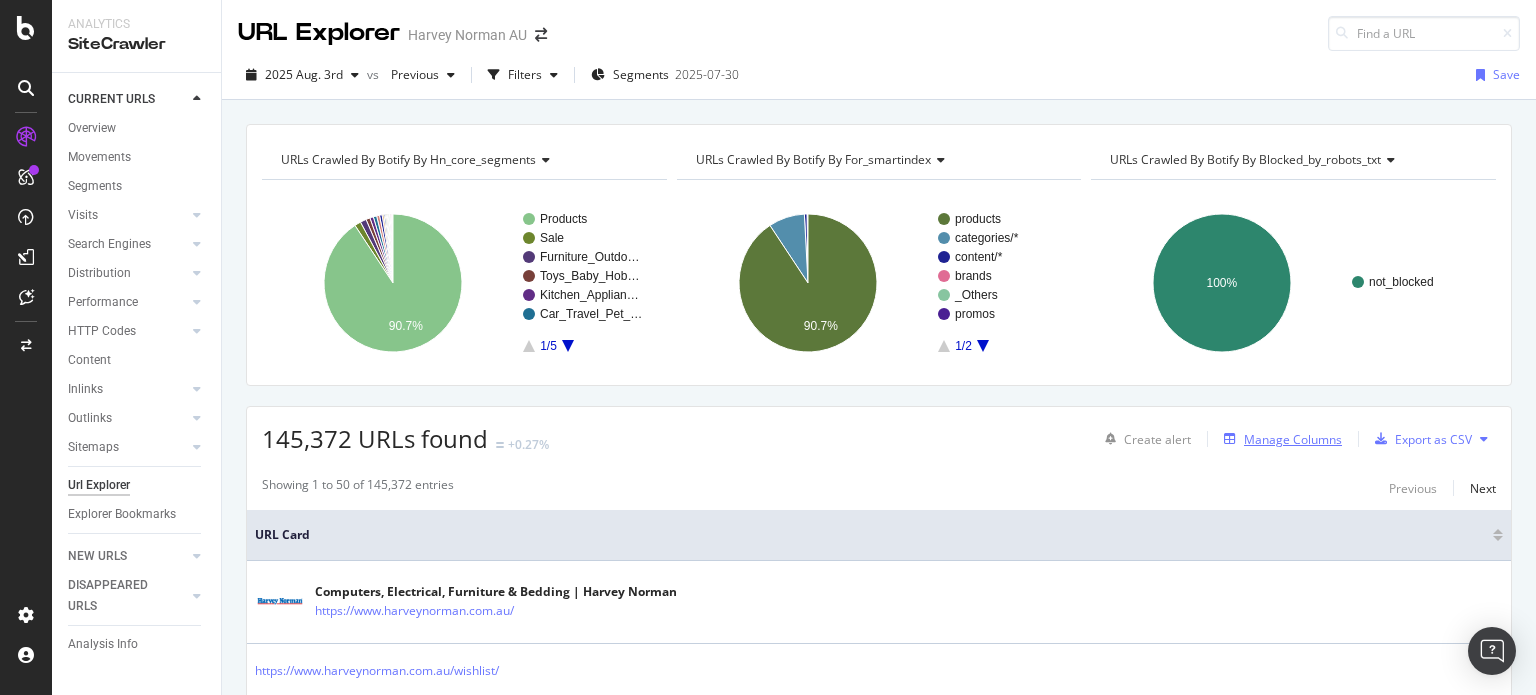 click on "Manage Columns" at bounding box center (1293, 439) 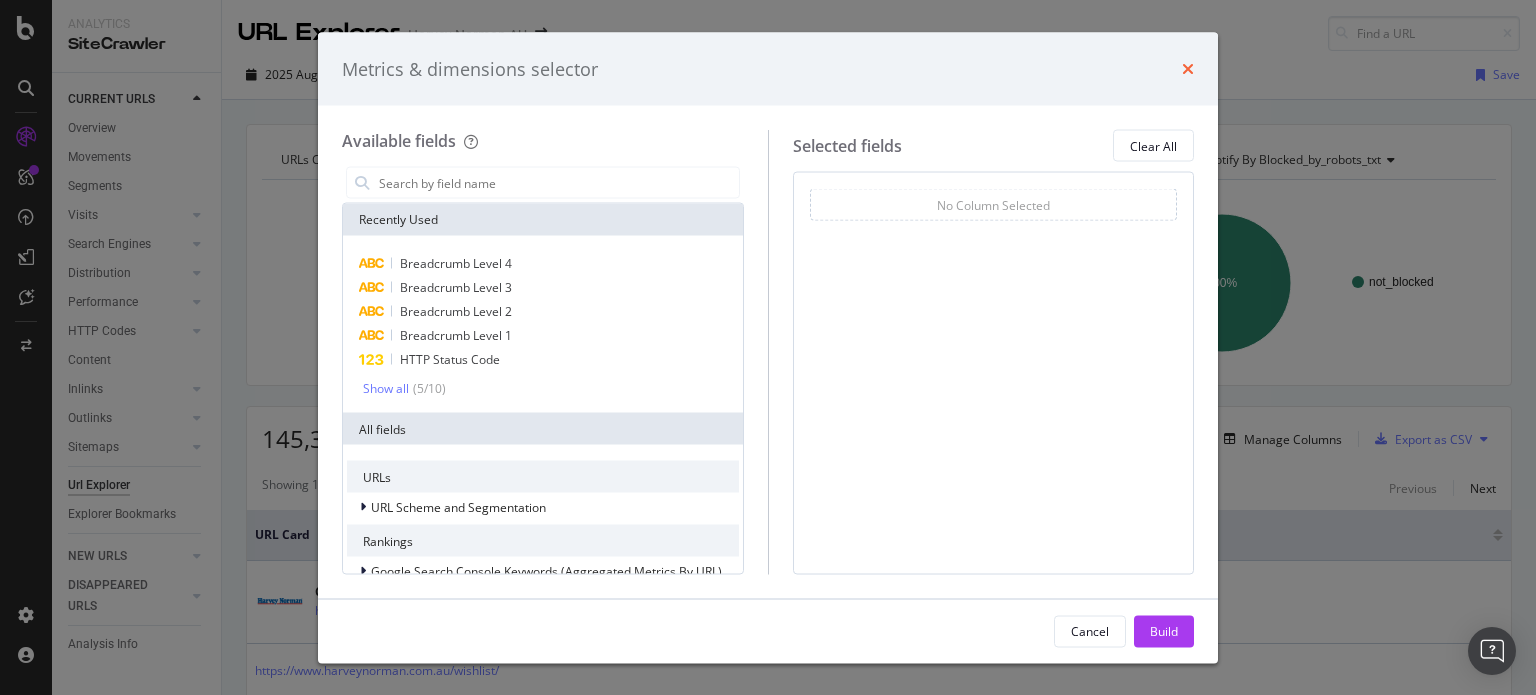 click at bounding box center (1188, 69) 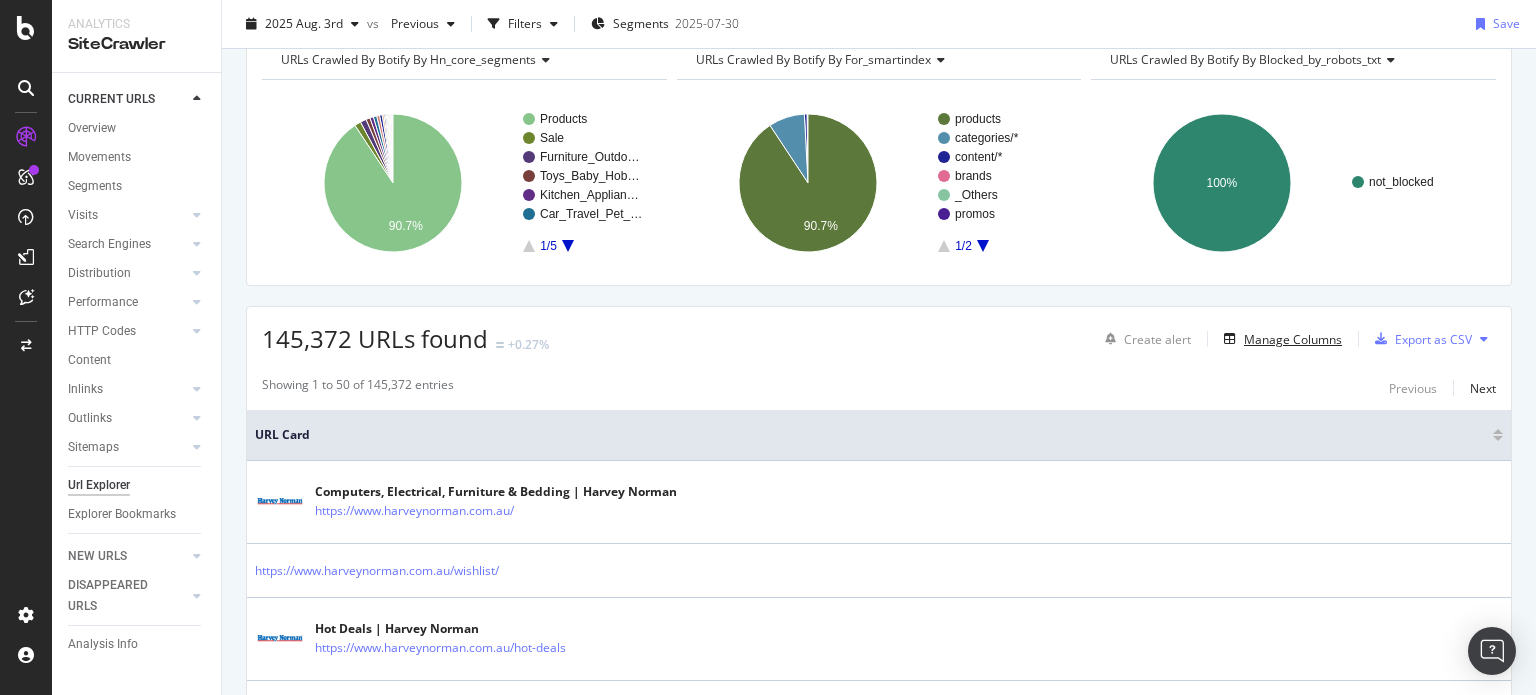scroll, scrollTop: 0, scrollLeft: 0, axis: both 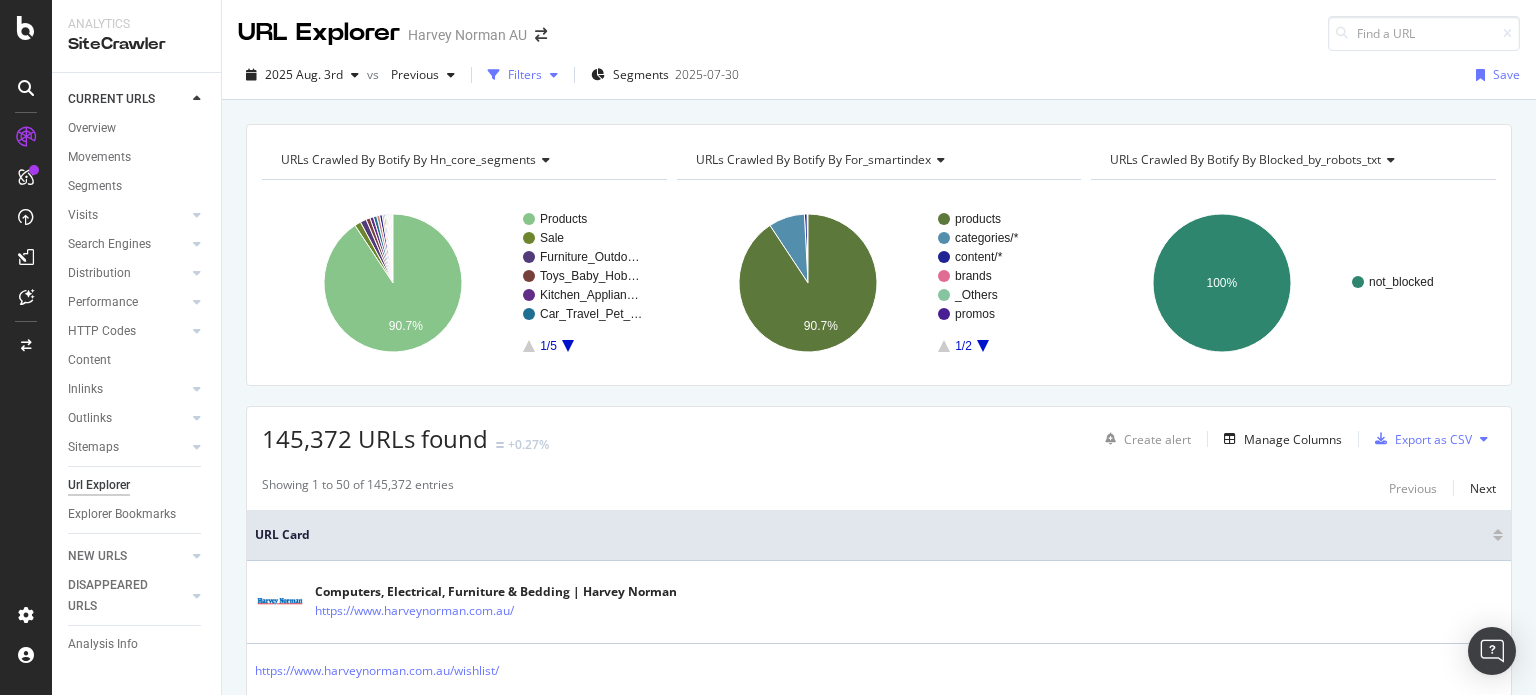 click on "Filters" at bounding box center (525, 74) 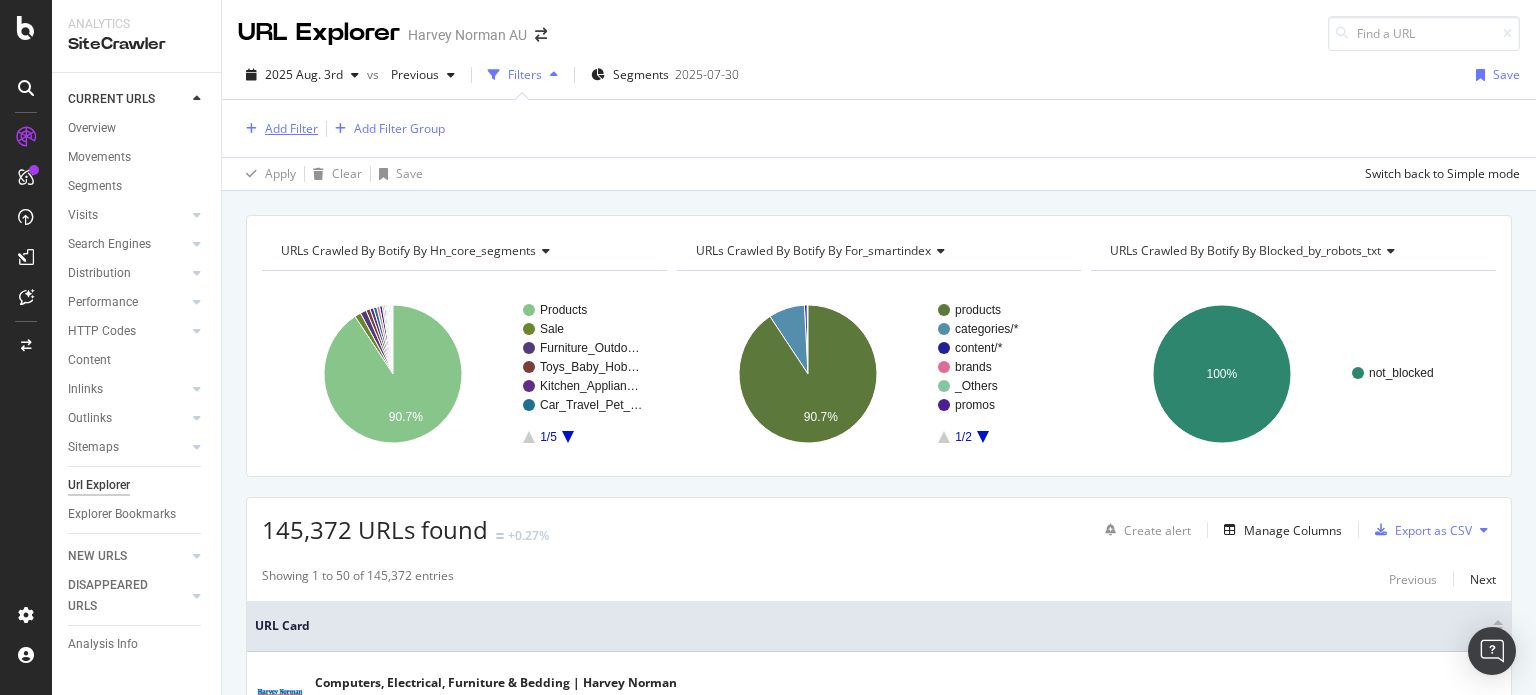 click on "Add Filter" at bounding box center [291, 128] 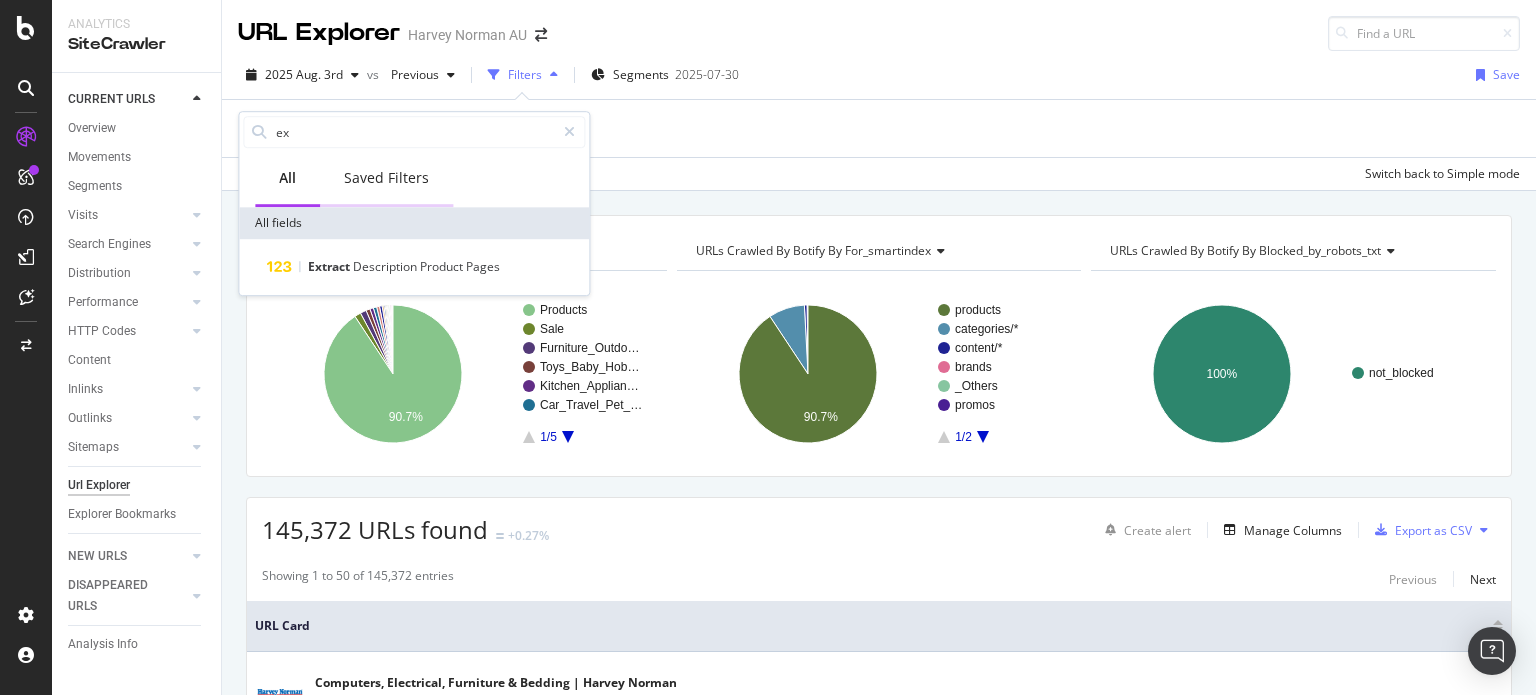 type on "e" 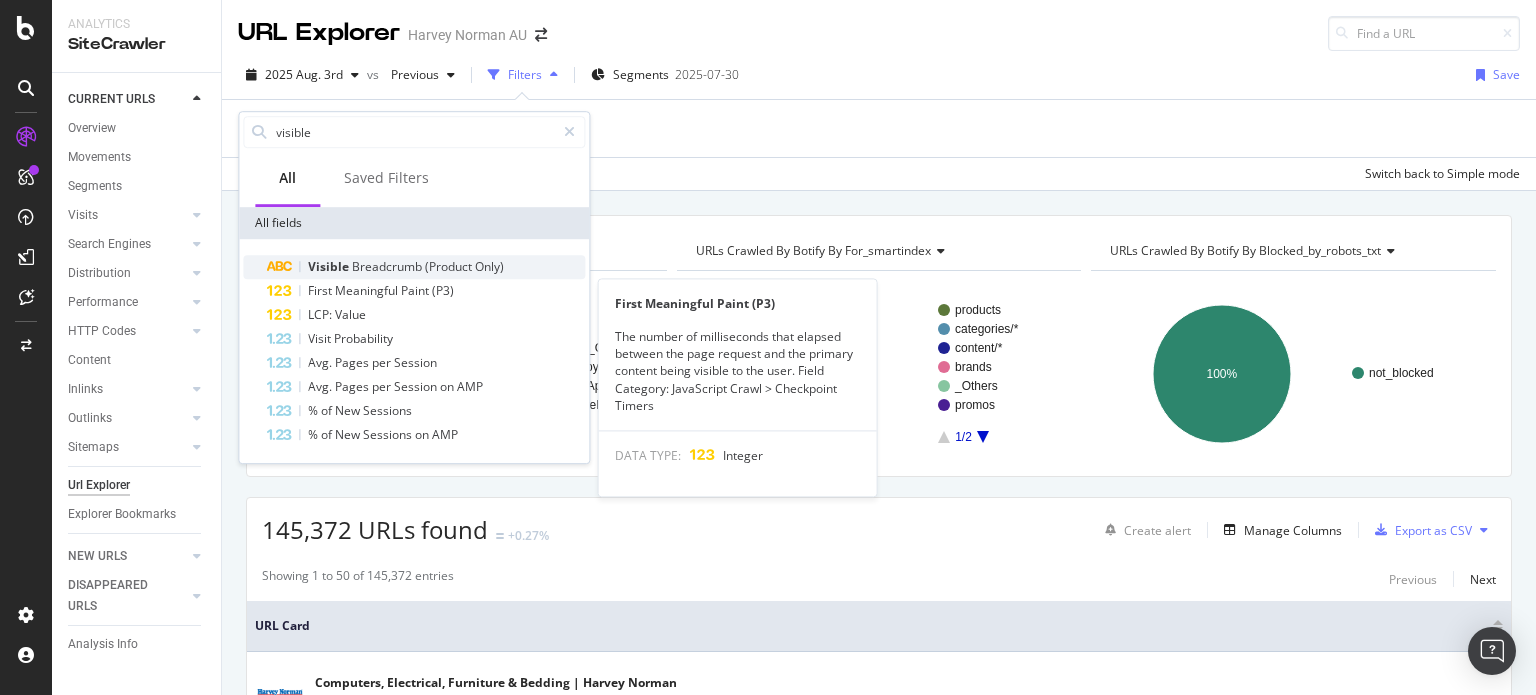 type on "visible" 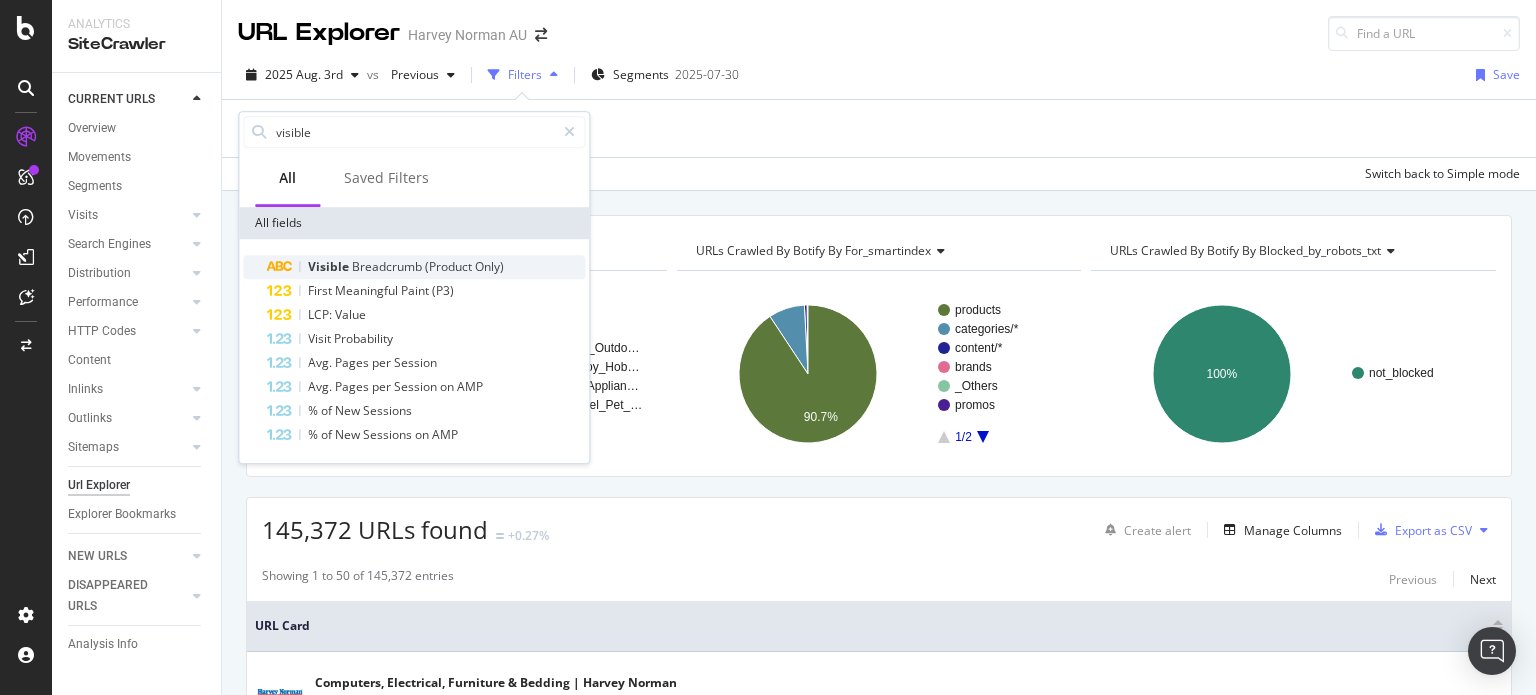 click on "(Product" at bounding box center [450, 266] 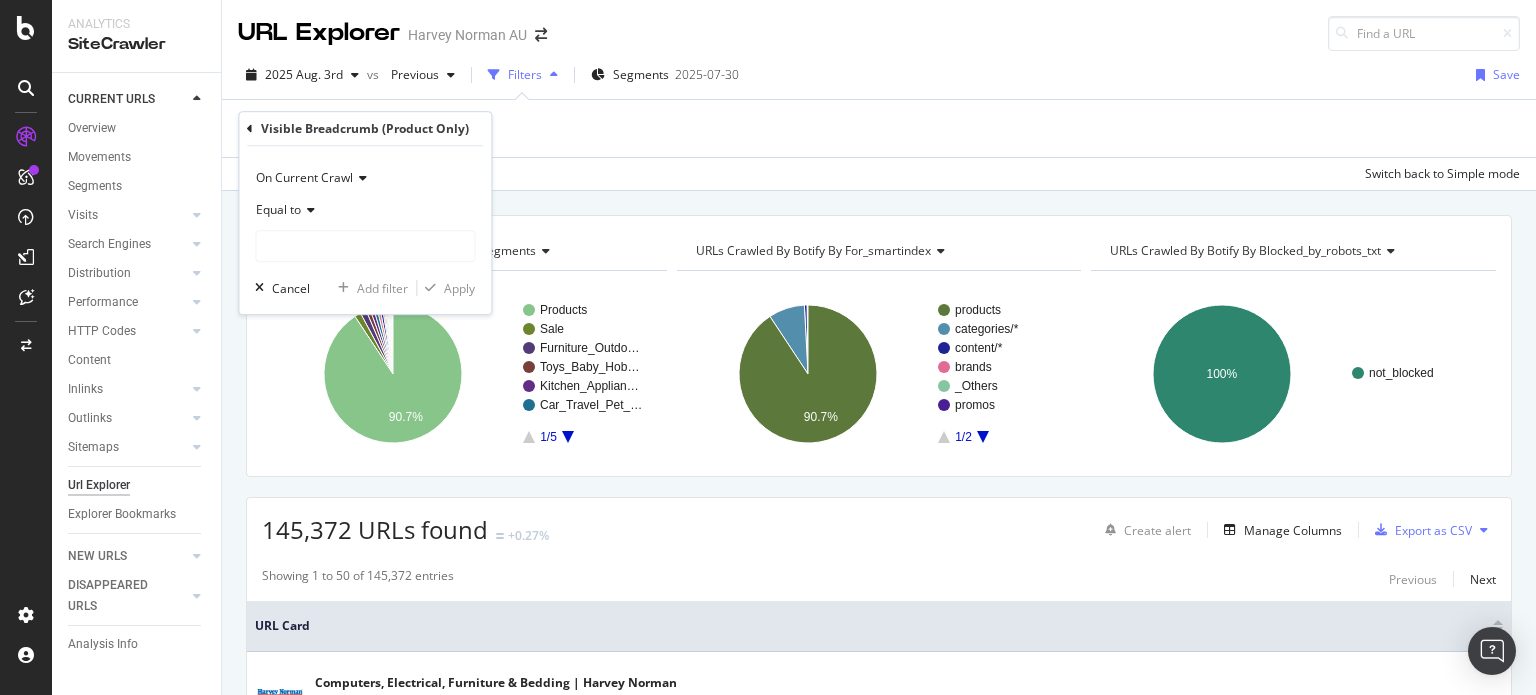 click at bounding box center [308, 210] 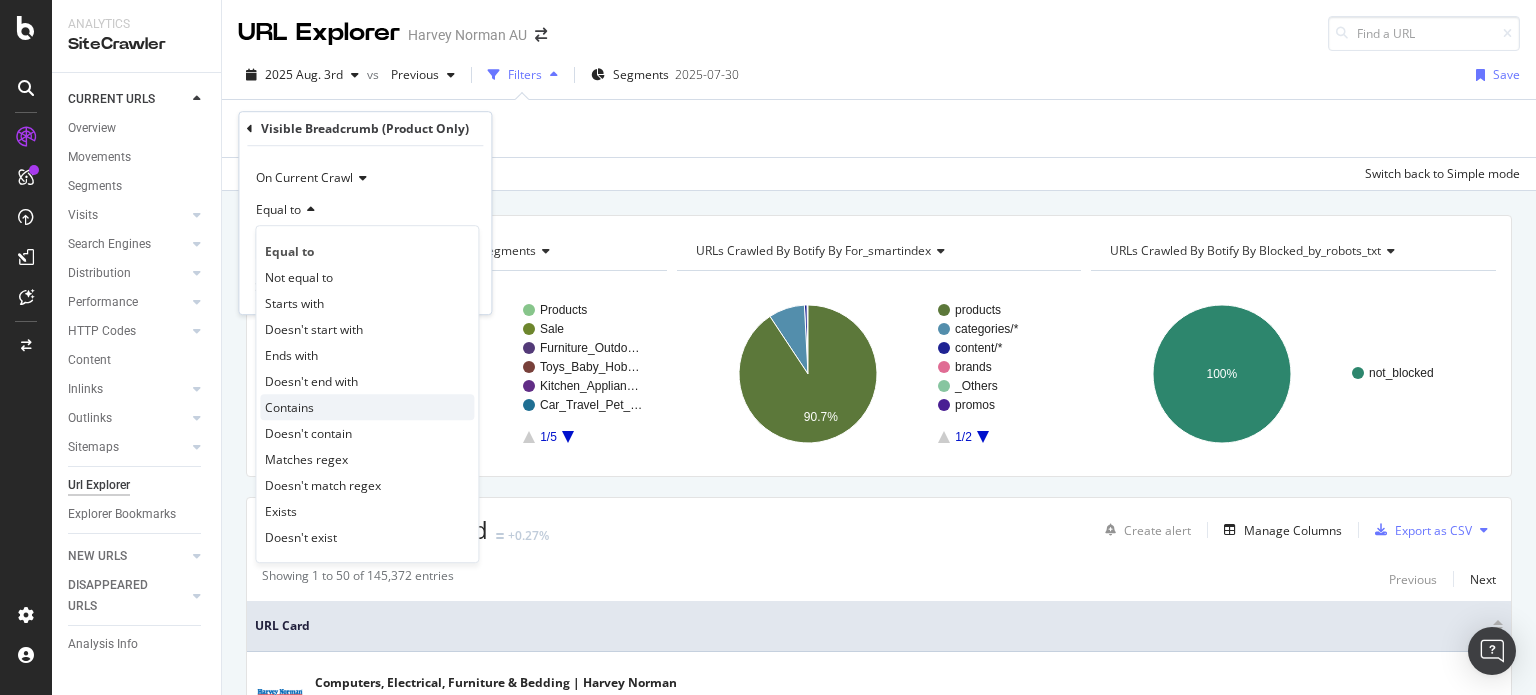 click on "Contains" at bounding box center (367, 407) 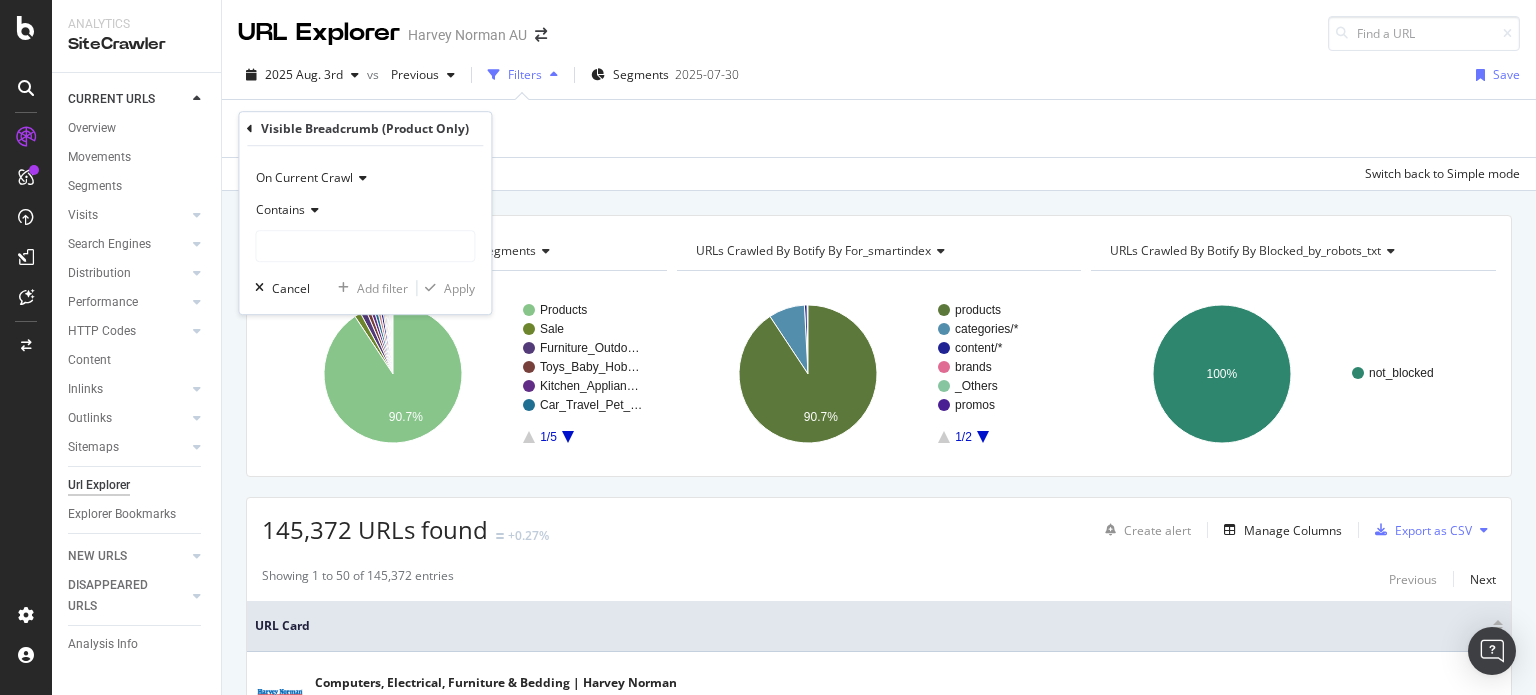 click on "Contains" at bounding box center (365, 228) 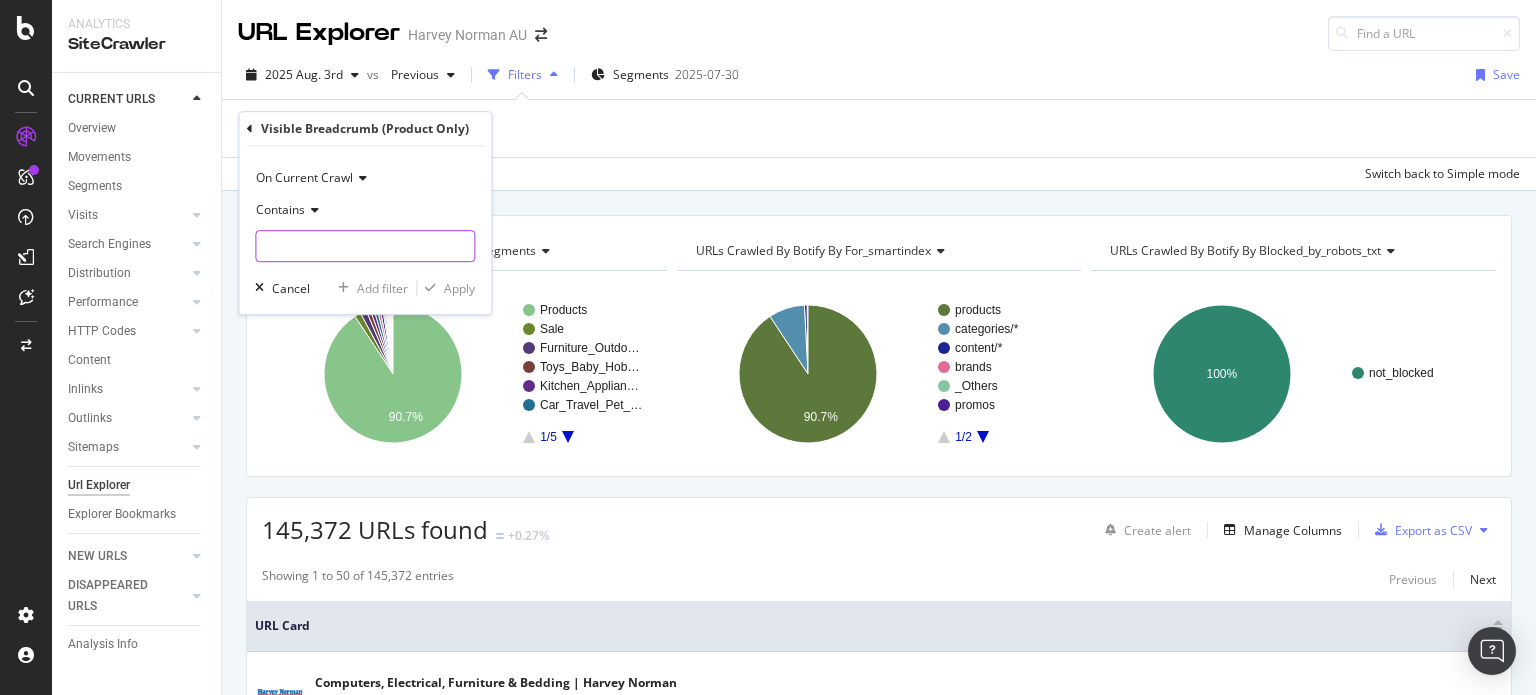 click at bounding box center [365, 246] 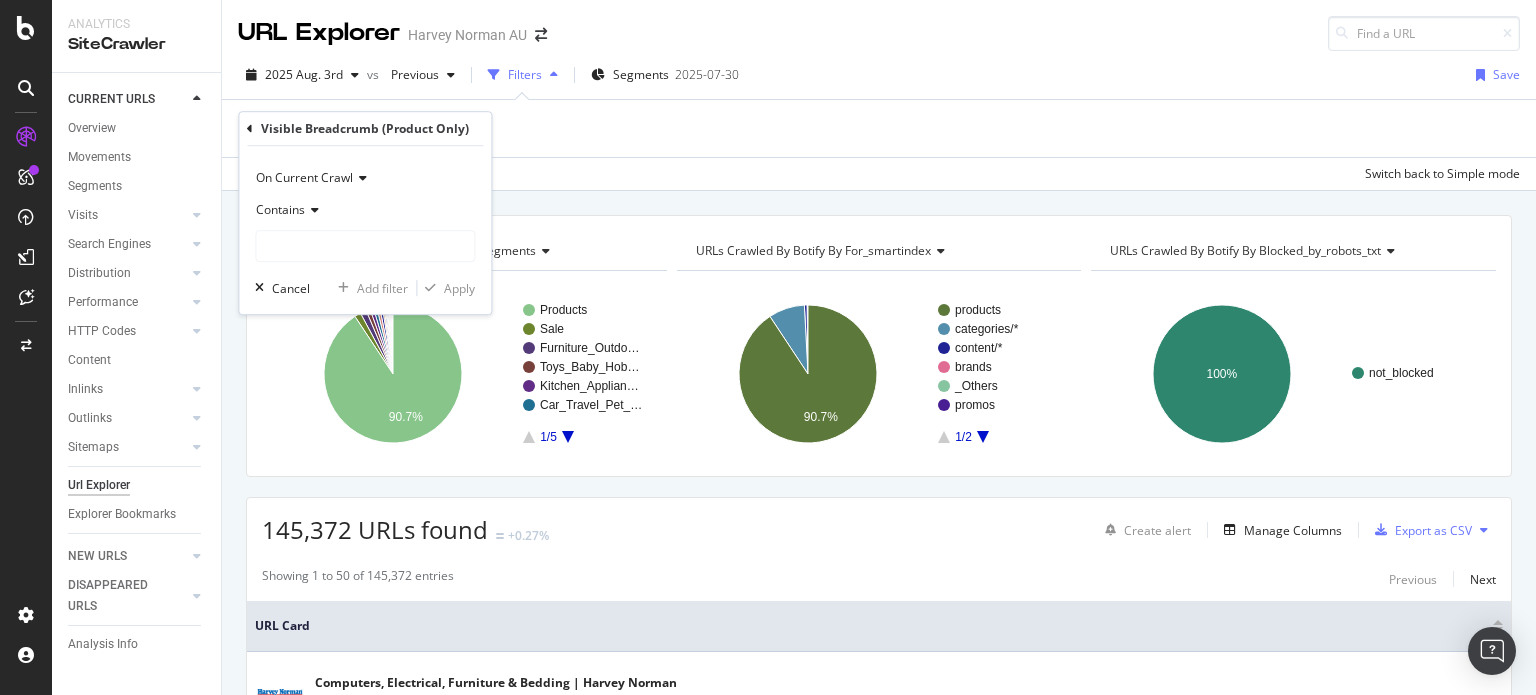 click on "Contains" at bounding box center [280, 209] 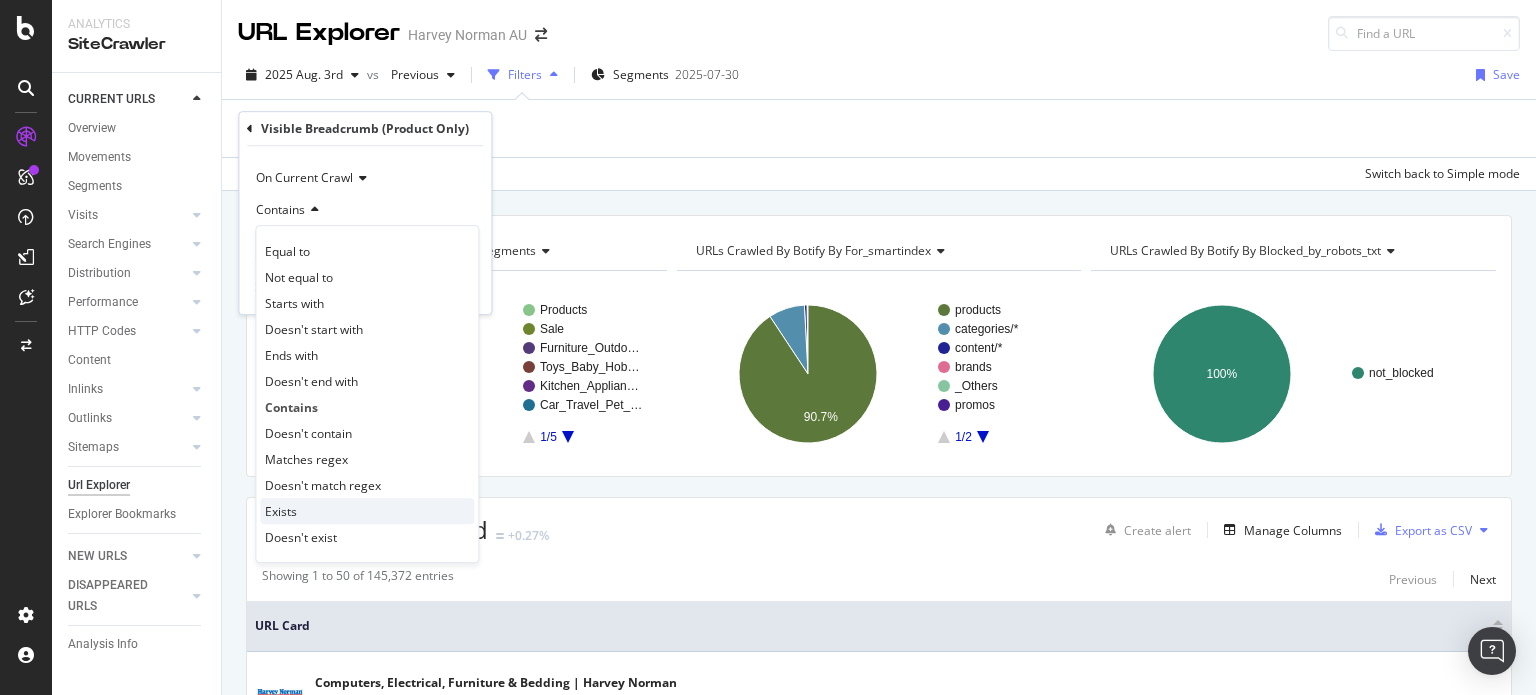 click on "Exists" at bounding box center [367, 511] 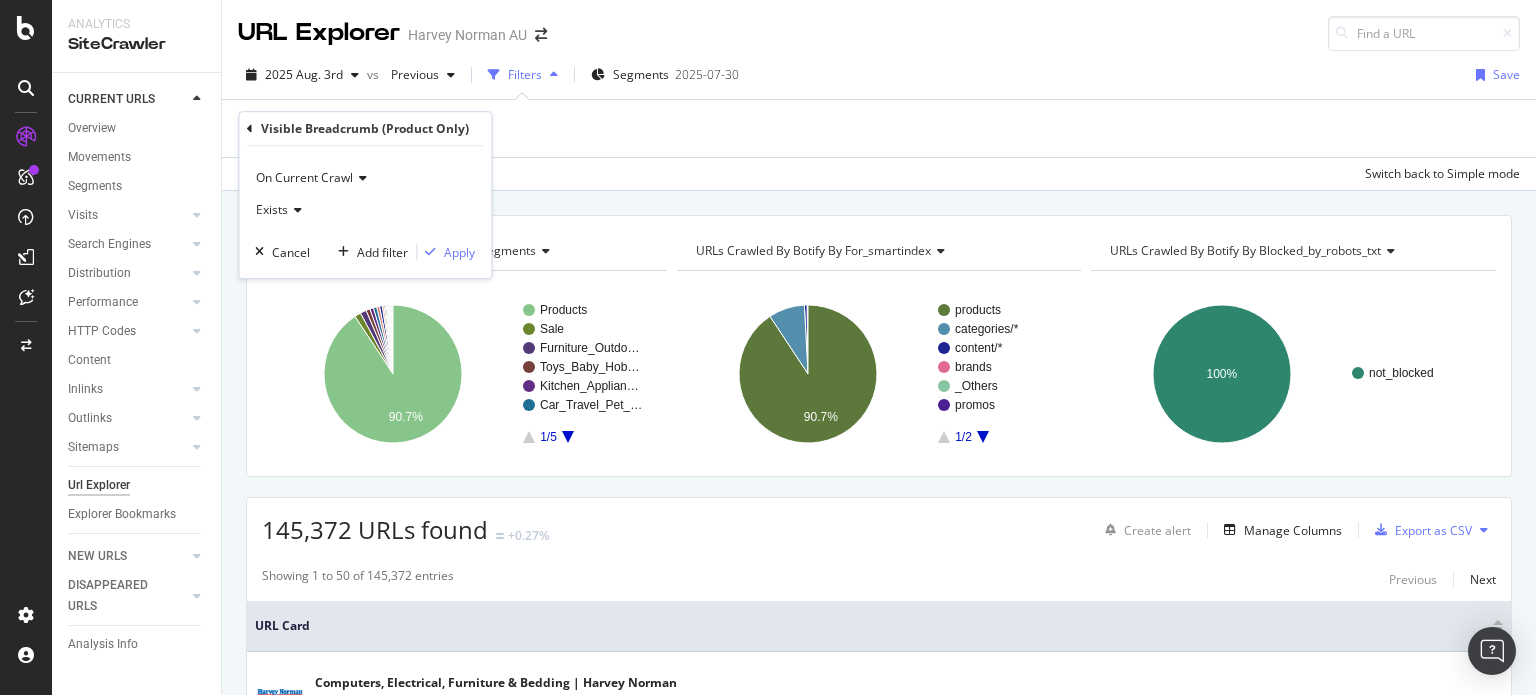 click on "Exists" at bounding box center [272, 209] 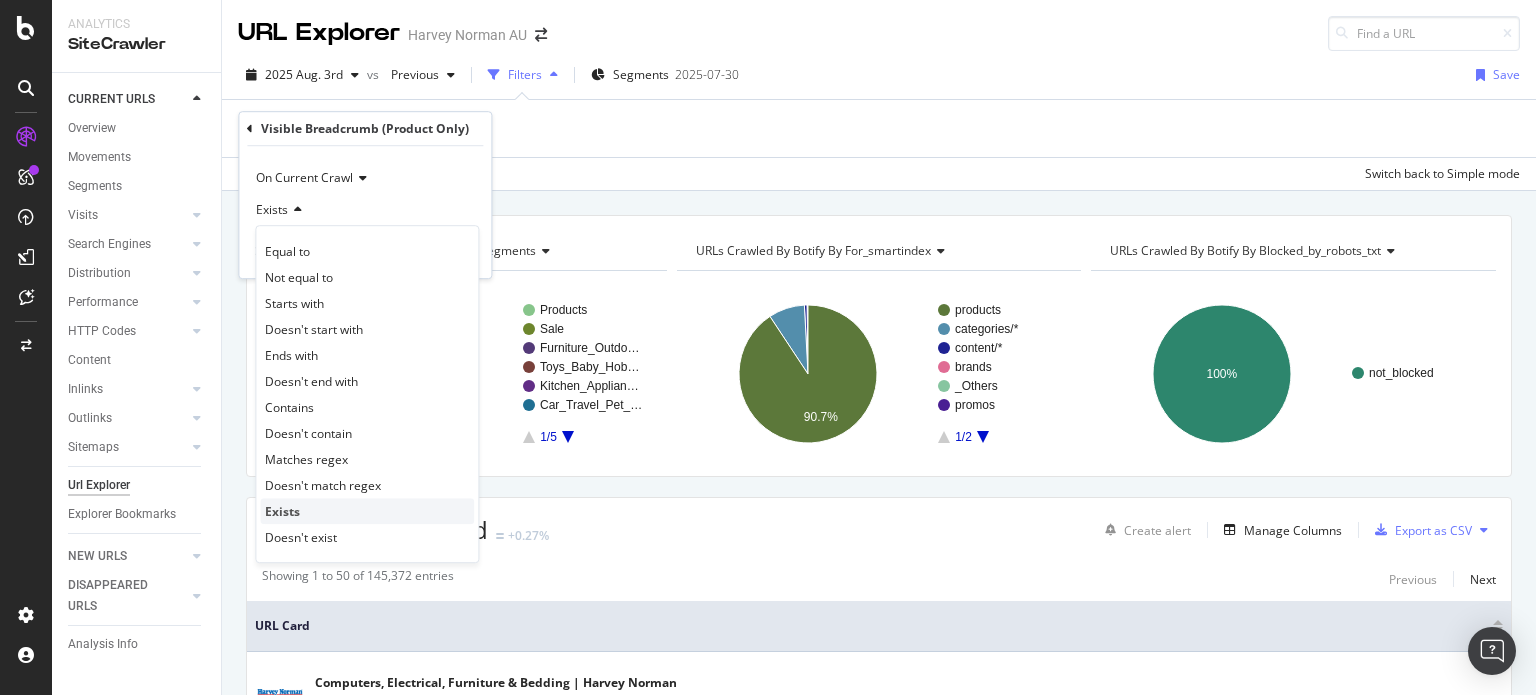click on "Exists" at bounding box center [282, 511] 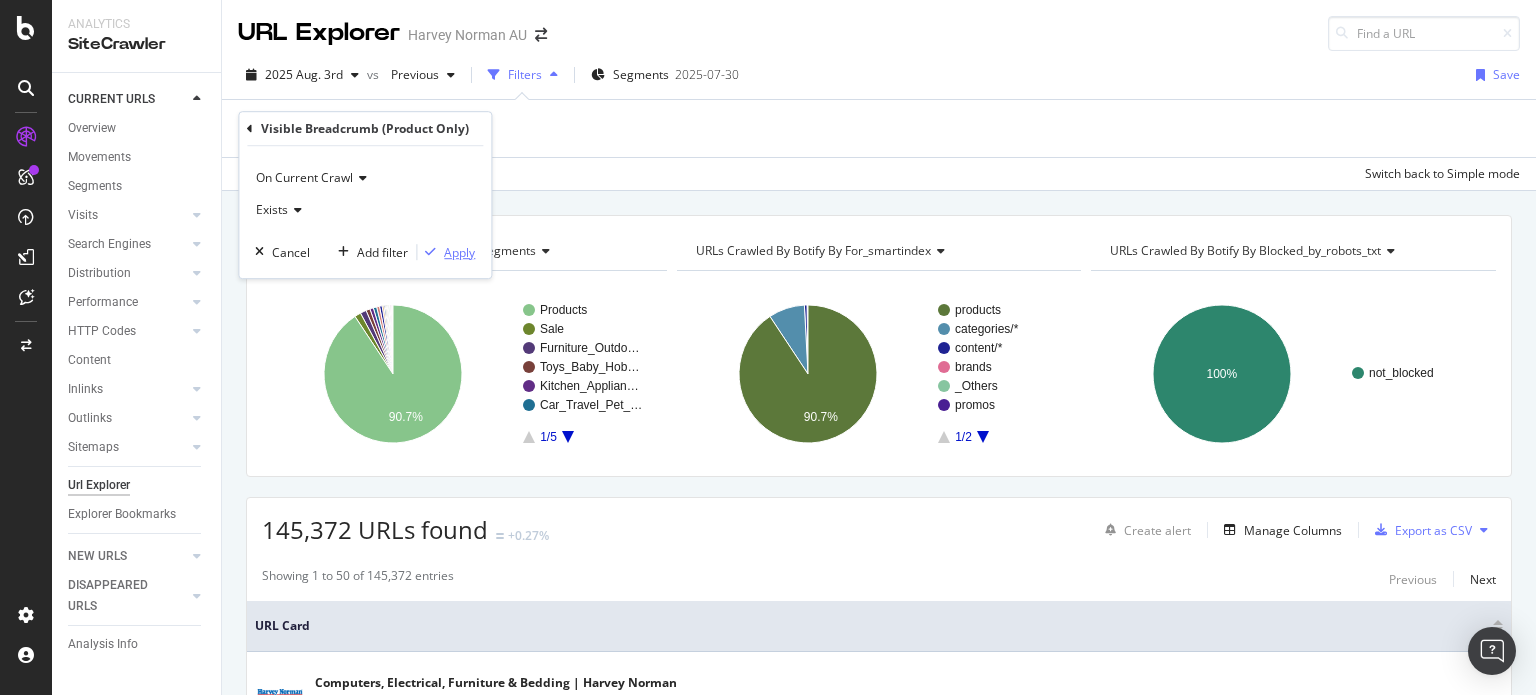 click on "Apply" at bounding box center [459, 252] 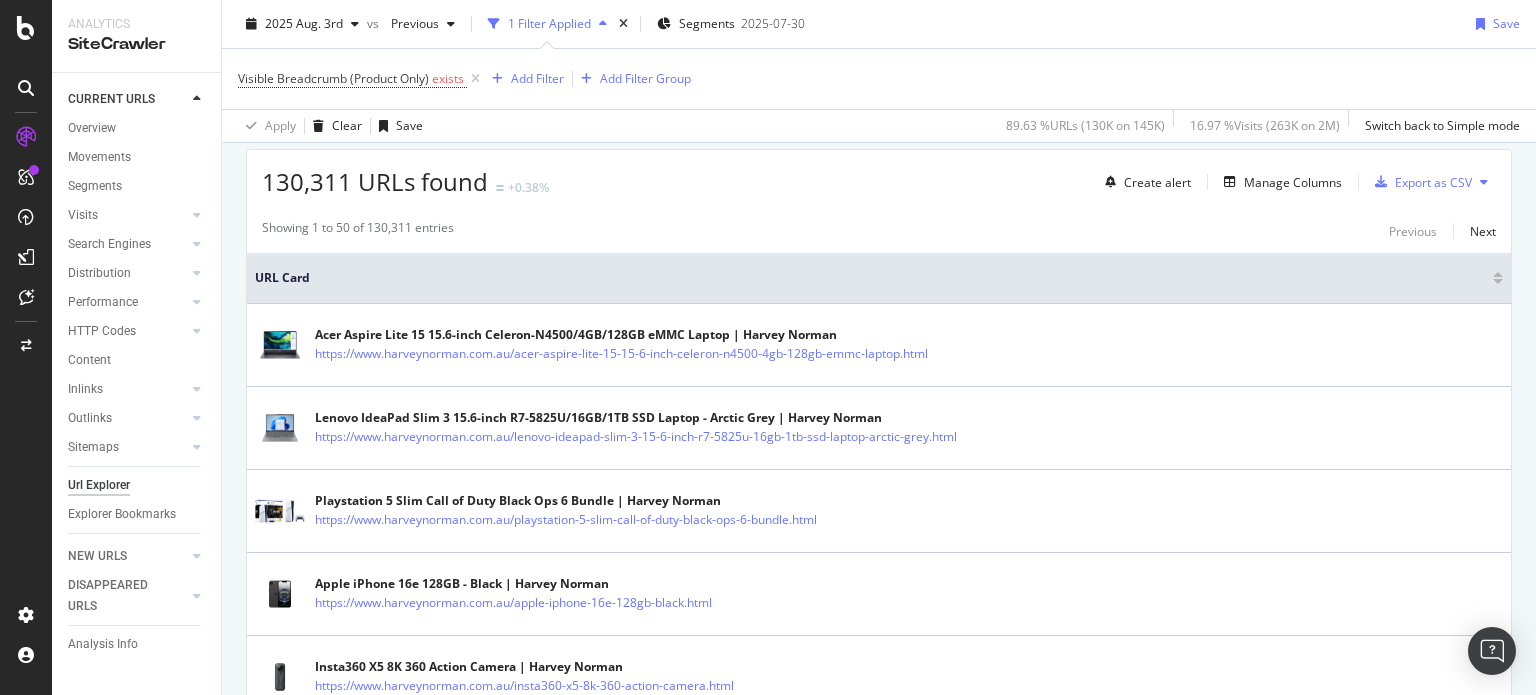 scroll, scrollTop: 373, scrollLeft: 0, axis: vertical 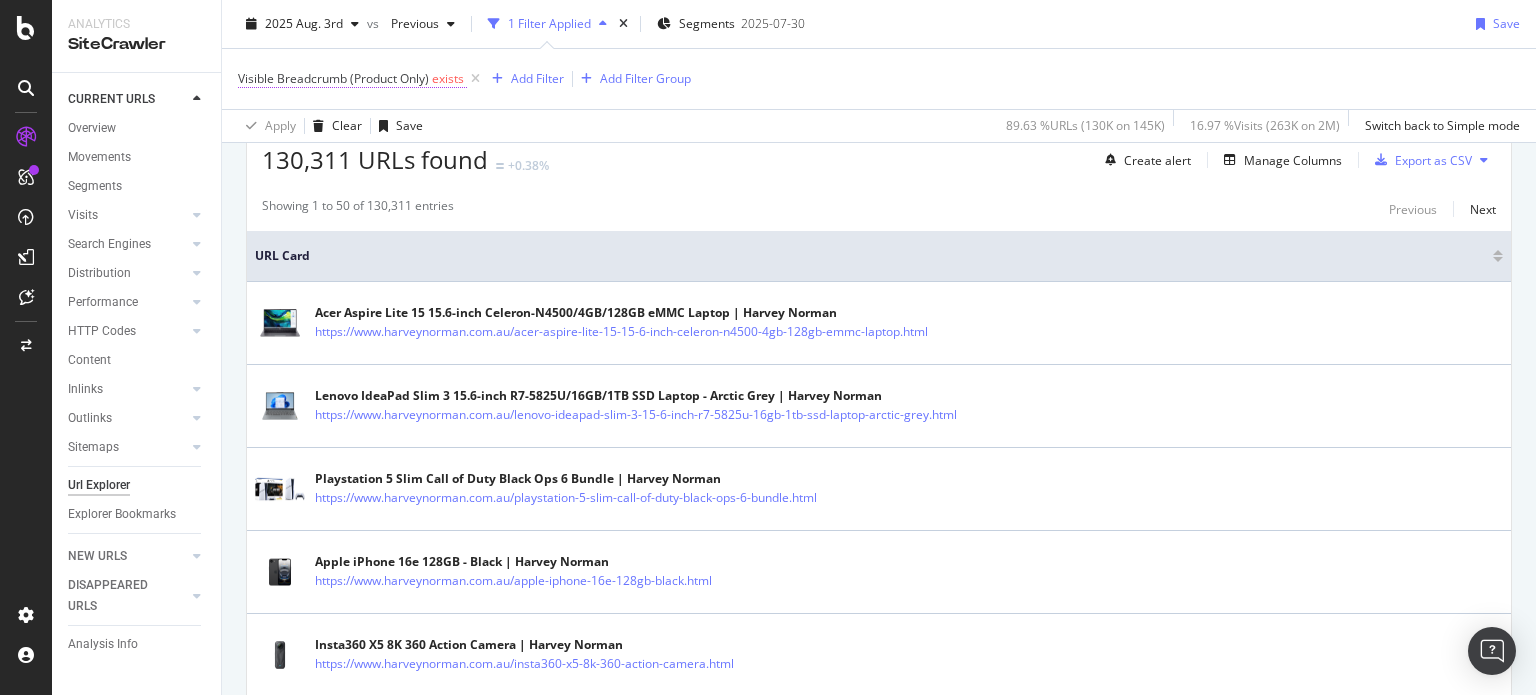click on "Visible Breadcrumb (Product Only)" at bounding box center [333, 78] 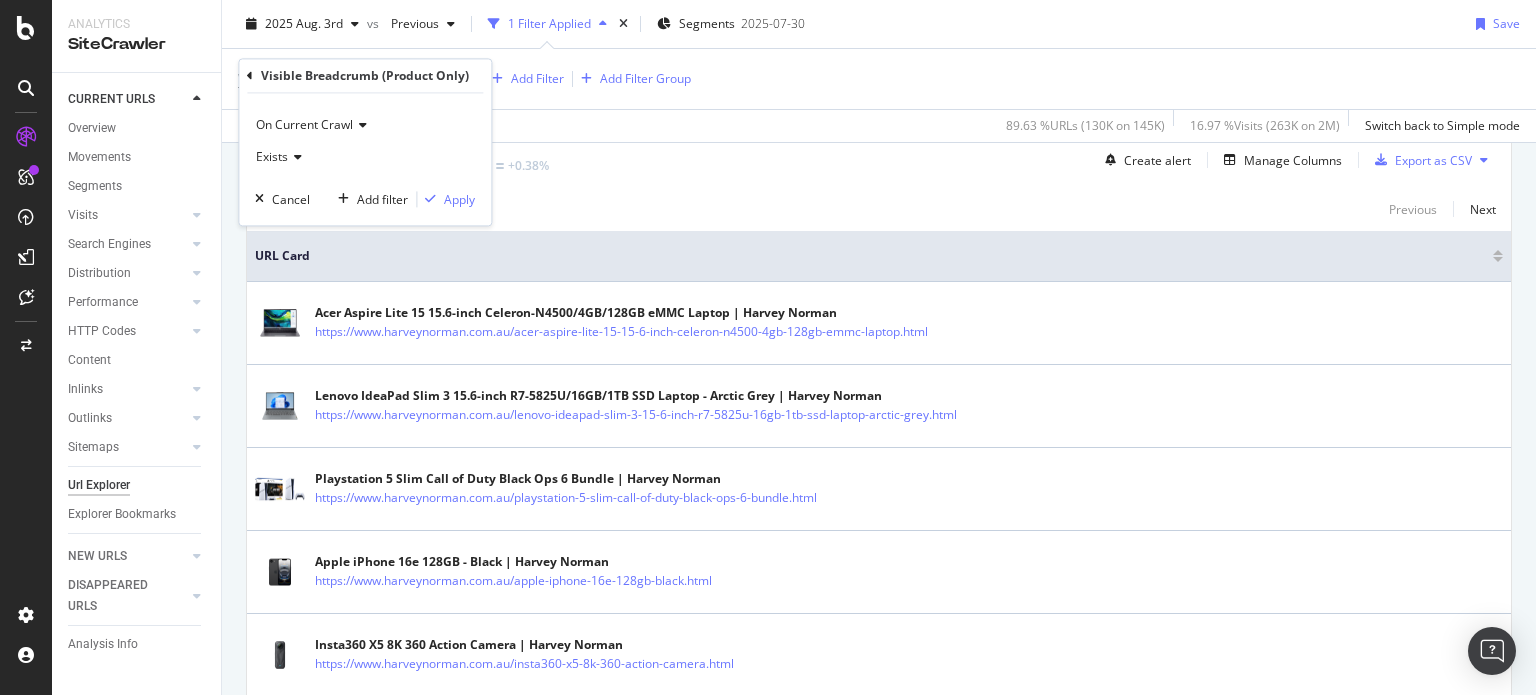 click on "Exists" at bounding box center [272, 157] 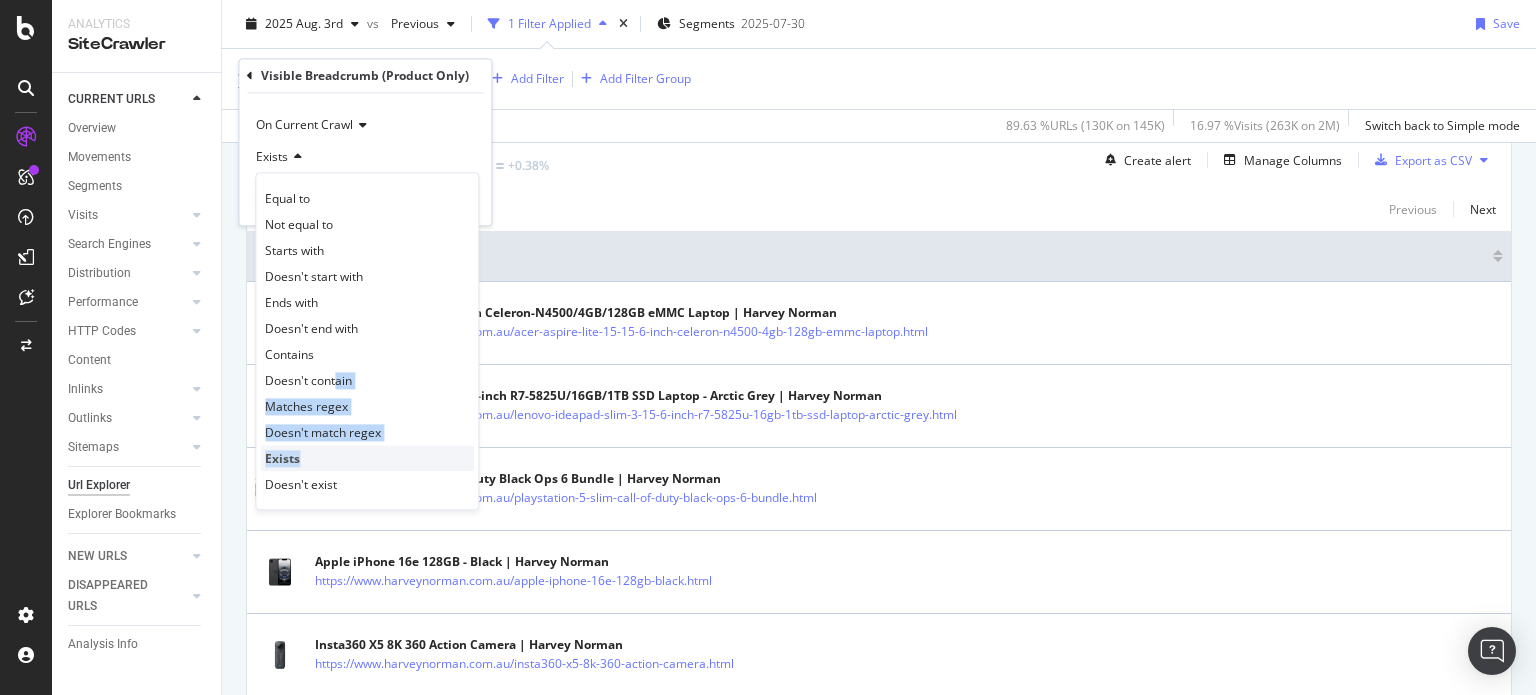 drag, startPoint x: 338, startPoint y: 373, endPoint x: 379, endPoint y: 467, distance: 102.55243 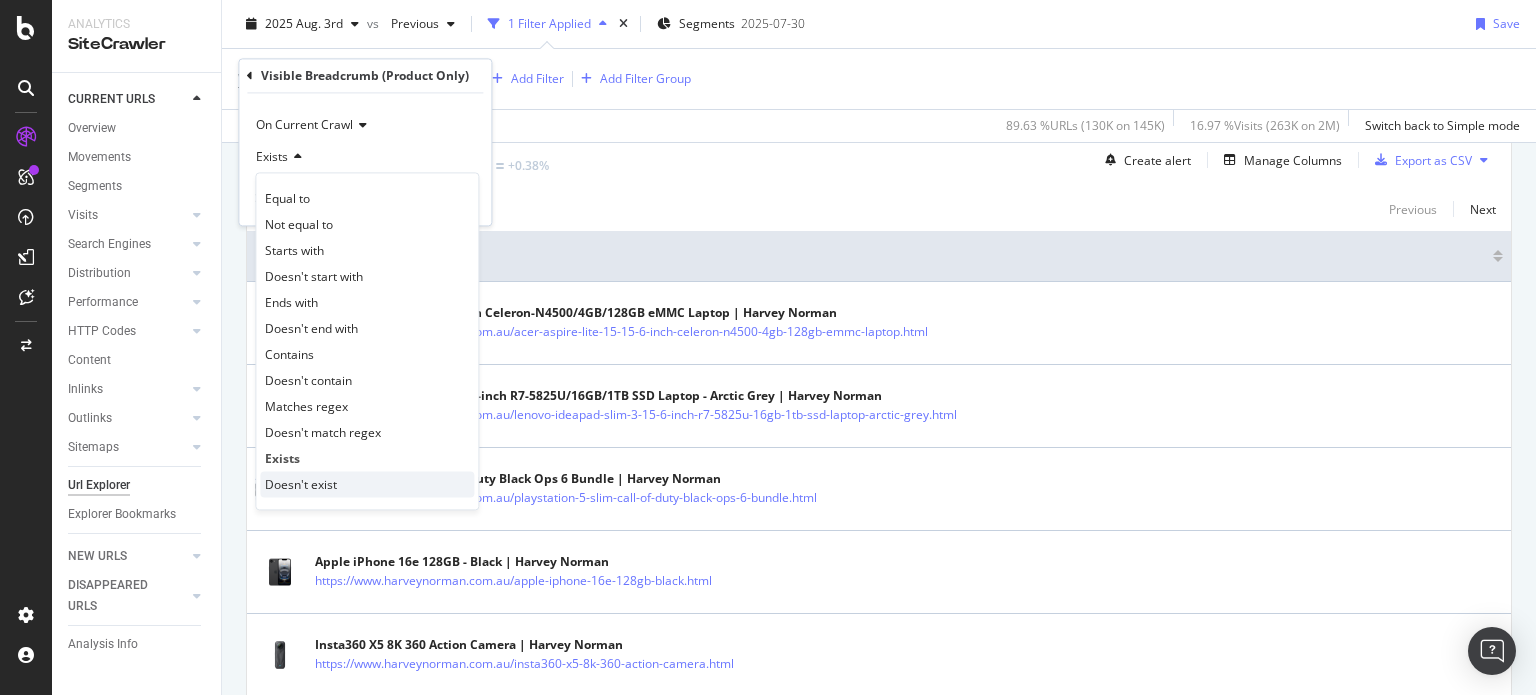click on "Doesn't exist" at bounding box center (367, 485) 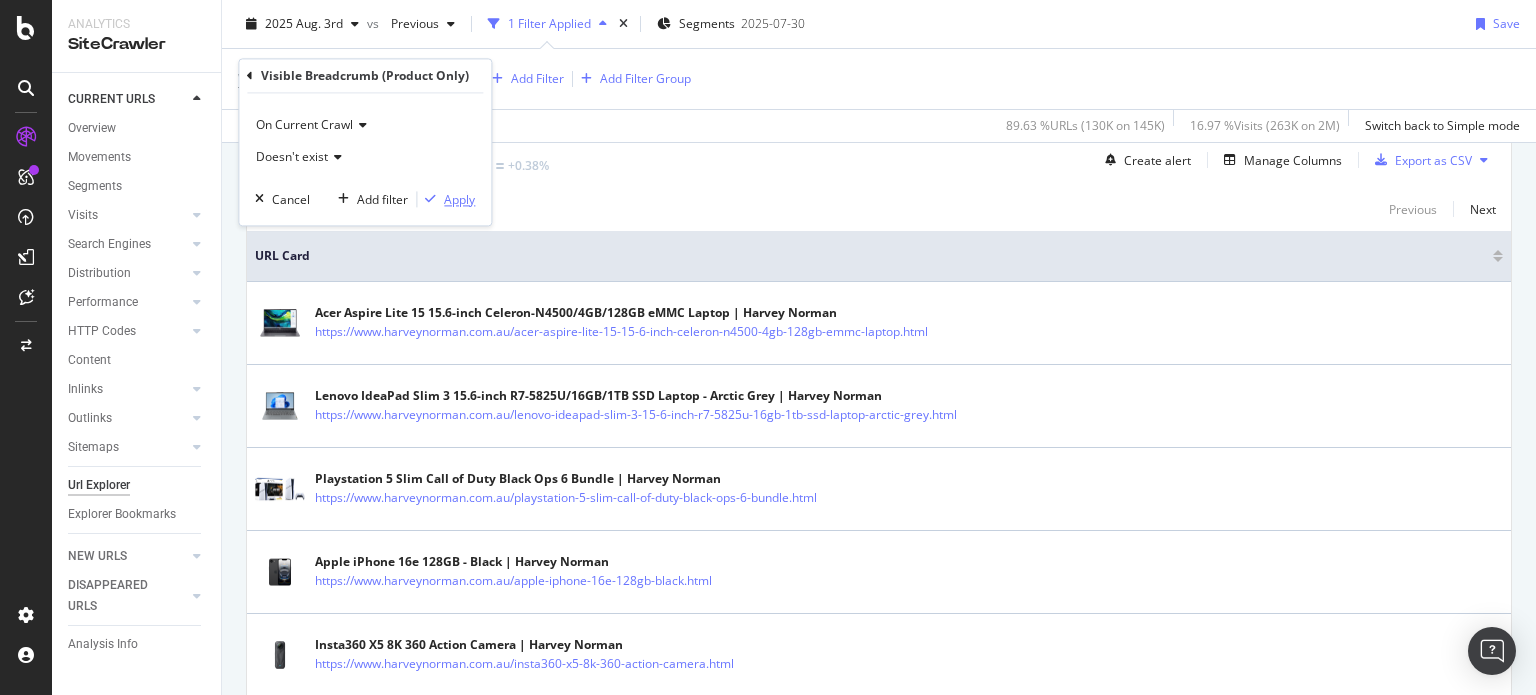 click on "Apply" at bounding box center [459, 199] 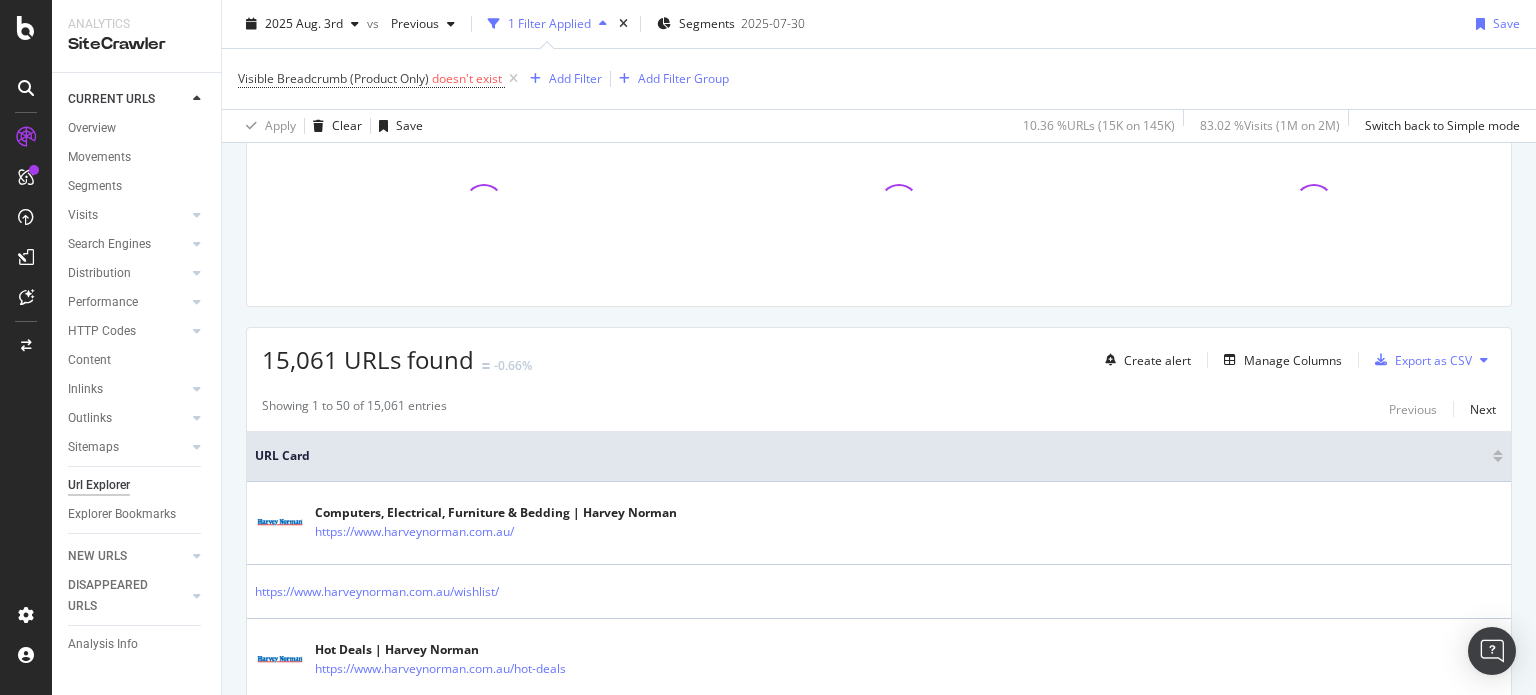 scroll, scrollTop: 373, scrollLeft: 0, axis: vertical 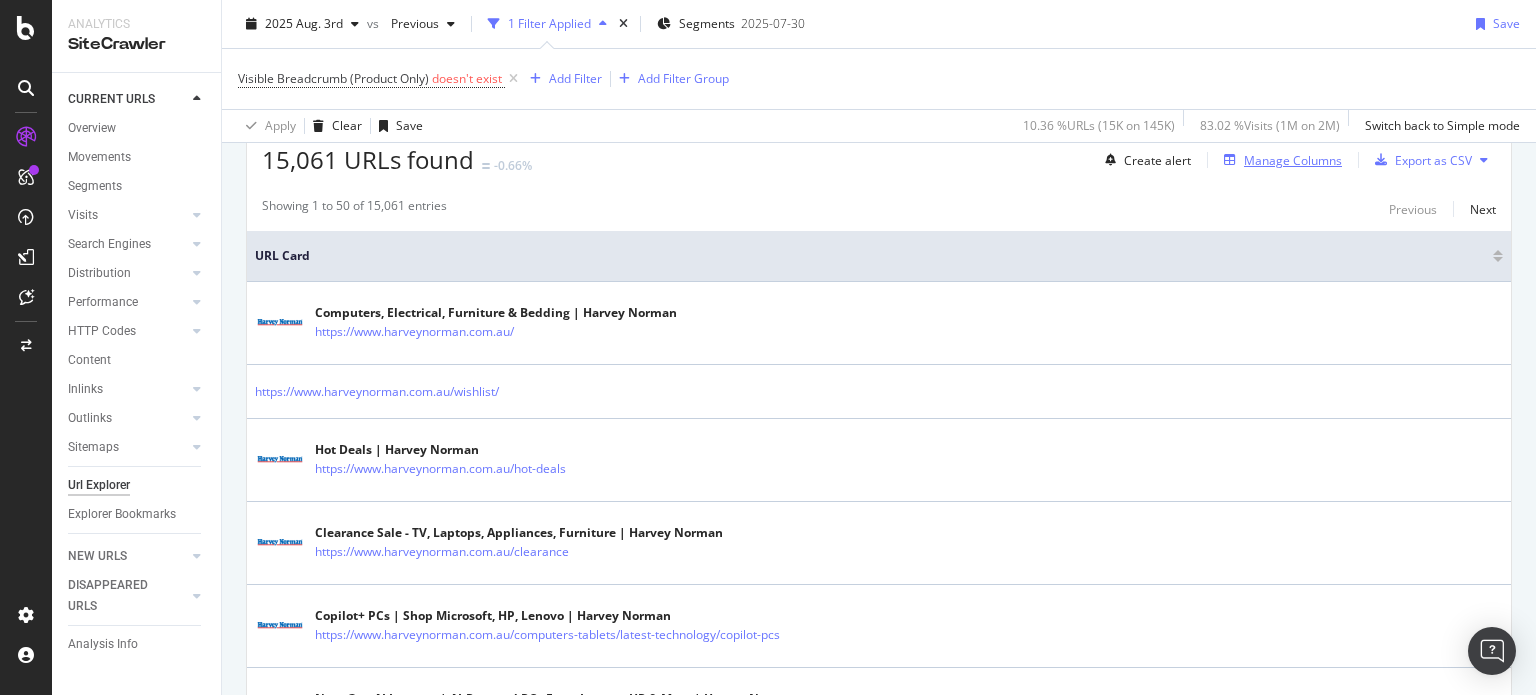 click on "Manage Columns" at bounding box center (1293, 160) 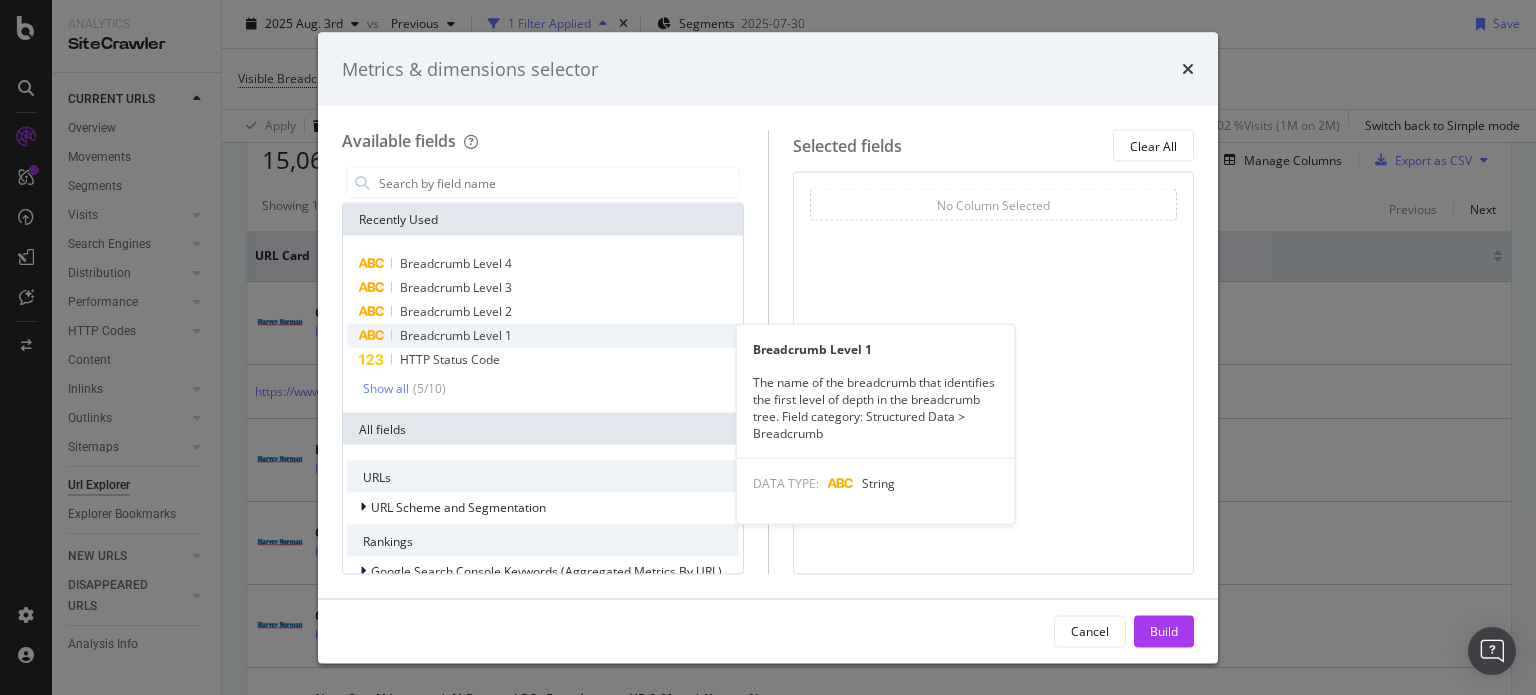 click on "Breadcrumb Level 1" at bounding box center [543, 336] 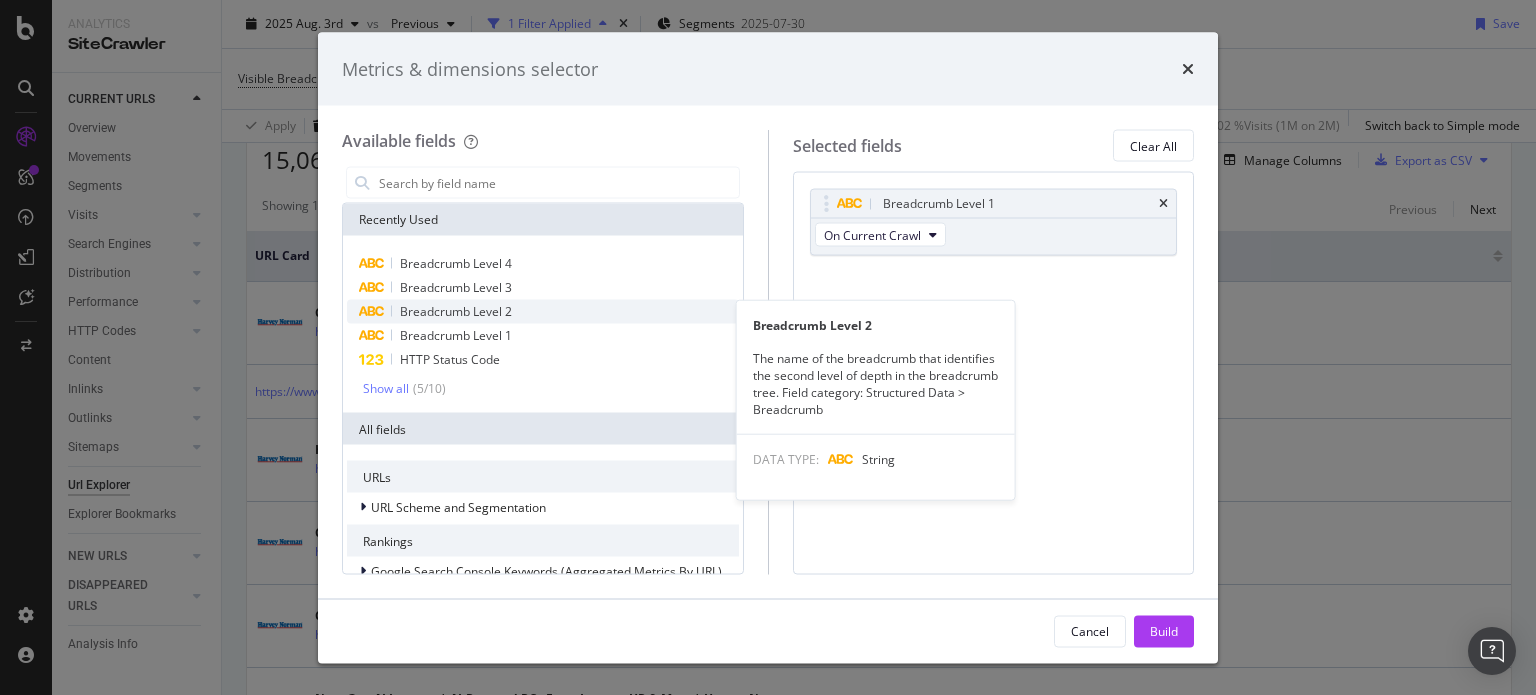 click on "Breadcrumb Level 2" at bounding box center [543, 312] 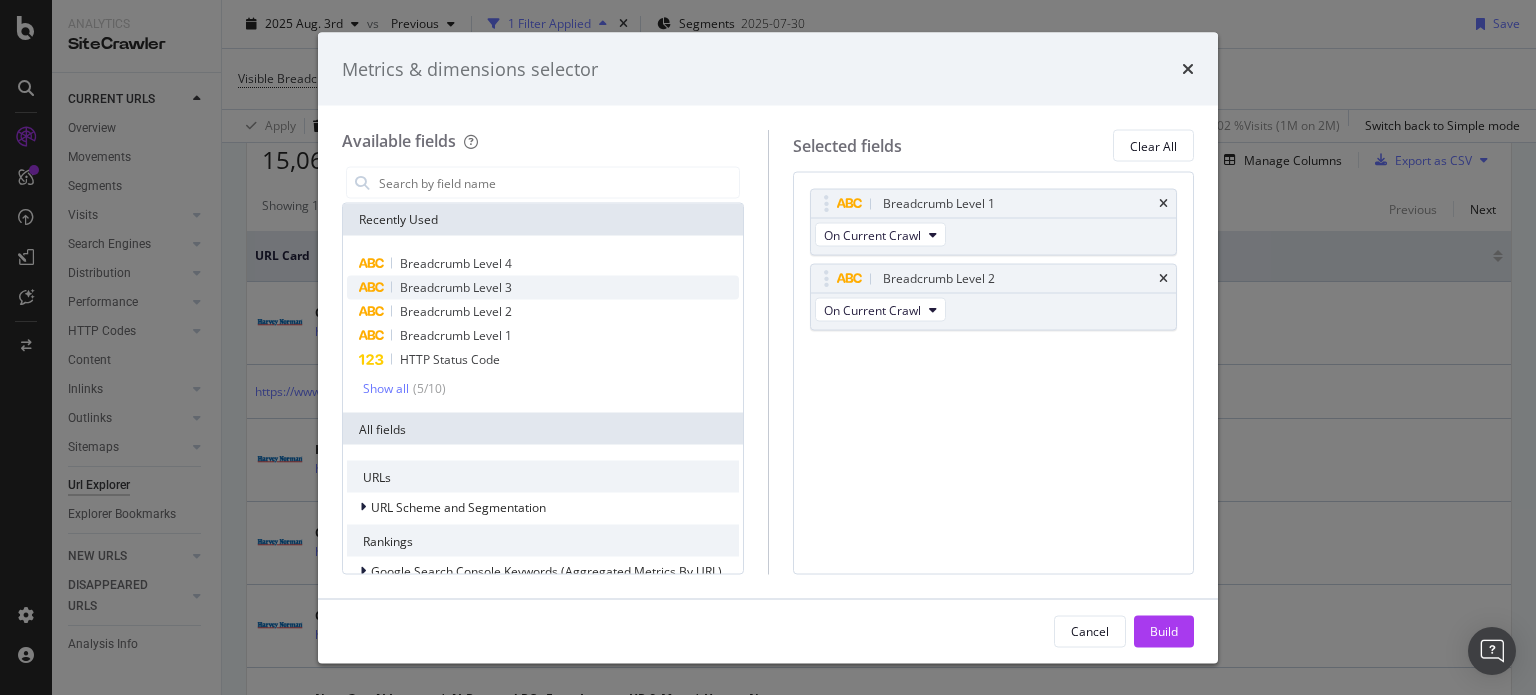 click on "Breadcrumb Level 3" at bounding box center (543, 288) 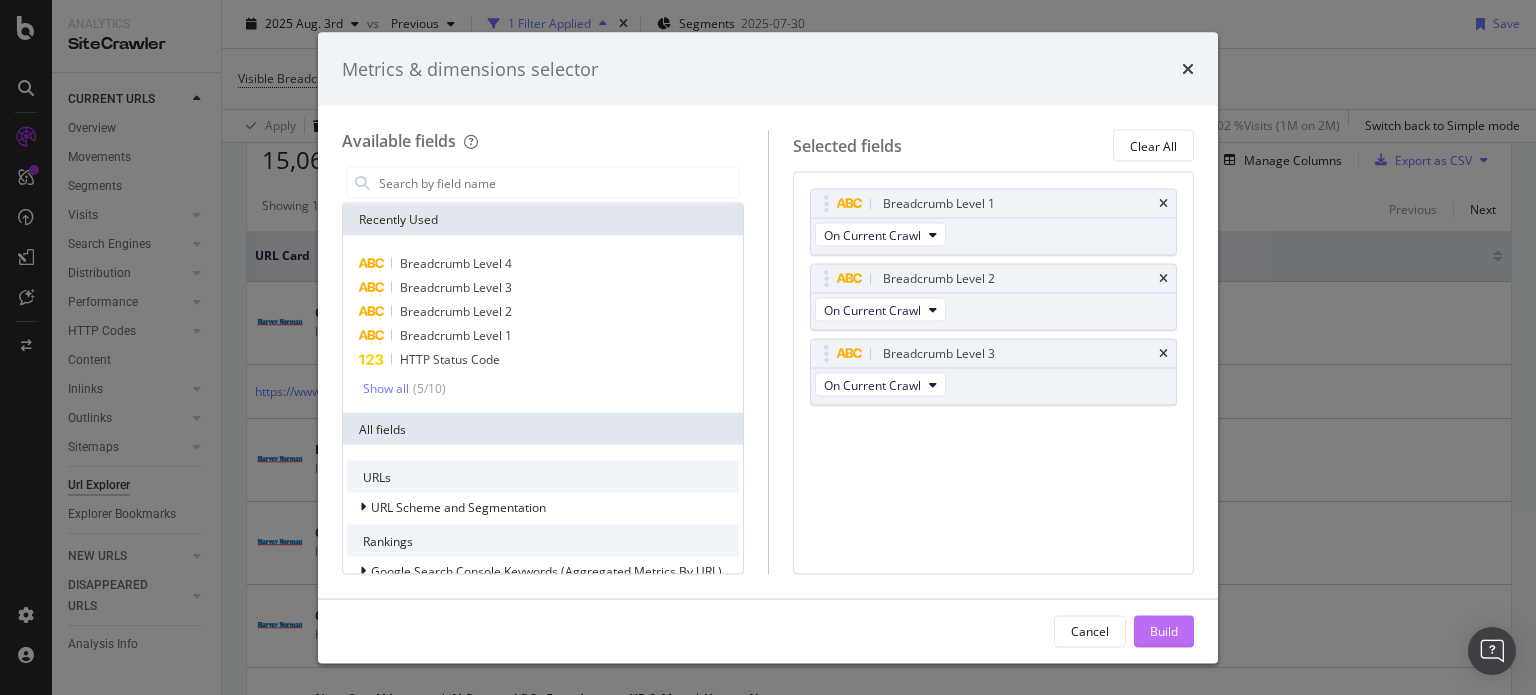 click on "Build" at bounding box center (1164, 630) 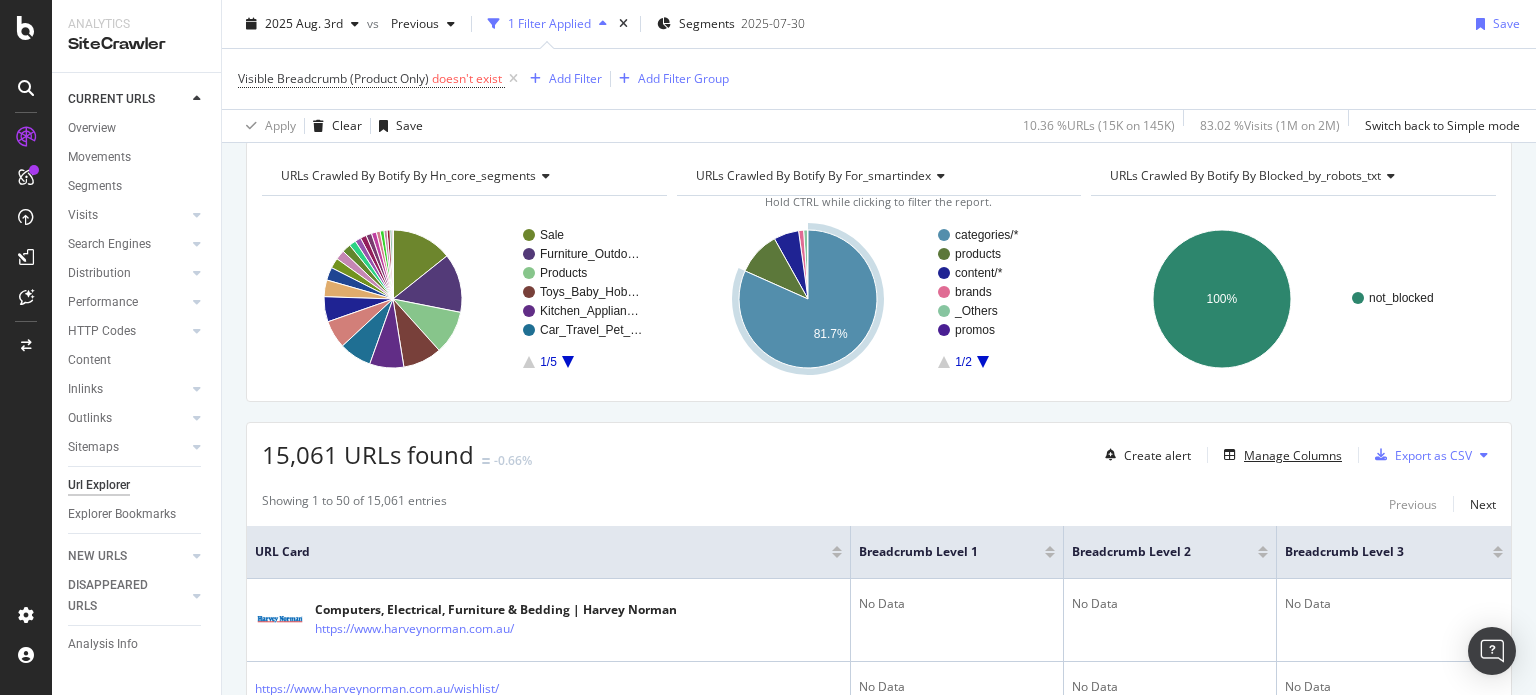 scroll, scrollTop: 0, scrollLeft: 0, axis: both 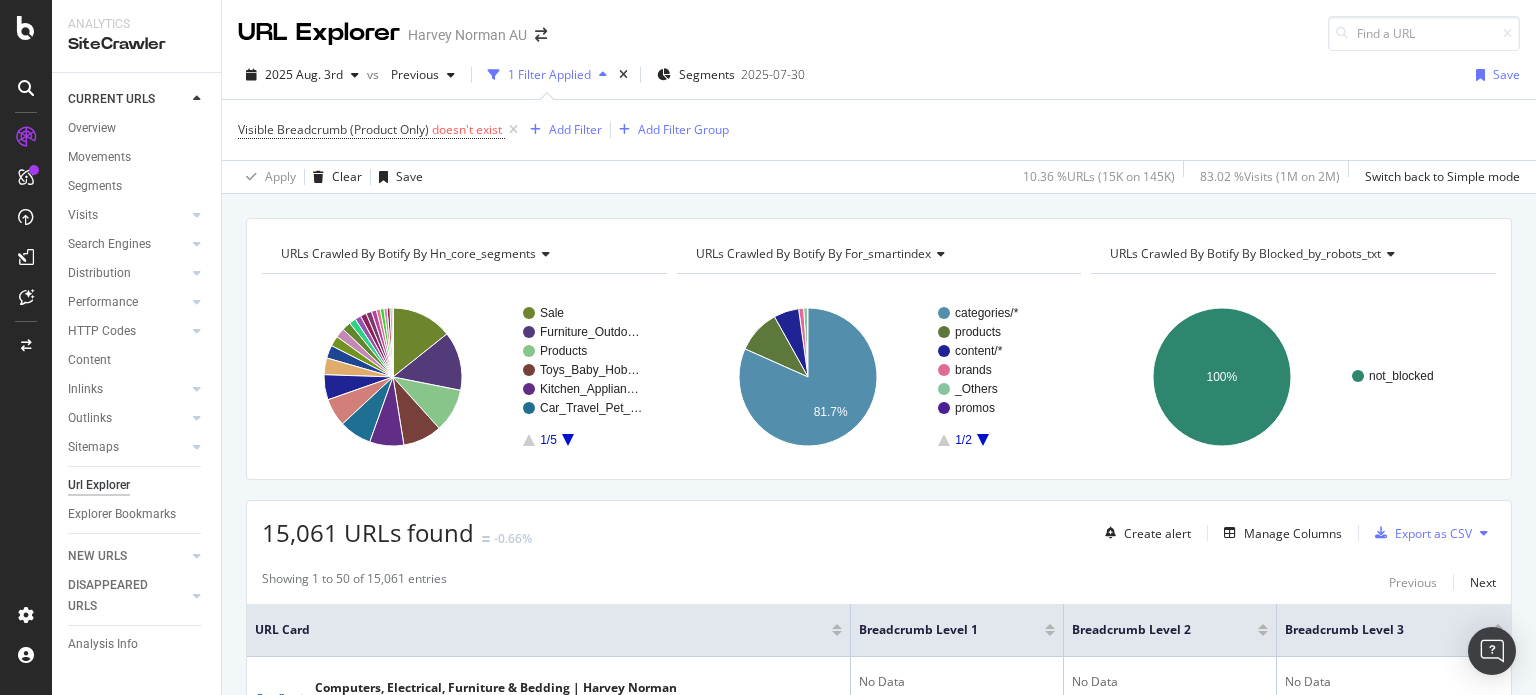 click on "2025 Aug. 3rd vs Previous 1 Filter Applied Segments 2025-07-30 Save Visible Breadcrumb (Product Only)   doesn't exist   Add Filter Add Filter Group Apply Clear Save 10.36 %  URLs ( 15K on 145K ) 83.02 %  Visits ( 1M on 2M ) Switch back to Simple mode" at bounding box center (879, 122) 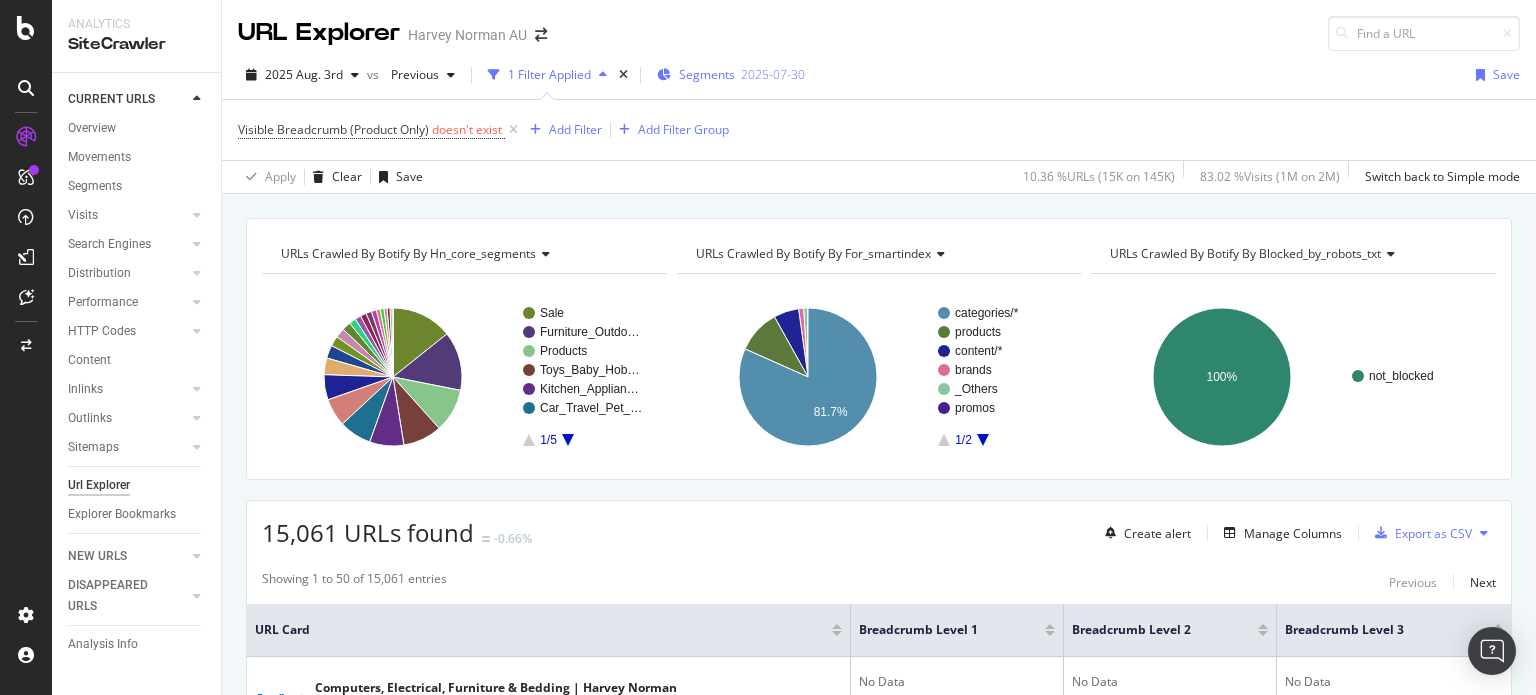 click on "2025-07-30" at bounding box center [773, 74] 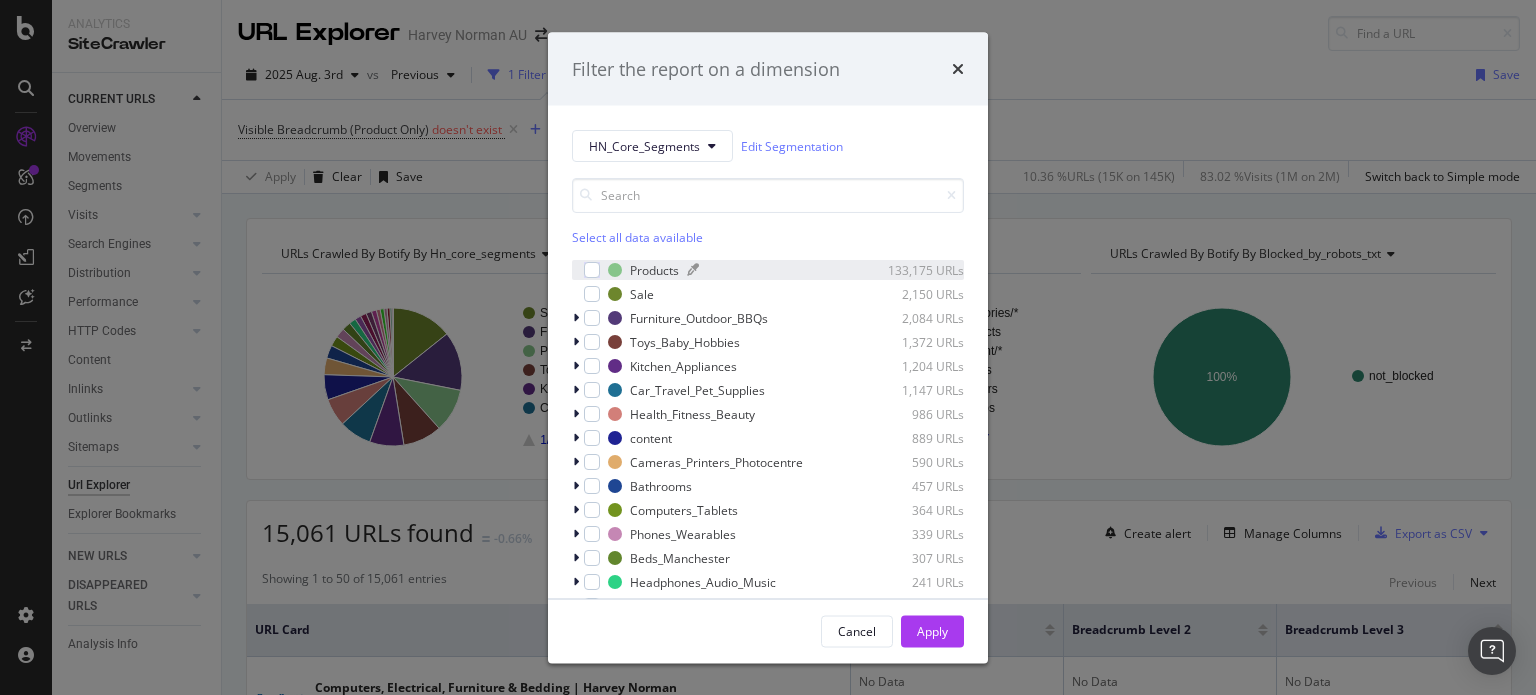 click on "Products" at bounding box center [654, 269] 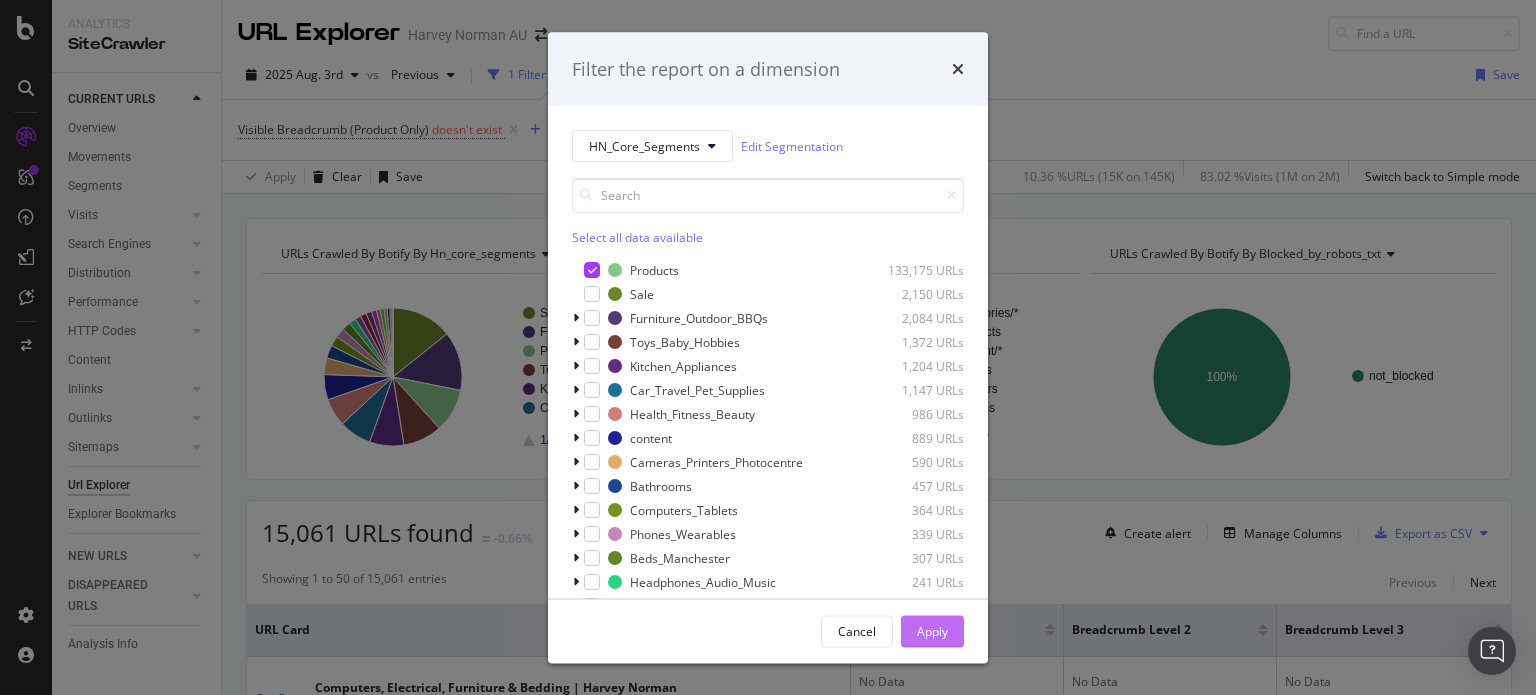 click on "Apply" at bounding box center [932, 630] 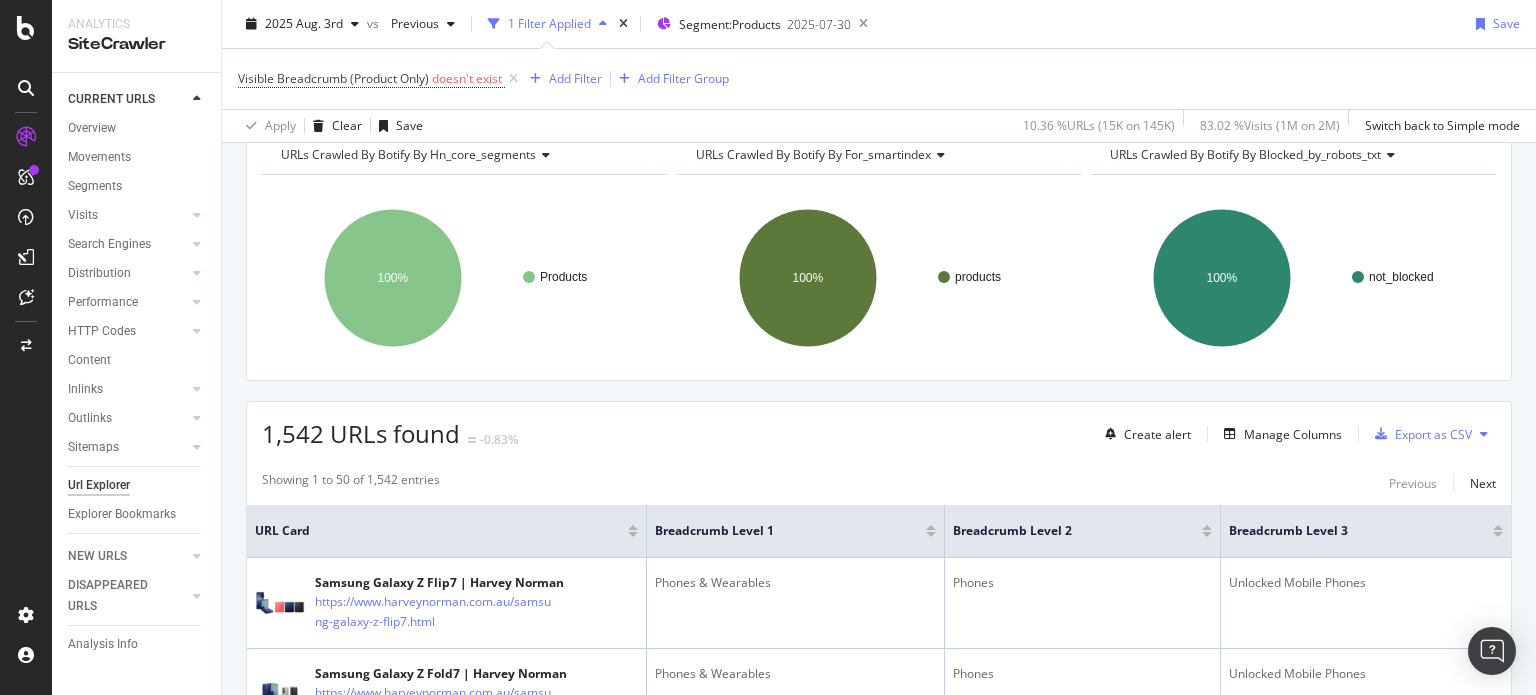 scroll, scrollTop: 0, scrollLeft: 0, axis: both 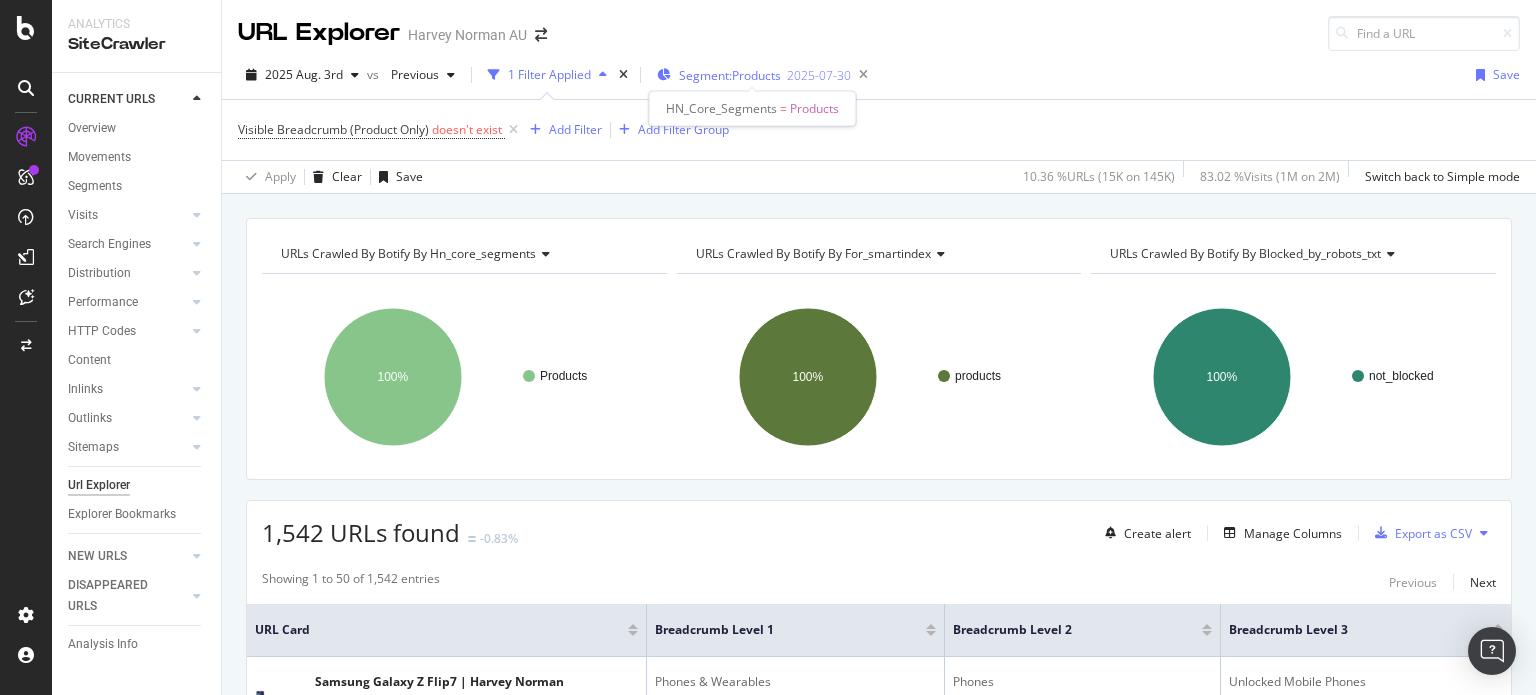 click on "Segment:  Products" at bounding box center [730, 75] 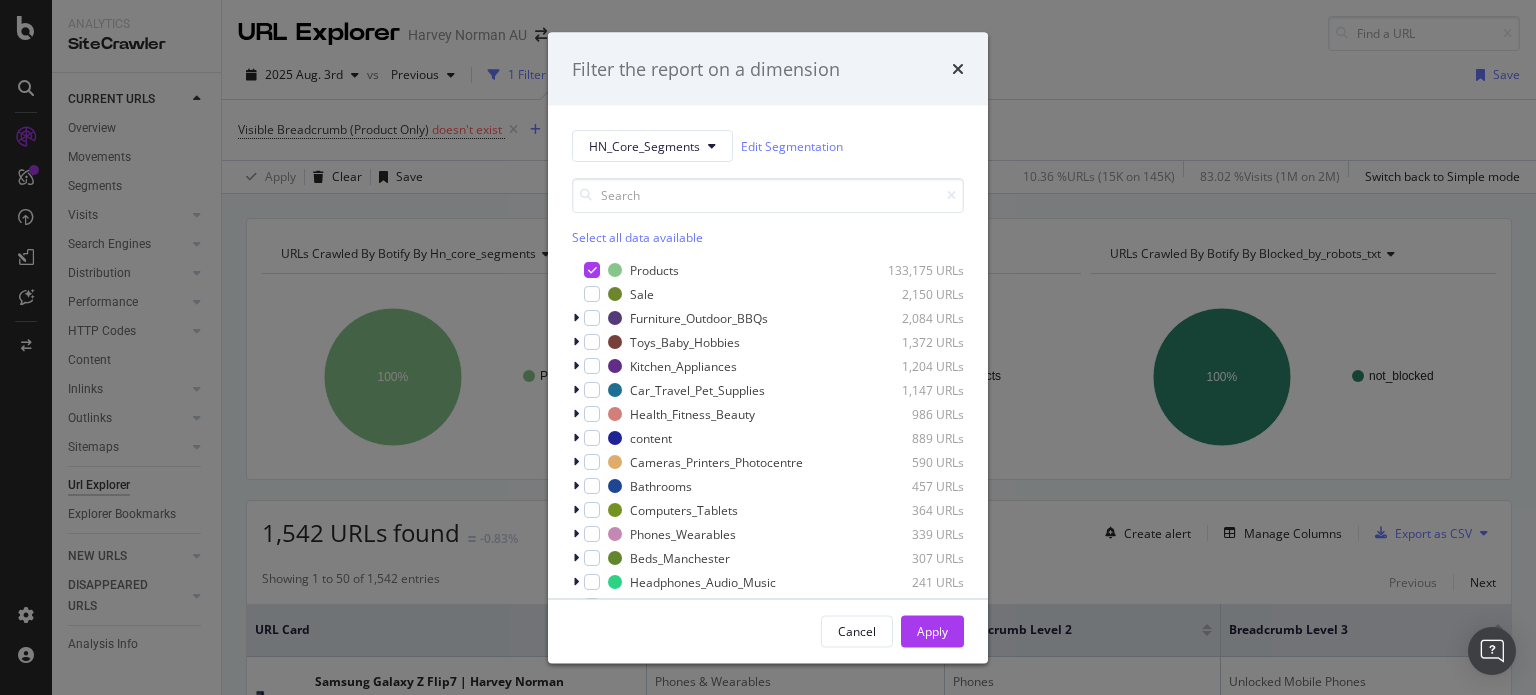 click on "Filter the report on a dimension HN_Core_Segments Edit Segmentation Select all data available Products 133,175   URLs Sale 2,150   URLs Furniture_Outdoor_BBQs 2,084   URLs Toys_Baby_Hobbies 1,372   URLs Kitchen_Appliances 1,204   URLs Car_Travel_Pet_Supplies 1,147   URLs Health_Fitness_Beauty 986   URLs content 889   URLs Cameras_Printers_Photocentre 590   URLs Bathrooms 457   URLs Computers_Tablets 364   URLs Phones_Wearables 339   URLs Beds_Manchester 307   URLs Headphones_Audio_Music 241   URLs Vacuum_Laundry 213   URLs TV_Bluray_Home_Theatre 212   URLs Others_ 197   URLs Brands 176   URLs Games_Hub 135   URLs Heating_Cooling_Air_Treatment 133   URLs Carpet_Flooring_Rugs 110   URLs Smart_Home 102   URLs Christmas 66   URLs Mothers_Day 38   URLs Home 4   URLs Clearance 1   URL Cancel Apply" at bounding box center [768, 347] 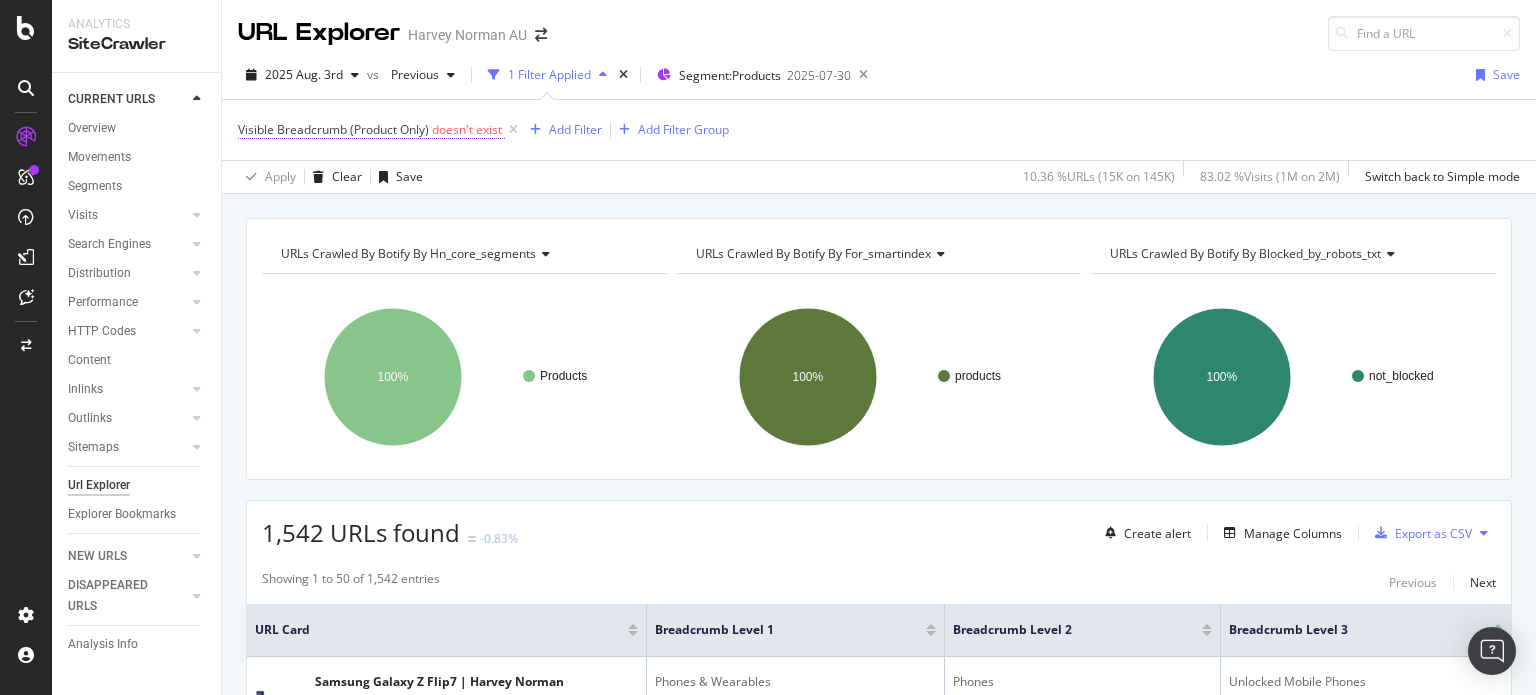 click on "Visible Breadcrumb (Product Only)" at bounding box center [333, 129] 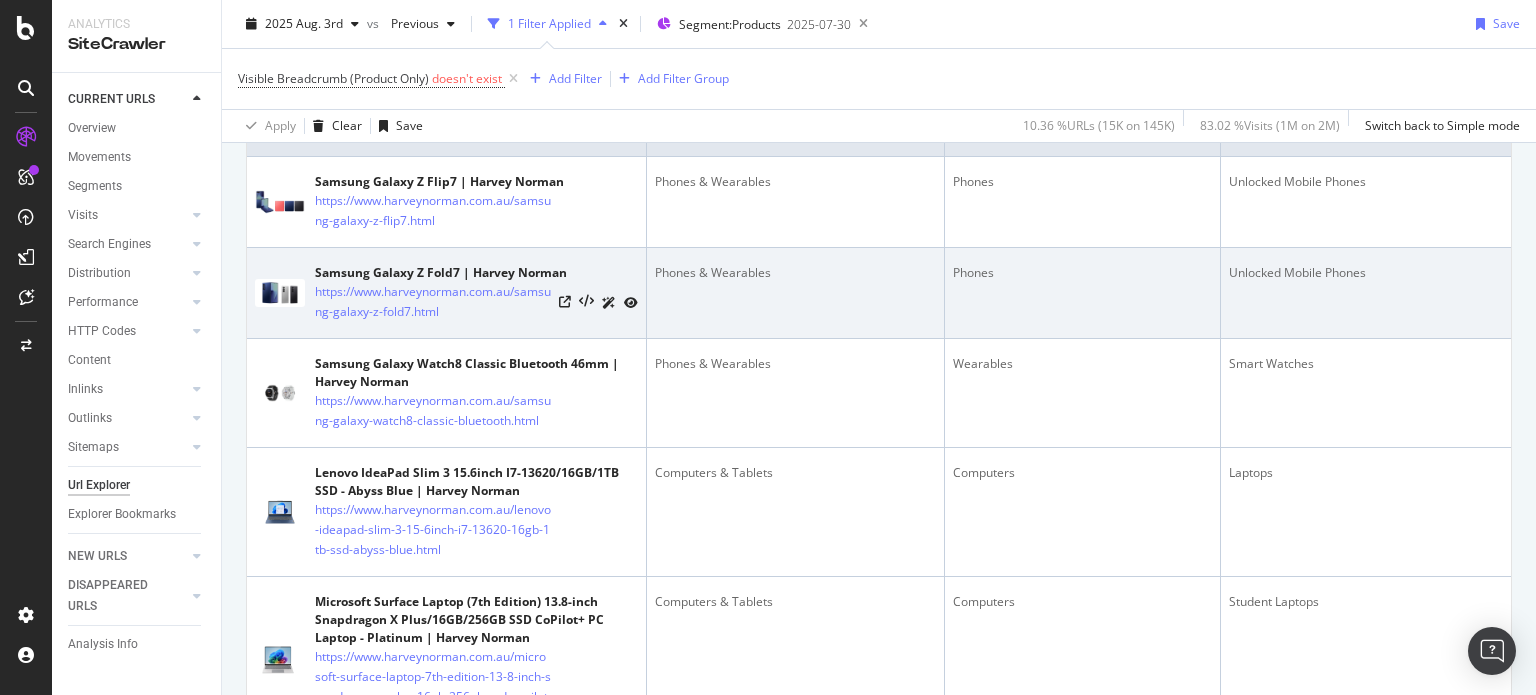 scroll, scrollTop: 800, scrollLeft: 0, axis: vertical 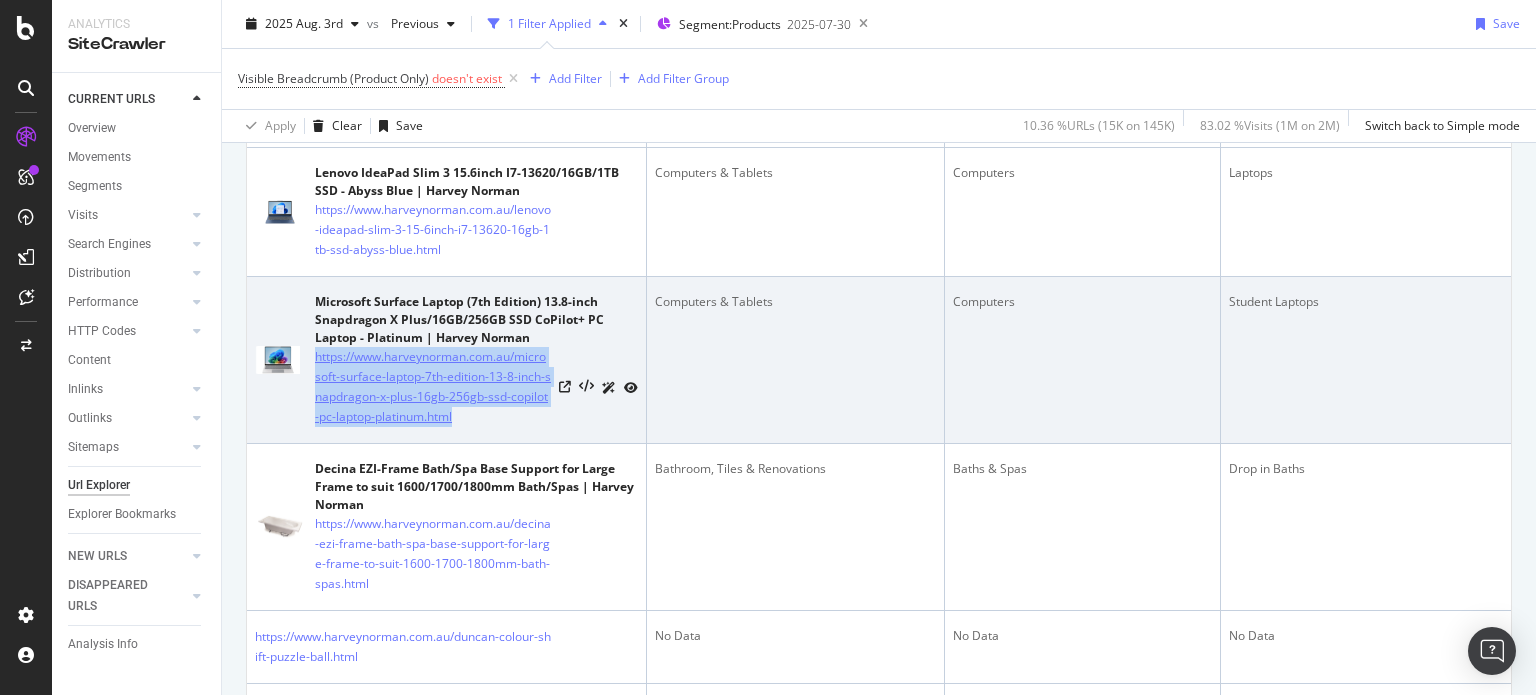 drag, startPoint x: 310, startPoint y: 347, endPoint x: 459, endPoint y: 417, distance: 164.62381 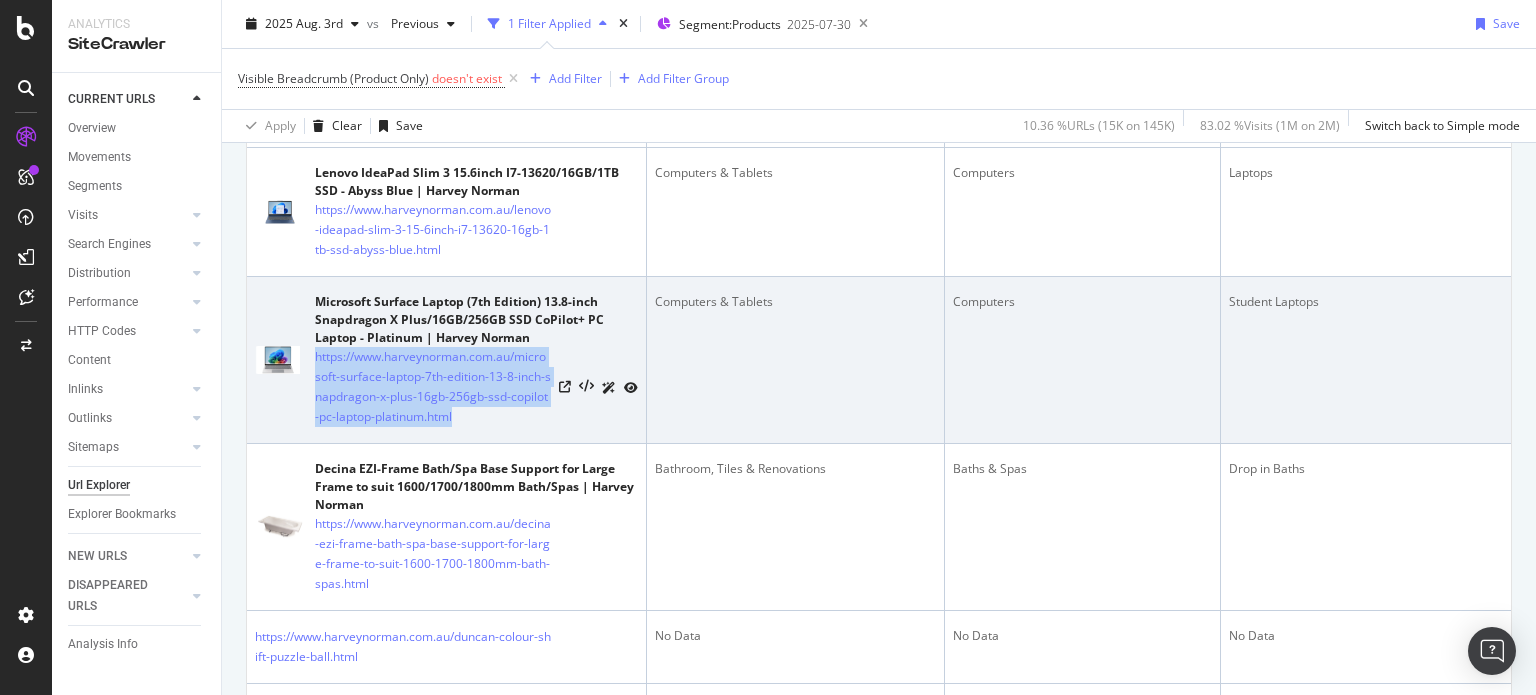 copy on "https://www.harveynorman.com.au/microsoft-surface-laptop-7th-edition-13-8-inch-snapdragon-x-plus-16gb-256gb-ssd-copilot-pc-laptop-platinum.html" 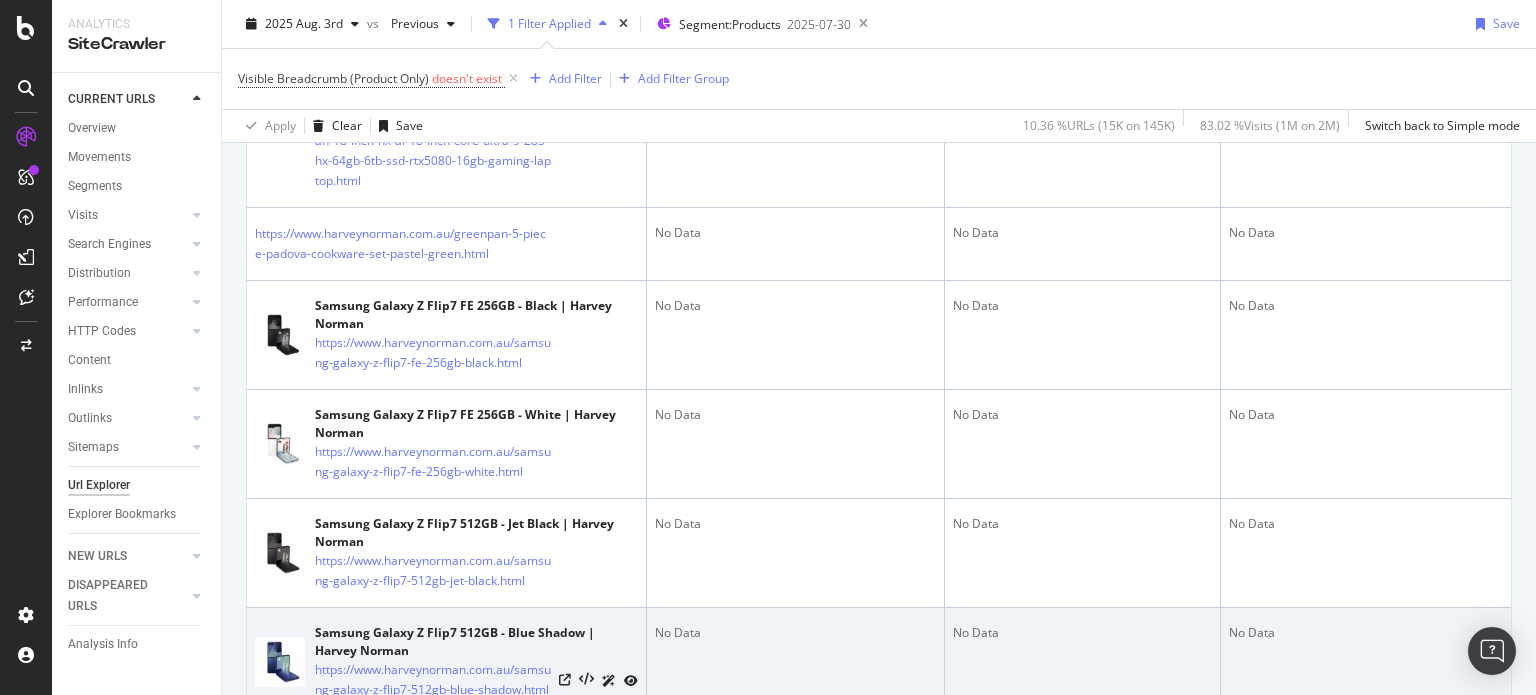 scroll, scrollTop: 5568, scrollLeft: 0, axis: vertical 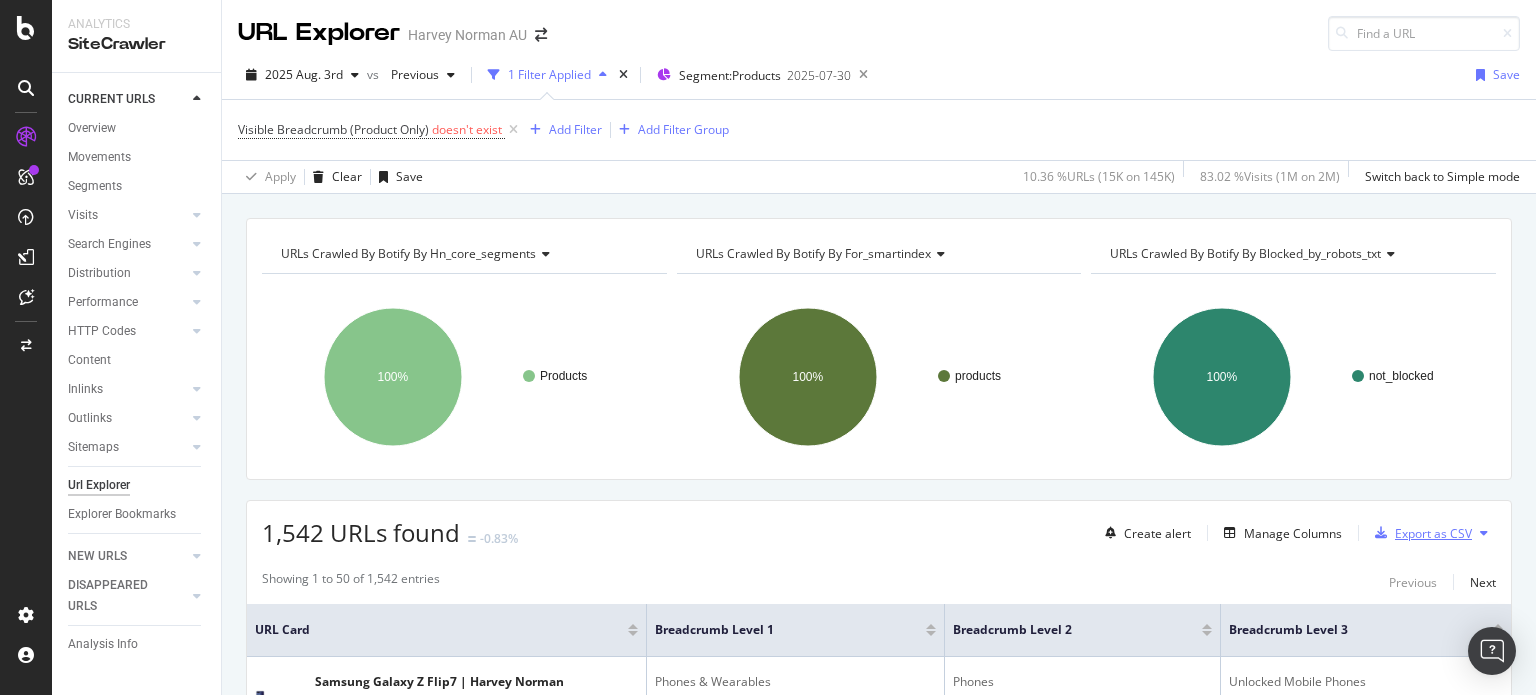 click on "Export as CSV" at bounding box center [1433, 533] 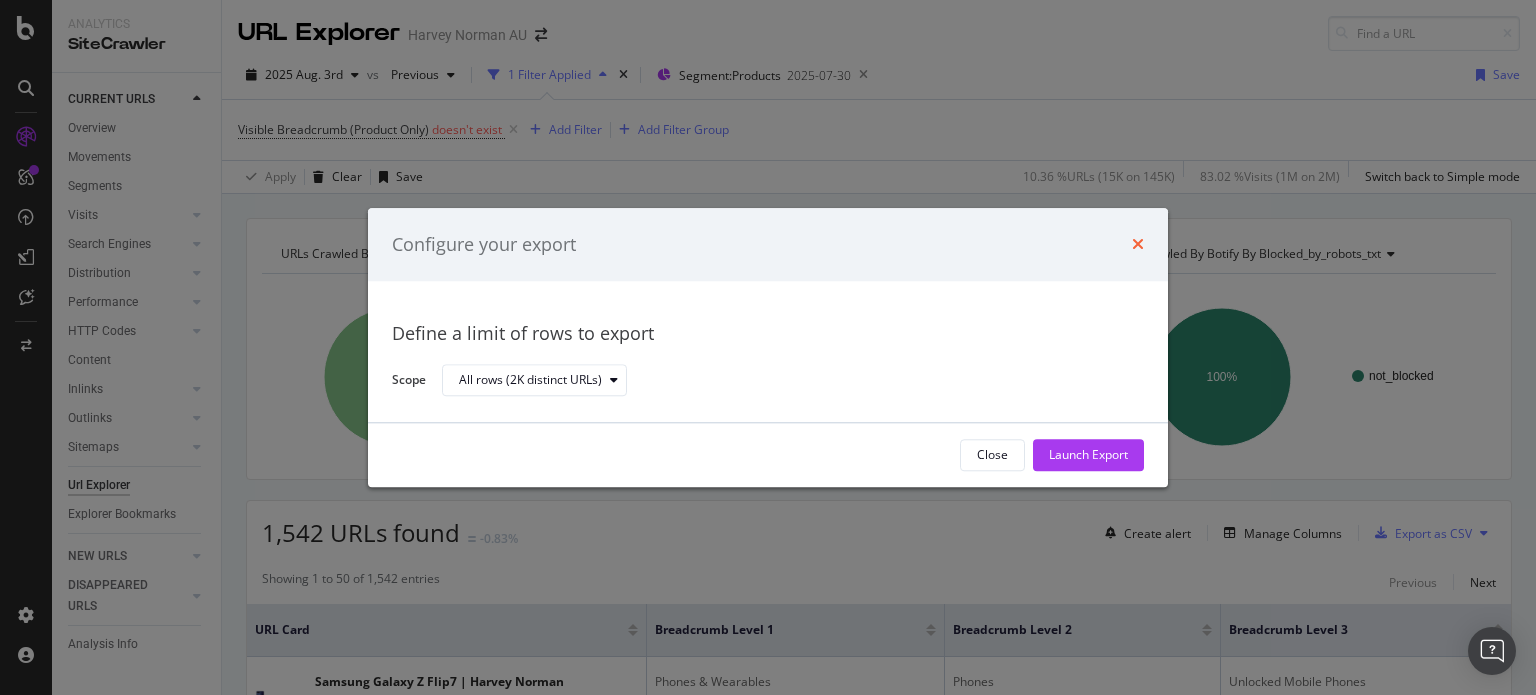 click at bounding box center (1138, 245) 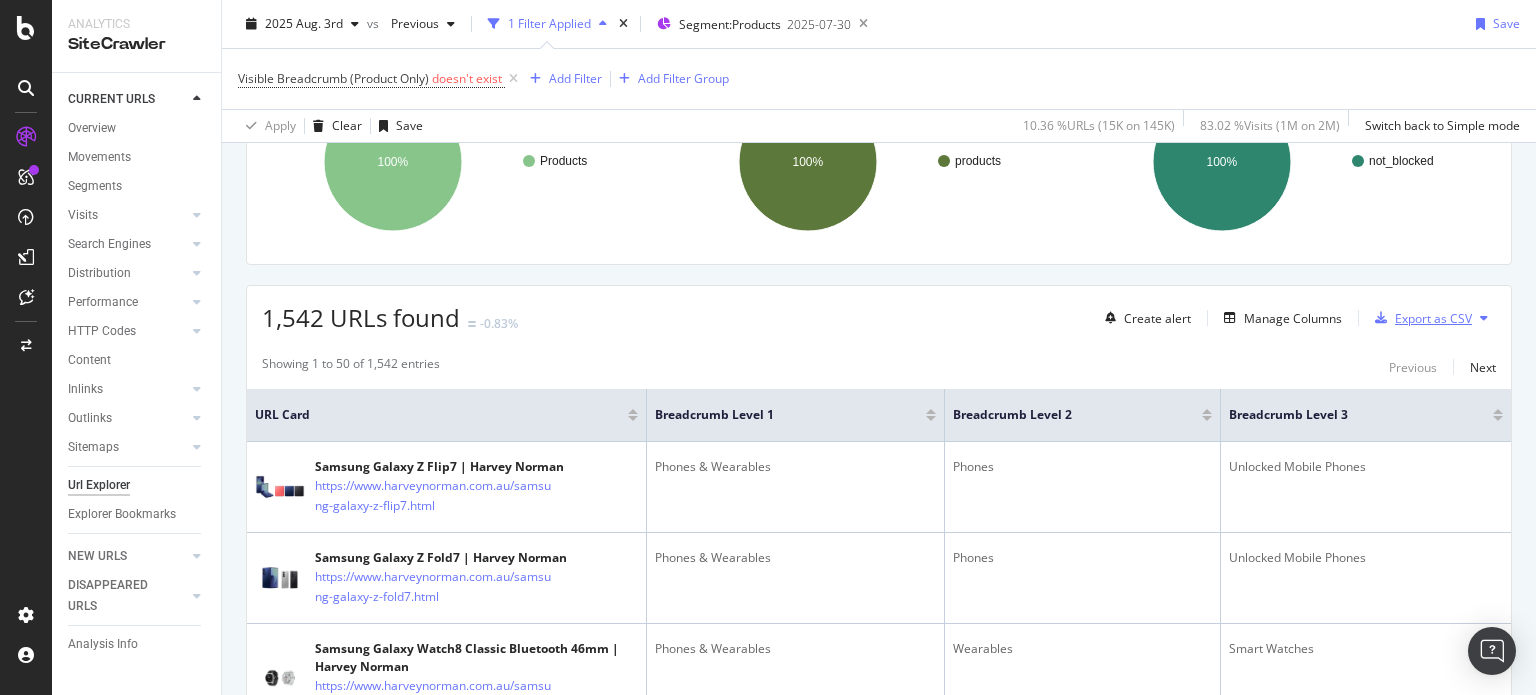 scroll, scrollTop: 300, scrollLeft: 0, axis: vertical 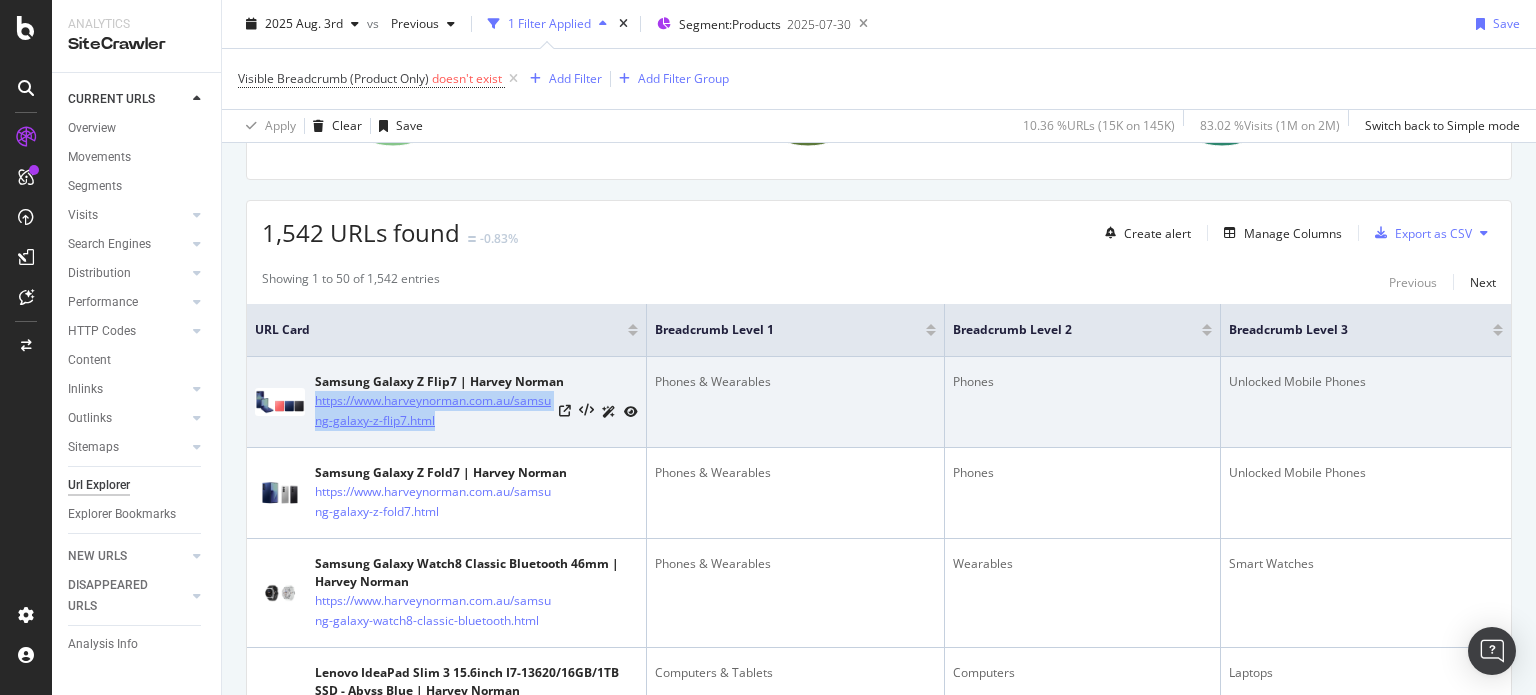 drag, startPoint x: 312, startPoint y: 393, endPoint x: 448, endPoint y: 414, distance: 137.61177 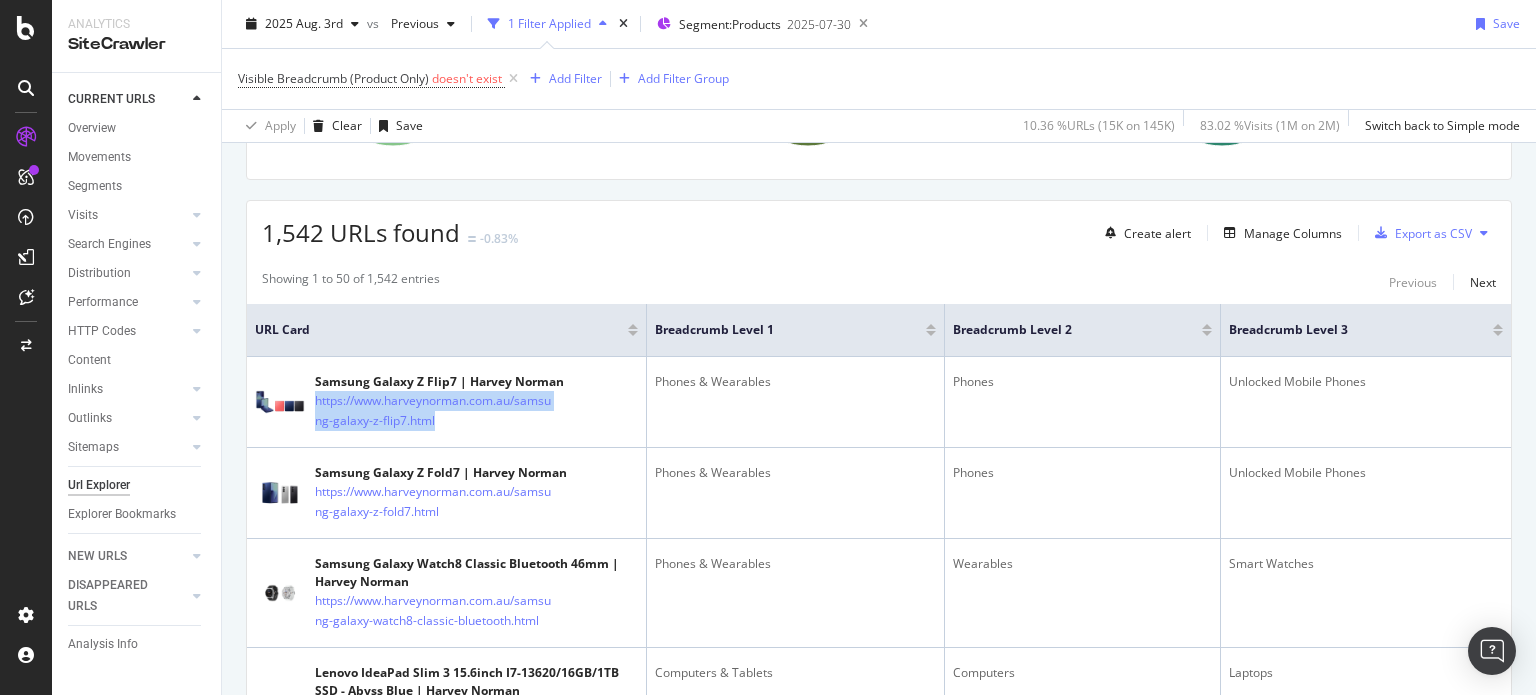 copy on "https://www.harveynorman.com.au/samsung-galaxy-z-flip7.html" 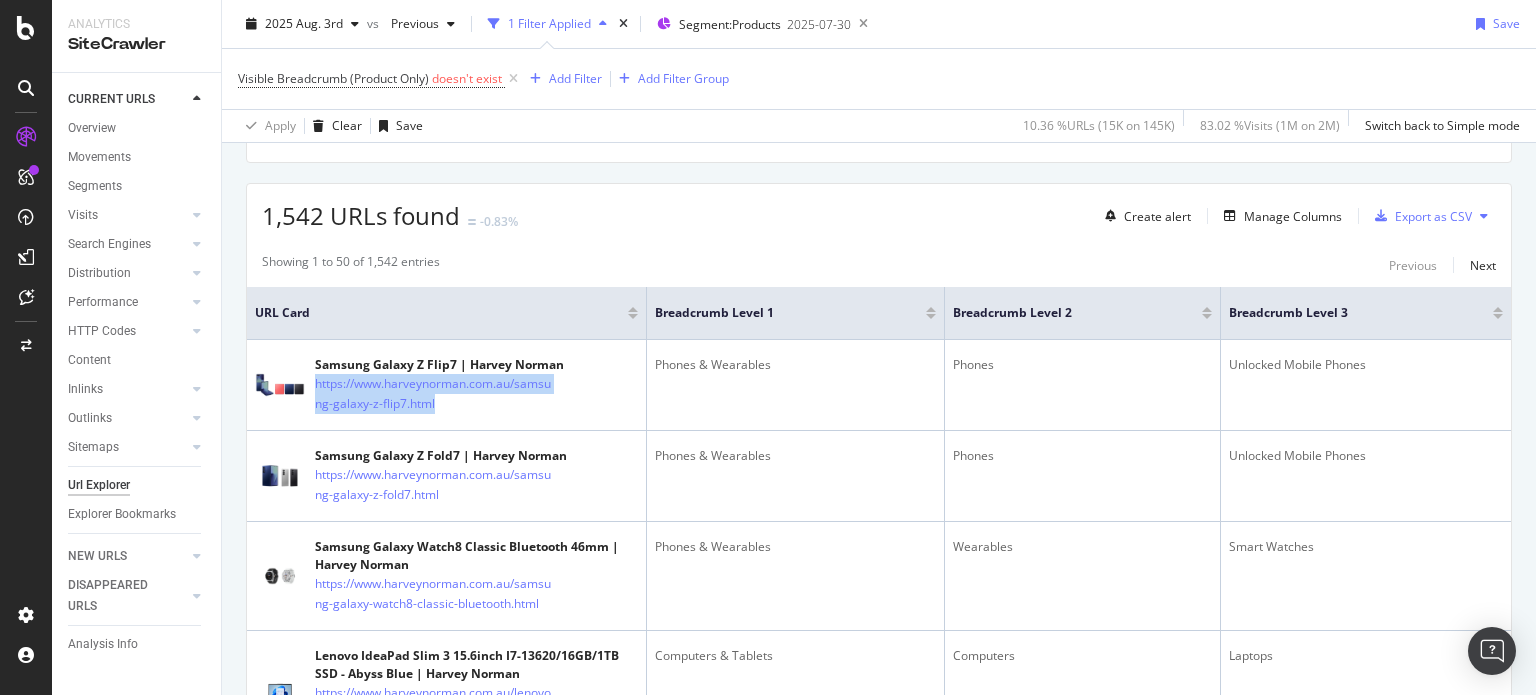 scroll, scrollTop: 287, scrollLeft: 0, axis: vertical 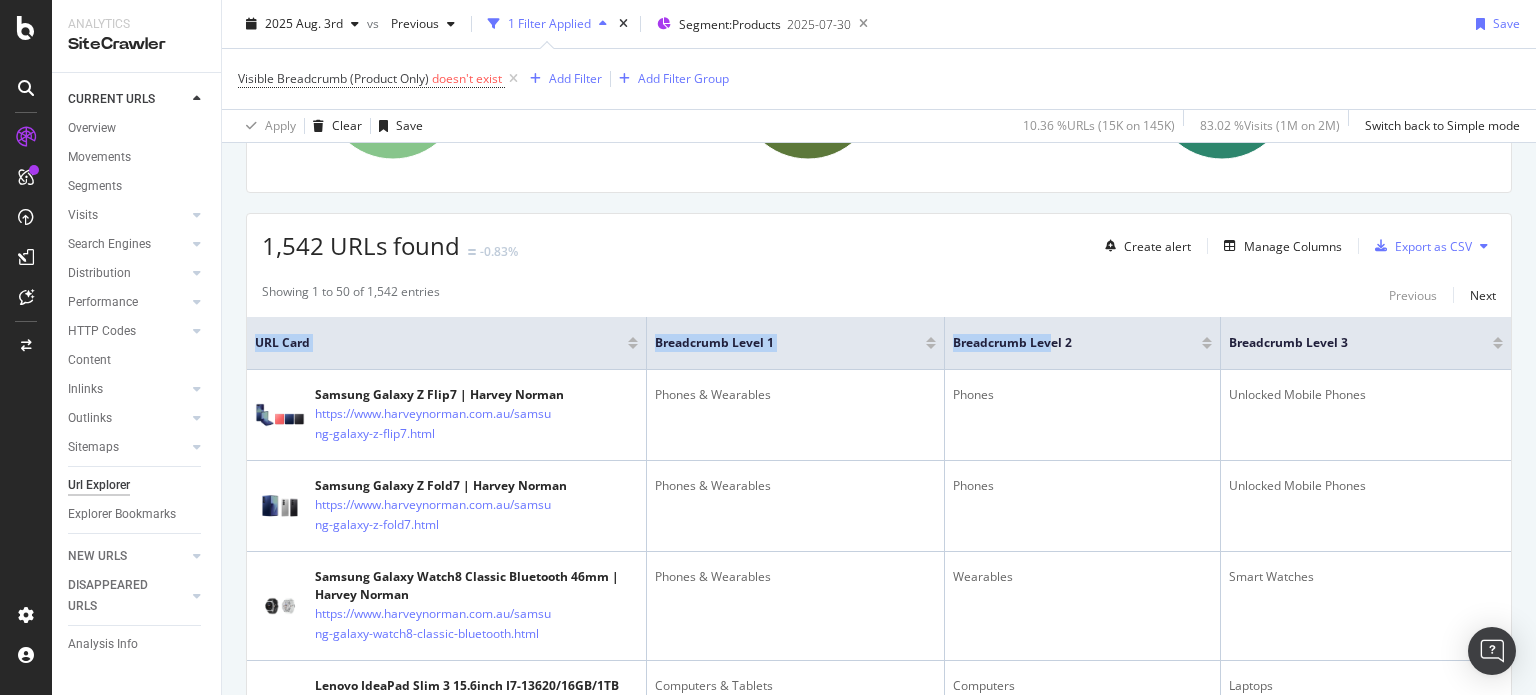 drag, startPoint x: 1058, startPoint y: 335, endPoint x: 1535, endPoint y: 361, distance: 477.70807 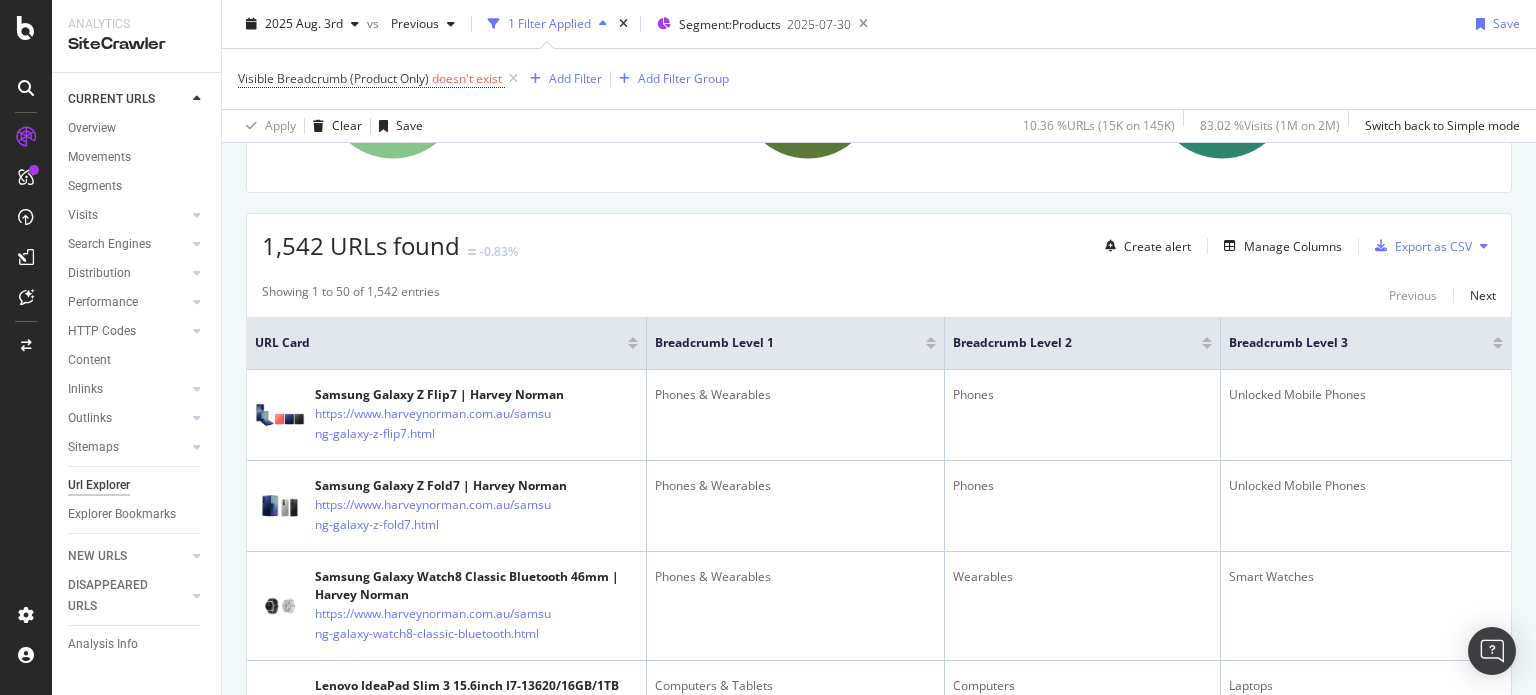 click on "URLs Crawled By Botify By hn_core_segments
Chart (by Value) Table Expand Export as CSV Export as PNG Add to Custom Report
×
Products 100% HN_Core_Segments Crawled URLs Products 1,542 Products
URLs Crawled By Botify By for_smartindex
Chart (by Value) Table Expand Export as CSV Export as PNG Add to Custom Report
×
products 100% for_SmartIndex Crawled URLs products 1,542 products
URLs Crawled By Botify By blocked_by_robots_txt
Chart (by Value) Table Expand Export as CSV Export as PNG Add to Custom Report
×
100%" at bounding box center (879, 2950) 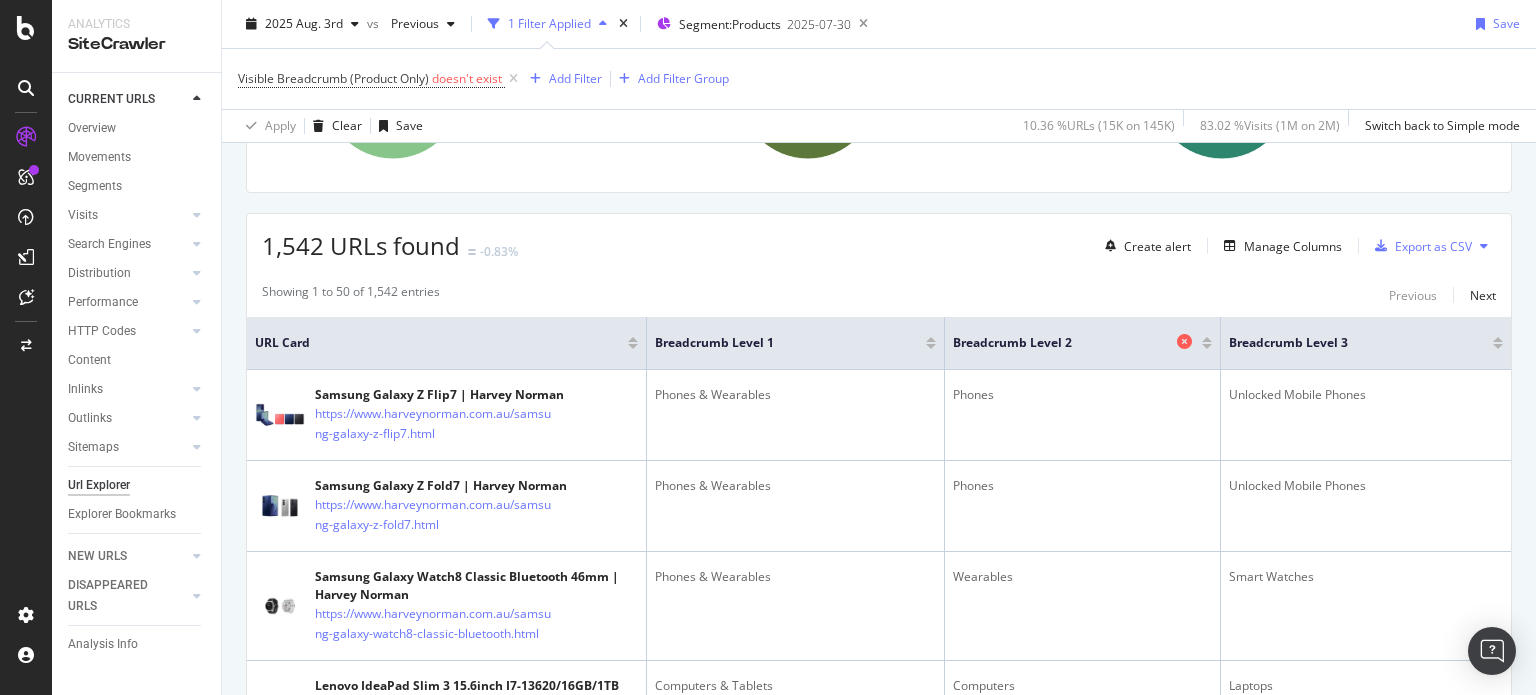 scroll, scrollTop: 387, scrollLeft: 0, axis: vertical 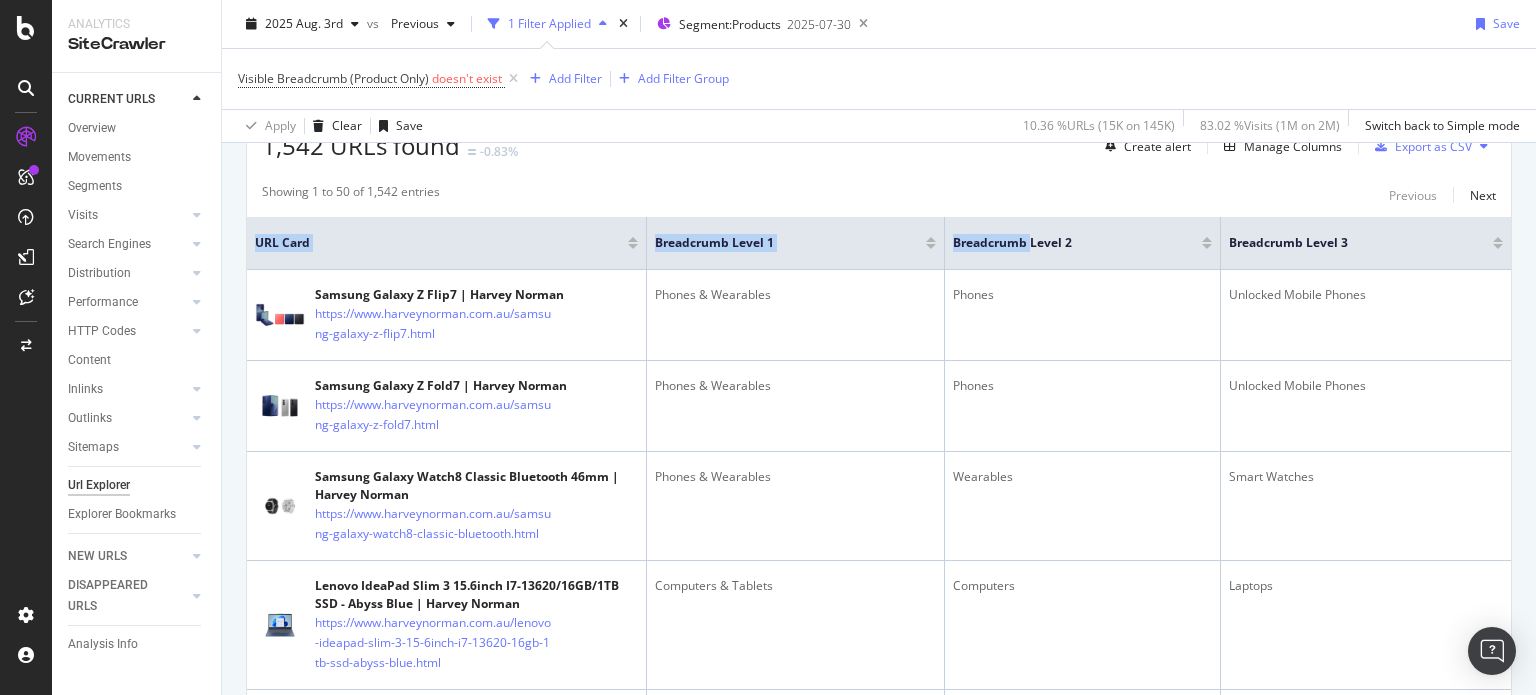 drag, startPoint x: 1031, startPoint y: 239, endPoint x: 1535, endPoint y: 244, distance: 504.0248 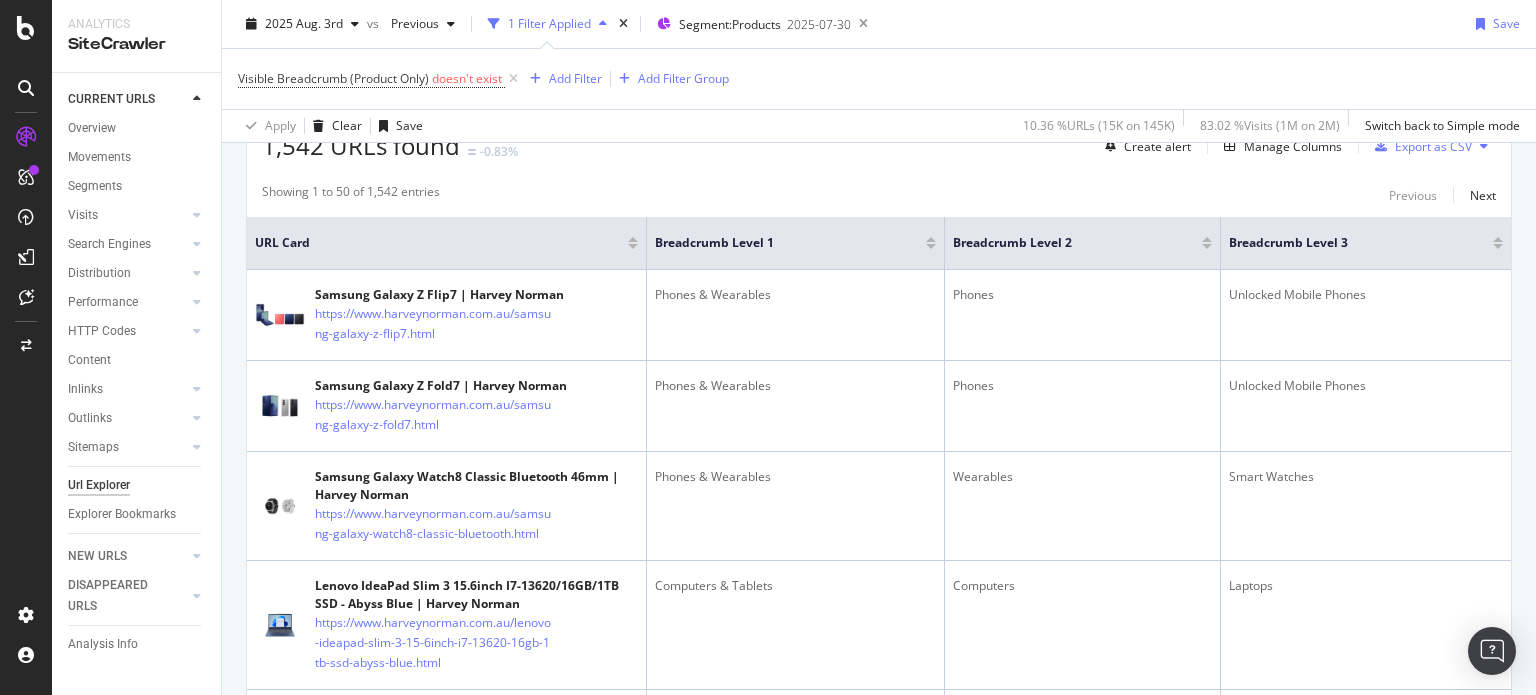 click on "Apply Clear Save 10.36 %  URLs ( 15K on 145K ) 83.02 %  Visits ( 1M on 2M ) Switch back to Simple mode" at bounding box center (879, 125) 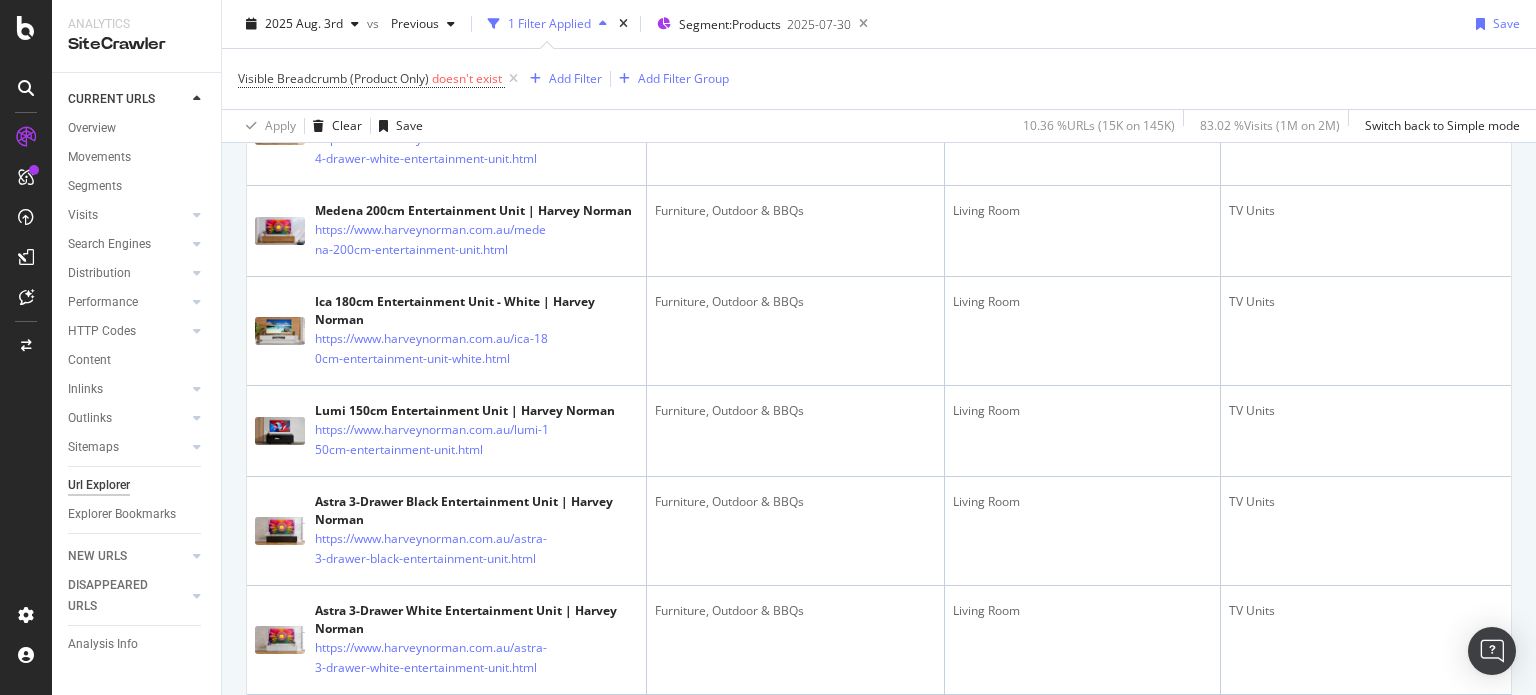 scroll, scrollTop: 1687, scrollLeft: 0, axis: vertical 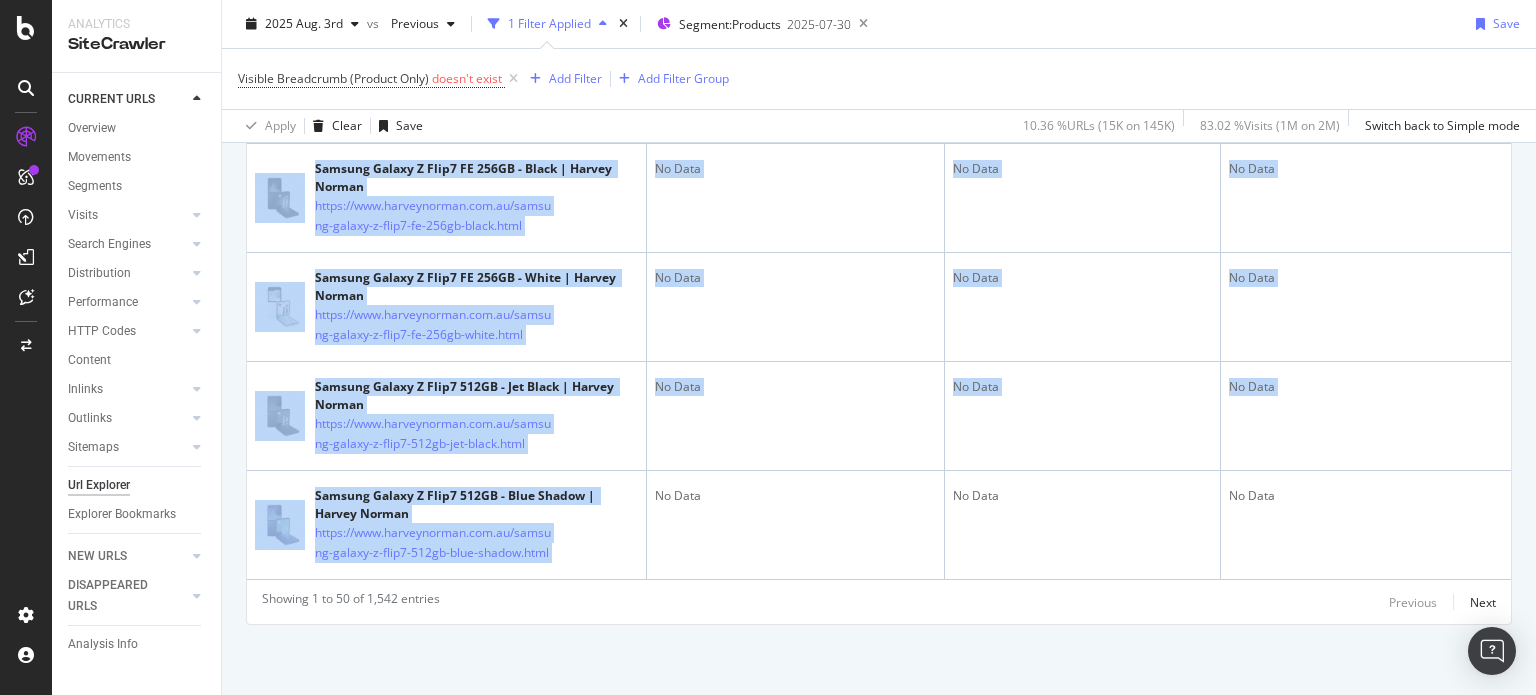 drag, startPoint x: 654, startPoint y: 475, endPoint x: 1500, endPoint y: 479, distance: 846.00946 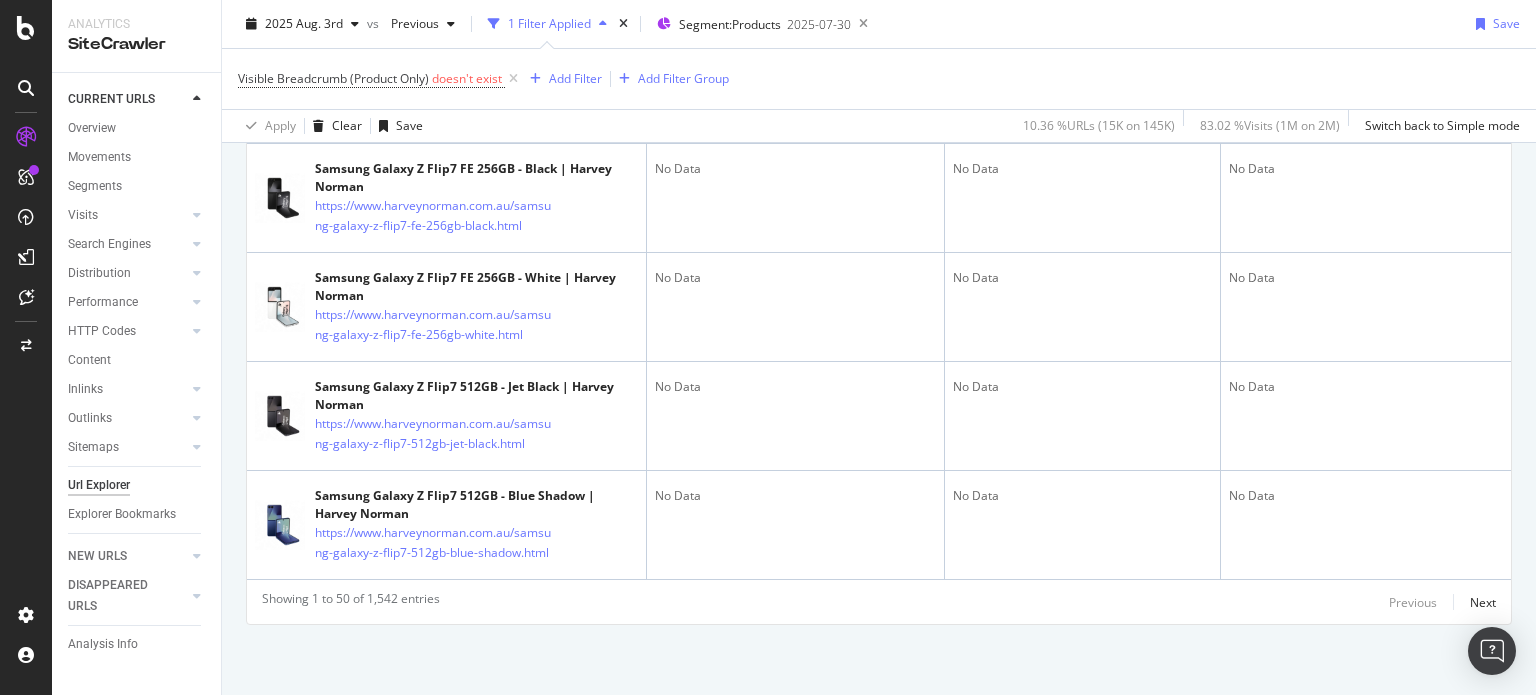 click on "Showing 1 to 50 of 1,542 entries Previous Next" at bounding box center (879, 602) 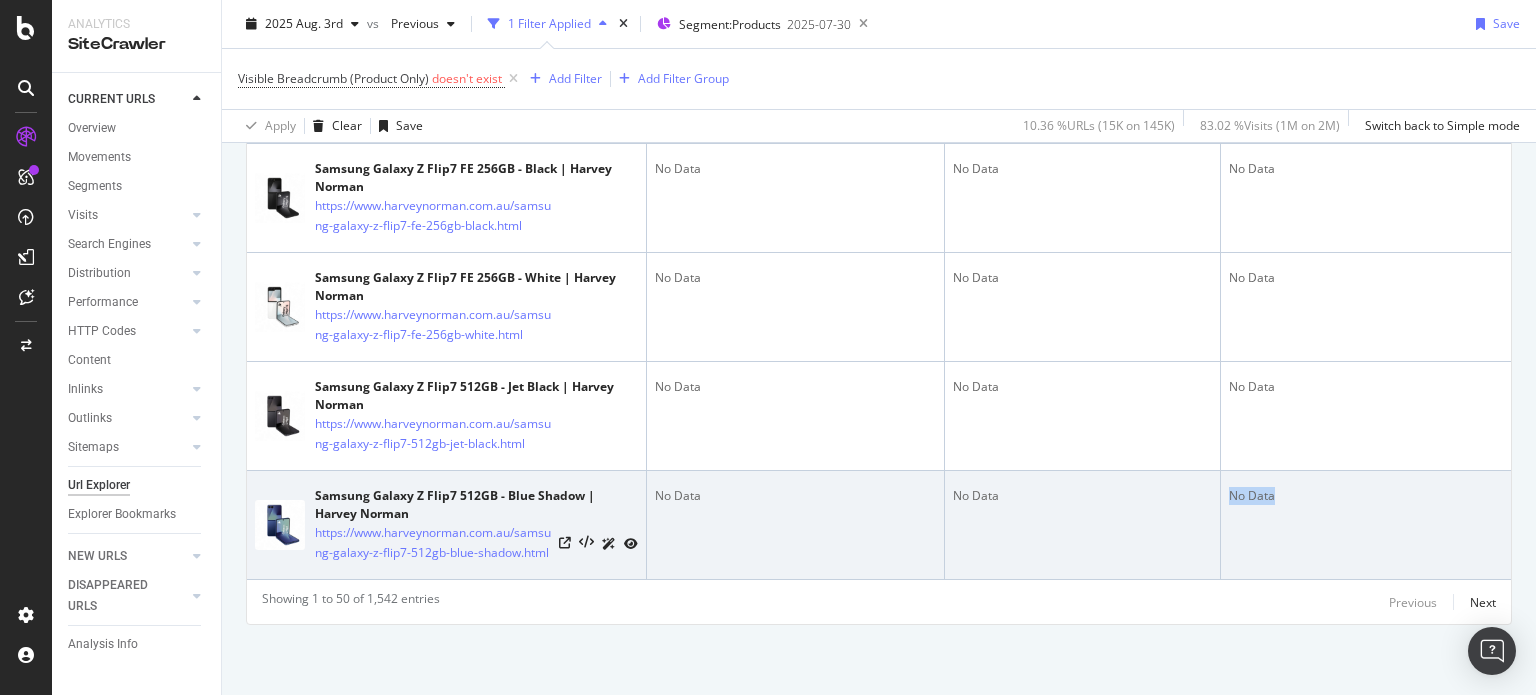 drag, startPoint x: 1229, startPoint y: 477, endPoint x: 1333, endPoint y: 476, distance: 104.00481 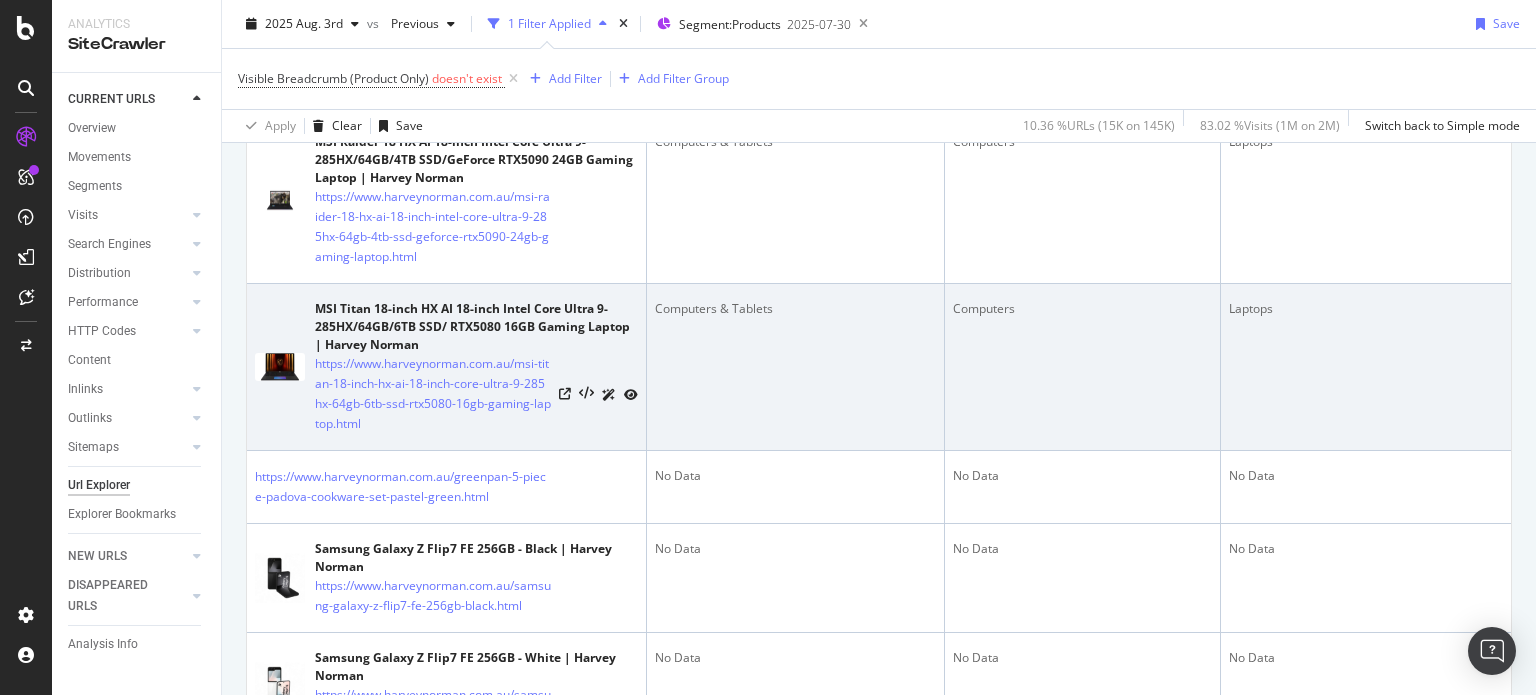 scroll, scrollTop: 5168, scrollLeft: 0, axis: vertical 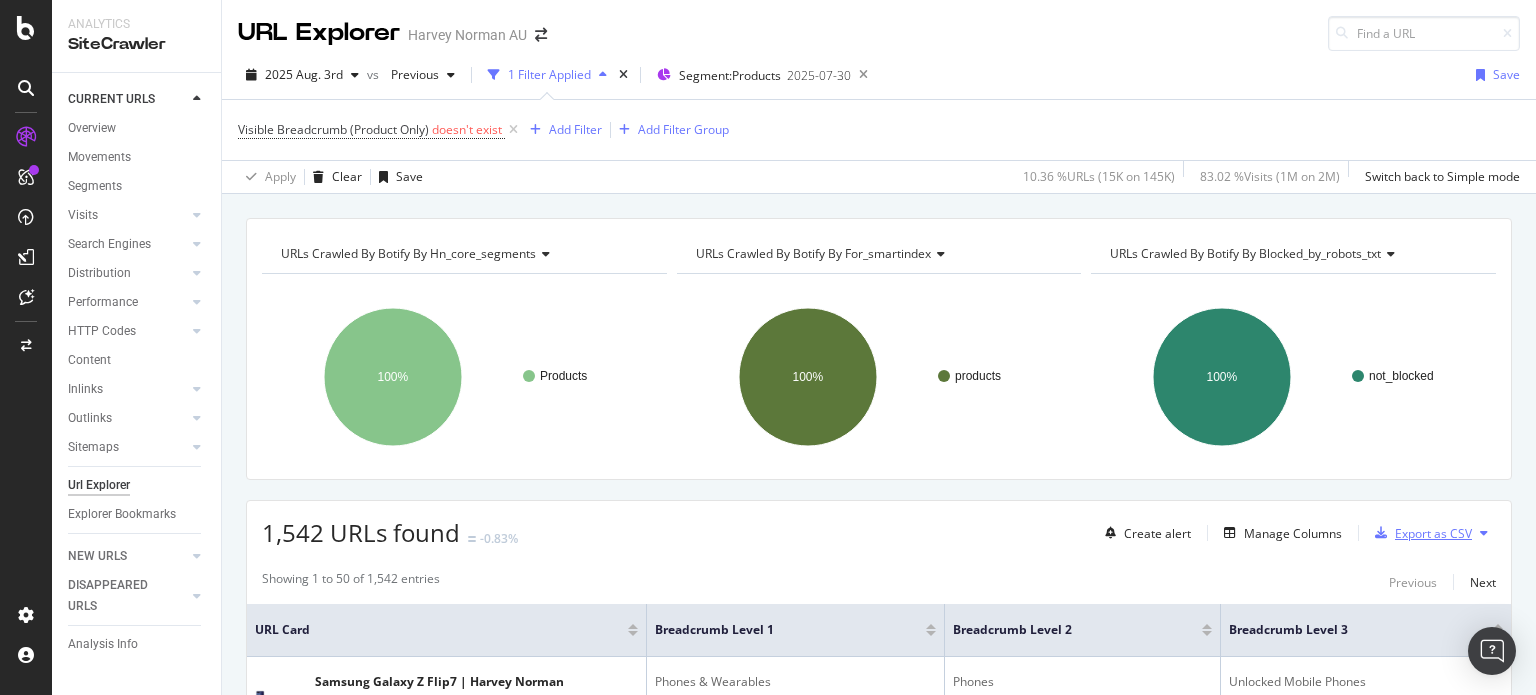 click on "Export as CSV" at bounding box center [1433, 533] 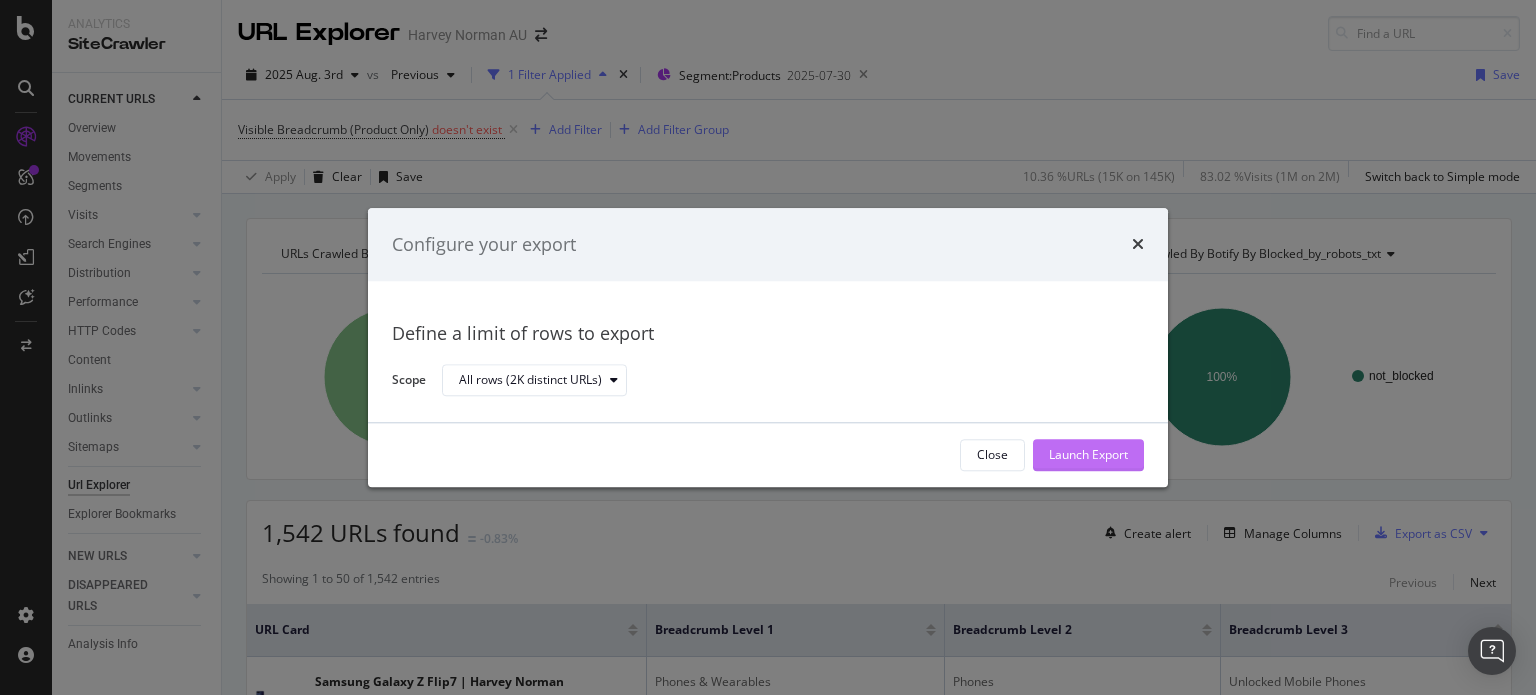 click on "Launch Export" at bounding box center (1088, 455) 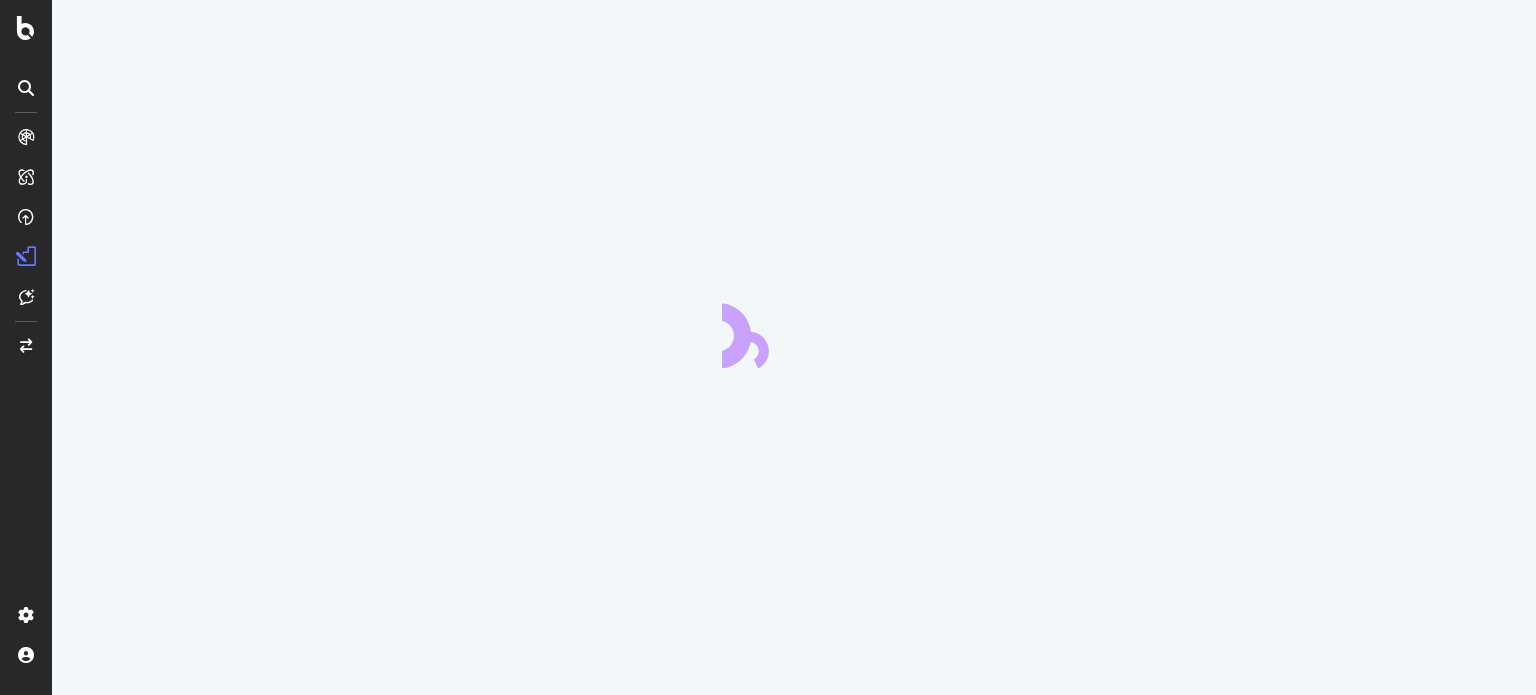 scroll, scrollTop: 0, scrollLeft: 0, axis: both 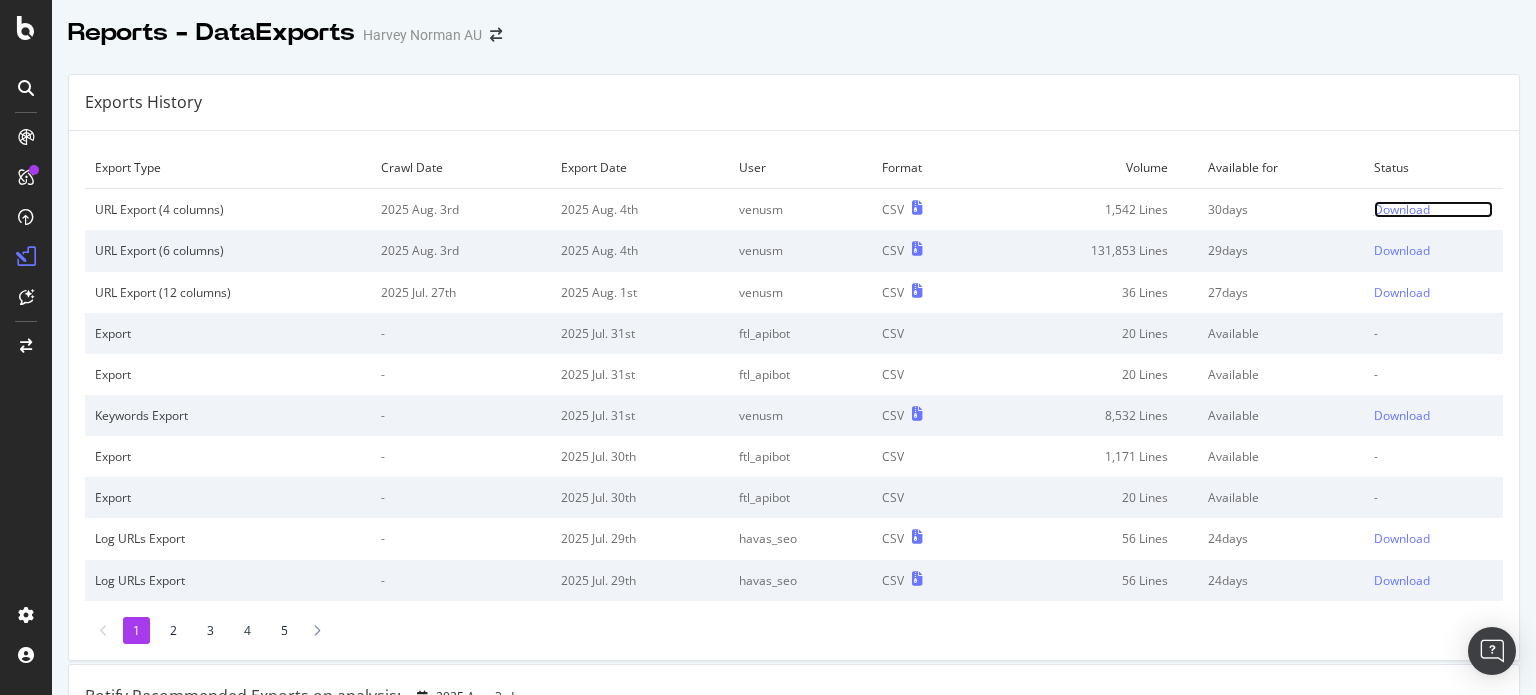 click on "Download" at bounding box center [1402, 209] 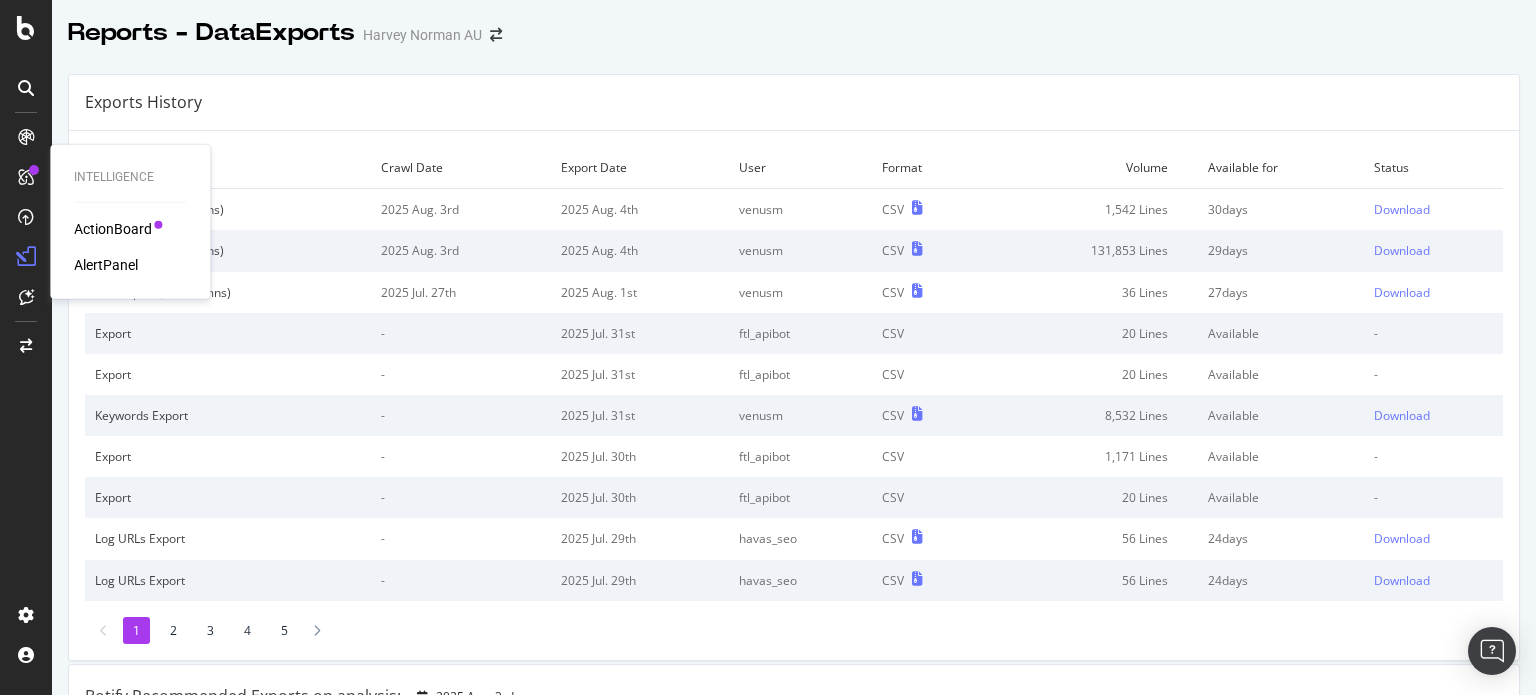 scroll, scrollTop: 0, scrollLeft: 0, axis: both 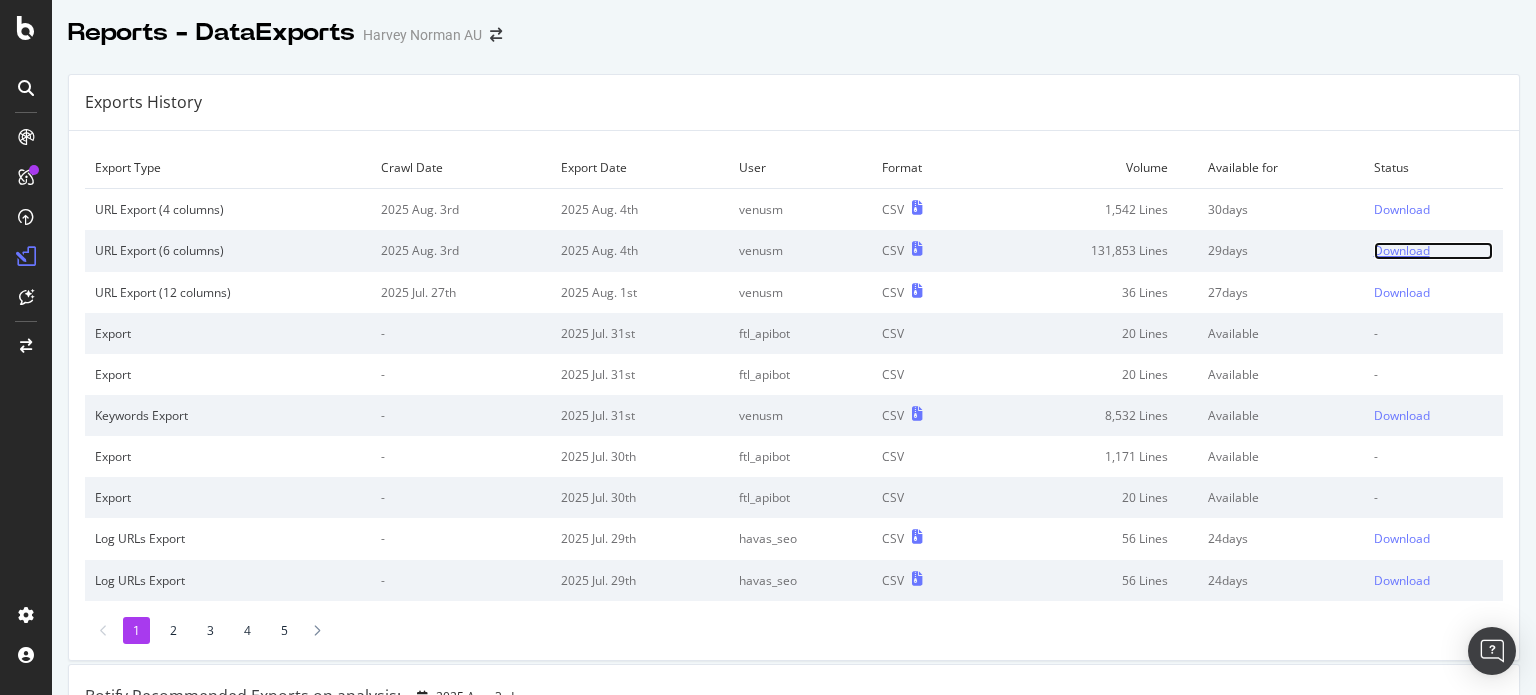 click on "Download" at bounding box center (1402, 250) 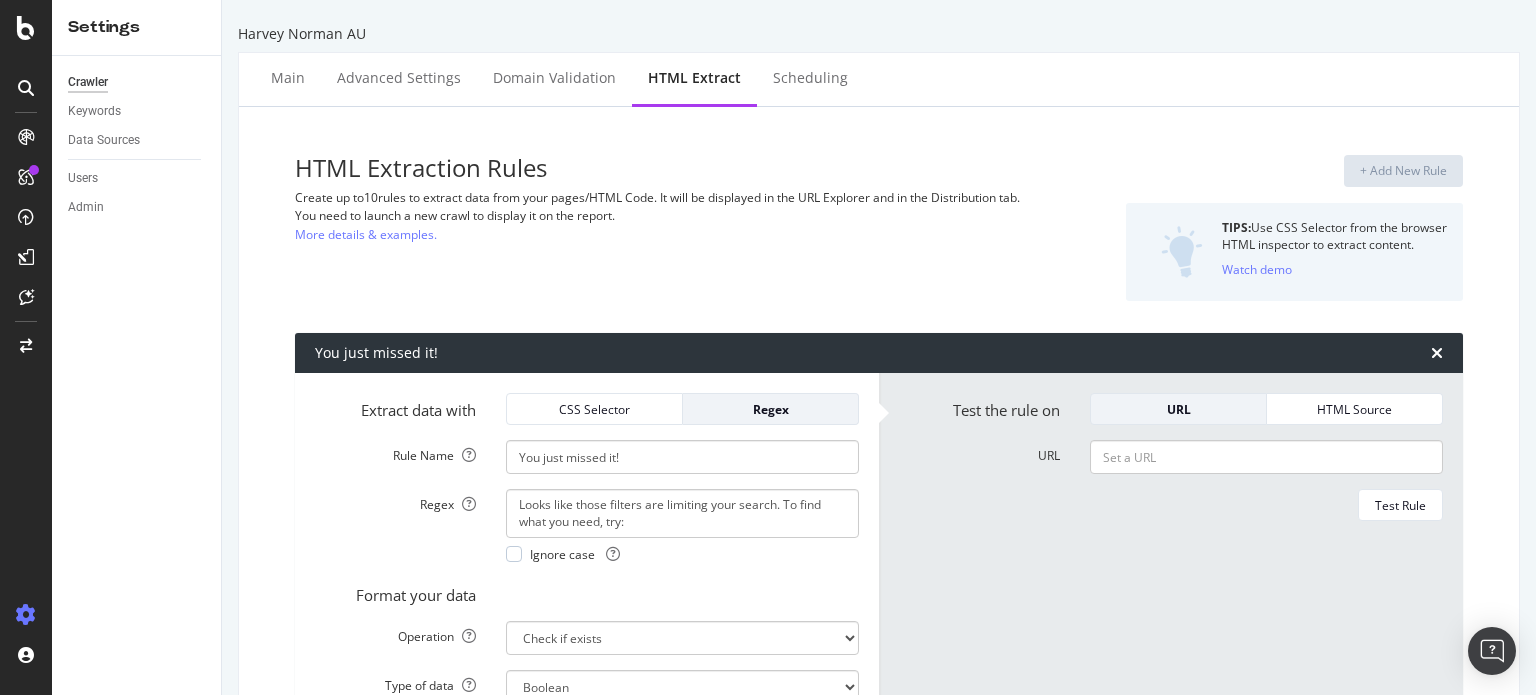 select on "exist" 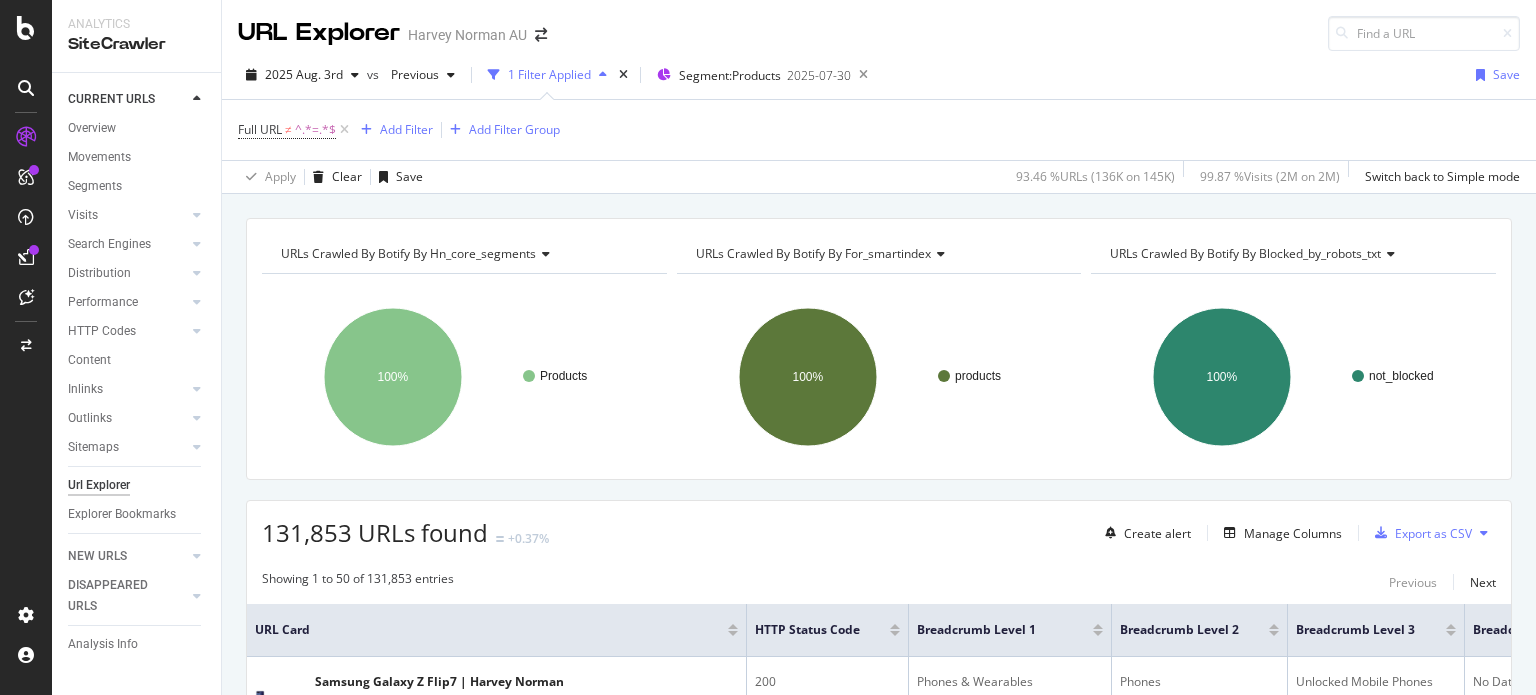 scroll, scrollTop: 0, scrollLeft: 0, axis: both 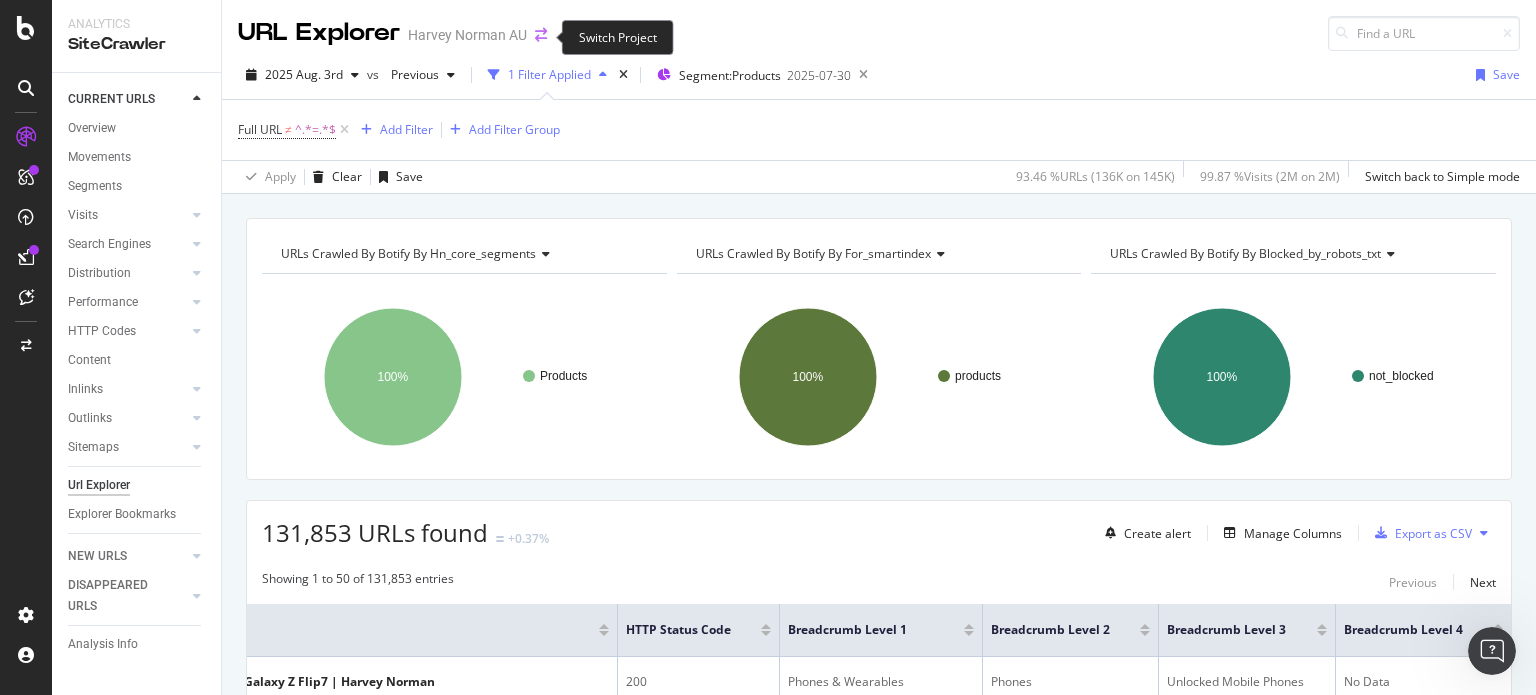 click at bounding box center [541, 35] 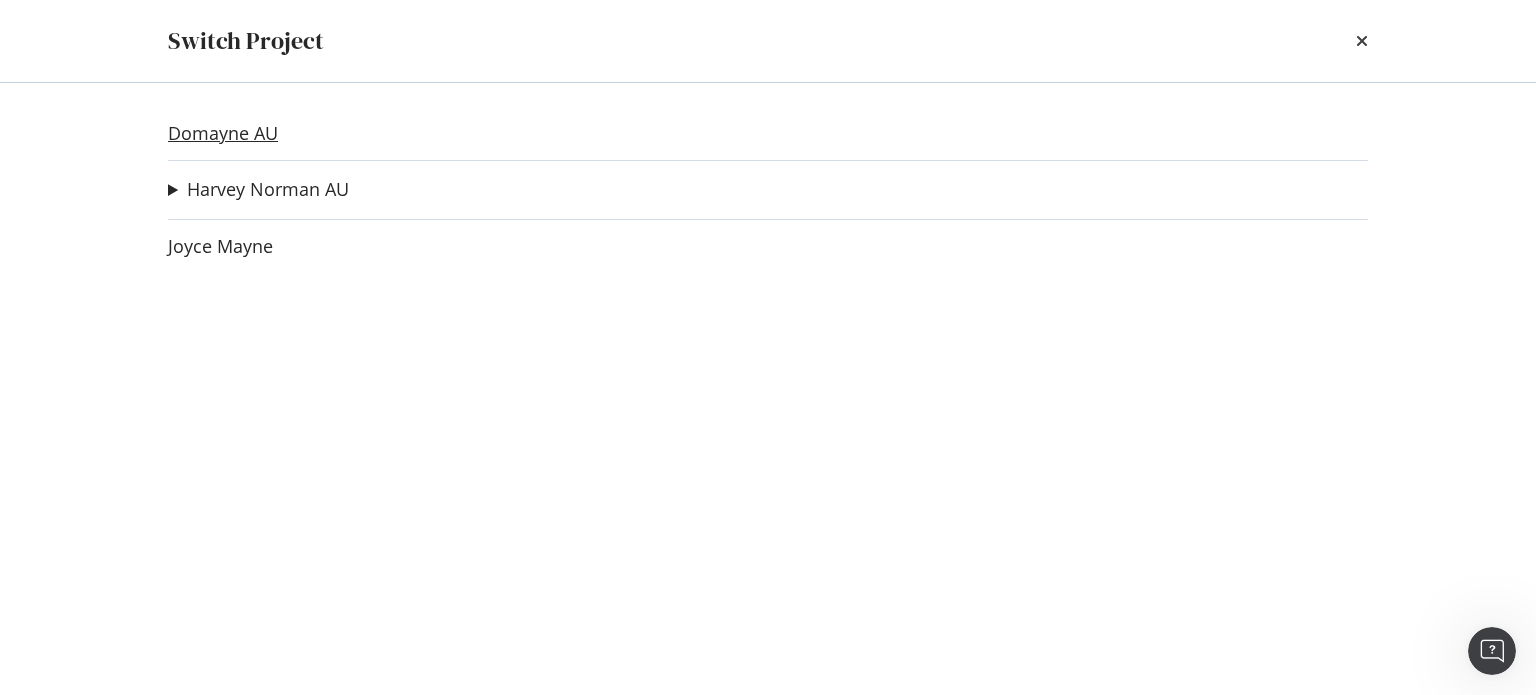 click on "Domayne AU" at bounding box center [223, 133] 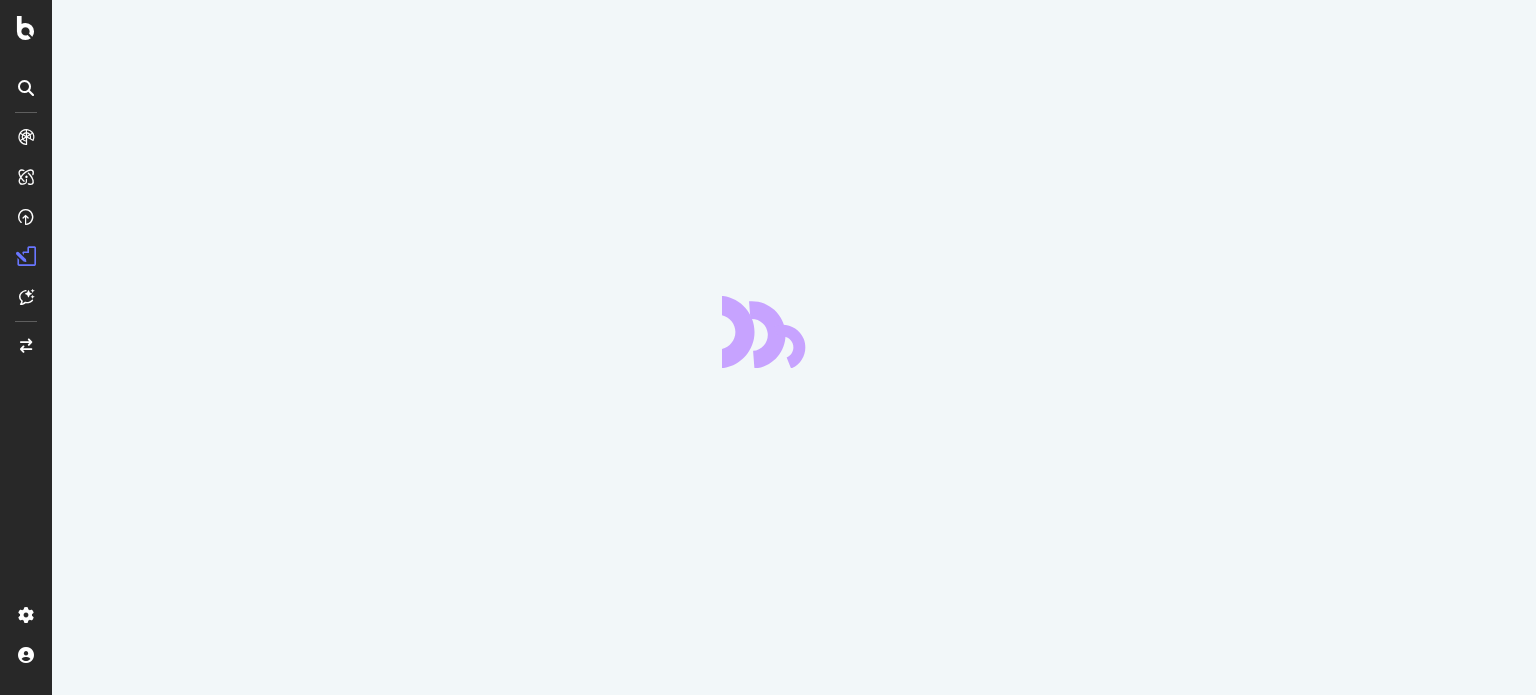 scroll, scrollTop: 0, scrollLeft: 0, axis: both 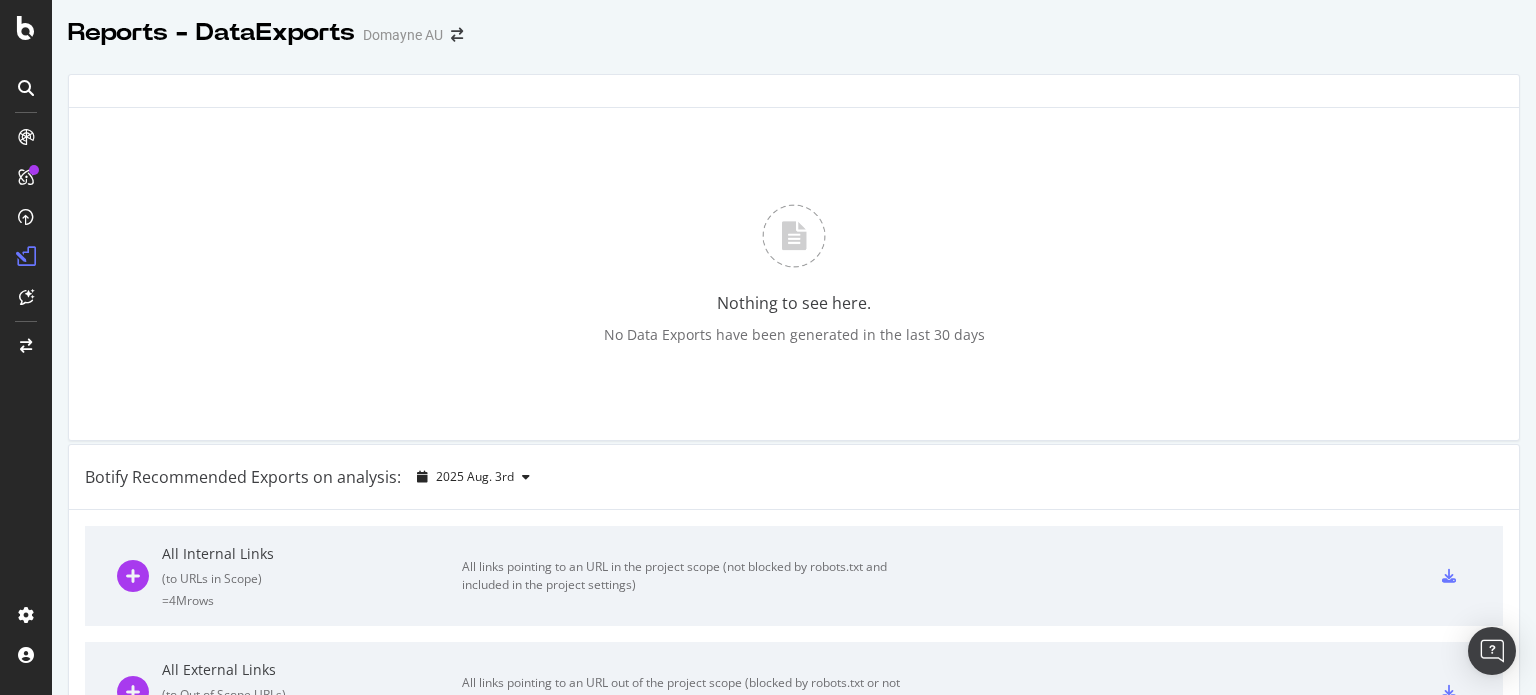 click on "Nothing to see here. No Data Exports have been generated in the last 30 days" at bounding box center (794, 274) 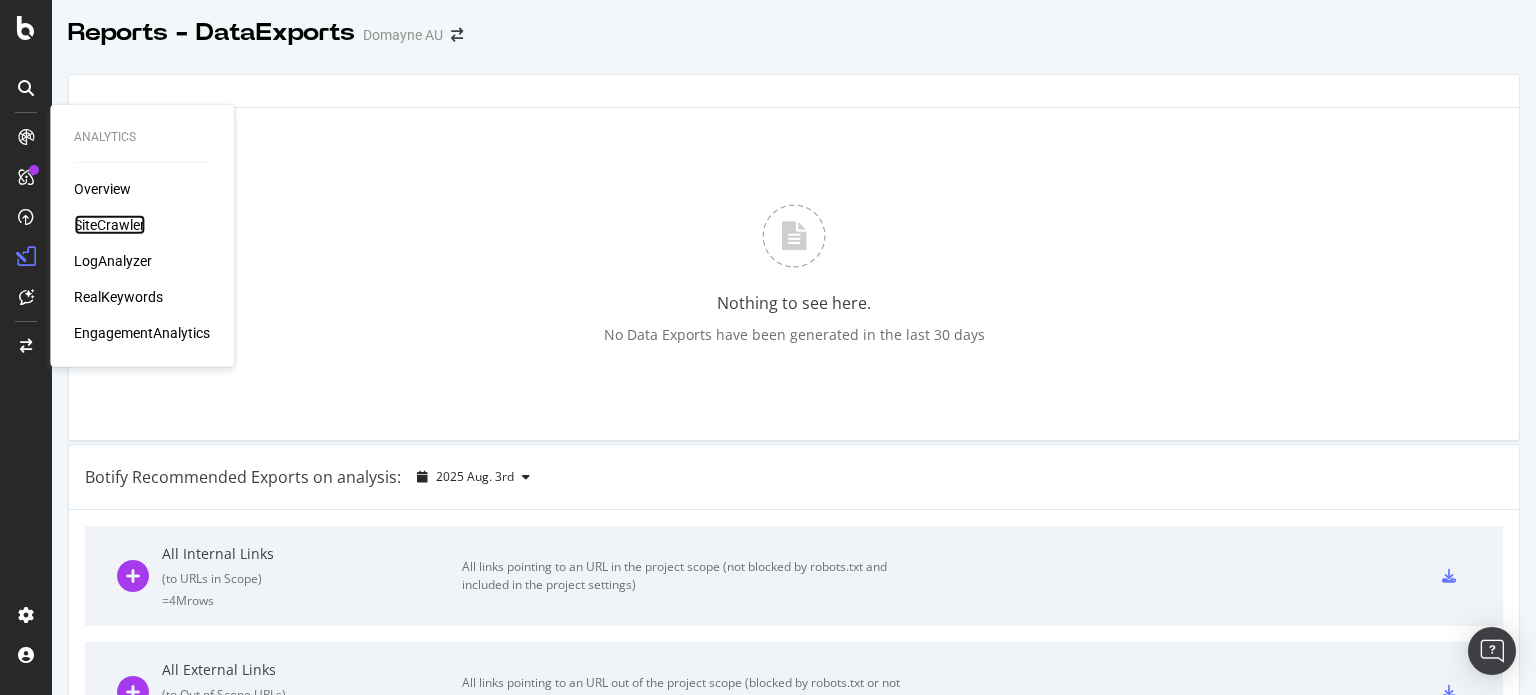 click on "SiteCrawler" at bounding box center [109, 225] 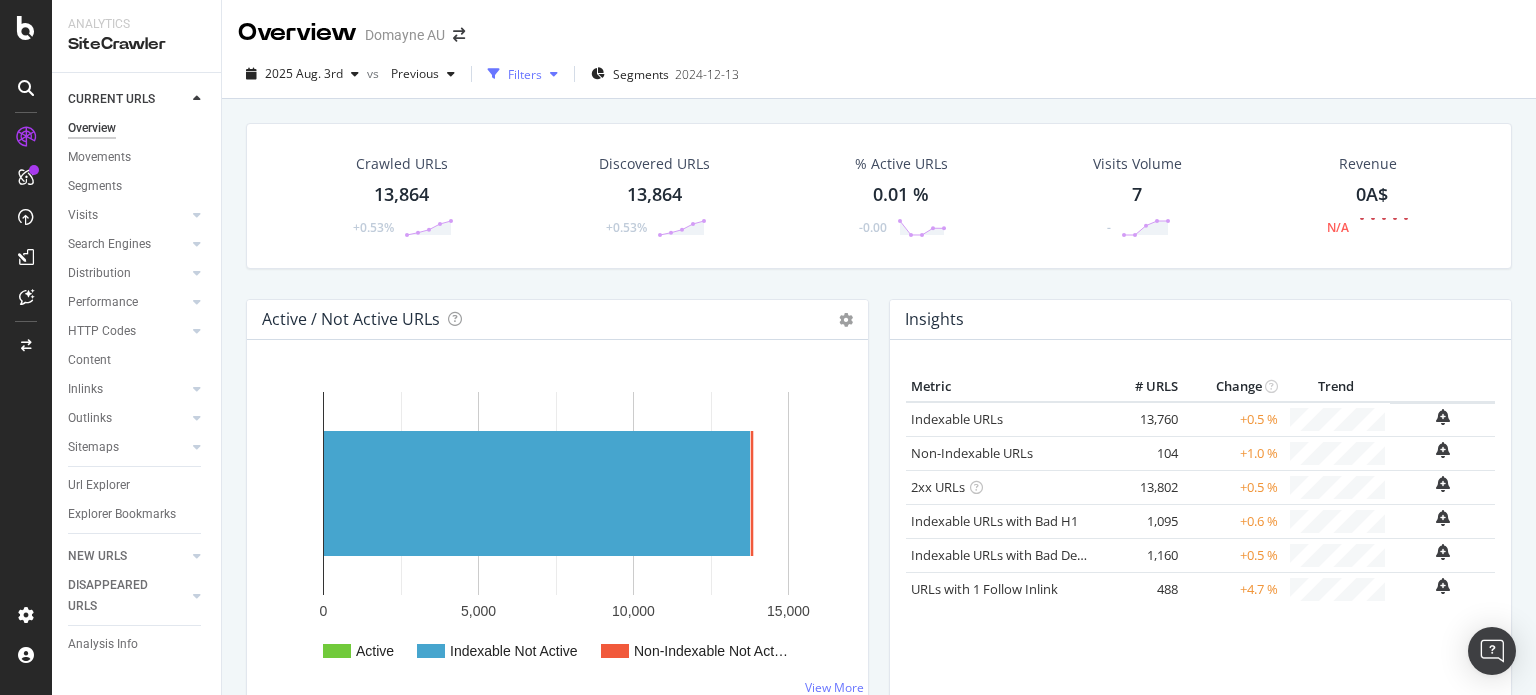 click on "Filters" at bounding box center [525, 74] 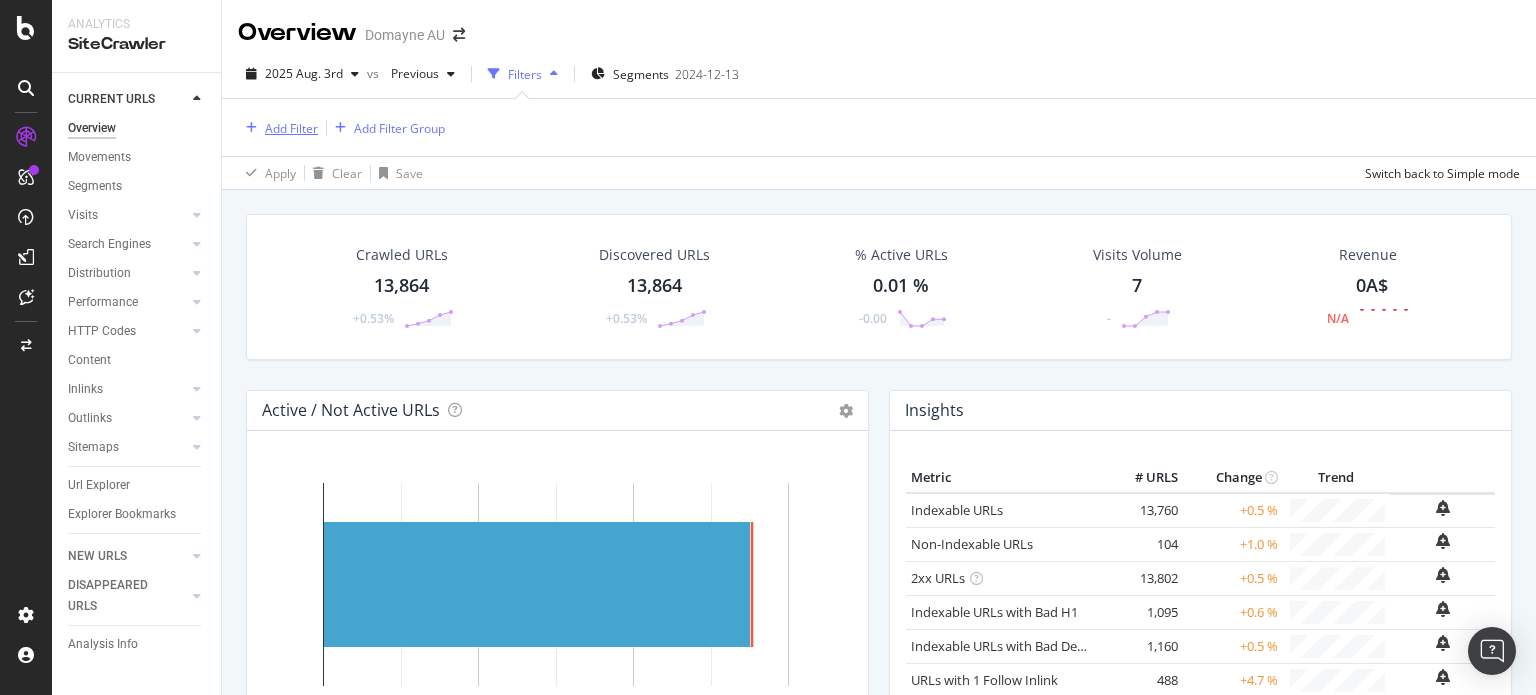 click on "Add Filter" at bounding box center (291, 128) 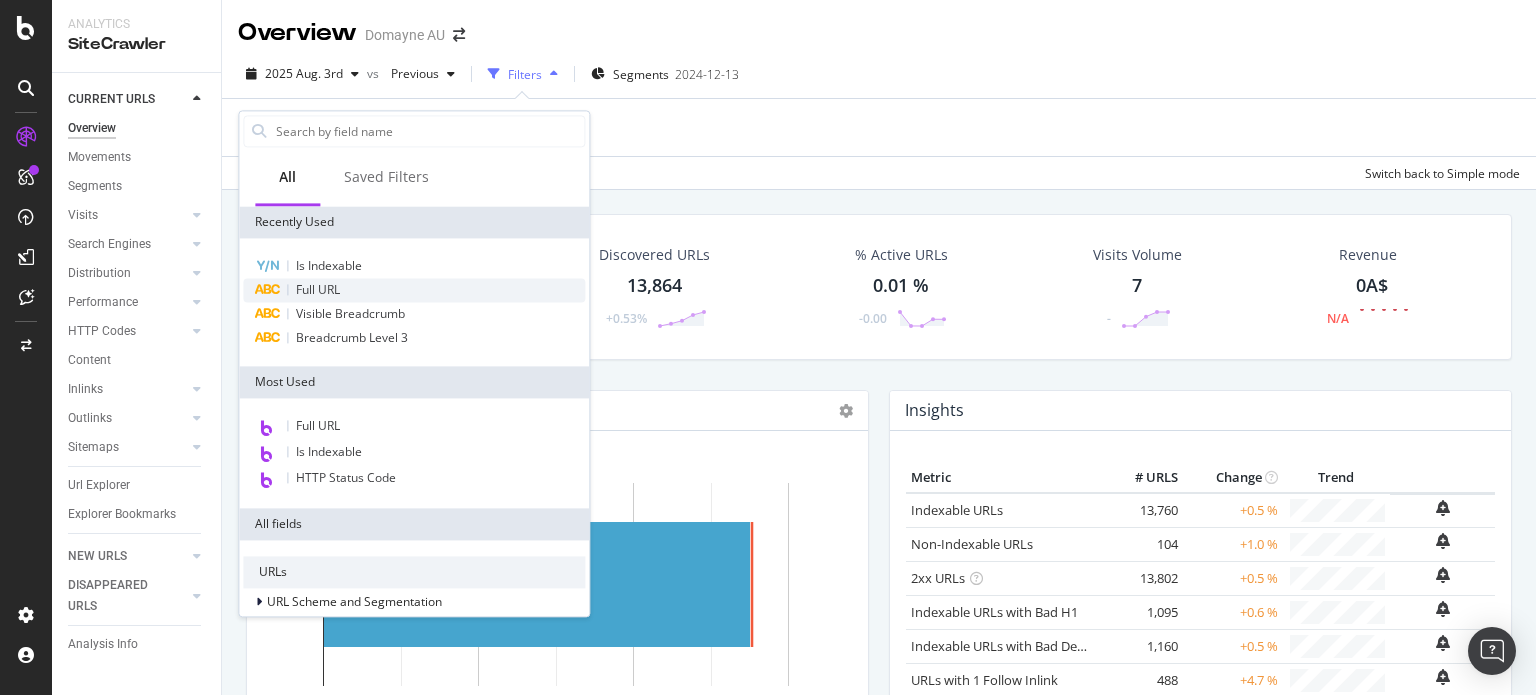 click on "Full URL" at bounding box center (318, 289) 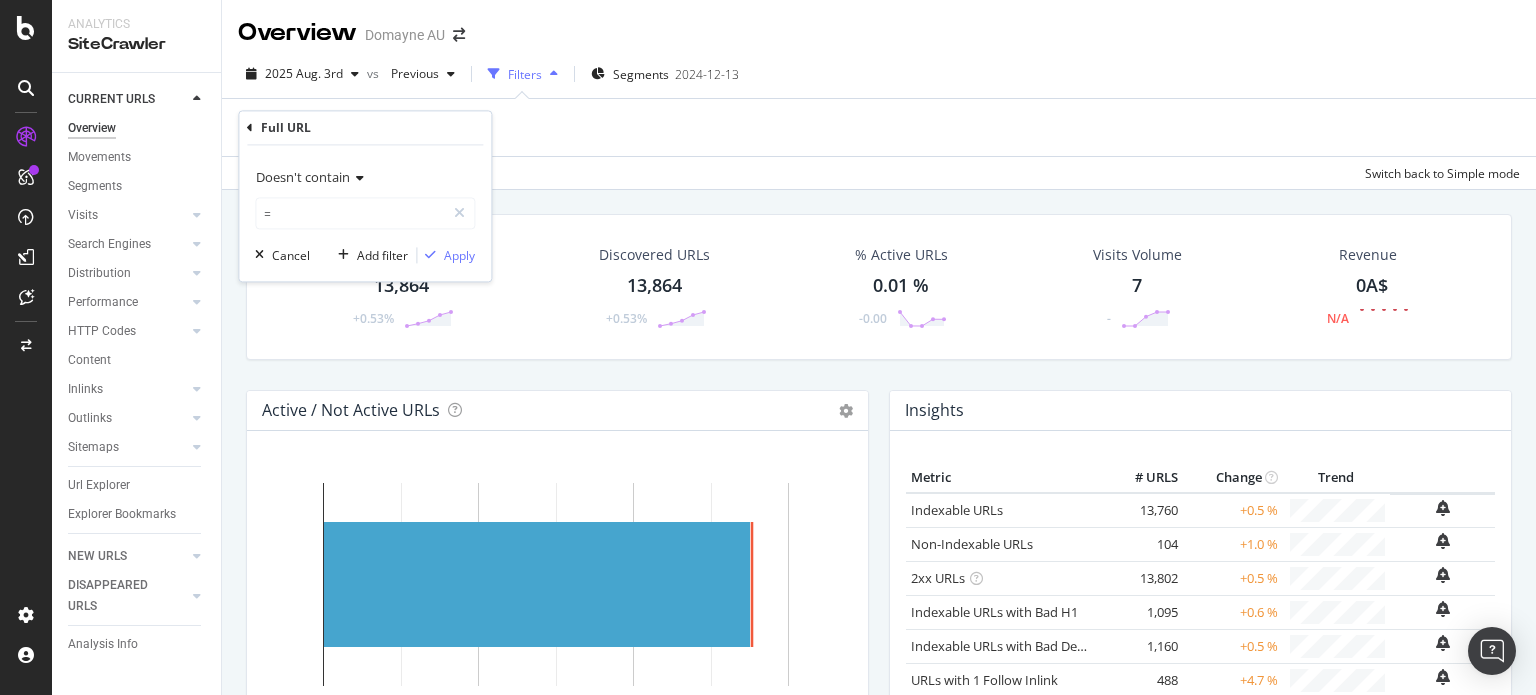 click on "Doesn't contain" at bounding box center (303, 178) 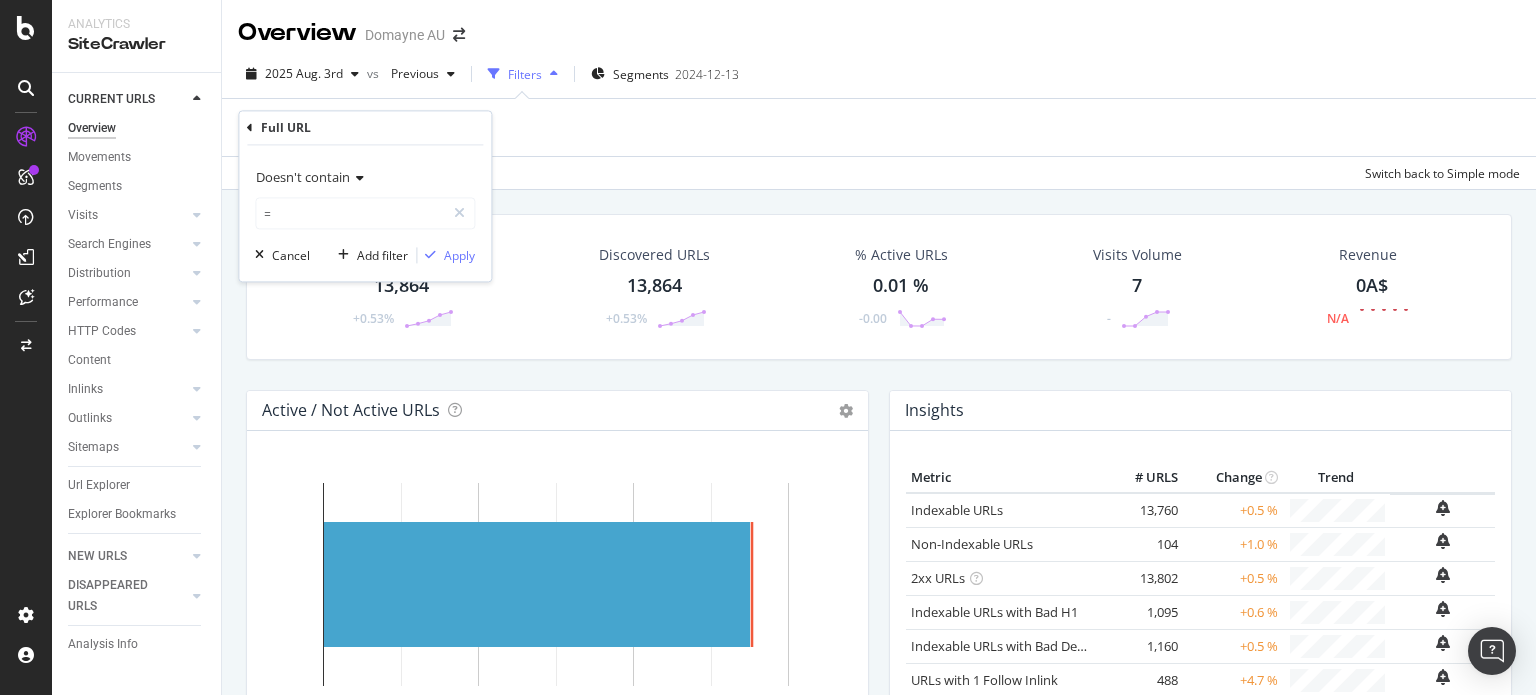 click on "Full URL" at bounding box center (365, 128) 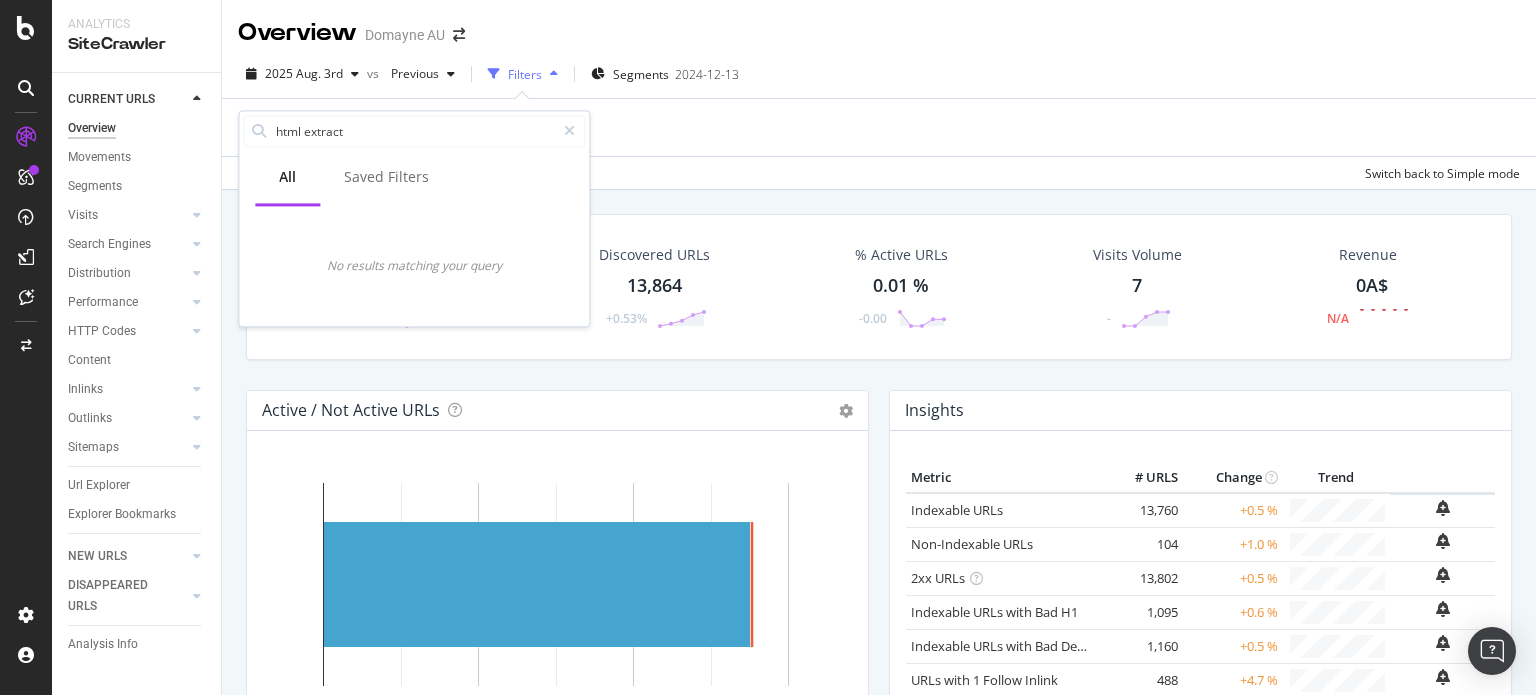 drag, startPoint x: 325, startPoint y: 136, endPoint x: 236, endPoint y: 138, distance: 89.02247 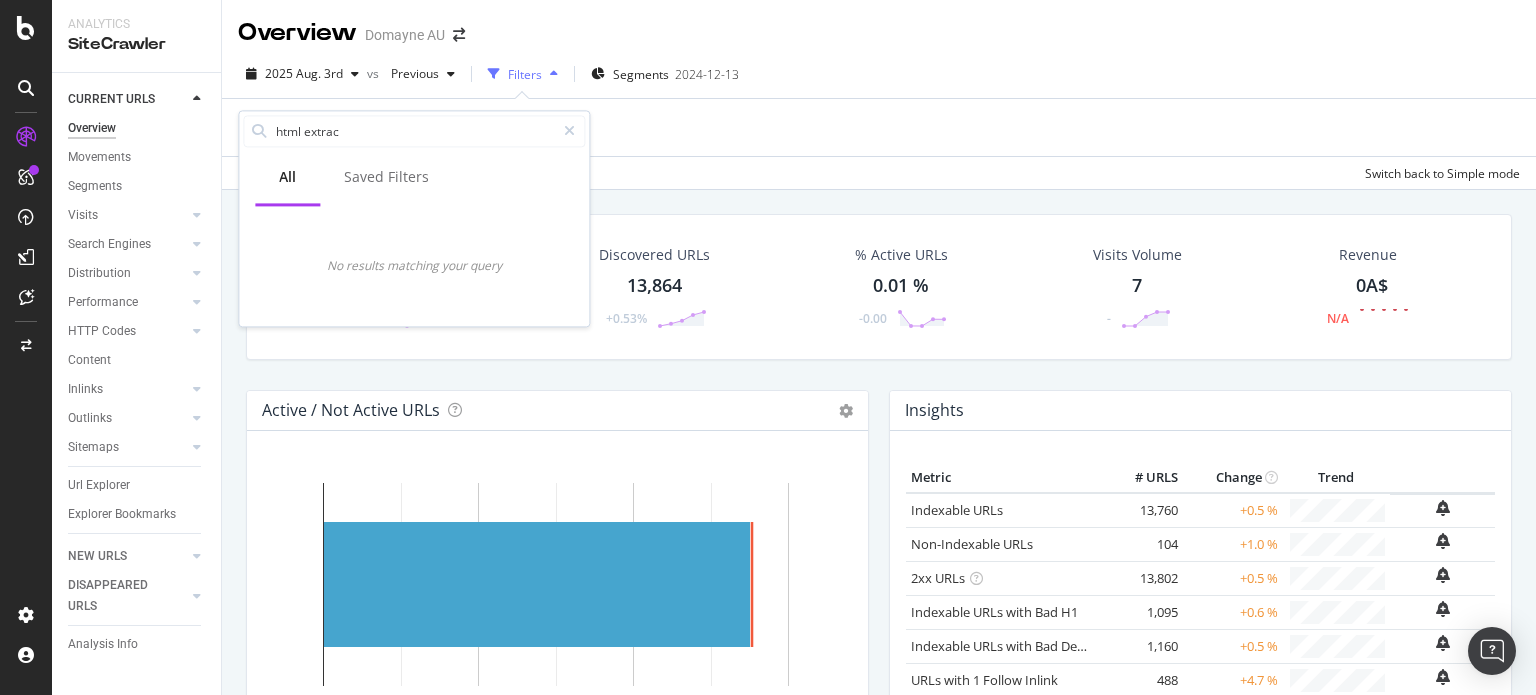 drag, startPoint x: 417, startPoint y: 127, endPoint x: 233, endPoint y: 138, distance: 184.3285 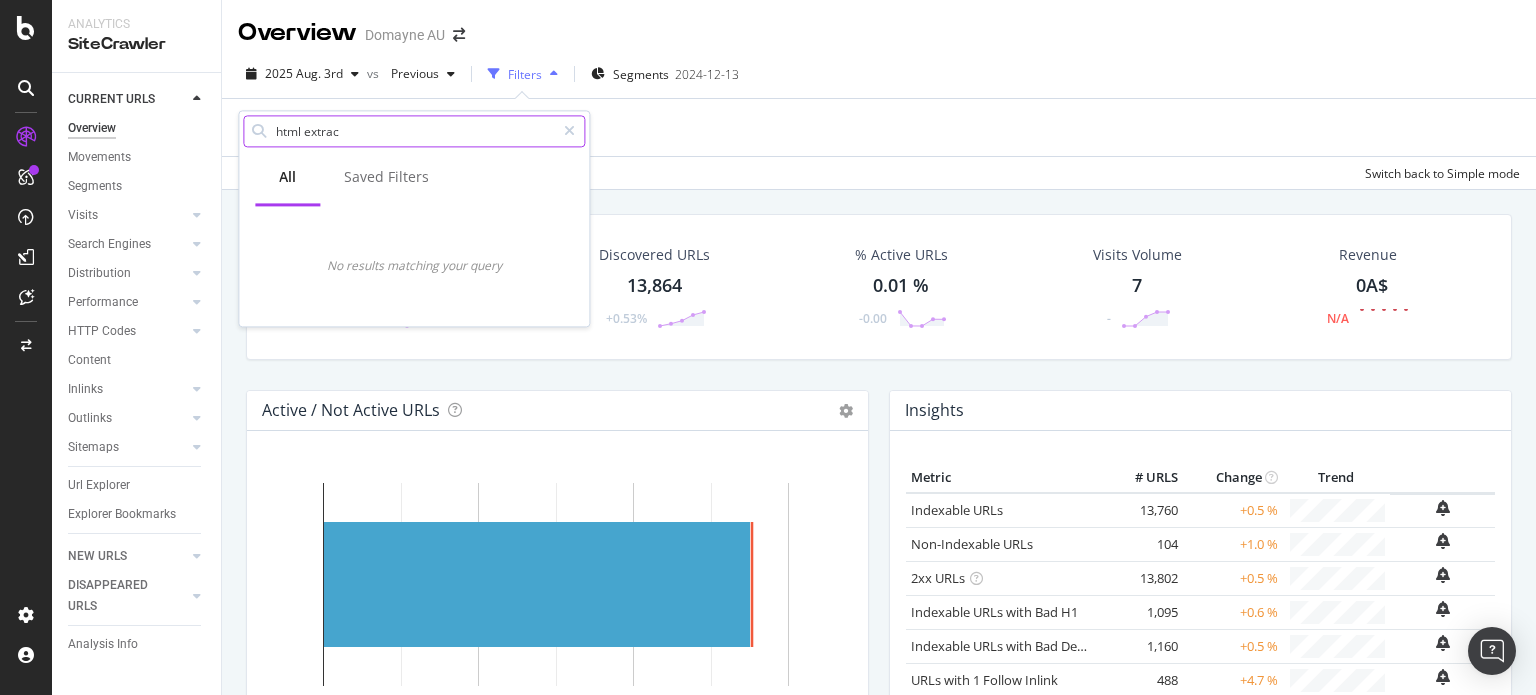 drag, startPoint x: 360, startPoint y: 135, endPoint x: 285, endPoint y: 141, distance: 75.23962 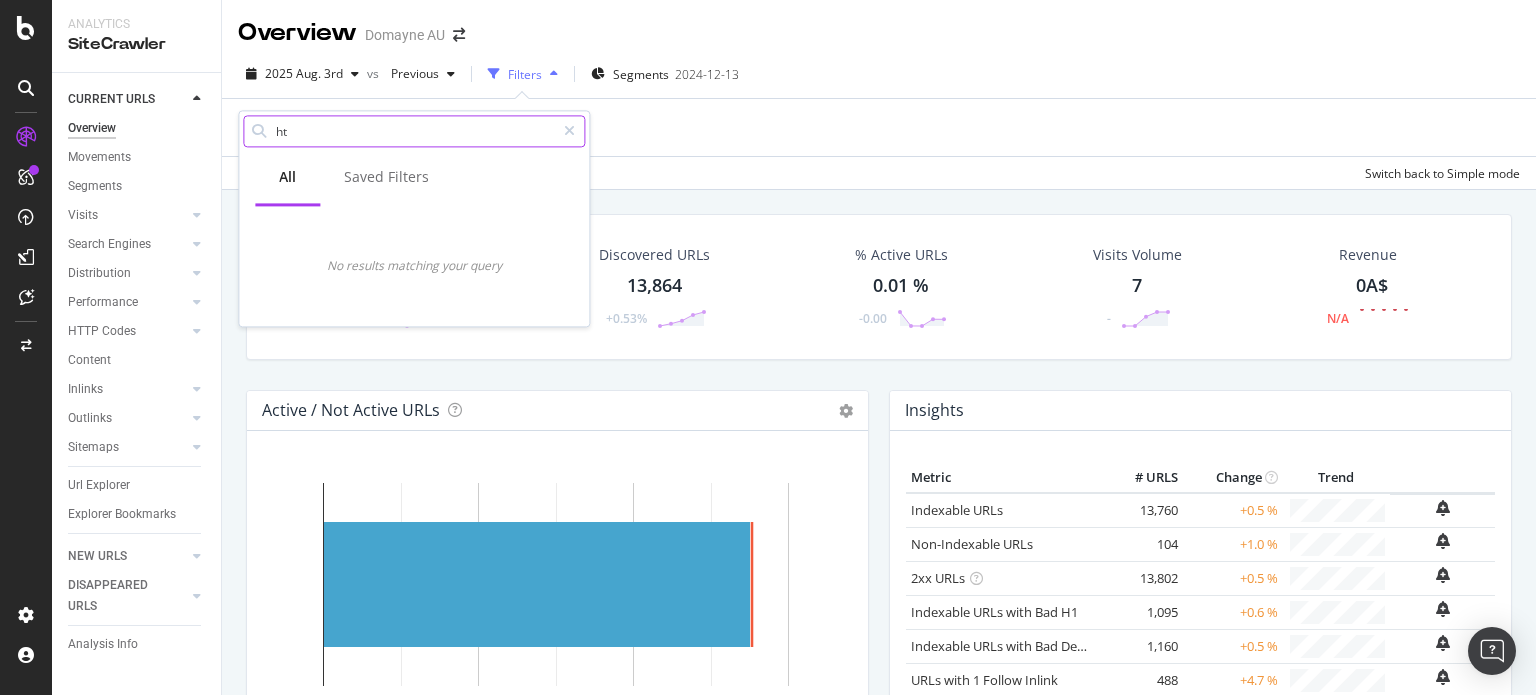 type on "h" 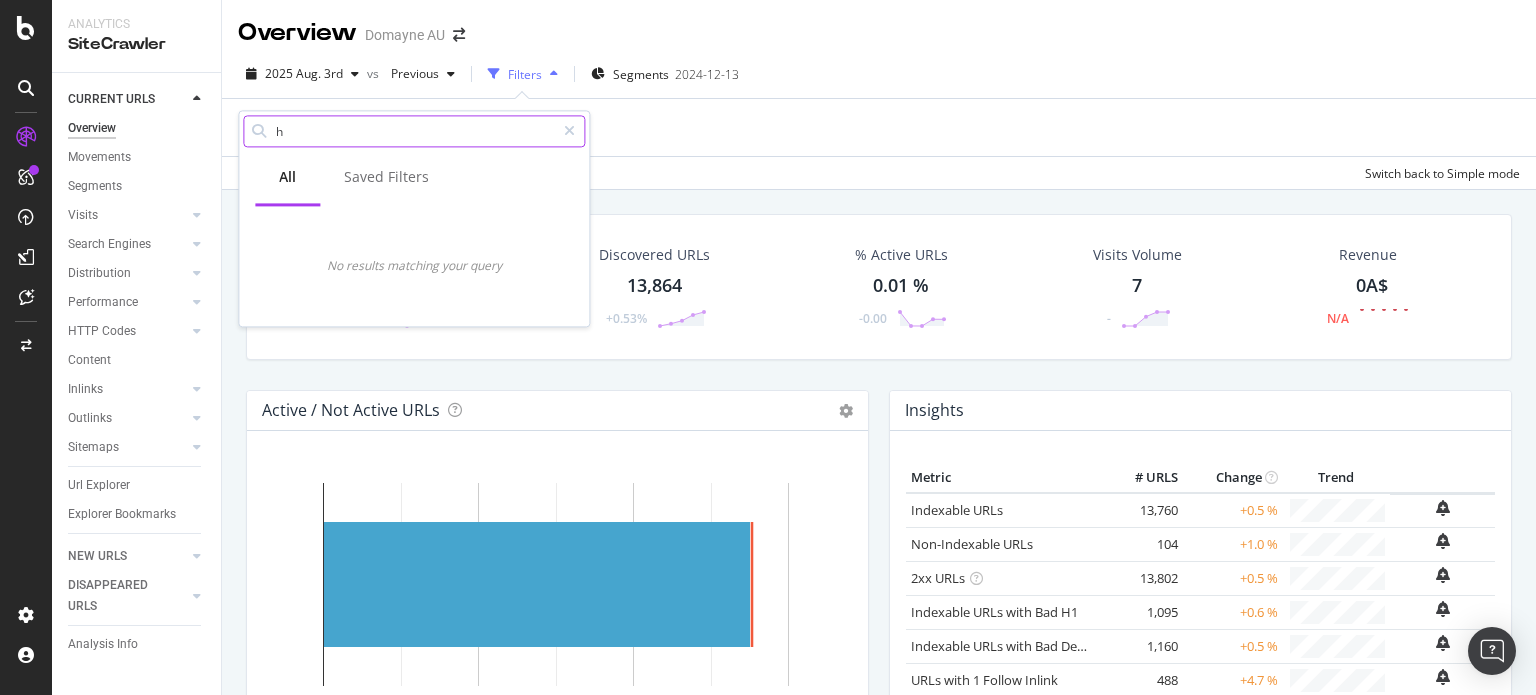 type 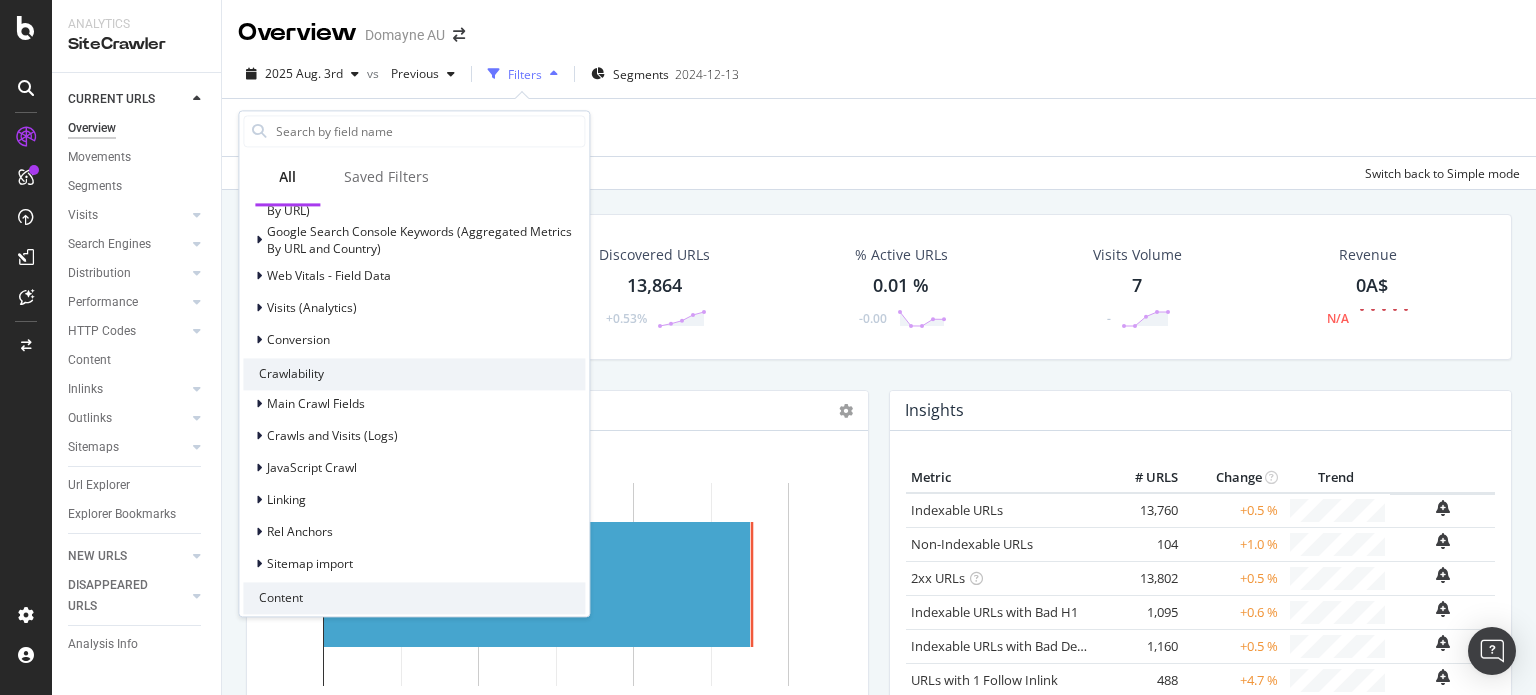 scroll, scrollTop: 699, scrollLeft: 0, axis: vertical 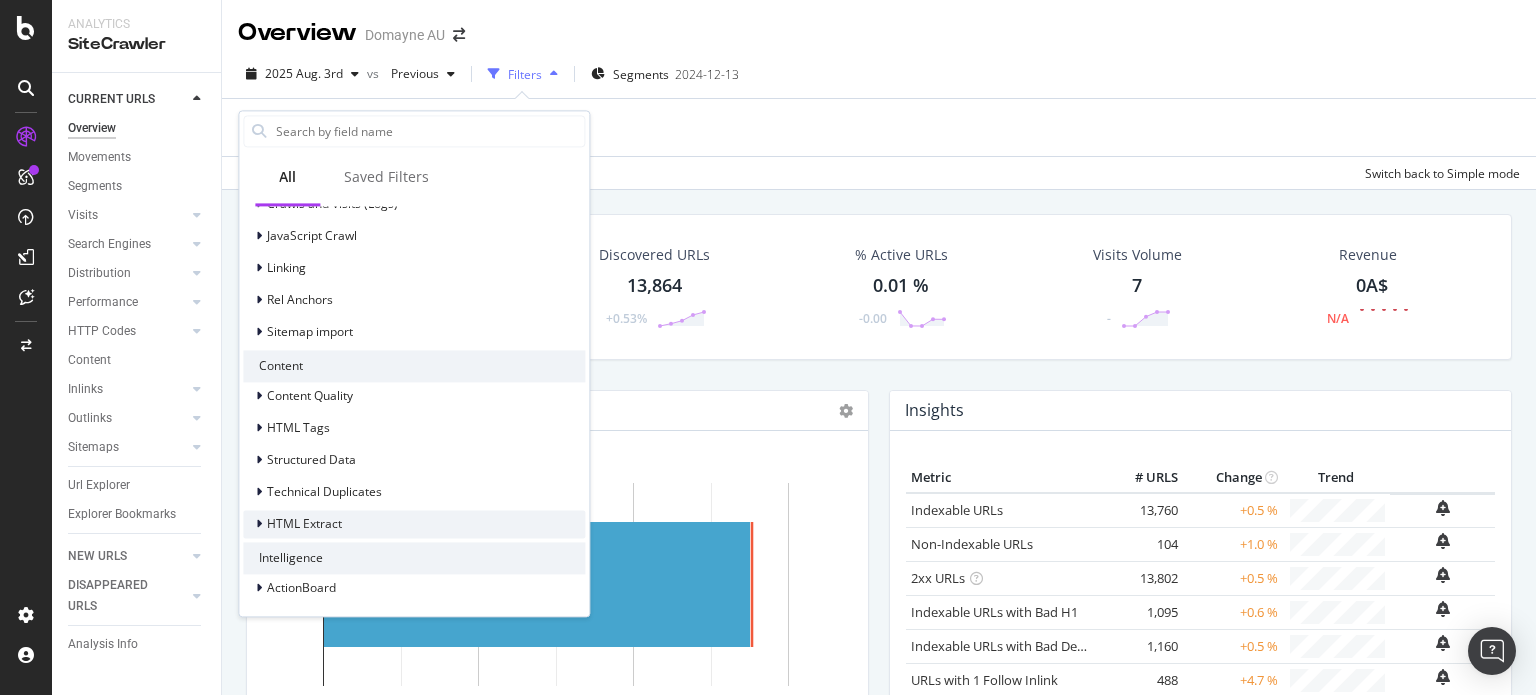 click at bounding box center [259, 524] 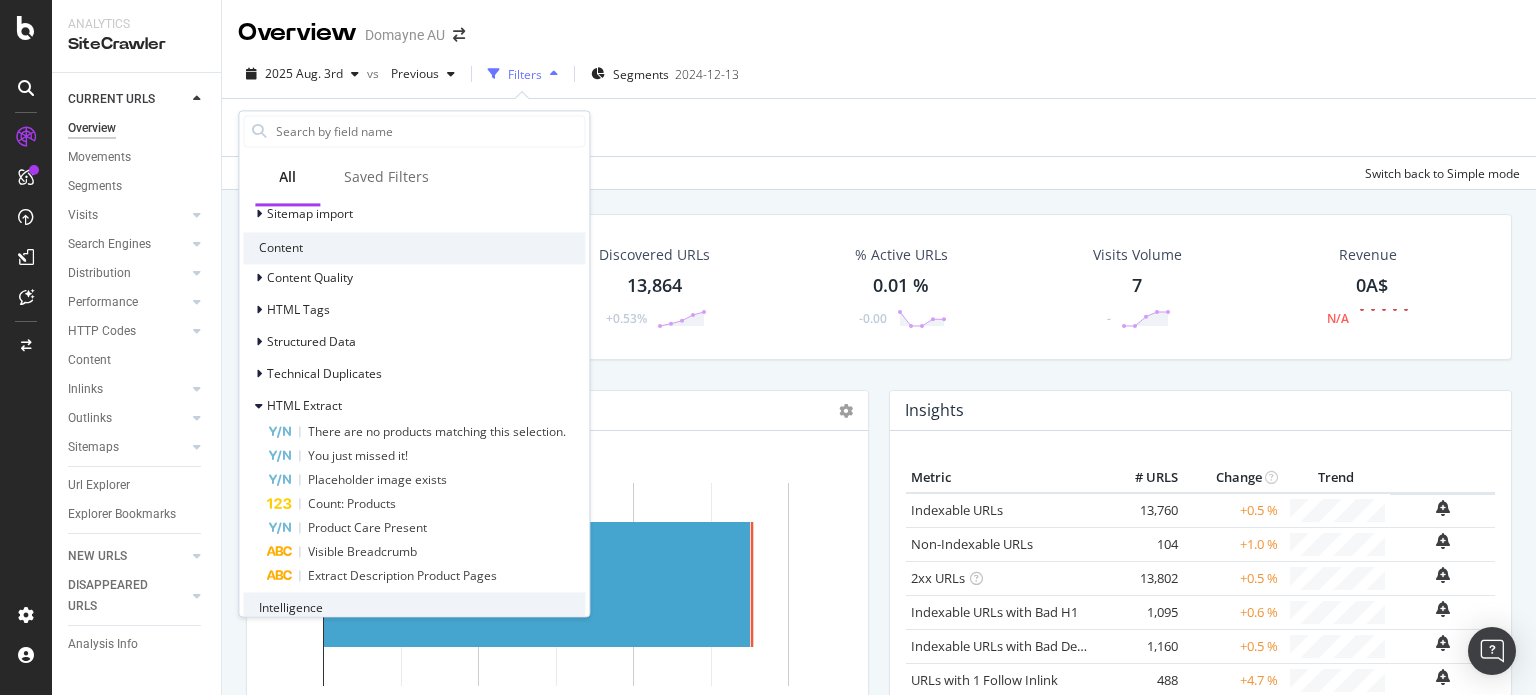 scroll, scrollTop: 867, scrollLeft: 0, axis: vertical 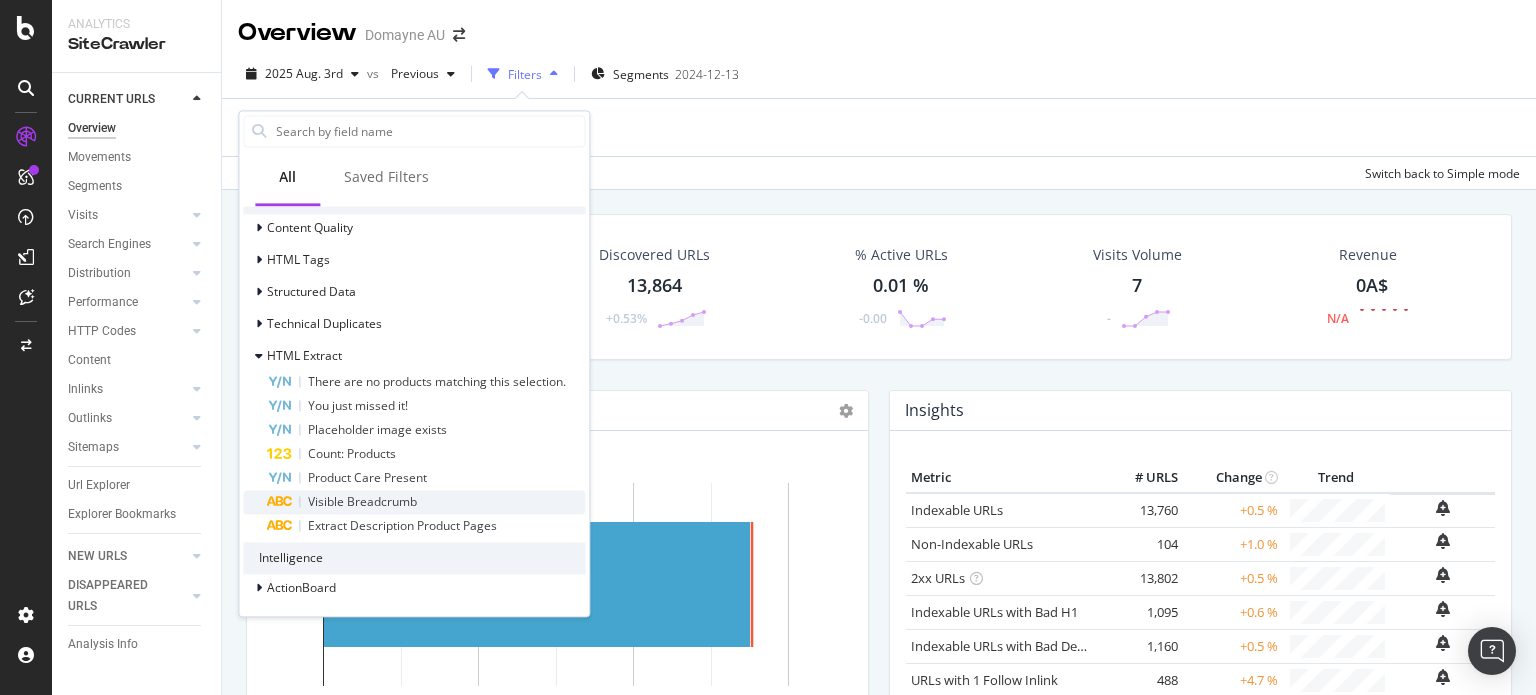 click on "Visible Breadcrumb" at bounding box center [362, 501] 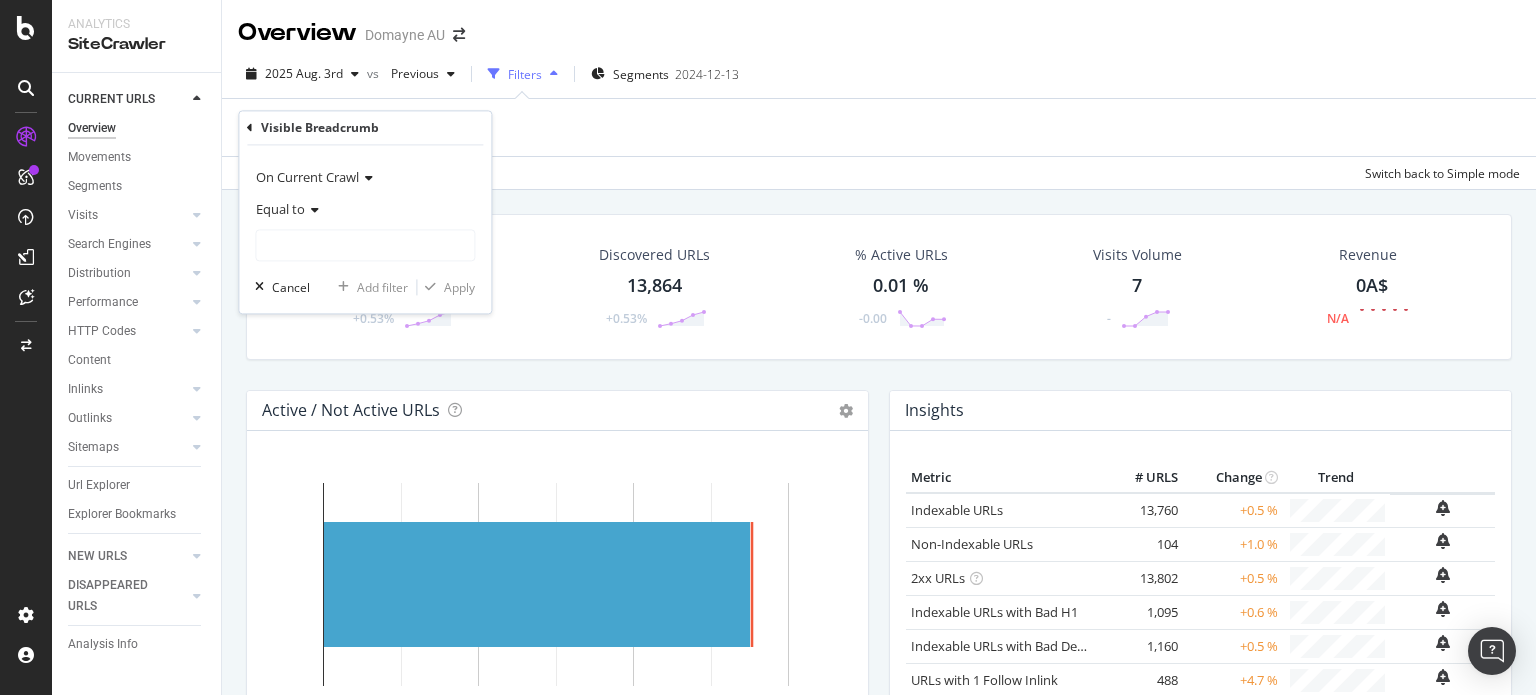 click on "Equal to" at bounding box center (280, 210) 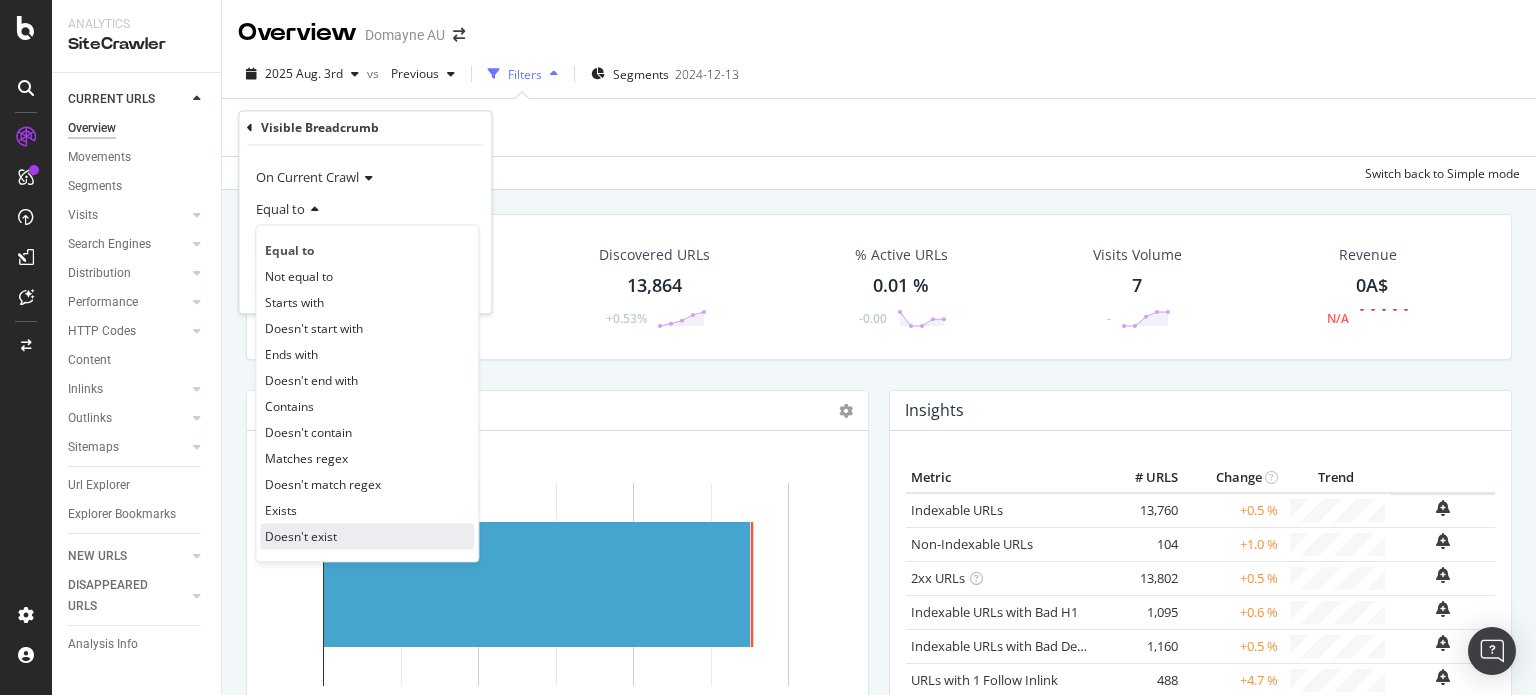 click on "Doesn't exist" at bounding box center [301, 536] 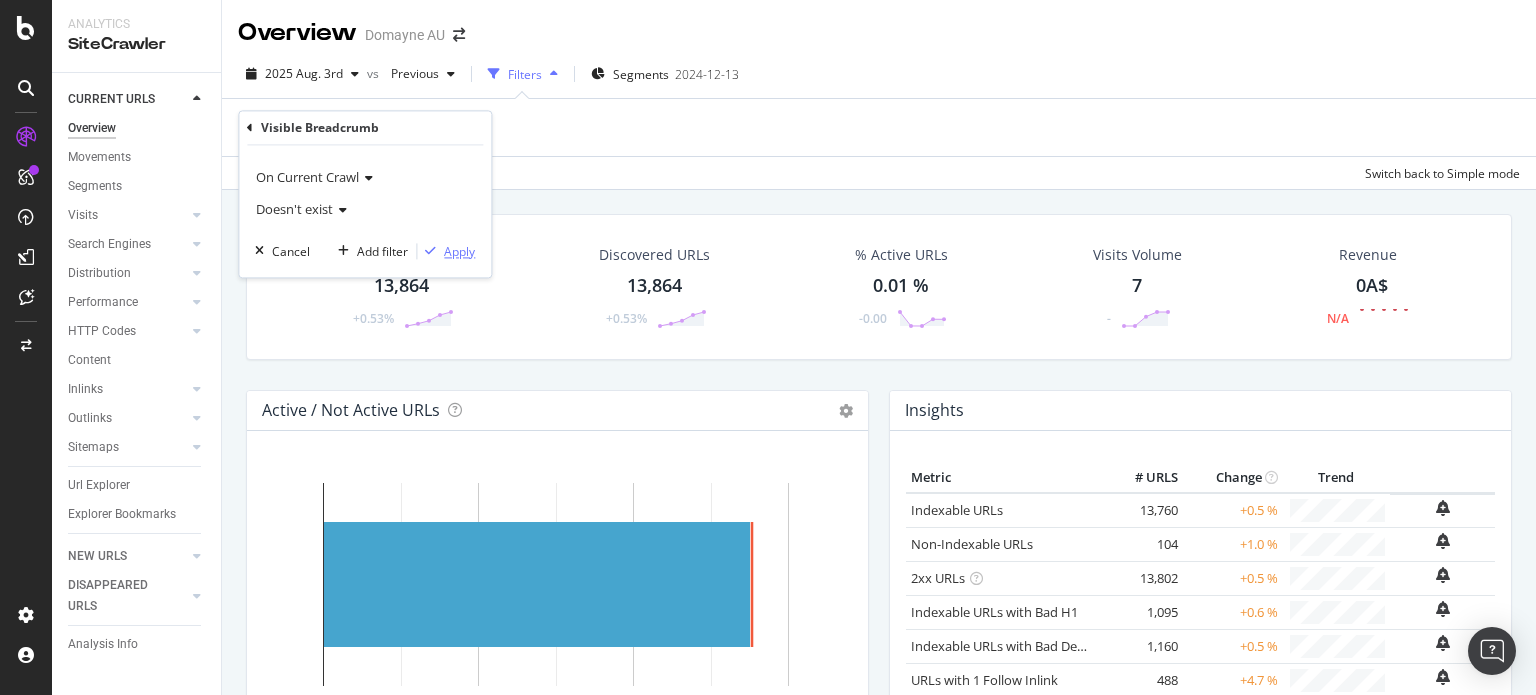 click on "Apply" at bounding box center [459, 251] 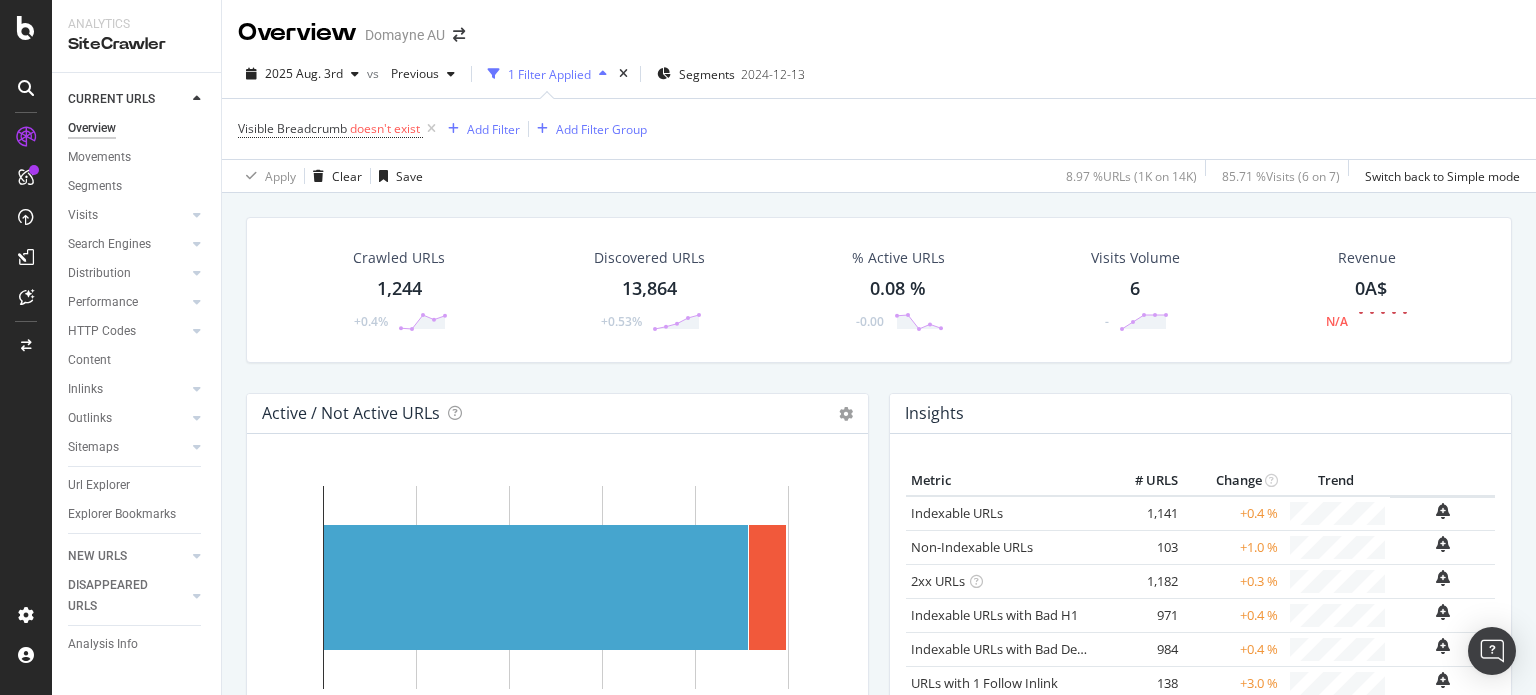 click on "2025 Aug. 3rd vs Previous 1 Filter Applied Segments 2024-12-13 Visible Breadcrumb   doesn't exist   Add Filter Add Filter Group Apply Clear Save 8.97 %  URLs ( 1K on 14K ) 85.71 %  Visits ( 6 on 7 ) Switch back to Simple mode" at bounding box center [879, 121] 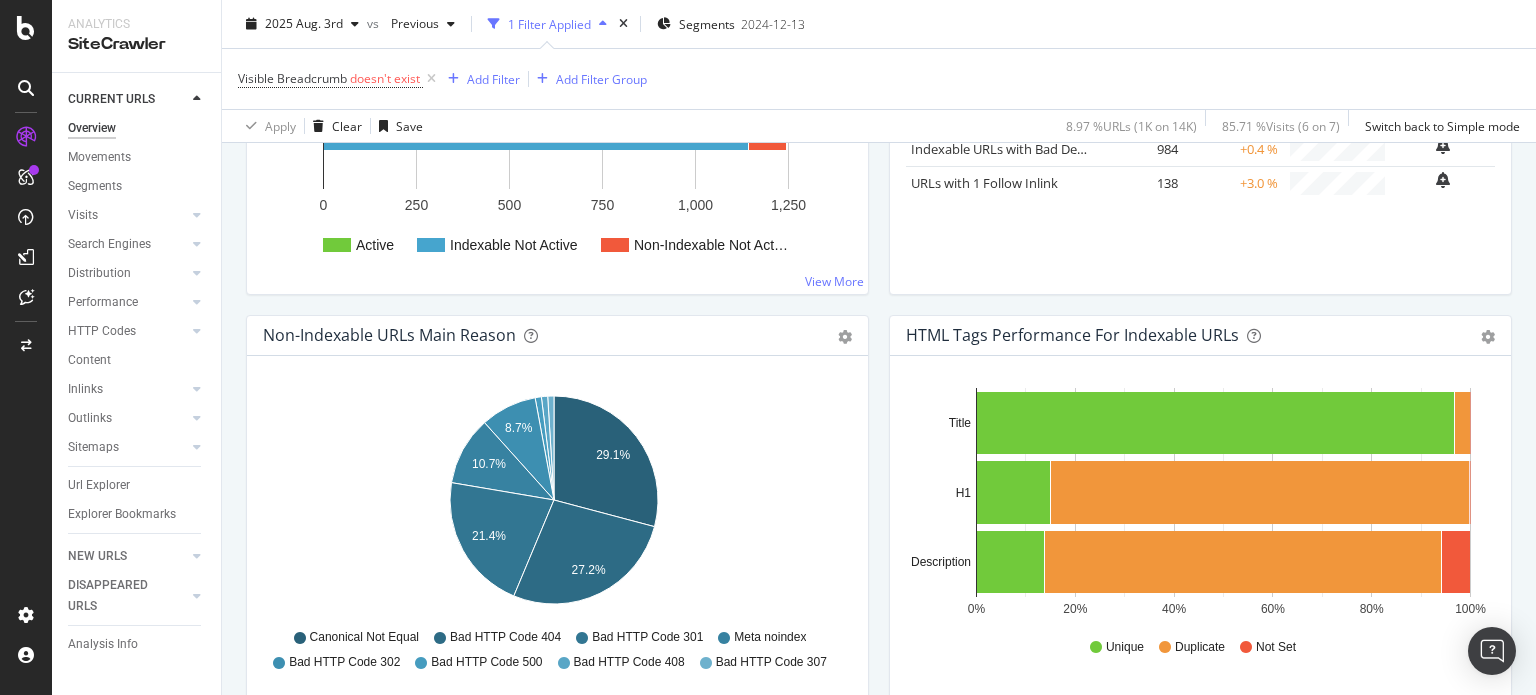 scroll, scrollTop: 600, scrollLeft: 0, axis: vertical 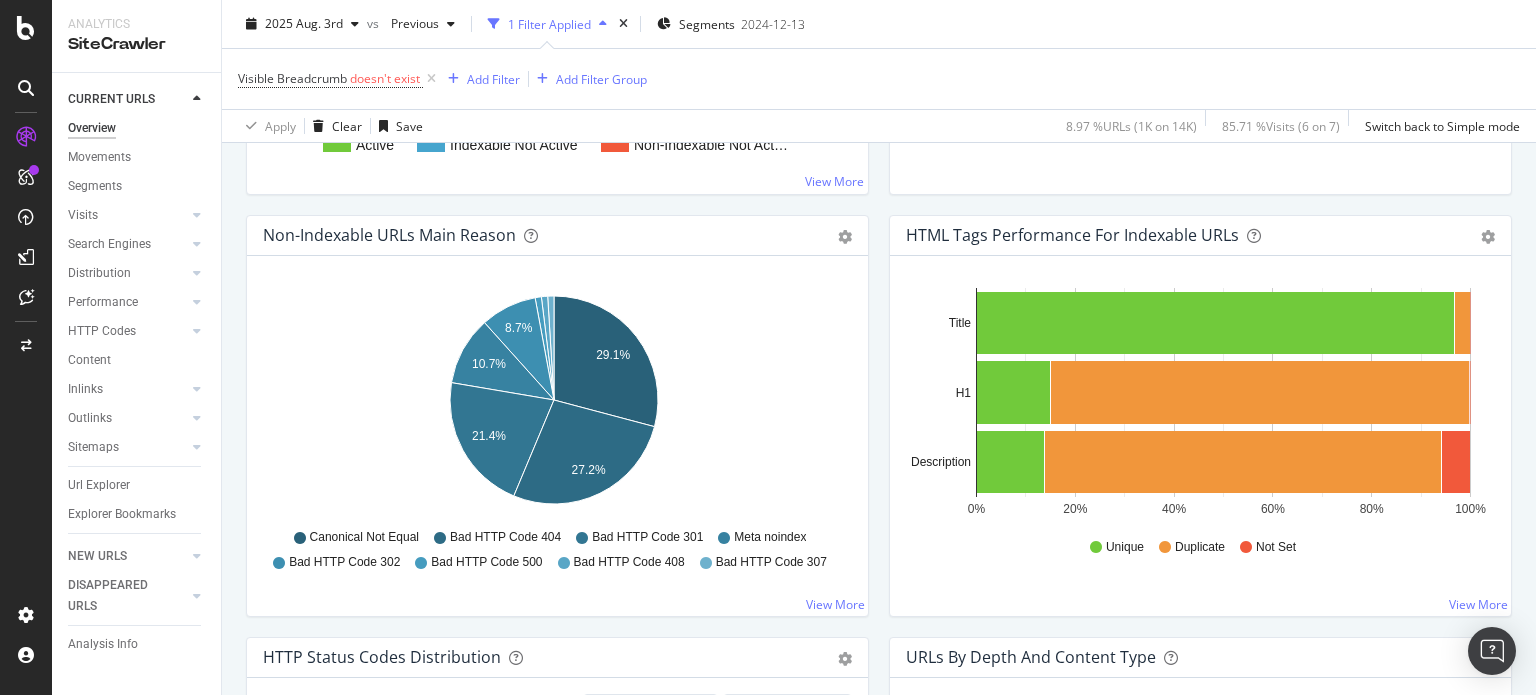click on "2025 Aug. 3rd vs Previous 1 Filter Applied Segments 2024-12-13" at bounding box center [879, 28] 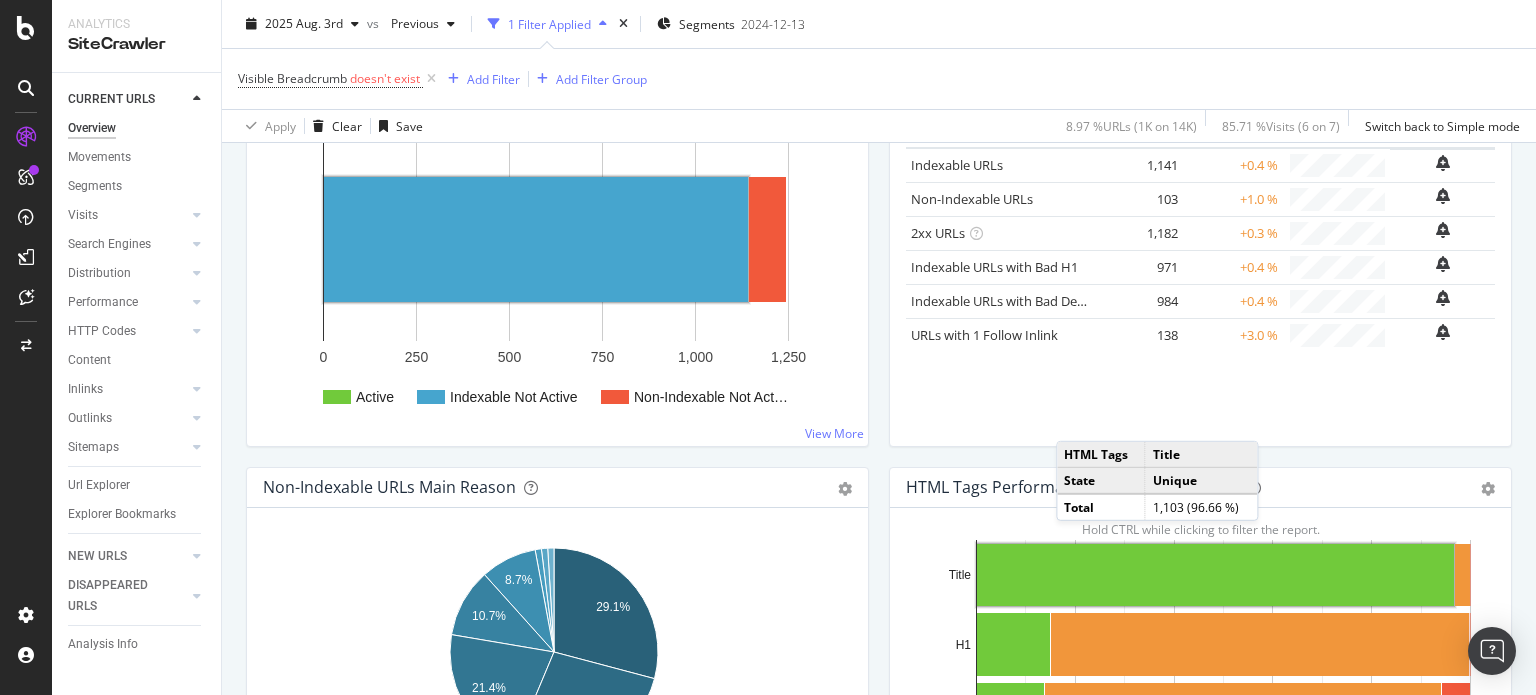 scroll, scrollTop: 200, scrollLeft: 0, axis: vertical 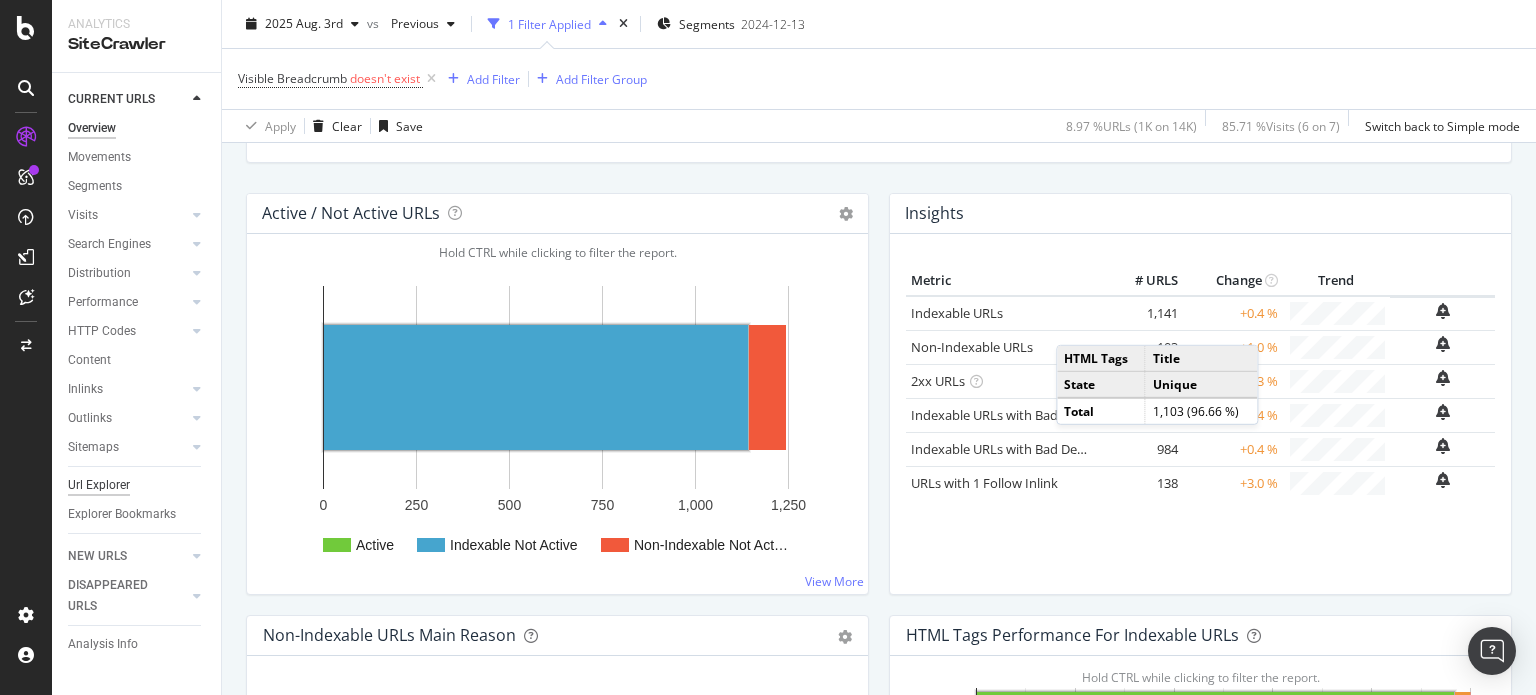 click on "Url Explorer" at bounding box center [99, 485] 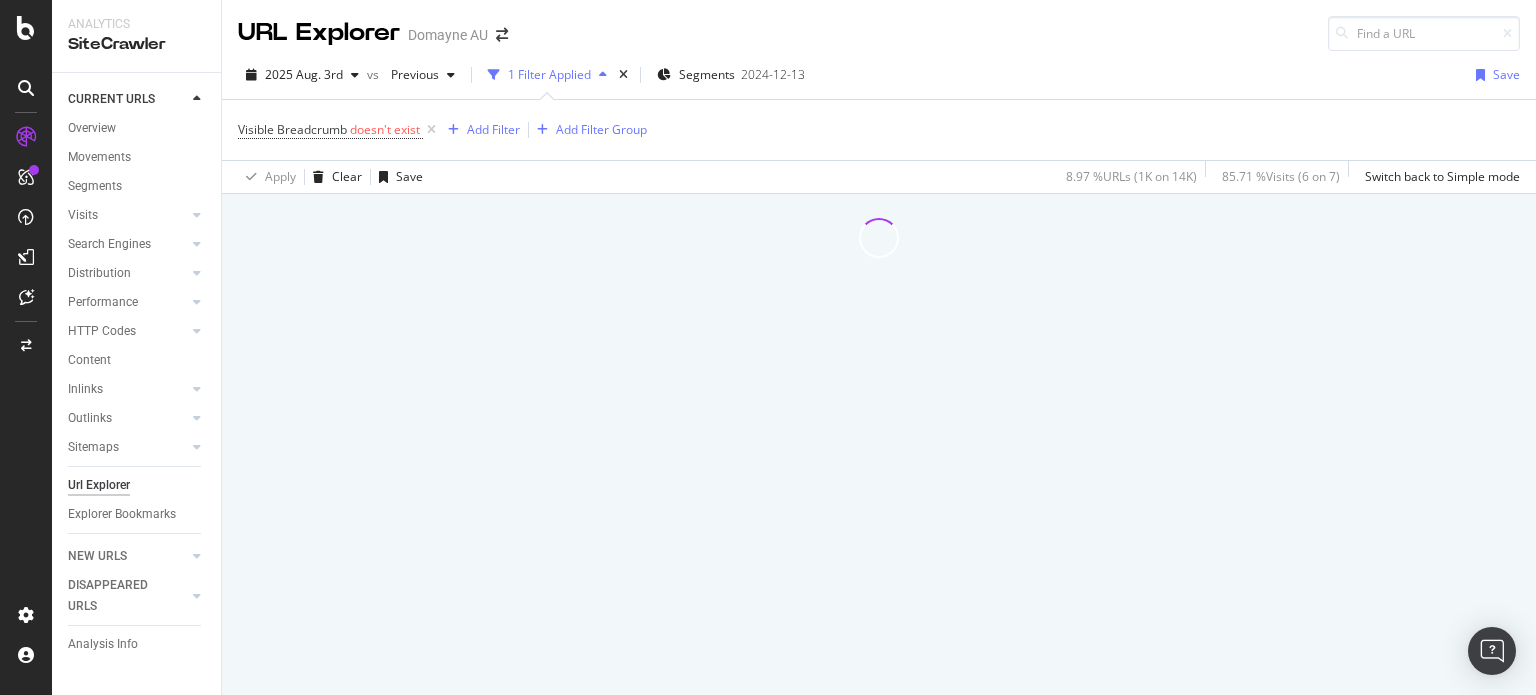 scroll, scrollTop: 0, scrollLeft: 0, axis: both 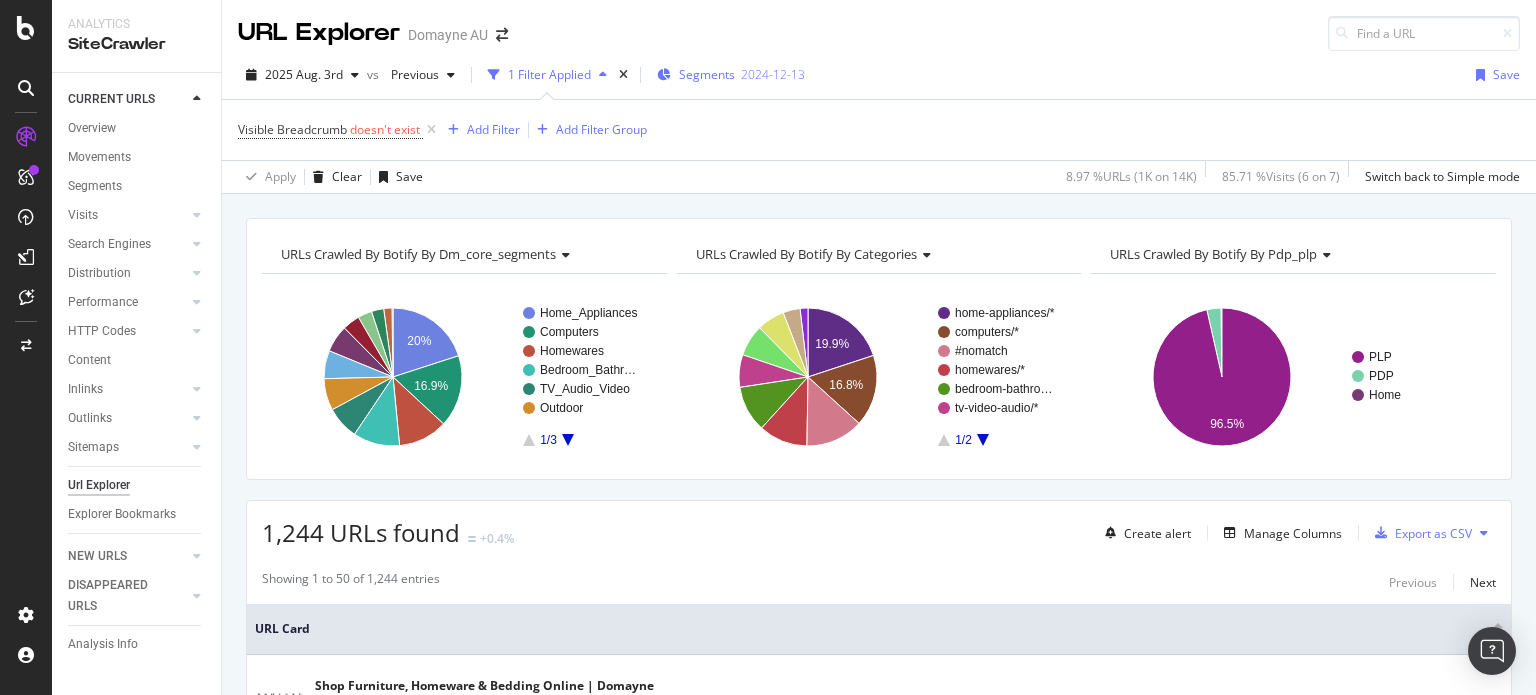 click on "Segments" at bounding box center [707, 74] 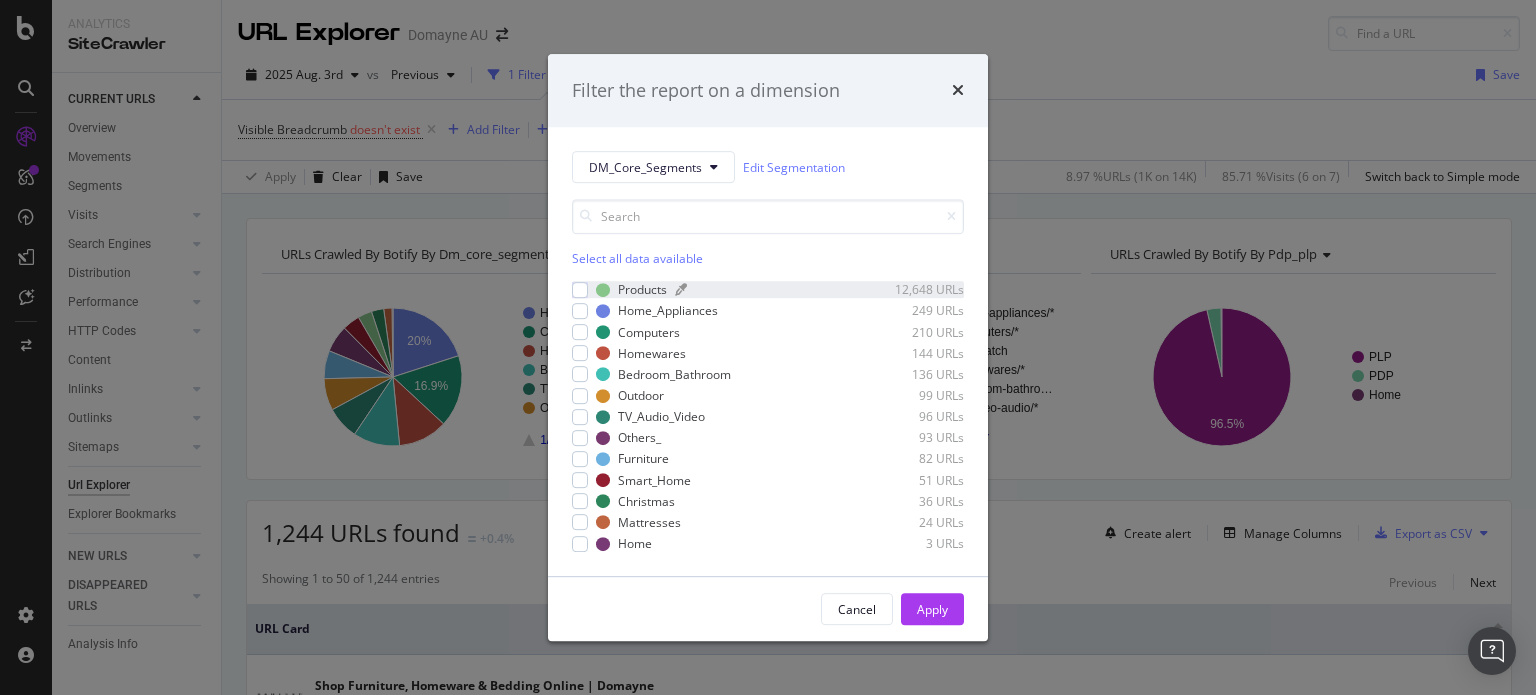 drag, startPoint x: 644, startPoint y: 291, endPoint x: 856, endPoint y: 584, distance: 361.65314 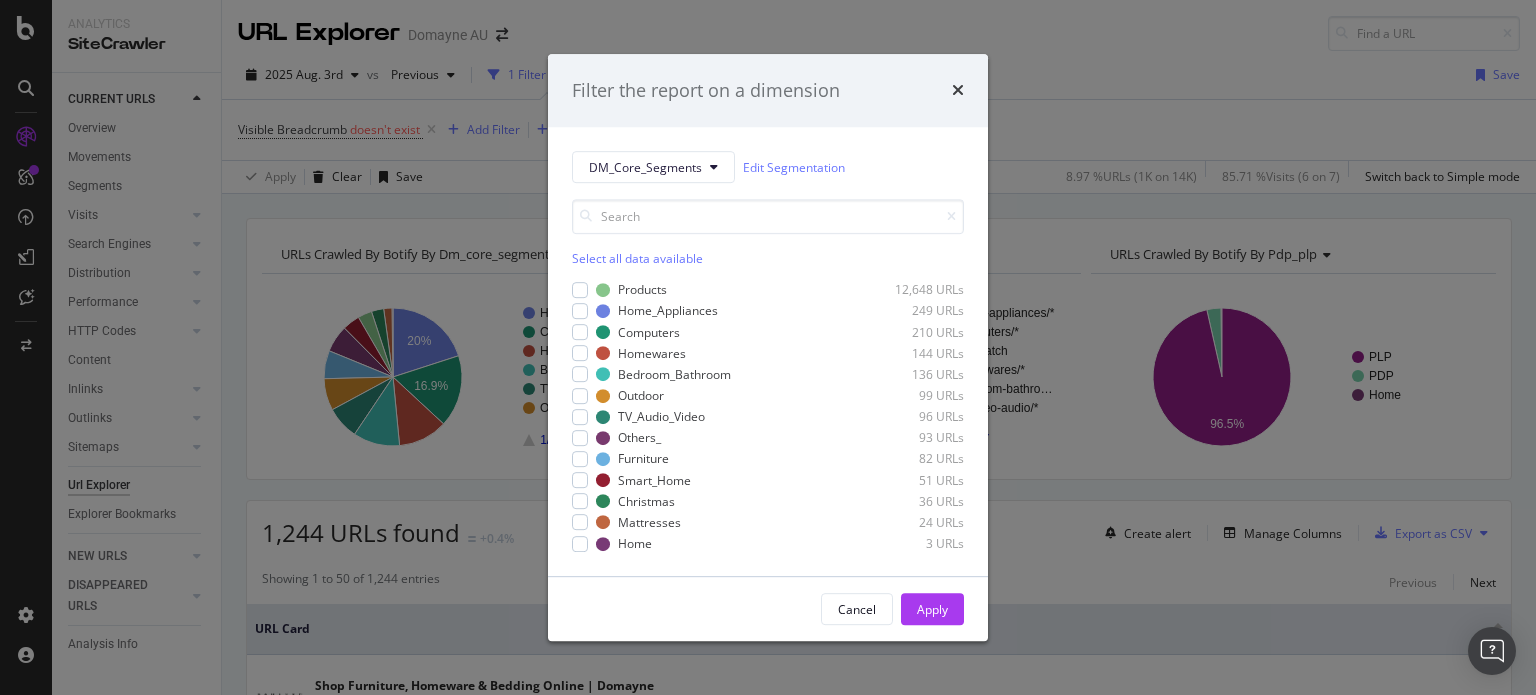 click on "Products" at bounding box center [642, 290] 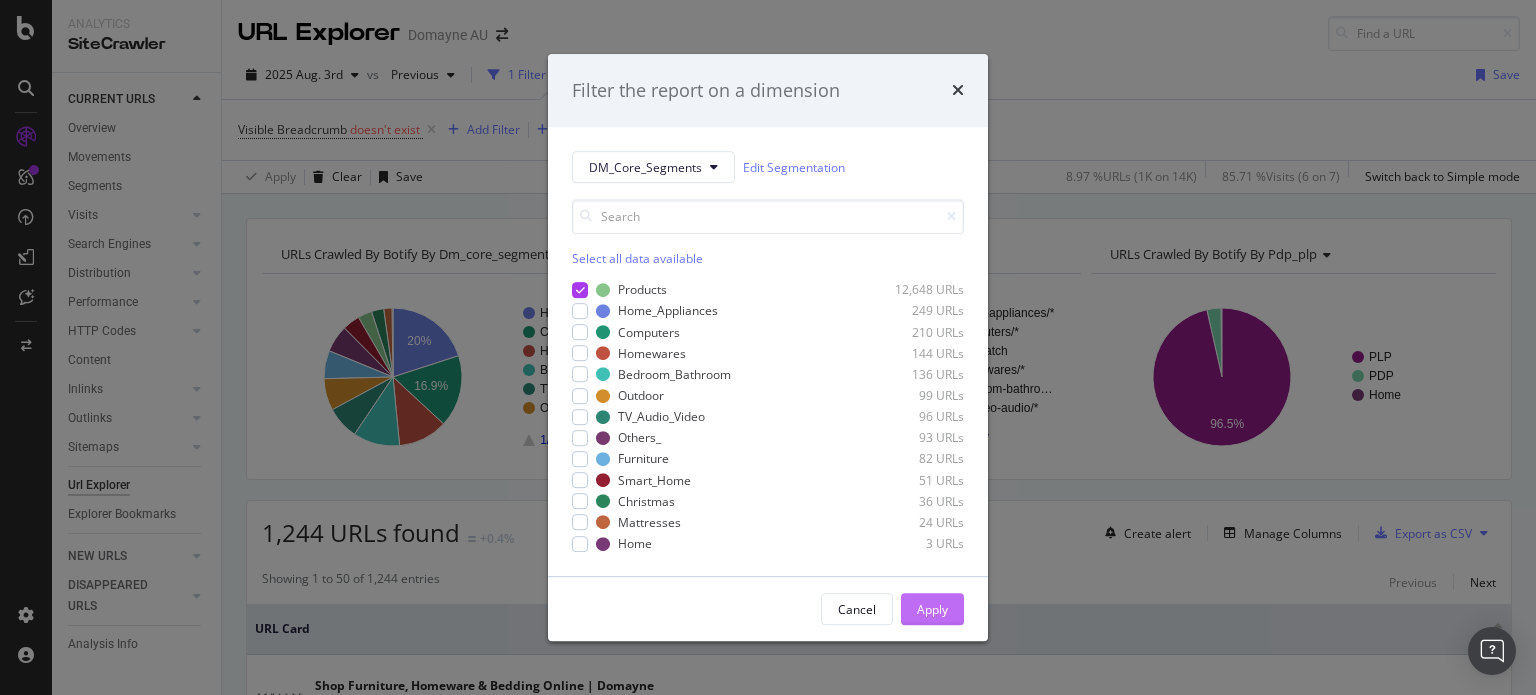 click on "Apply" at bounding box center (932, 609) 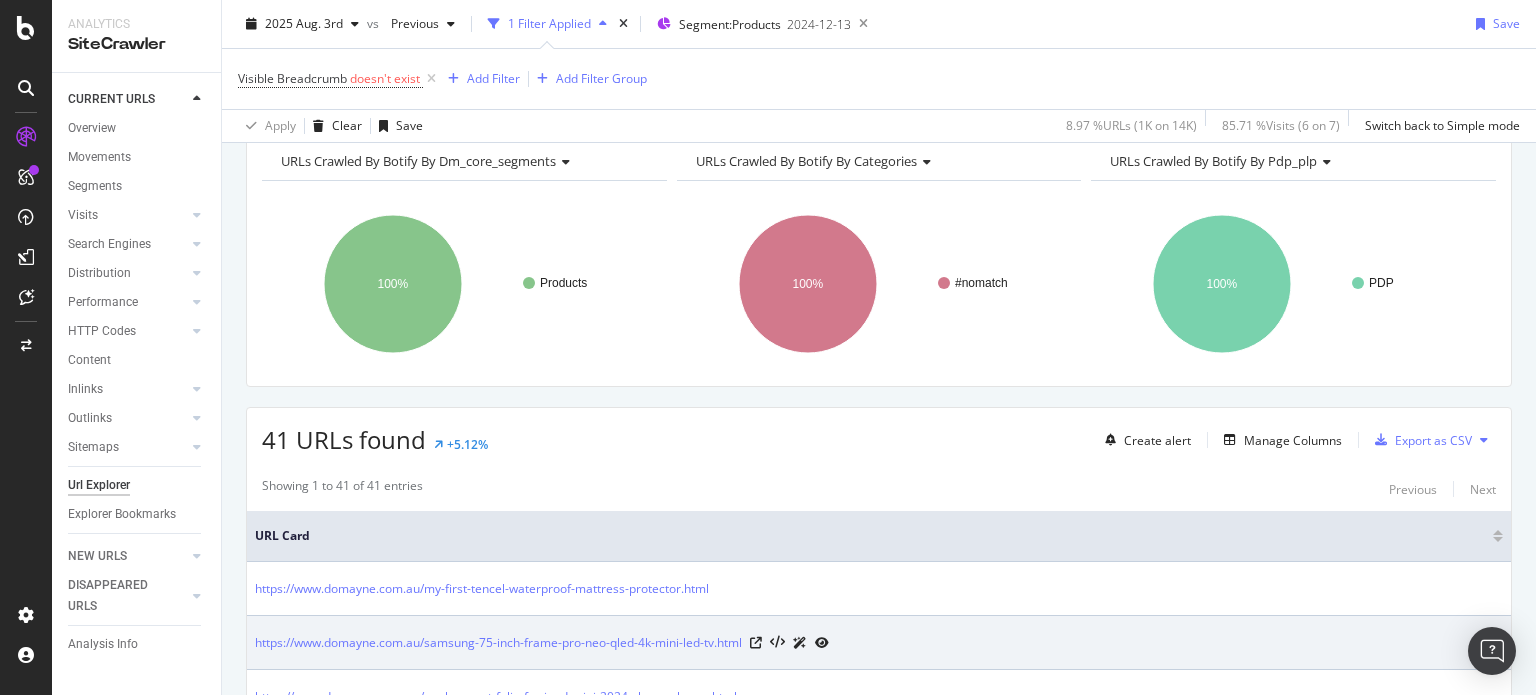 scroll, scrollTop: 200, scrollLeft: 0, axis: vertical 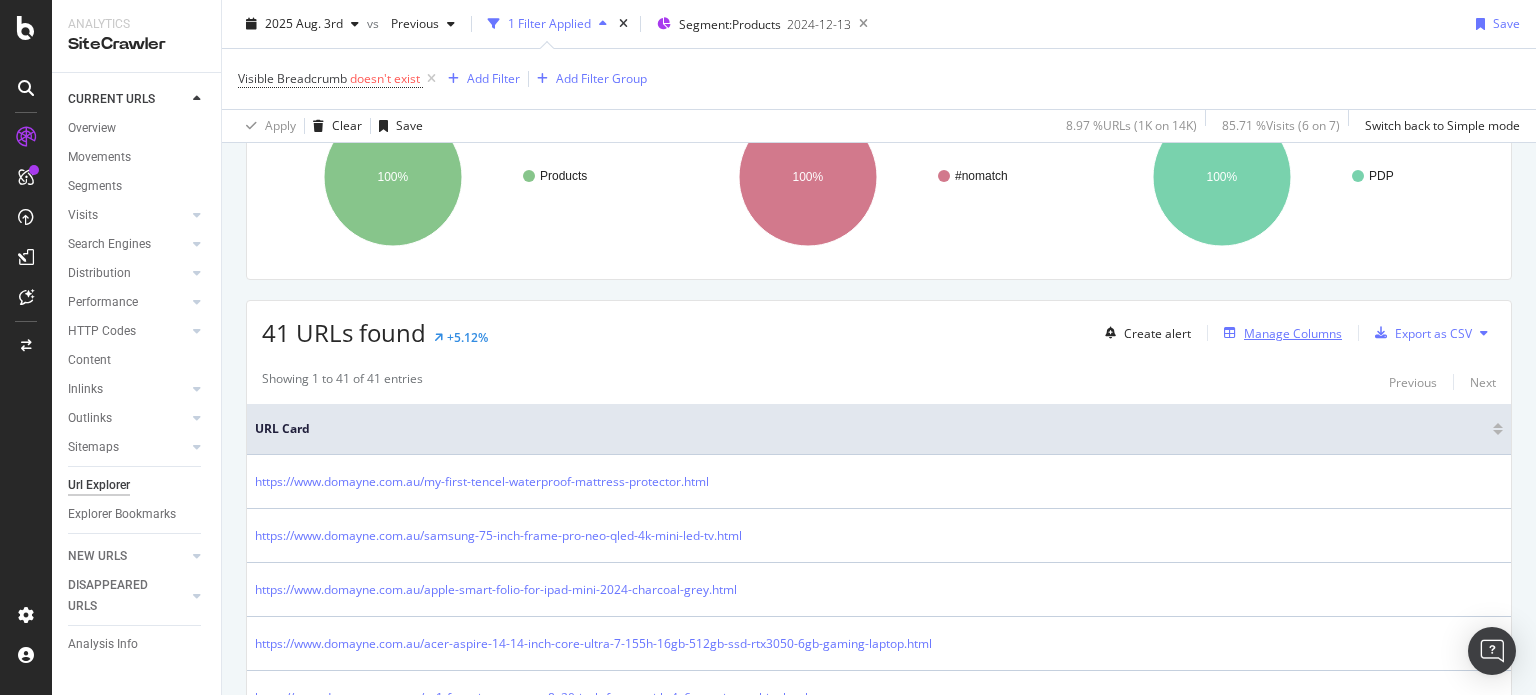 click on "Manage Columns" at bounding box center (1293, 333) 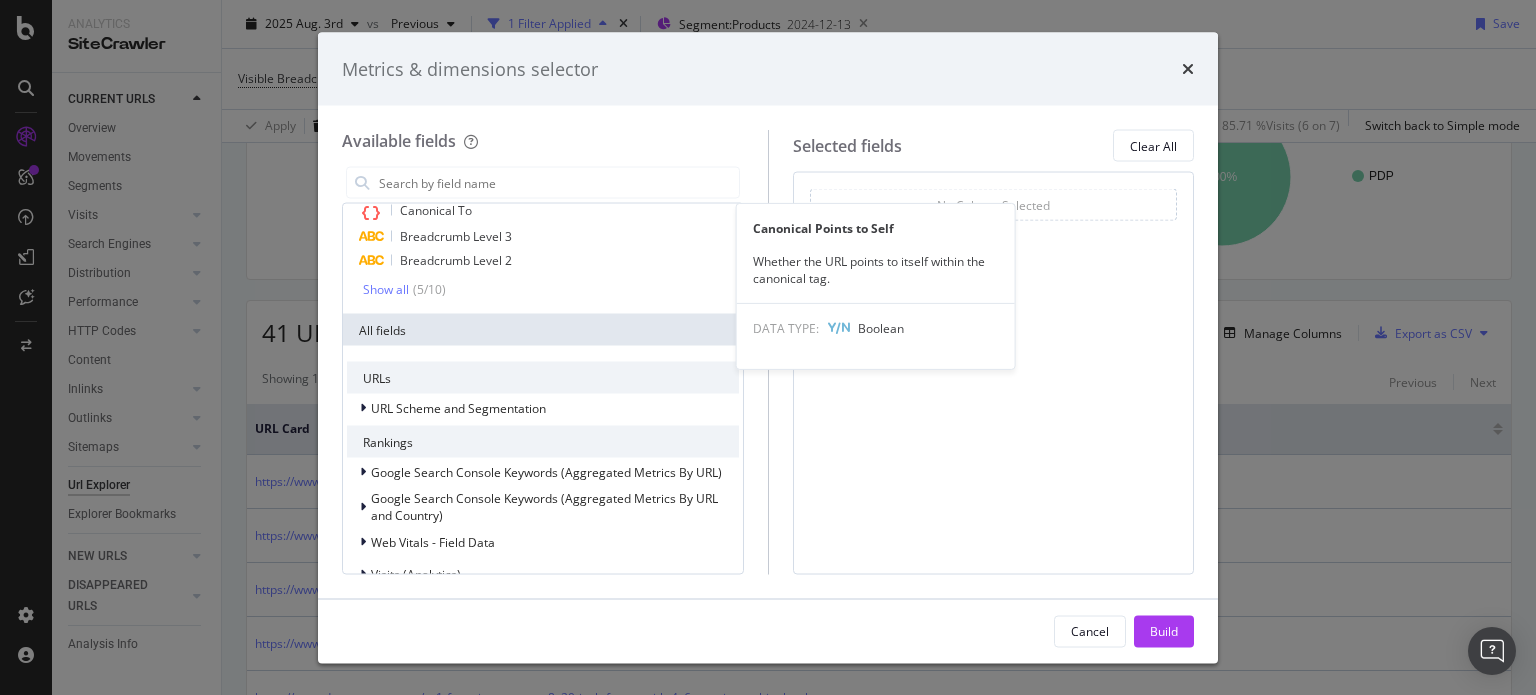 scroll, scrollTop: 0, scrollLeft: 0, axis: both 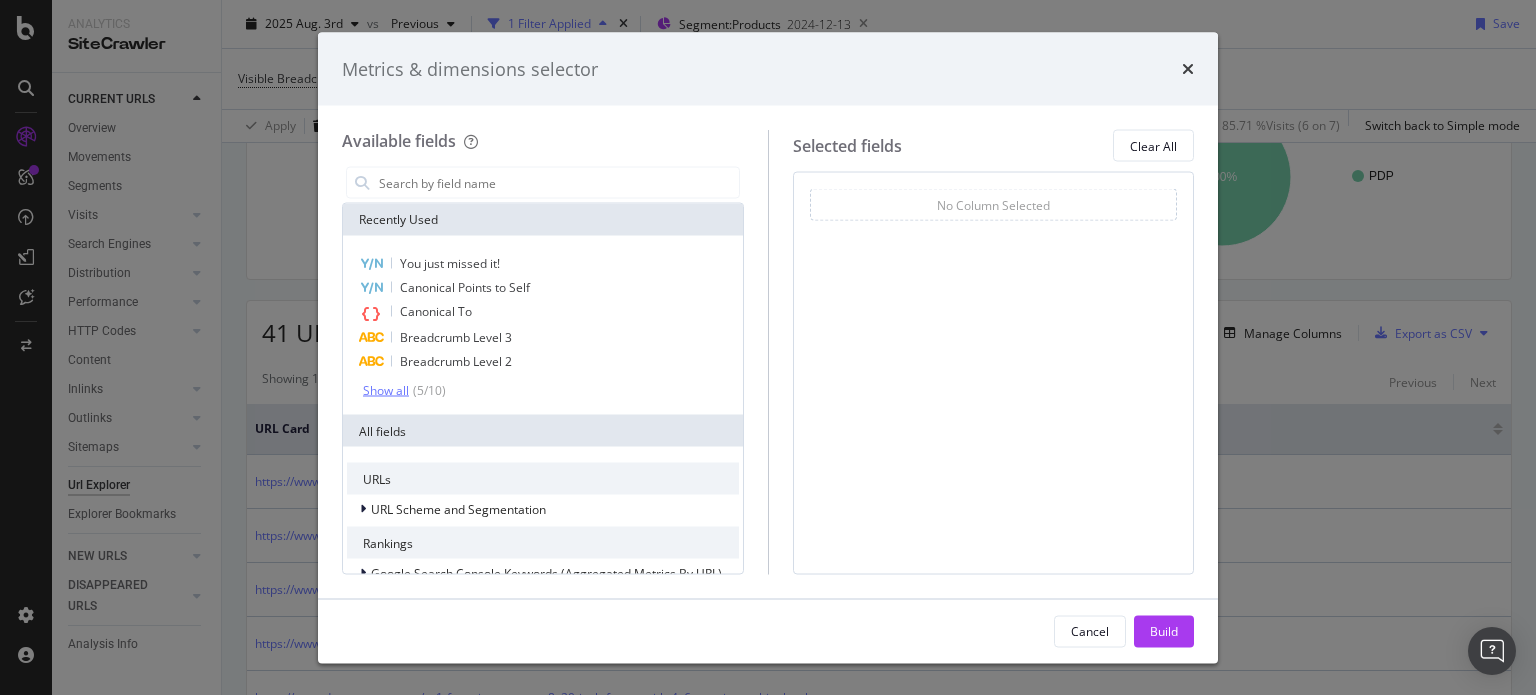 click on "( 5 / 10 )" at bounding box center [427, 390] 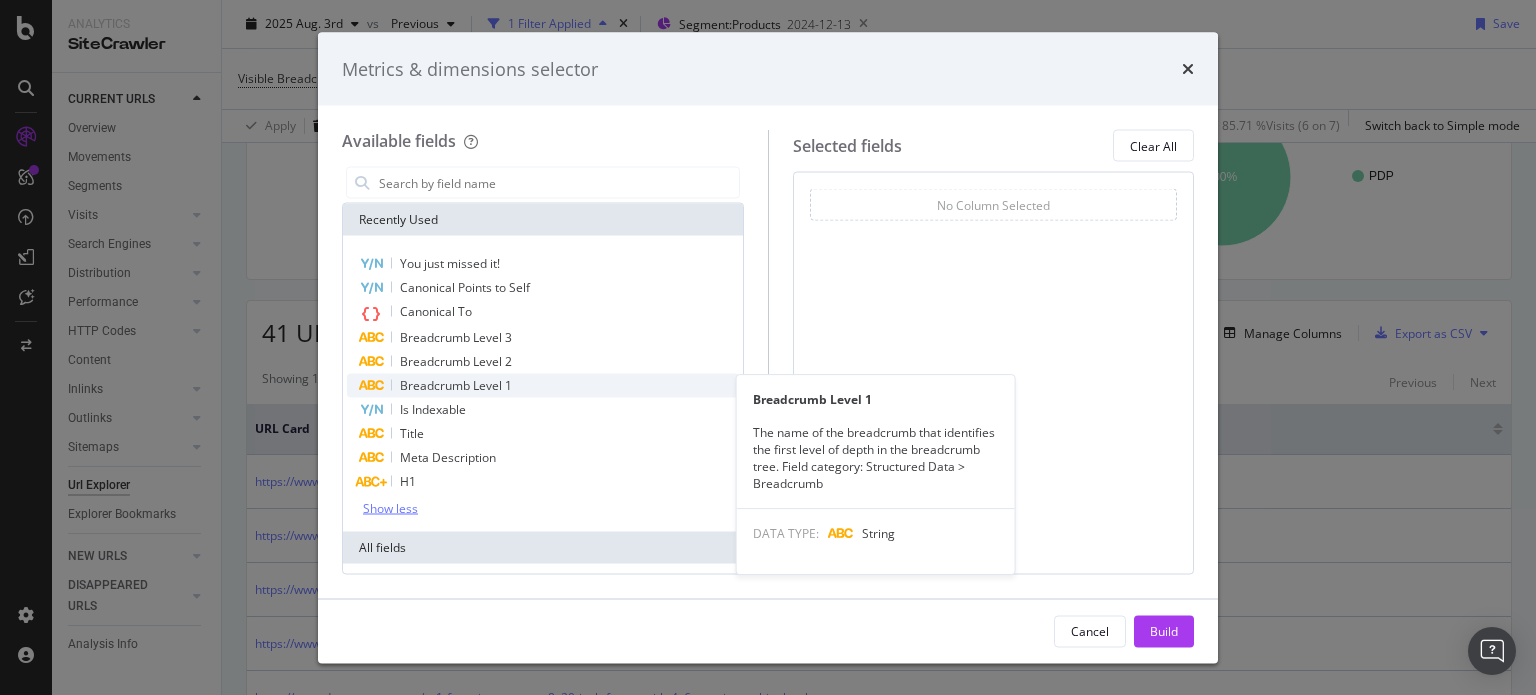 click on "Breadcrumb Level 1" at bounding box center (456, 385) 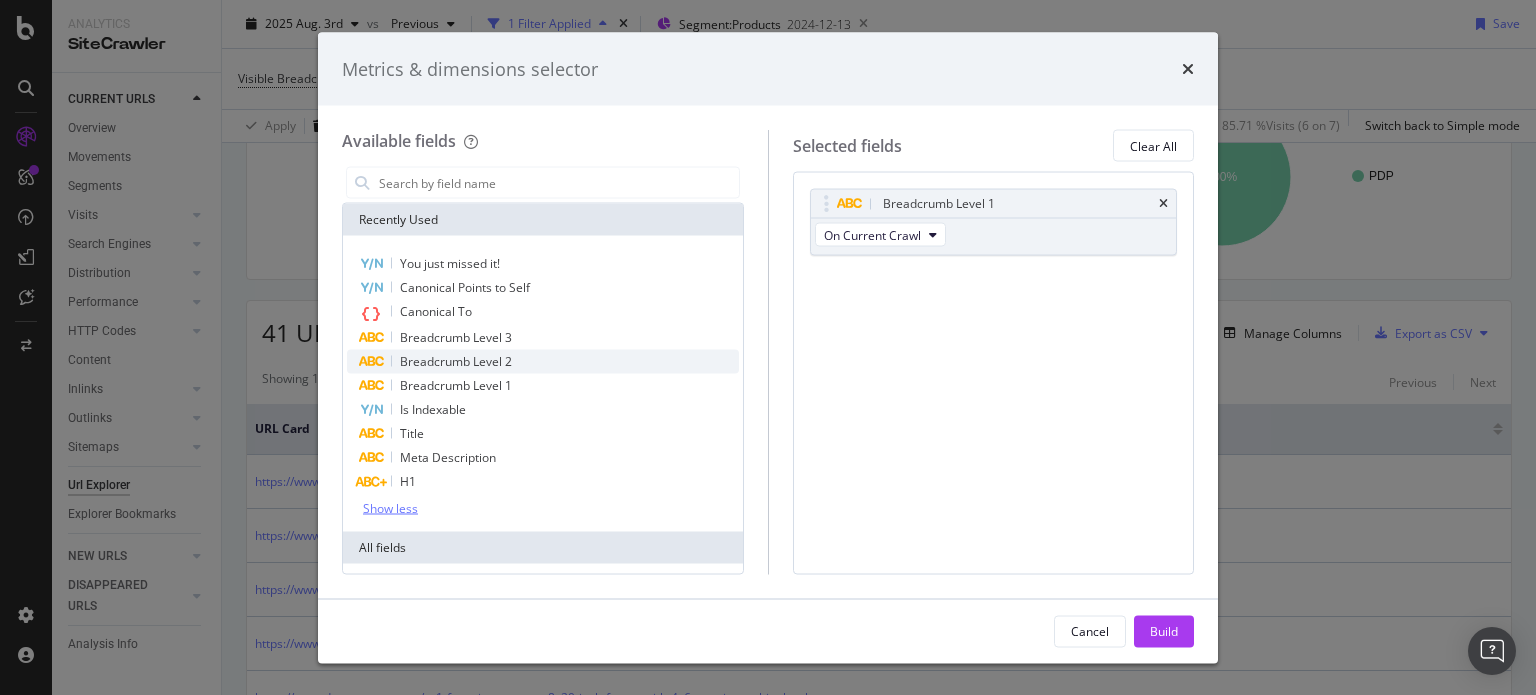 click on "Breadcrumb Level 2" at bounding box center (543, 362) 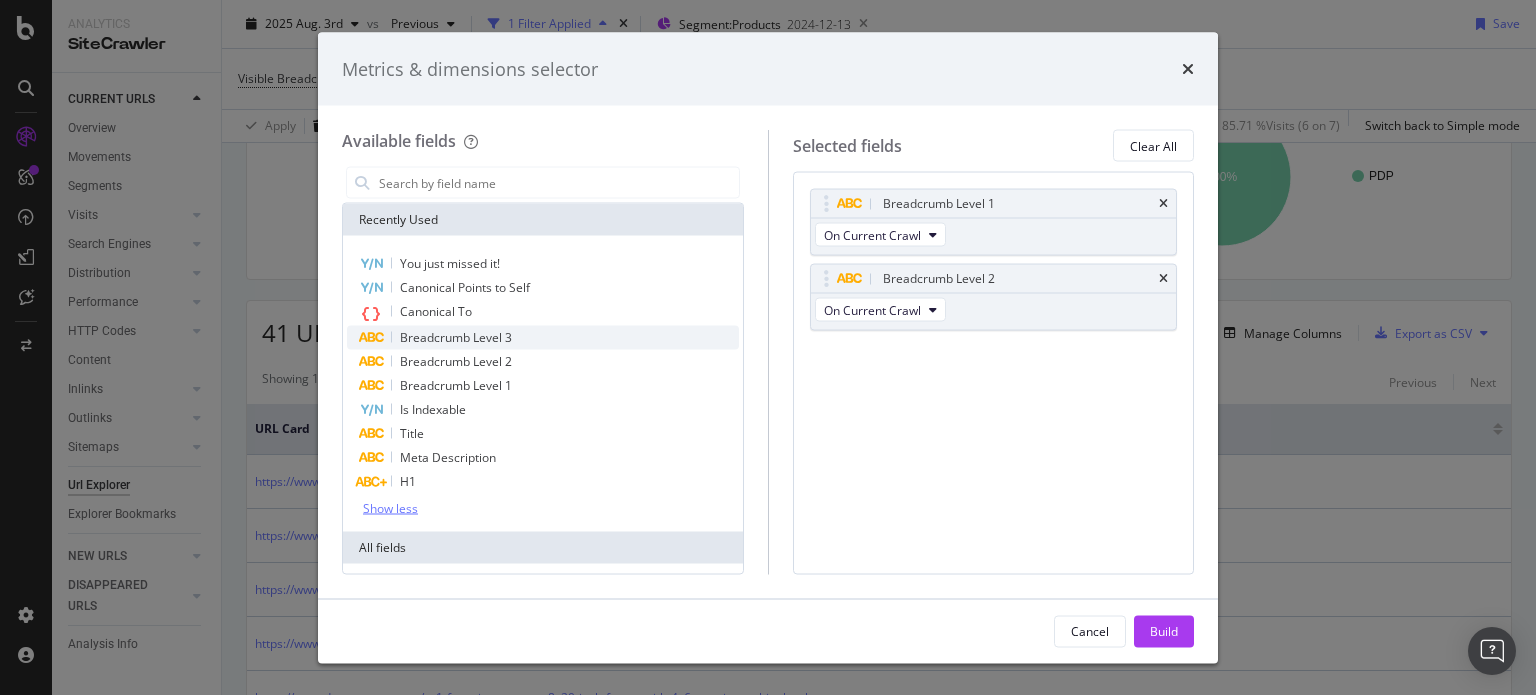 click on "Breadcrumb Level 3" at bounding box center [543, 338] 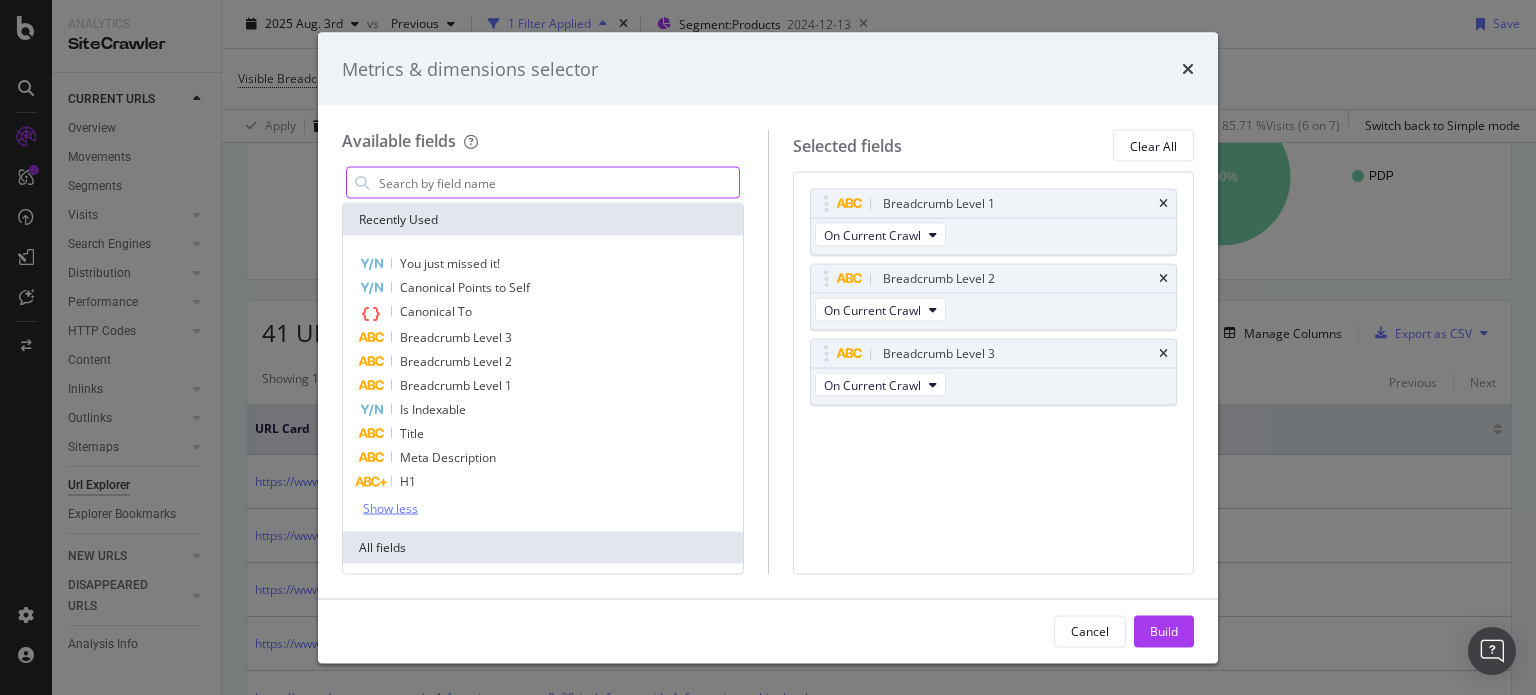 drag, startPoint x: 435, startPoint y: 183, endPoint x: 516, endPoint y: 230, distance: 93.64828 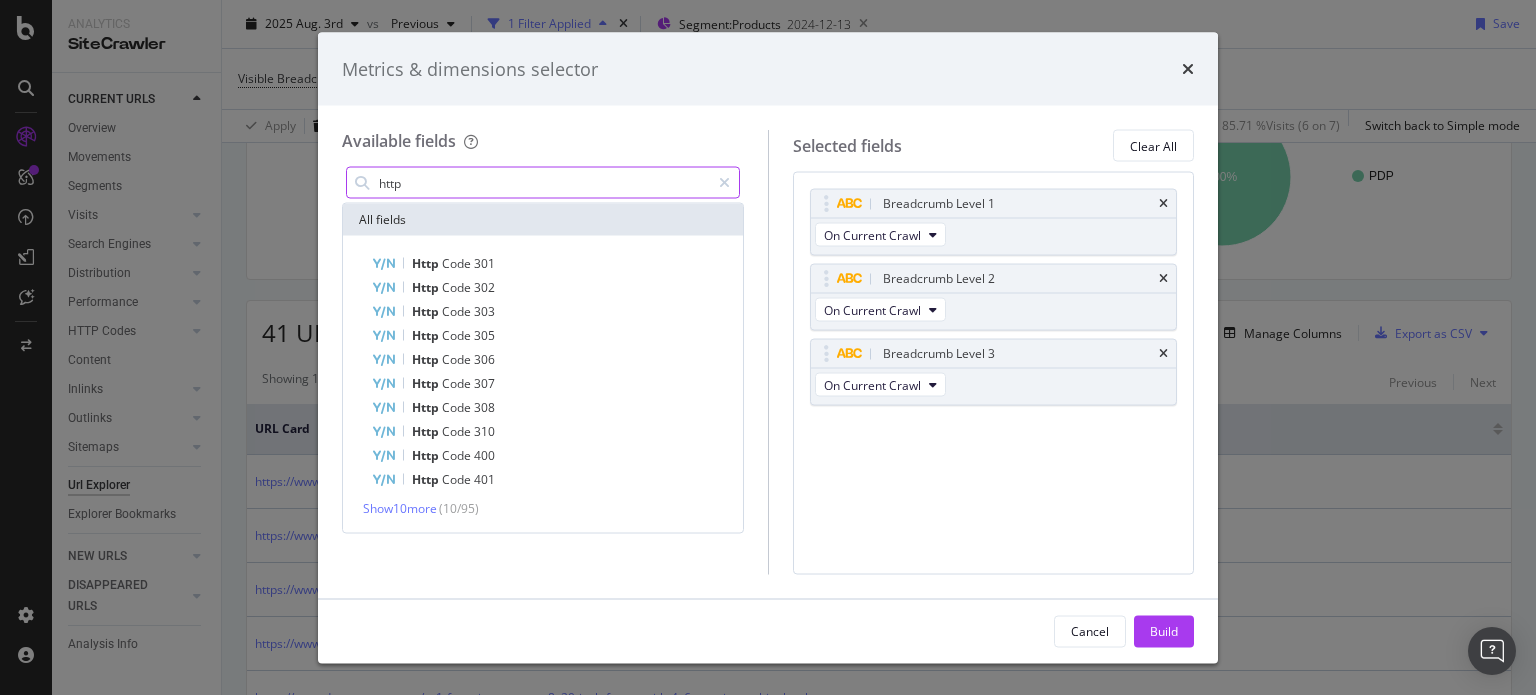 drag, startPoint x: 413, startPoint y: 186, endPoint x: 350, endPoint y: 181, distance: 63.1981 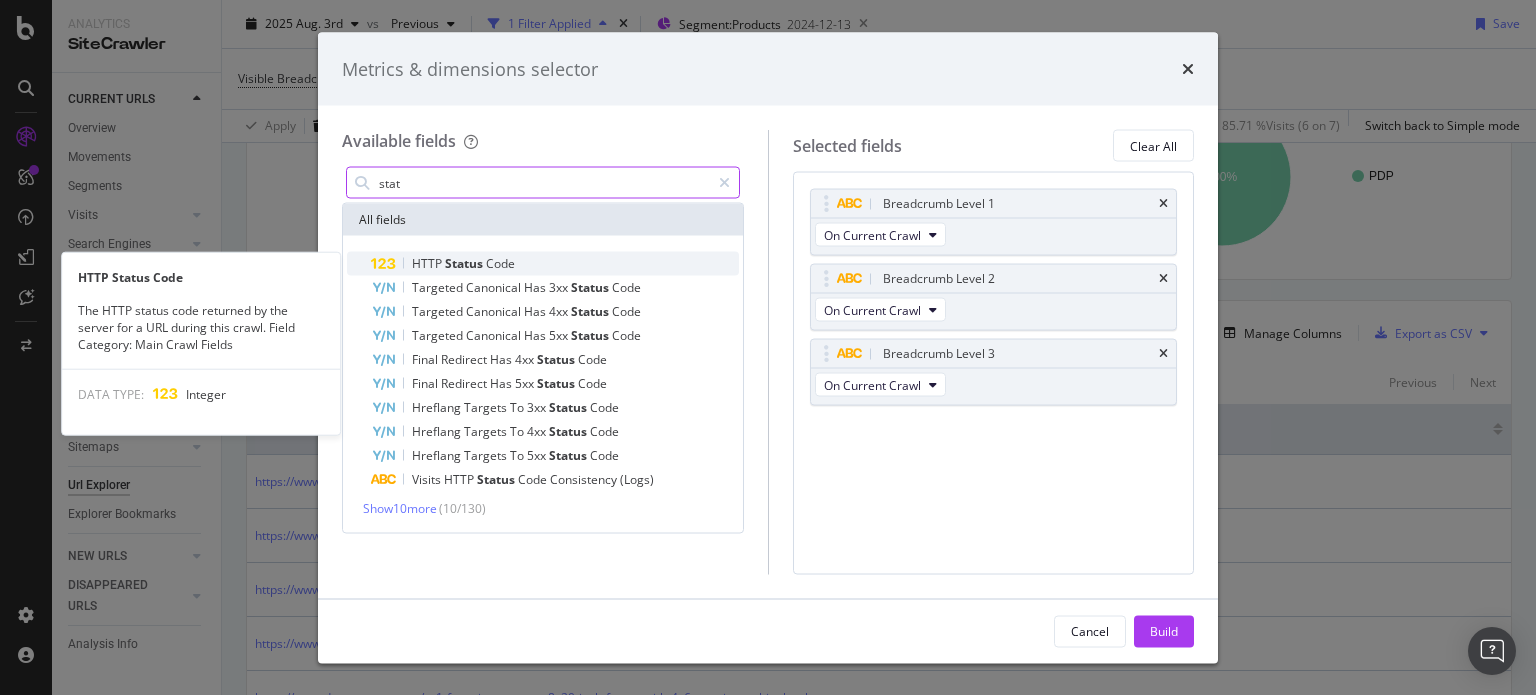 type on "stat" 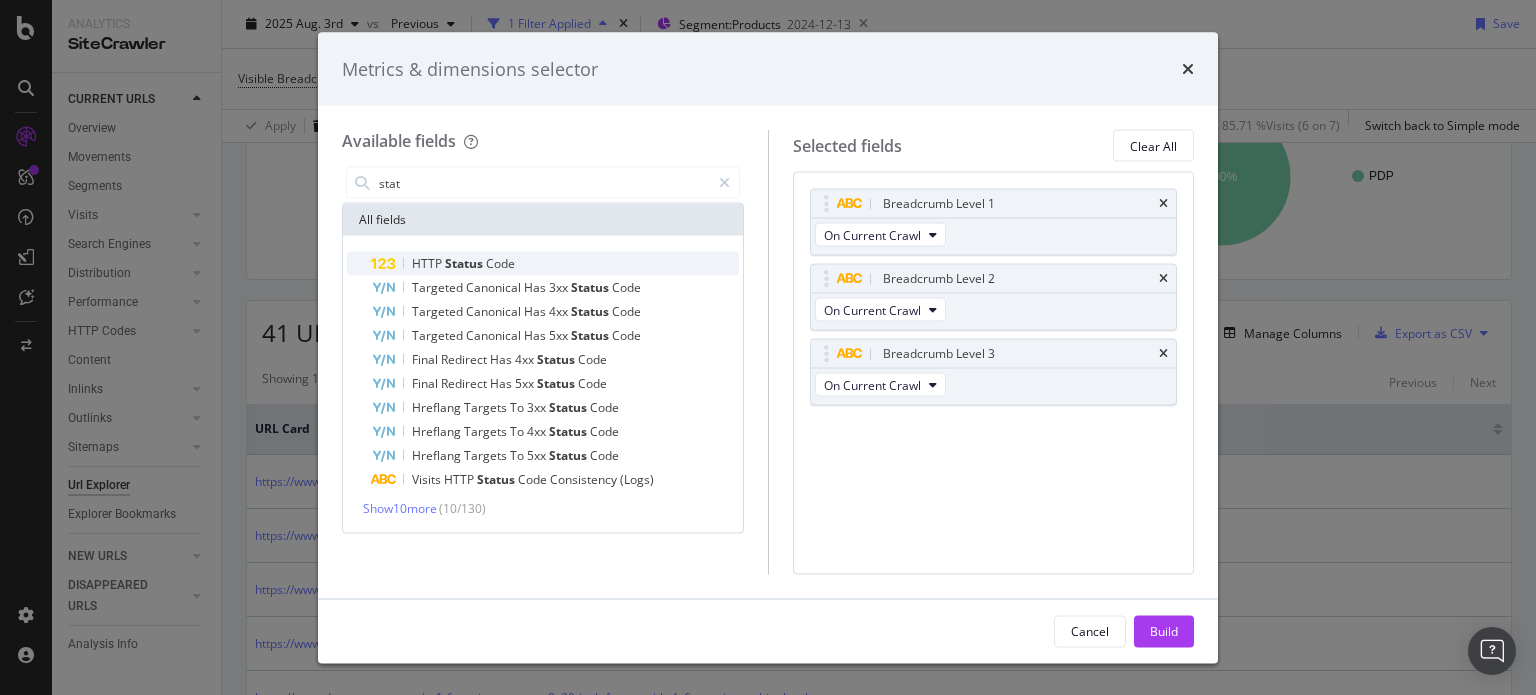 click on "Code" at bounding box center [500, 263] 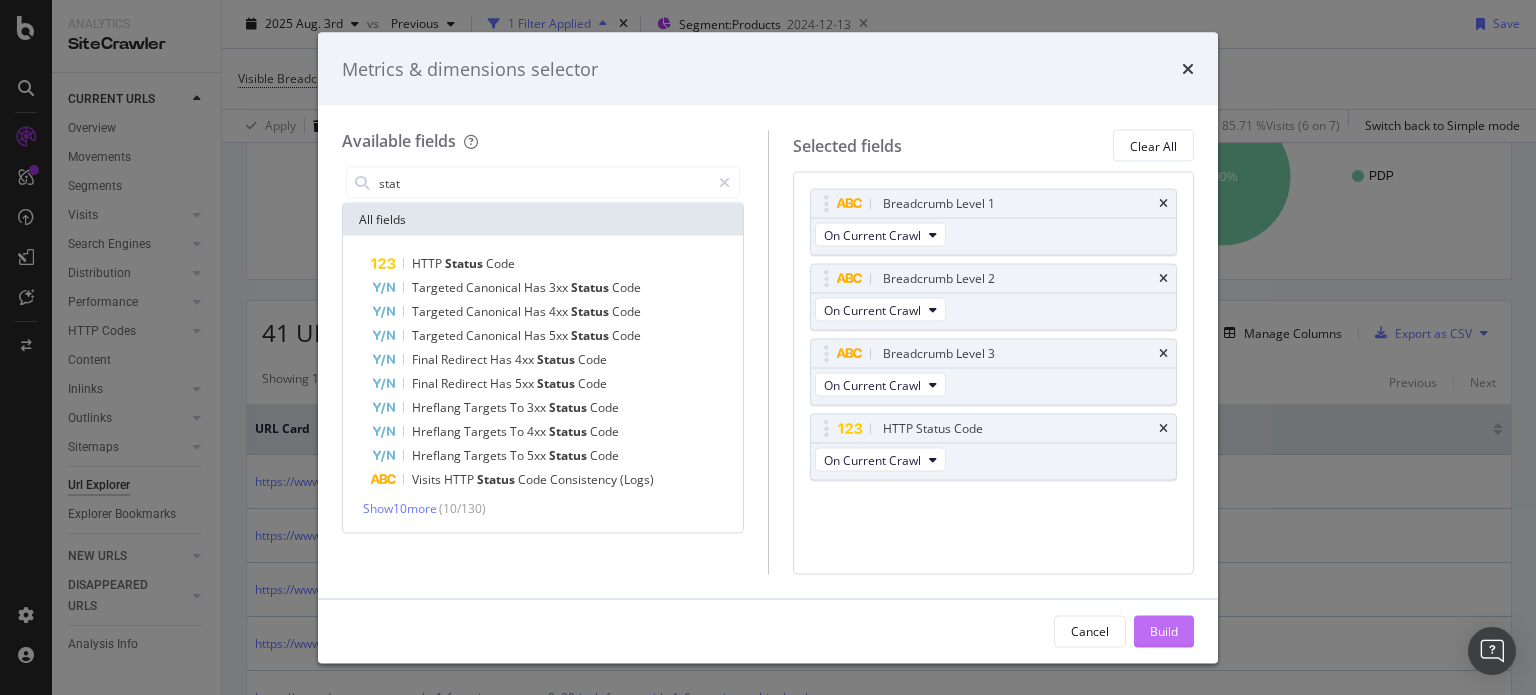 click on "Build" at bounding box center [1164, 630] 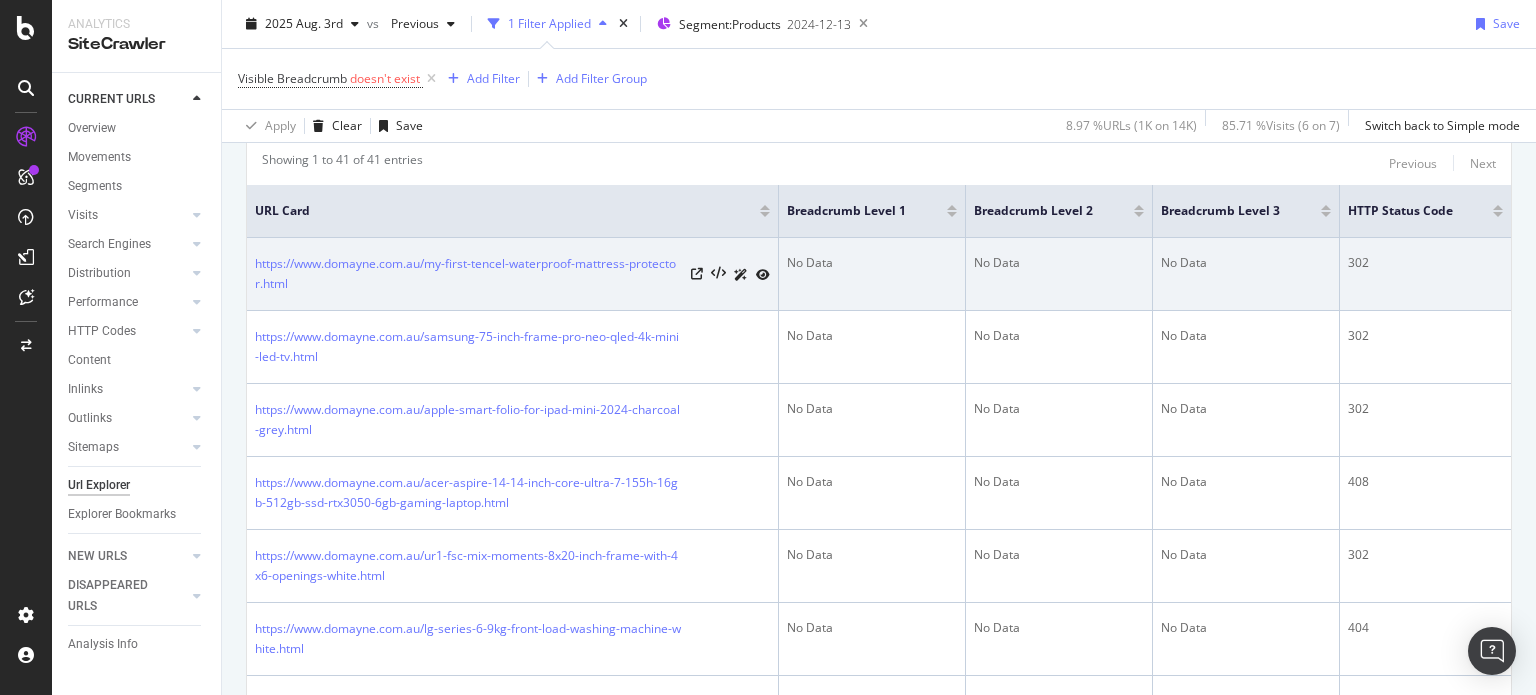 scroll, scrollTop: 273, scrollLeft: 0, axis: vertical 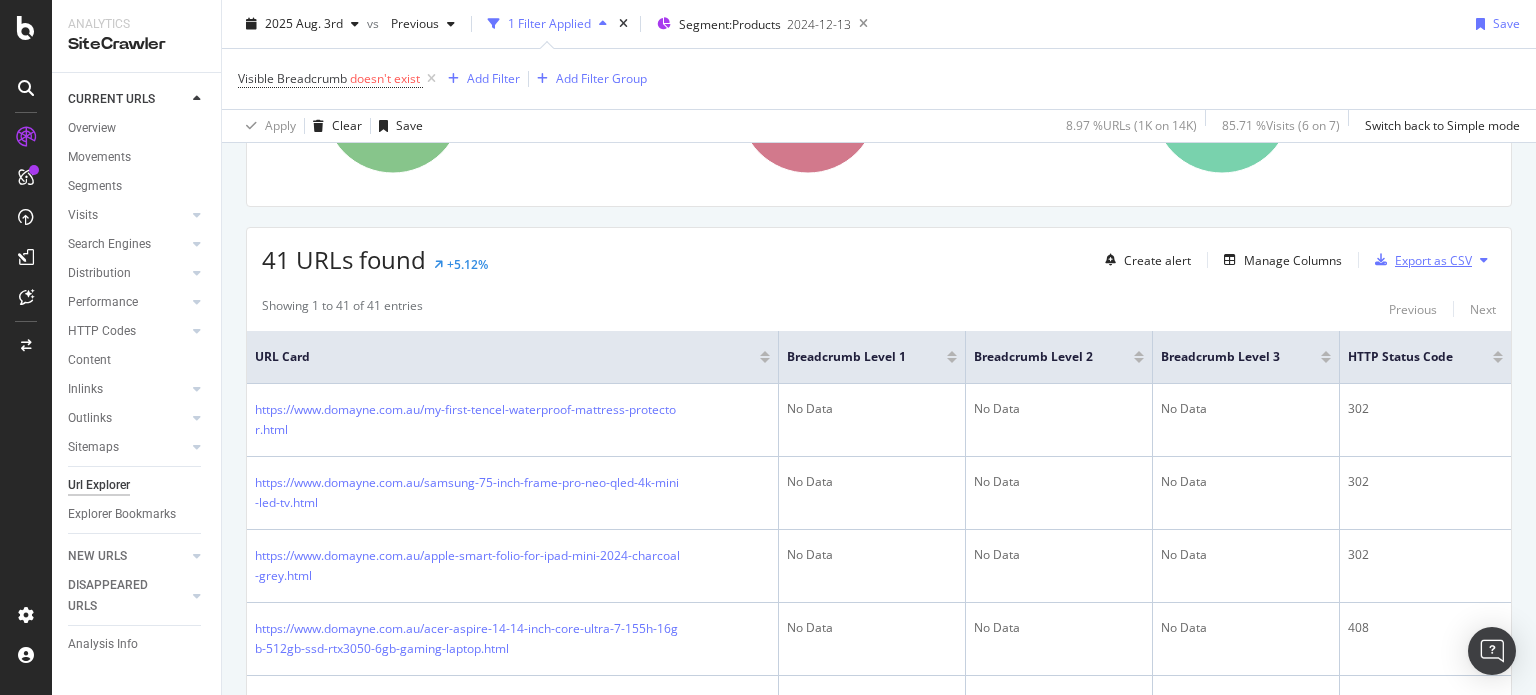 click on "Export as CSV" at bounding box center (1433, 260) 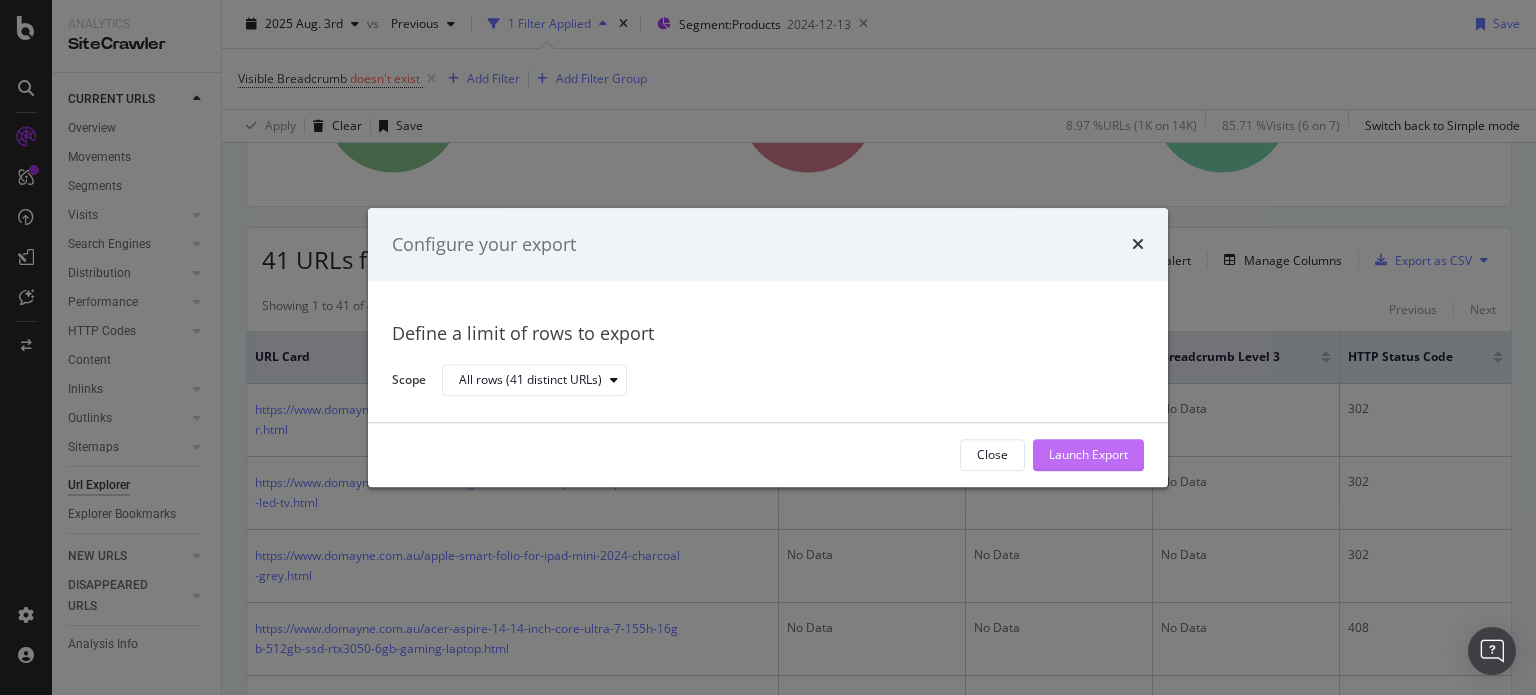 click on "Launch Export" at bounding box center (1088, 455) 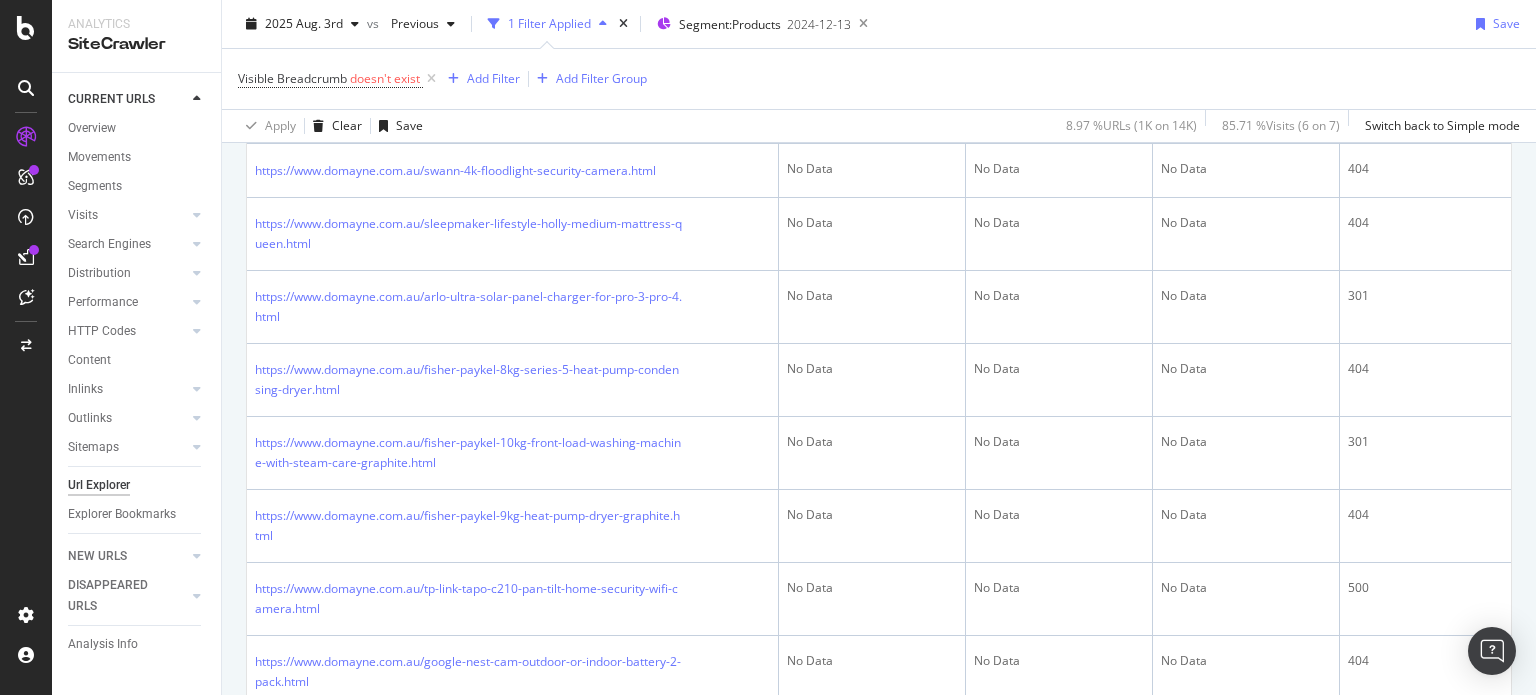 scroll, scrollTop: 1373, scrollLeft: 0, axis: vertical 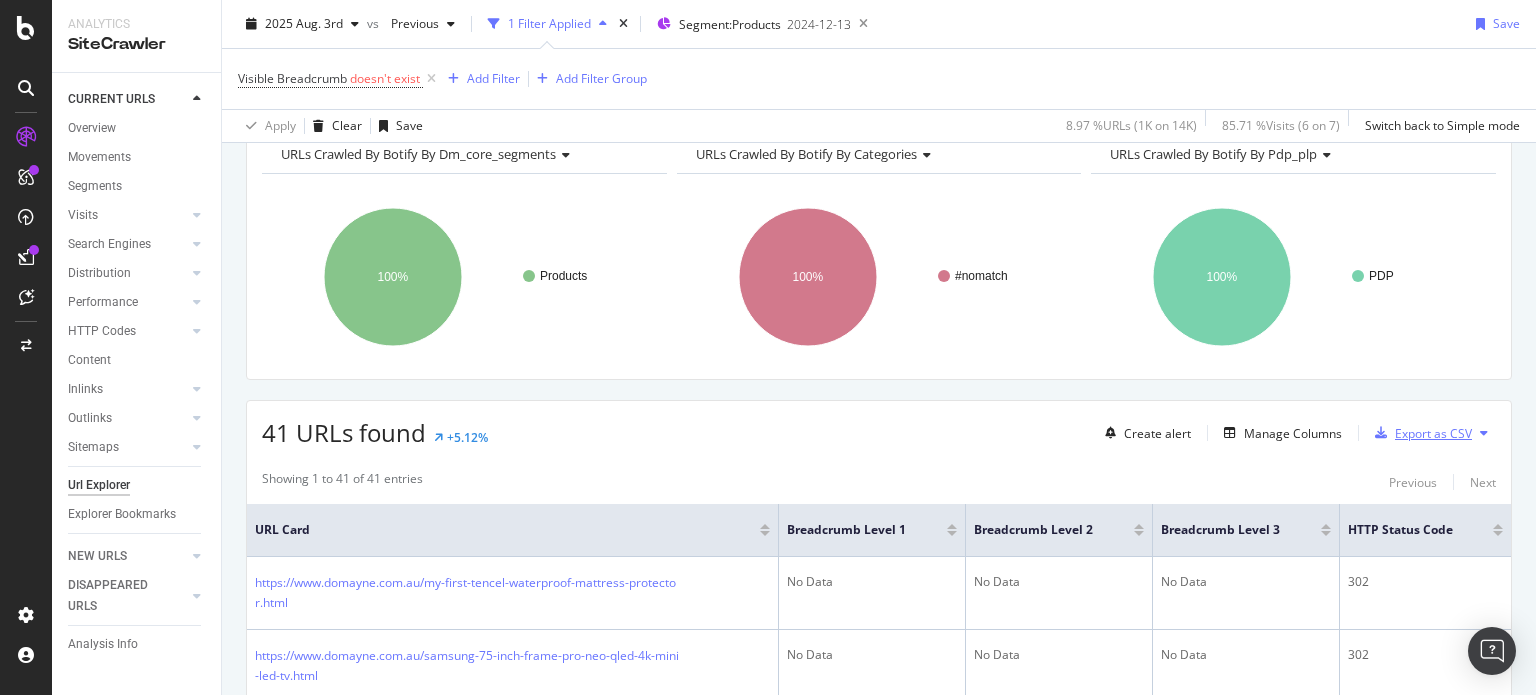 click on "Export as CSV" at bounding box center [1433, 433] 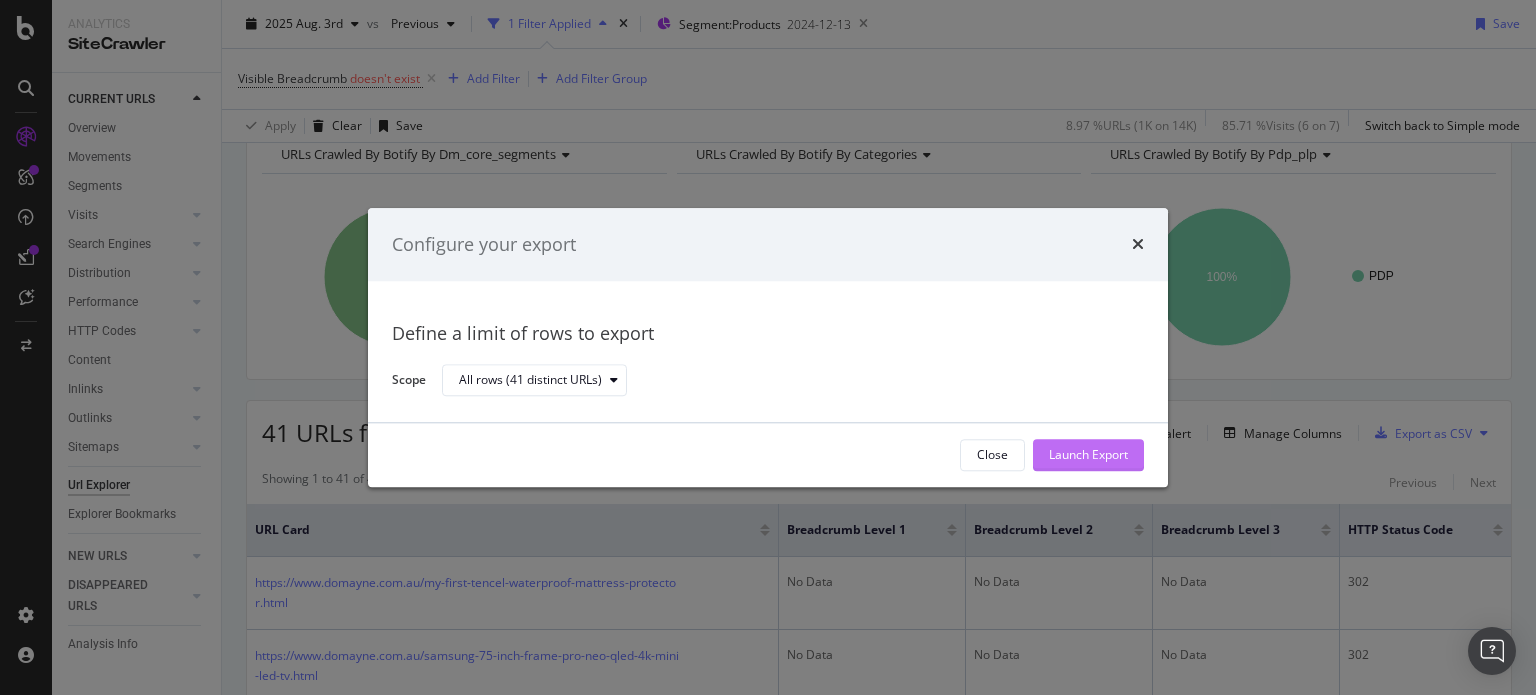 click on "Launch Export" at bounding box center (1088, 455) 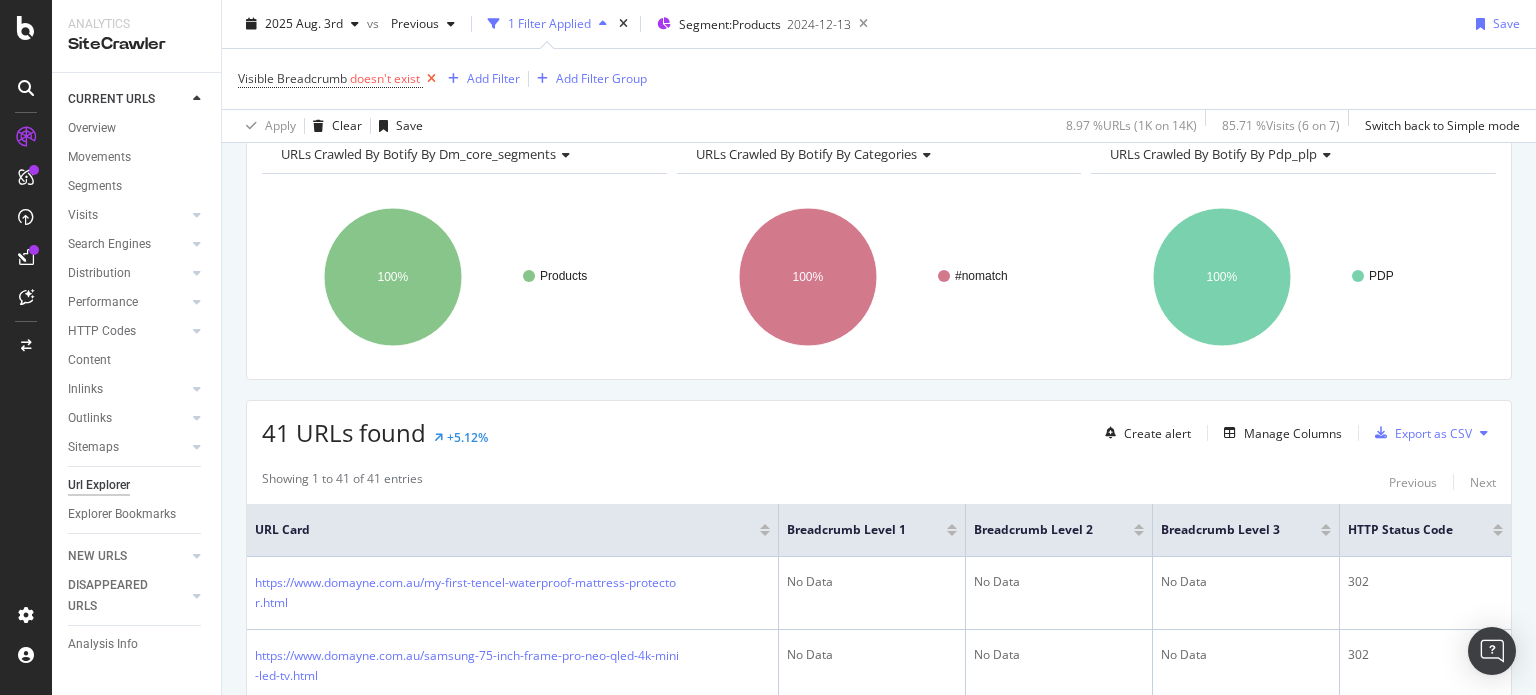click at bounding box center [431, 79] 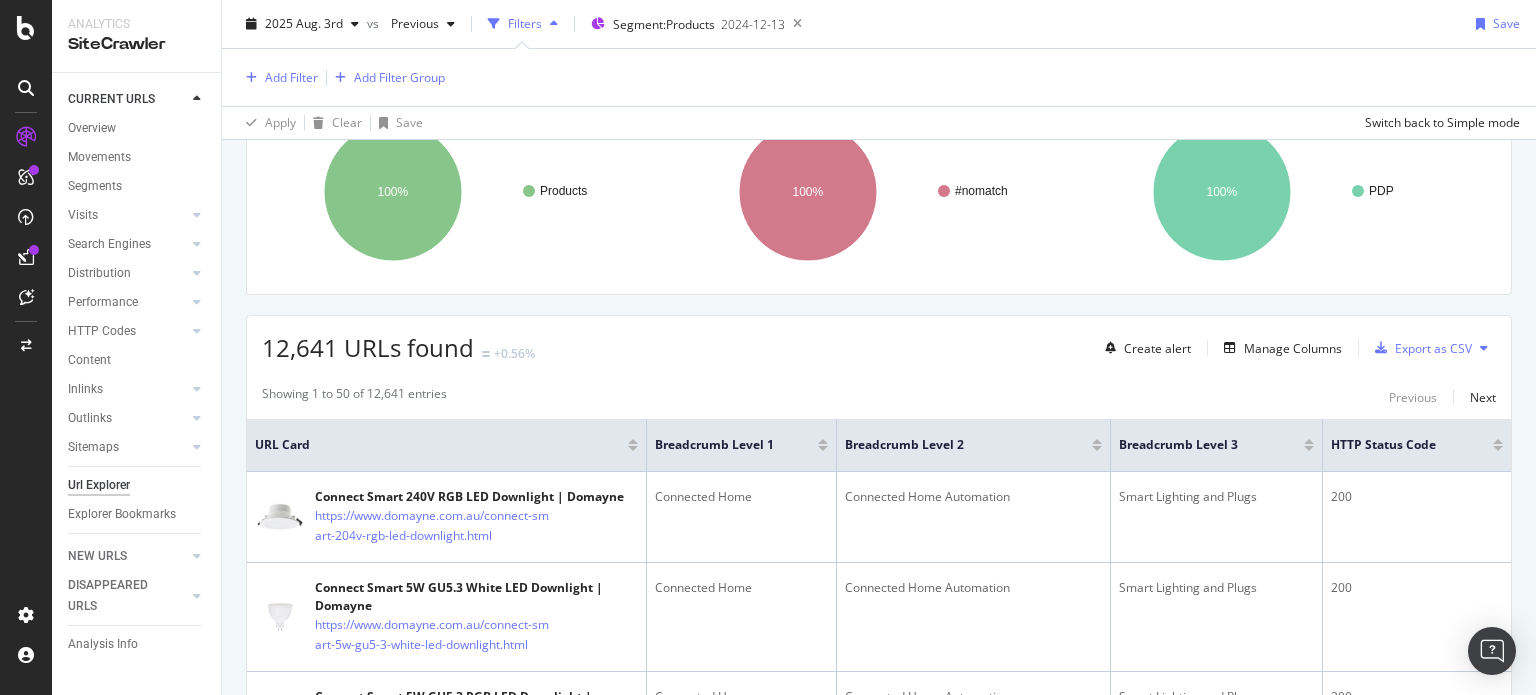 scroll, scrollTop: 0, scrollLeft: 0, axis: both 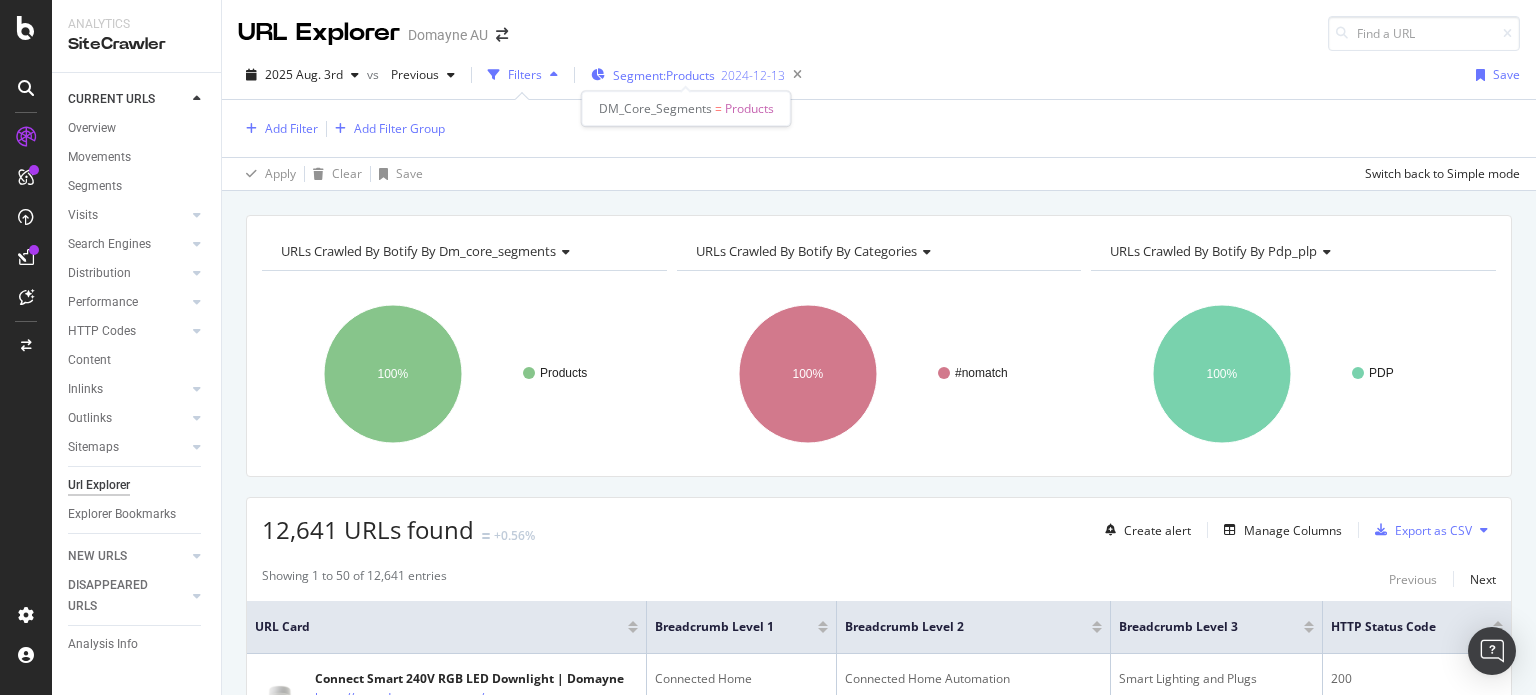 click on "Segment:  Products" at bounding box center [664, 75] 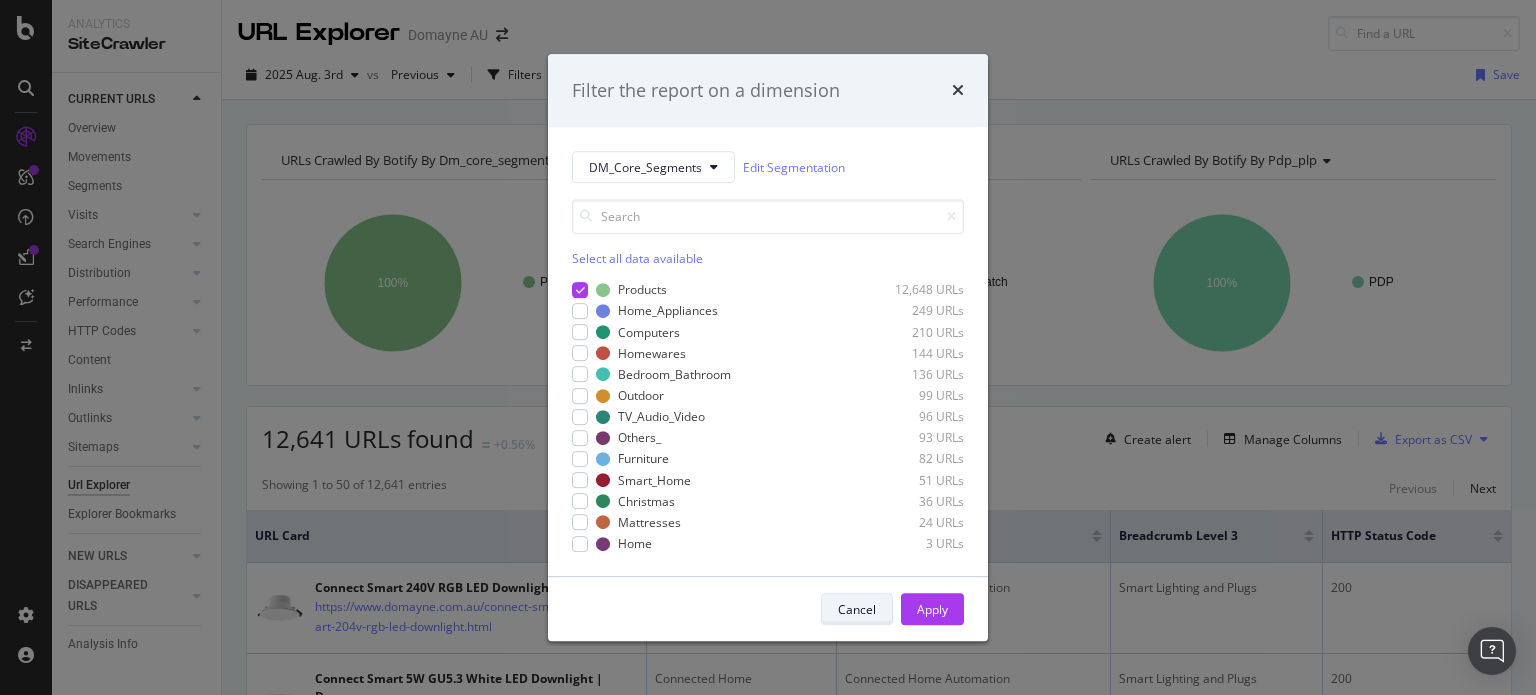 drag, startPoint x: 860, startPoint y: 600, endPoint x: 871, endPoint y: 595, distance: 12.083046 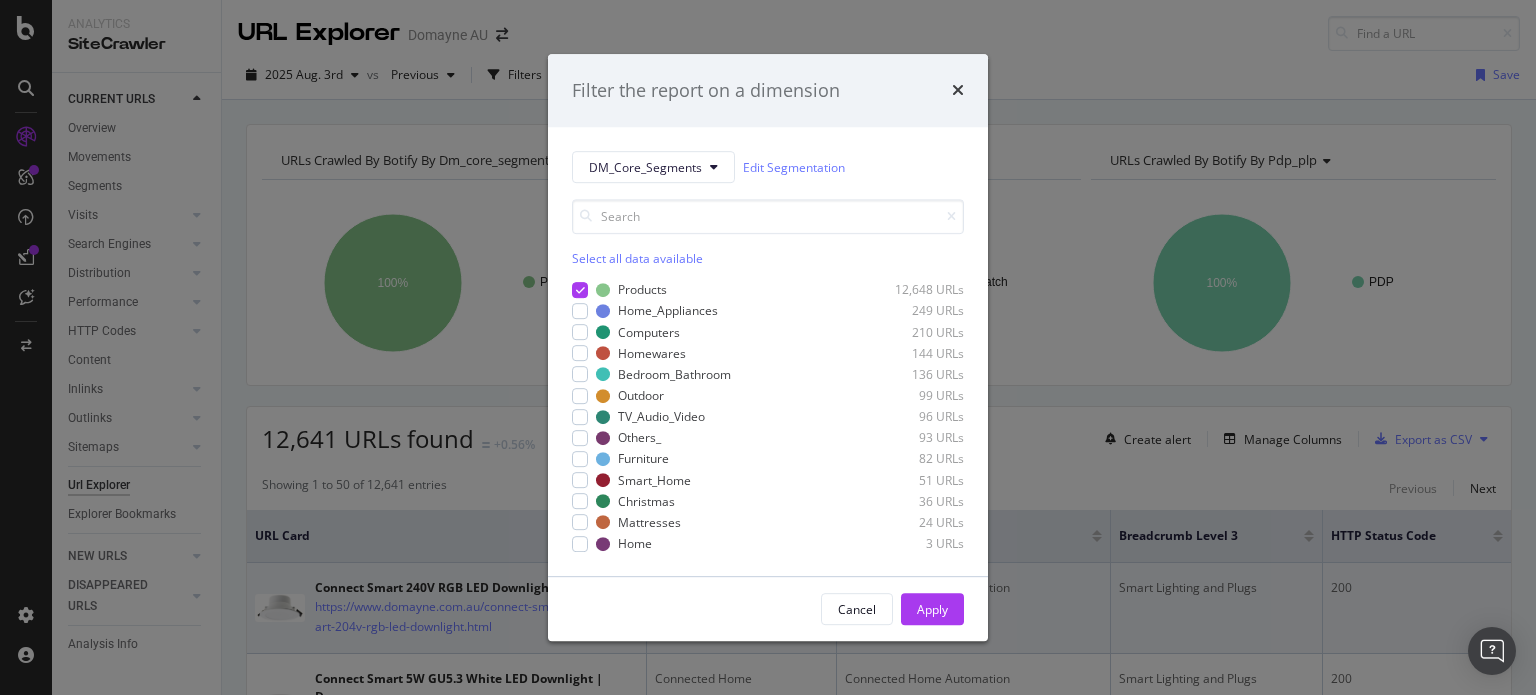 click on "Cancel" at bounding box center (857, 609) 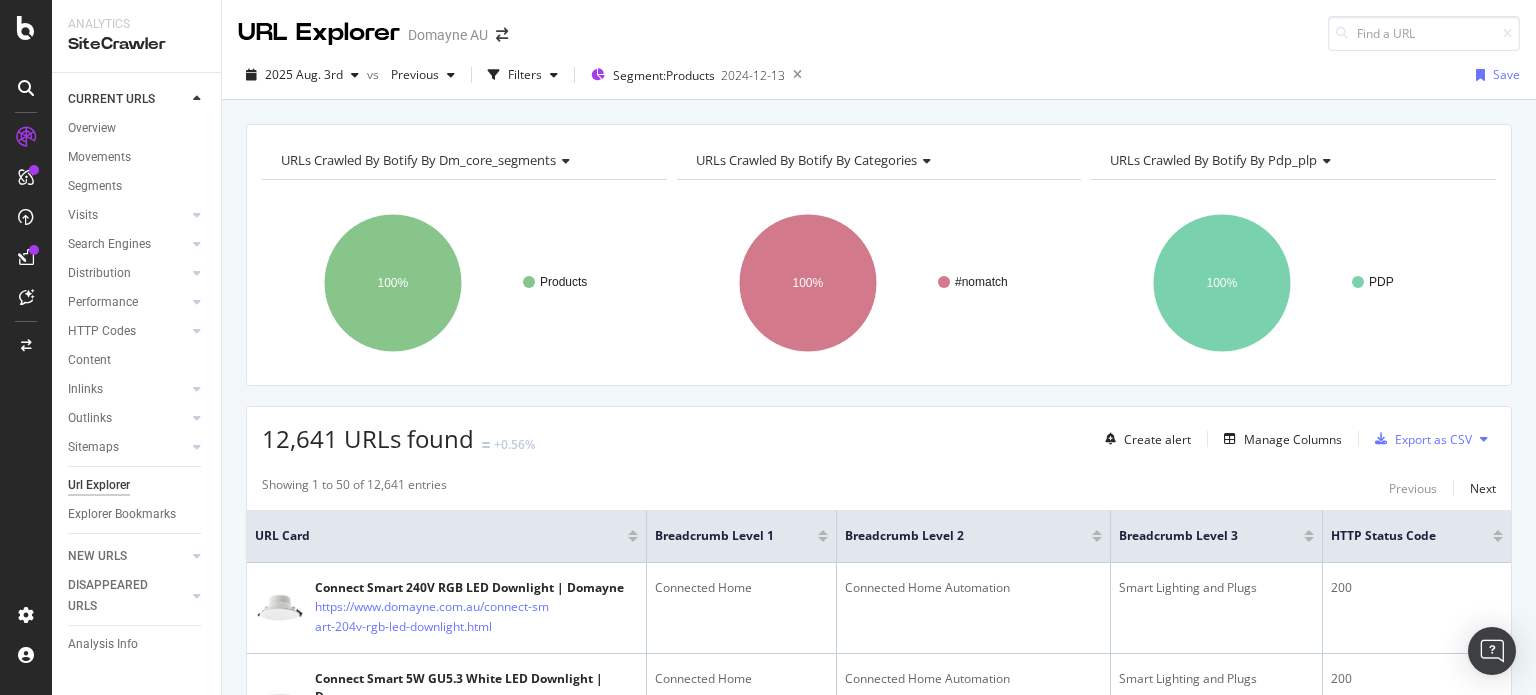 scroll, scrollTop: 100, scrollLeft: 0, axis: vertical 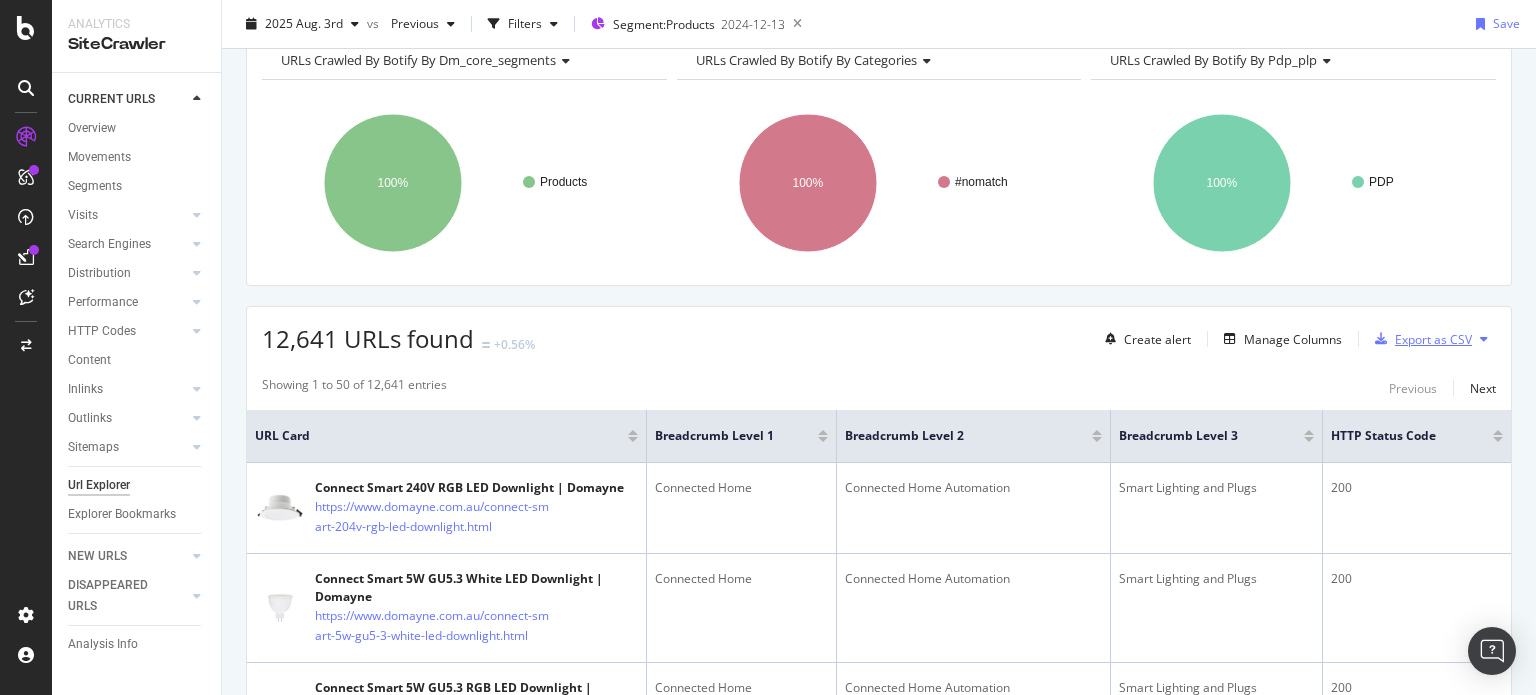 click on "Export as CSV" at bounding box center (1433, 339) 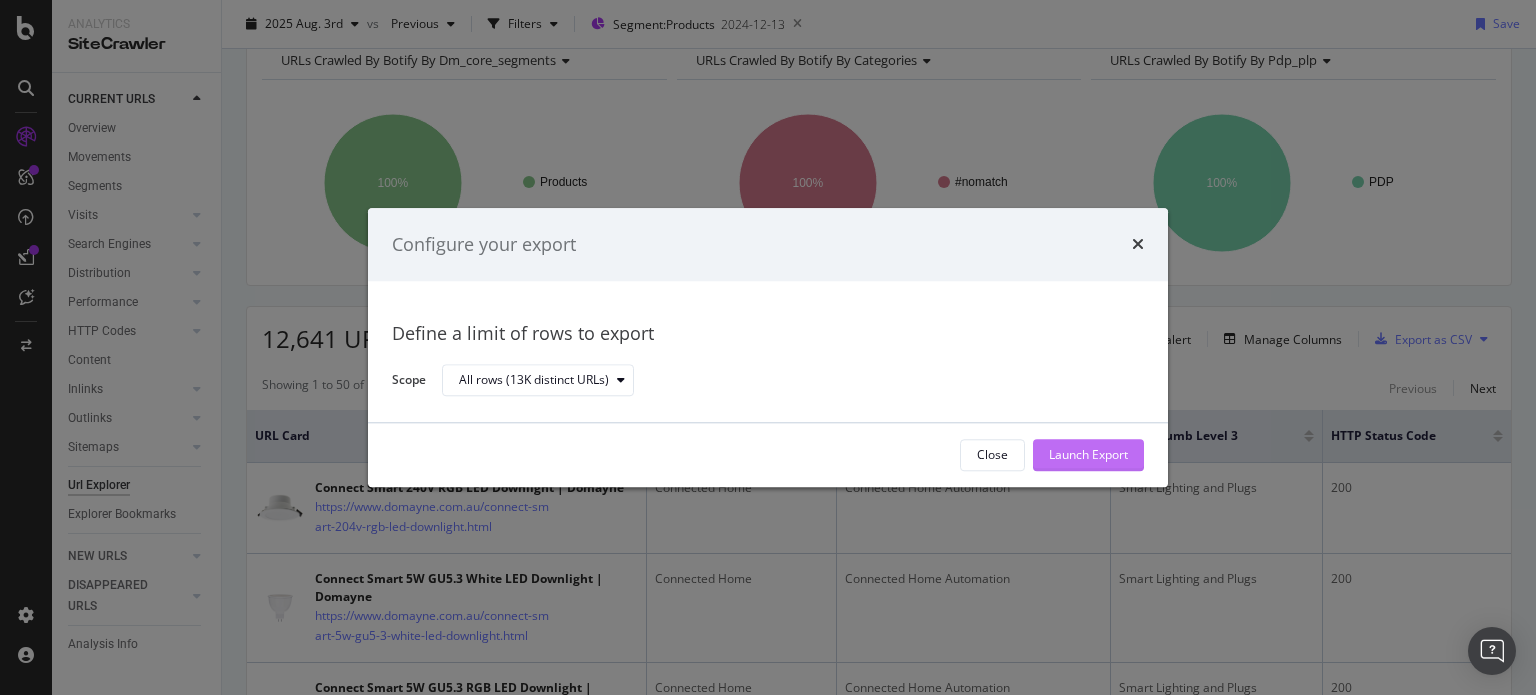click on "Launch Export" at bounding box center [1088, 455] 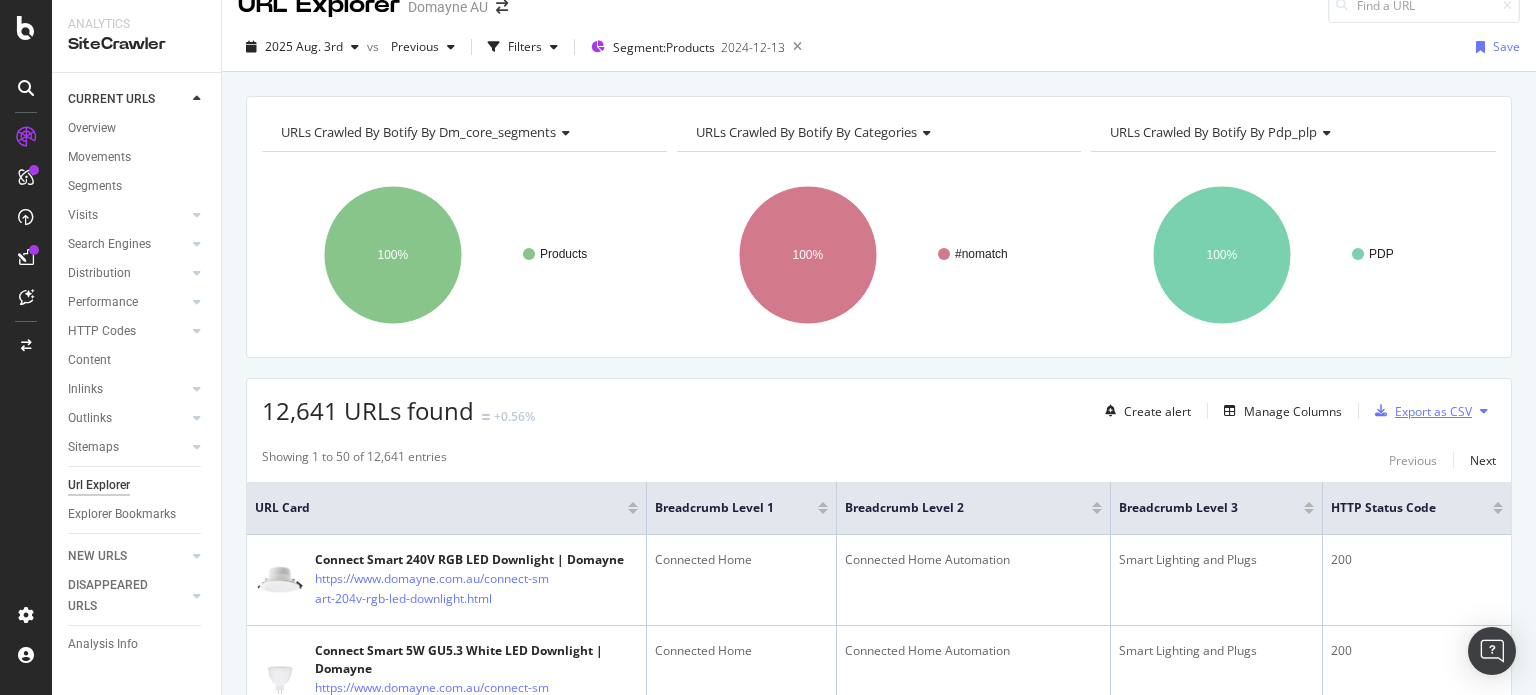 scroll, scrollTop: 0, scrollLeft: 0, axis: both 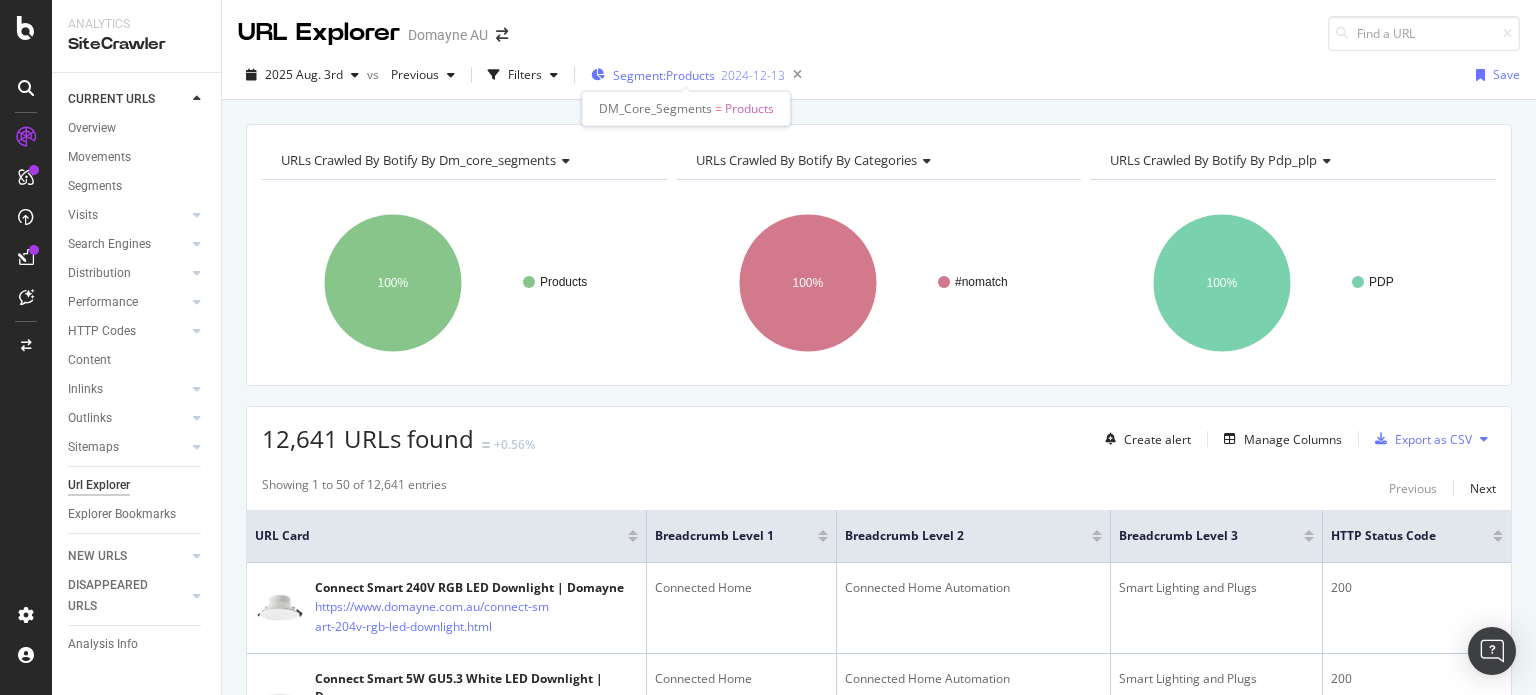 click on "Segment:  Products" at bounding box center [664, 75] 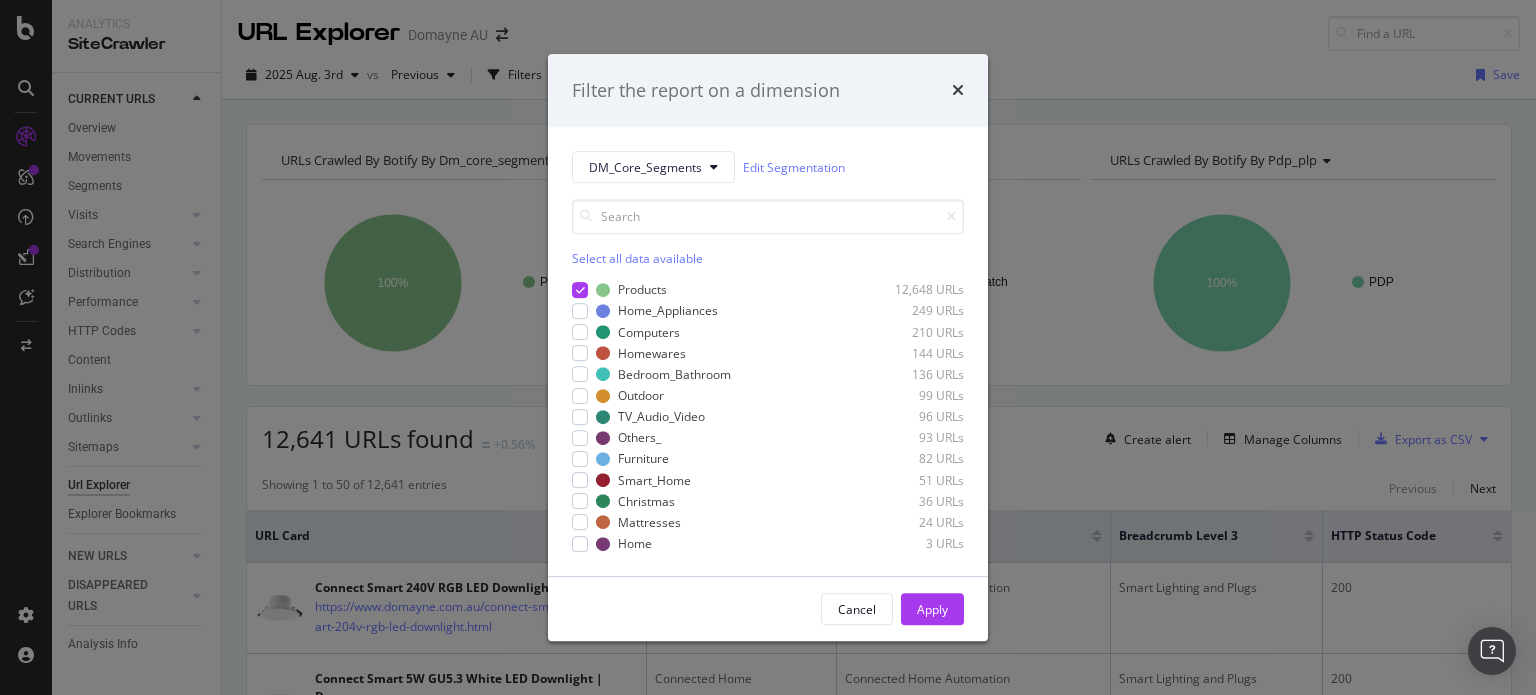 click on "Filter the report on a dimension DM_Core_Segments Edit Segmentation Select all data available Products 12,648   URLs Home_Appliances 249   URLs Computers 210   URLs Homewares 144   URLs Bedroom_Bathroom 136   URLs Outdoor 99   URLs TV_Audio_Video 96   URLs Others_ 93   URLs Furniture 82   URLs Smart_Home 51   URLs Christmas 36   URLs Mattresses 24   URLs Home 3   URLs Cancel Apply" at bounding box center (768, 347) 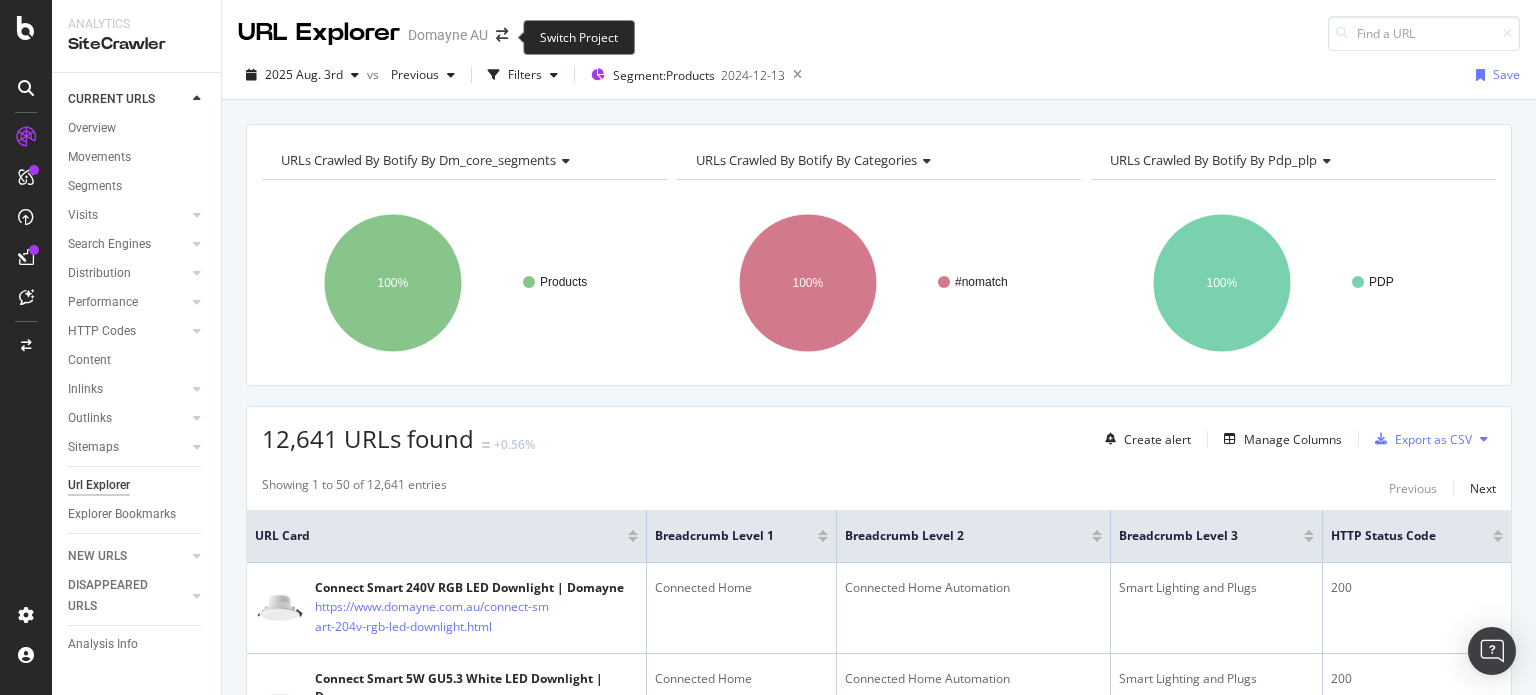 click at bounding box center (502, 35) 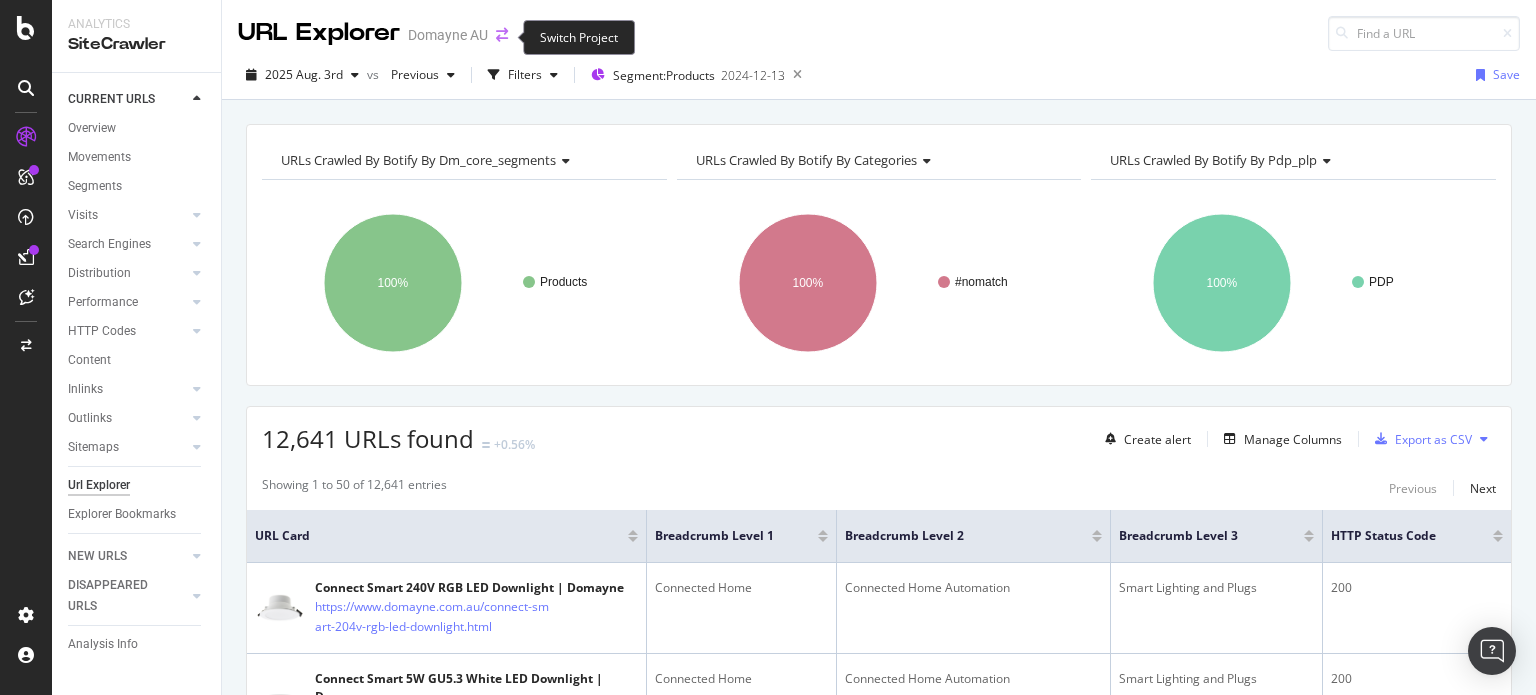 click at bounding box center (502, 35) 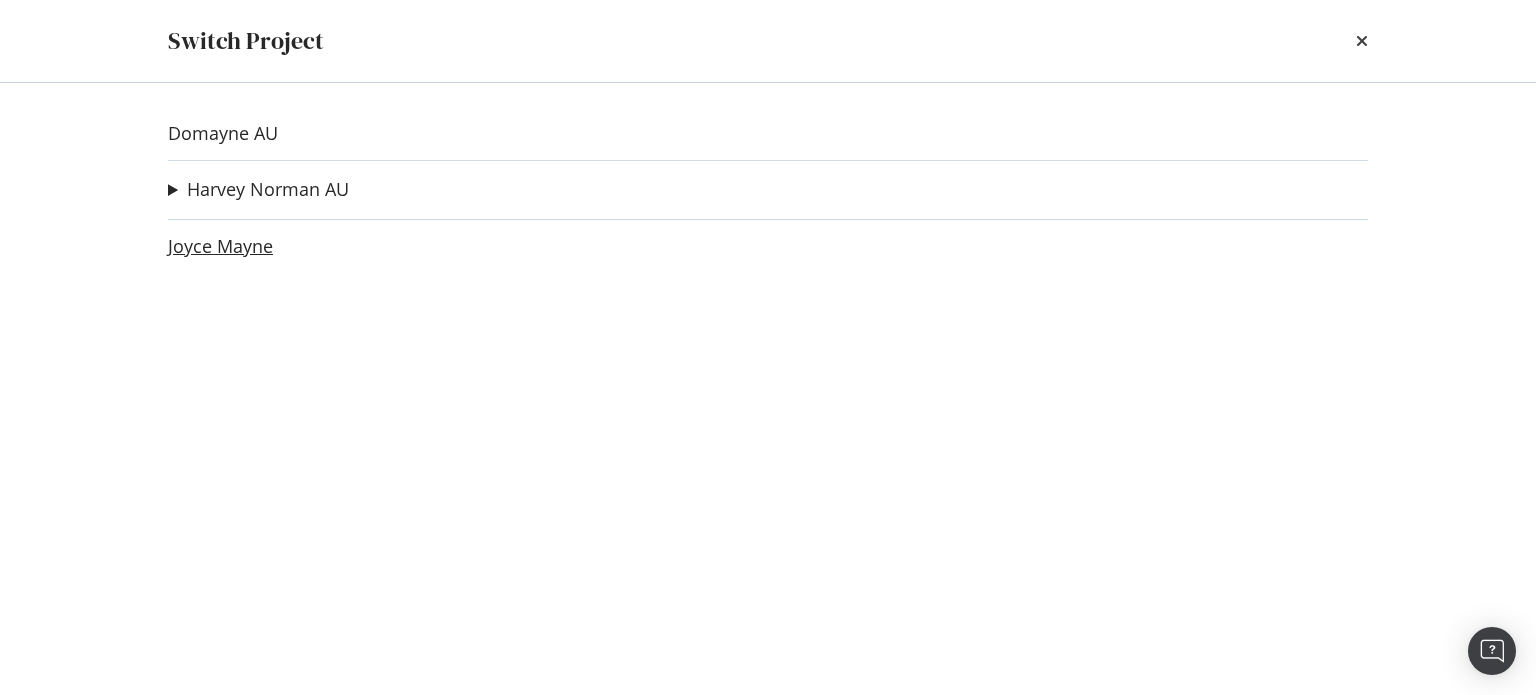 click on "Joyce Mayne" at bounding box center [220, 246] 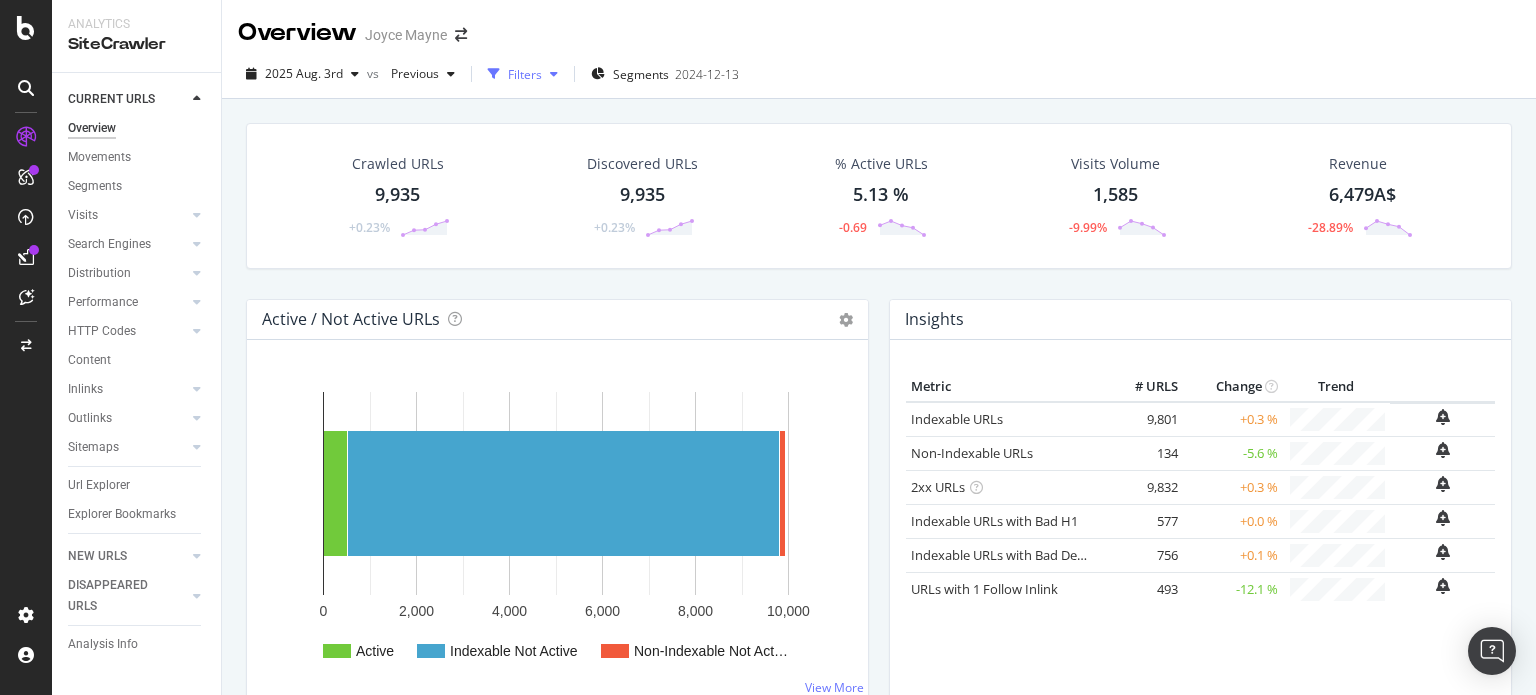 click on "Filters" at bounding box center [525, 74] 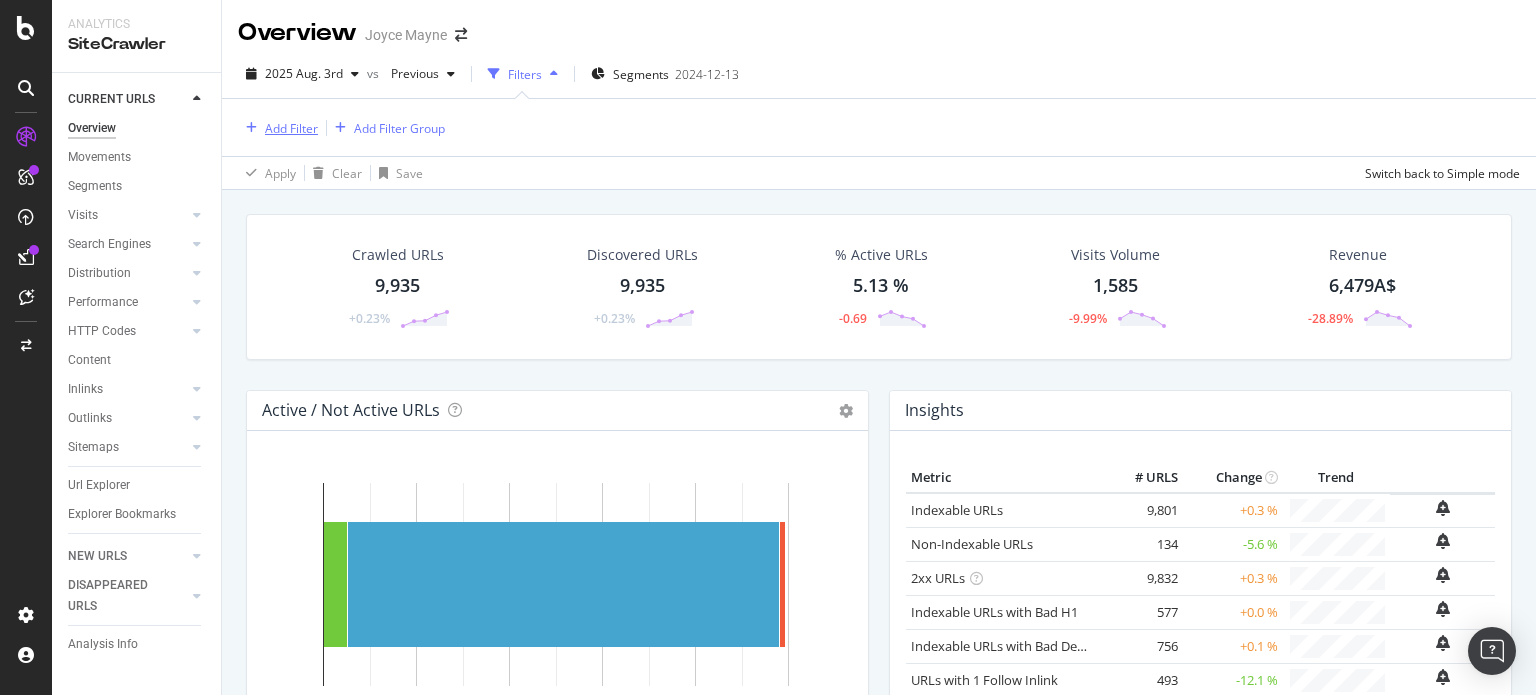 click on "Add Filter" at bounding box center [278, 128] 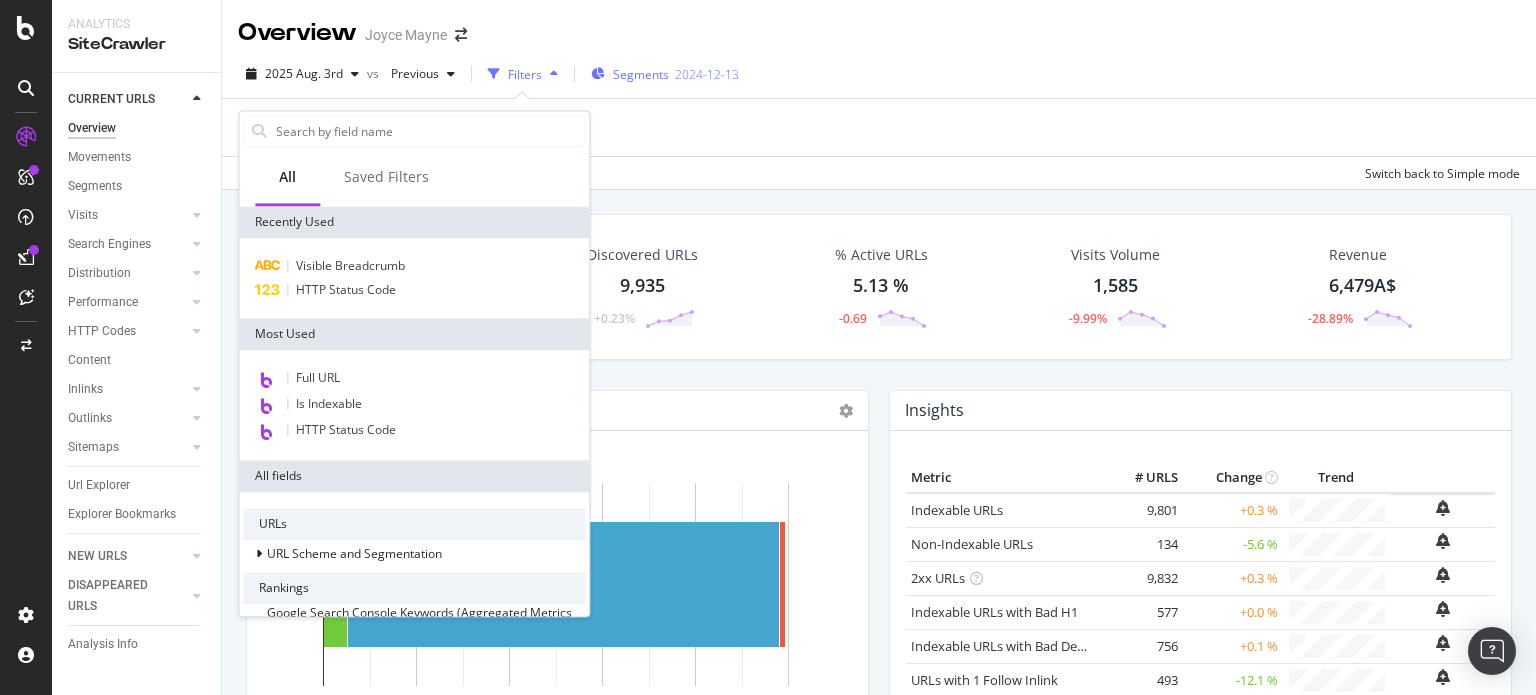 click on "2024-12-13" at bounding box center [707, 74] 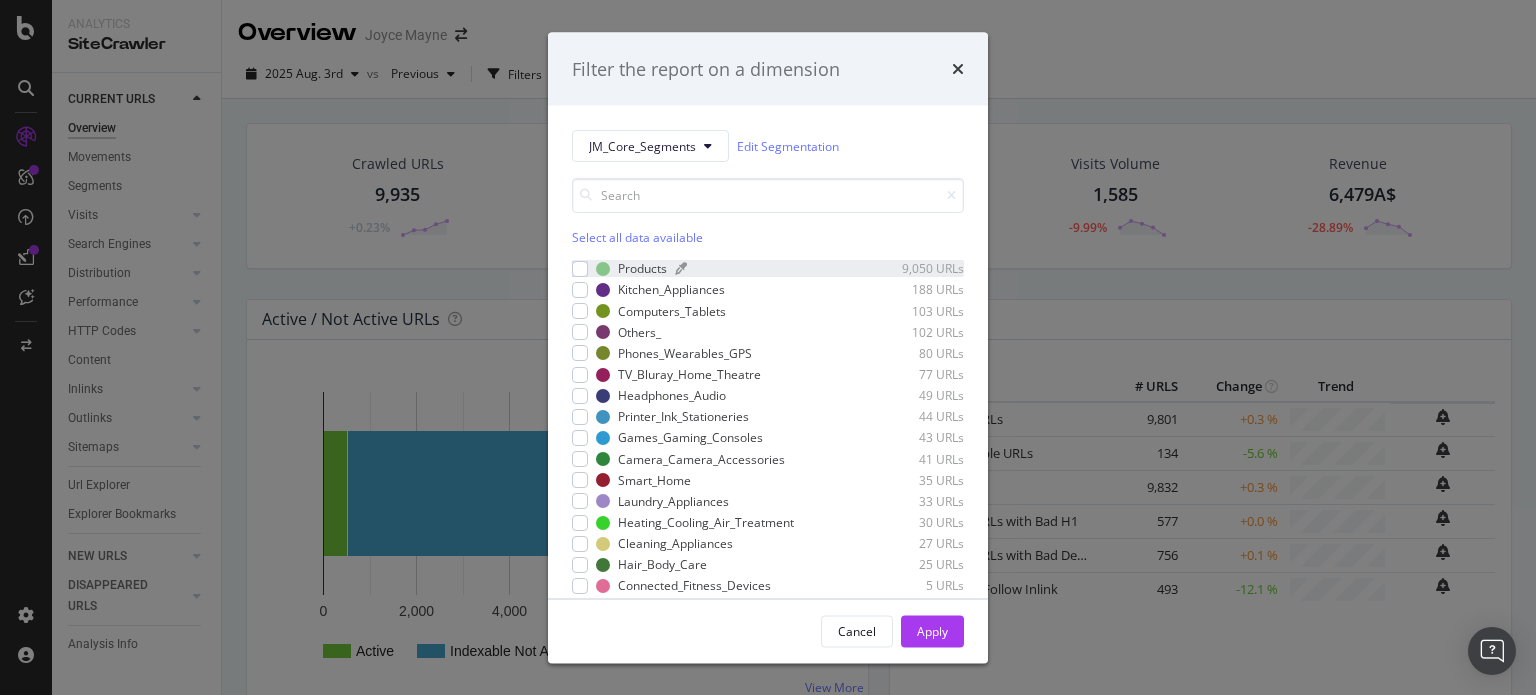 click on "Products" at bounding box center [642, 268] 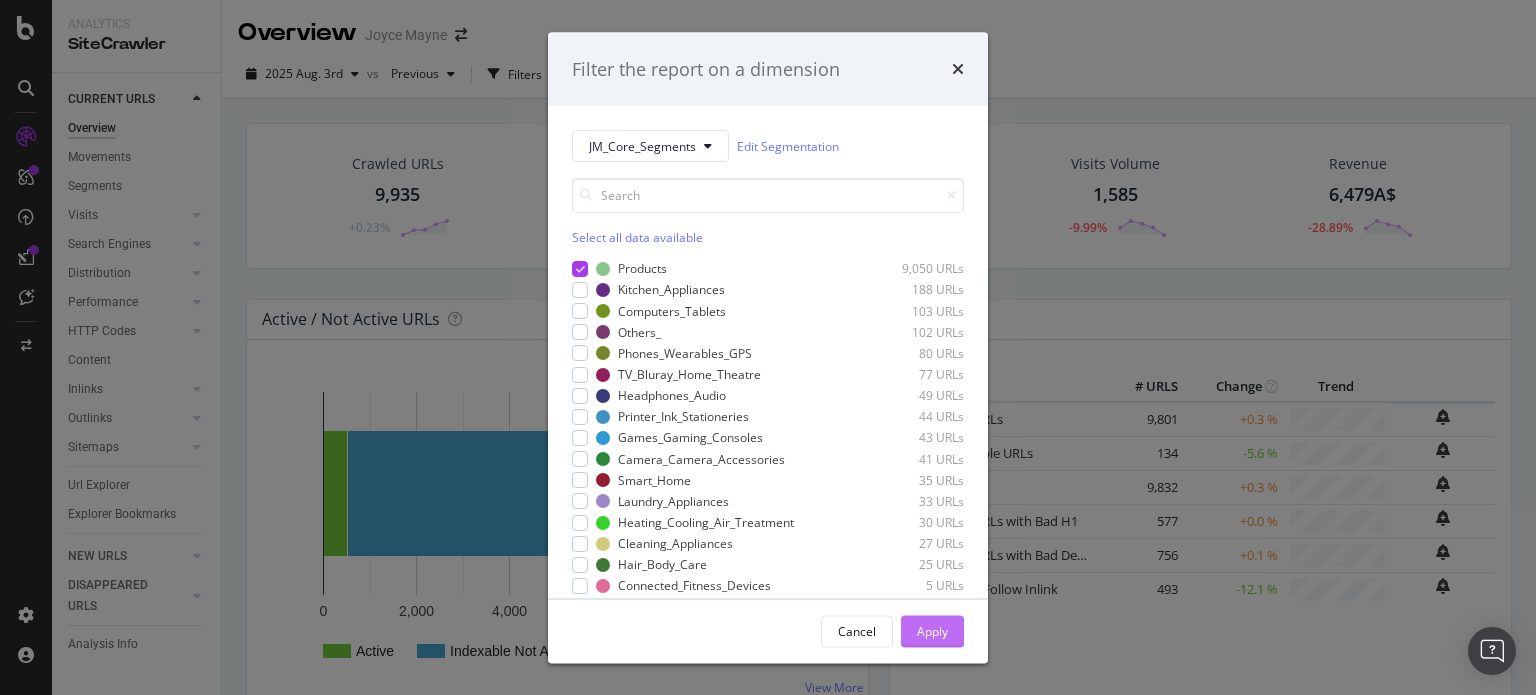 click on "Apply" at bounding box center (932, 630) 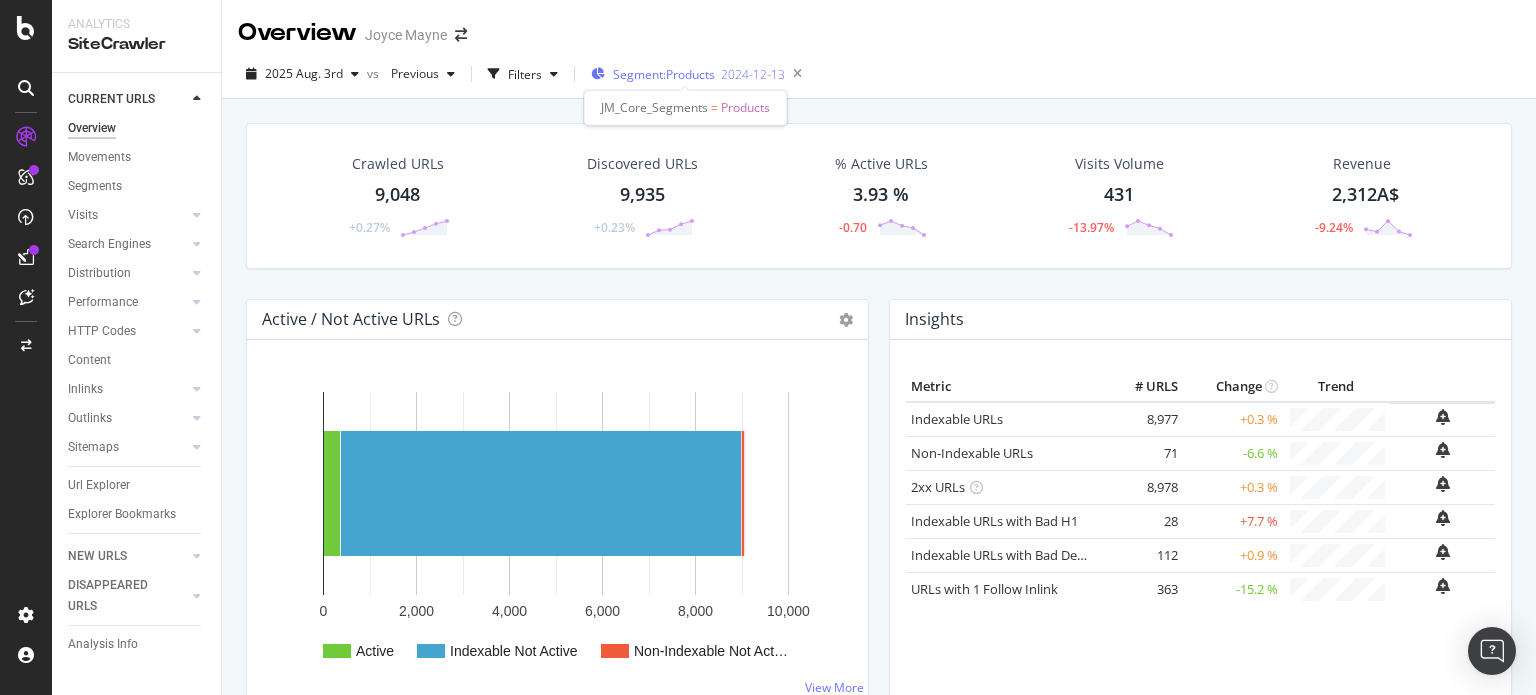 click on "Segment:  Products" at bounding box center (664, 74) 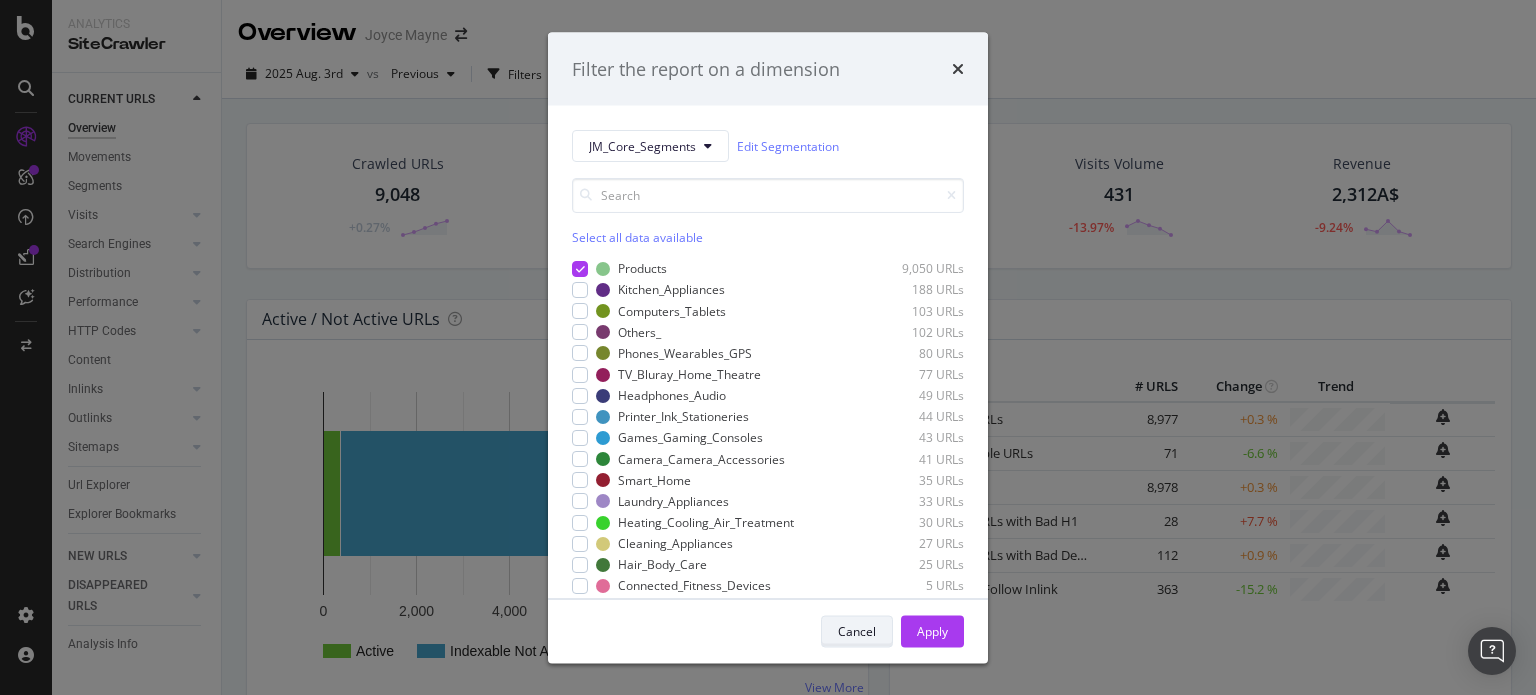 click on "Cancel" at bounding box center [857, 630] 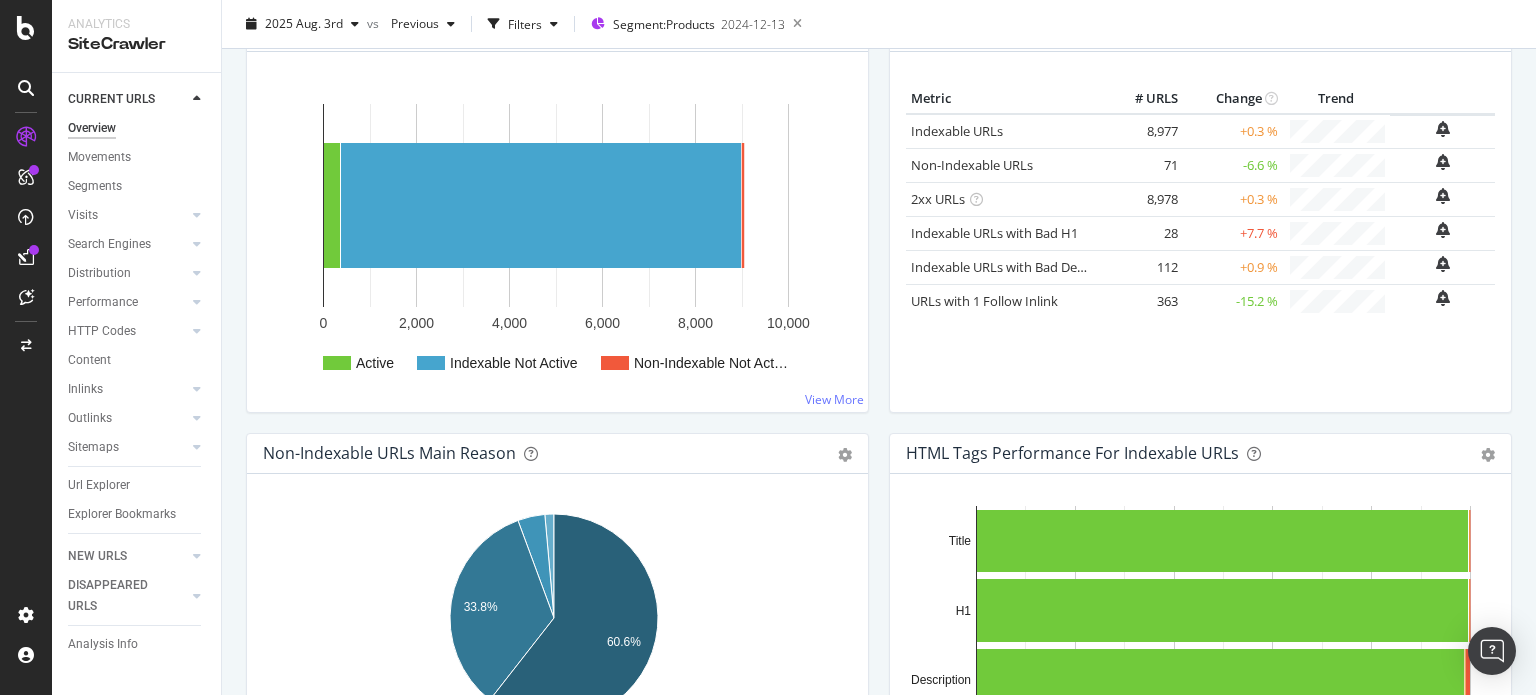 scroll, scrollTop: 300, scrollLeft: 0, axis: vertical 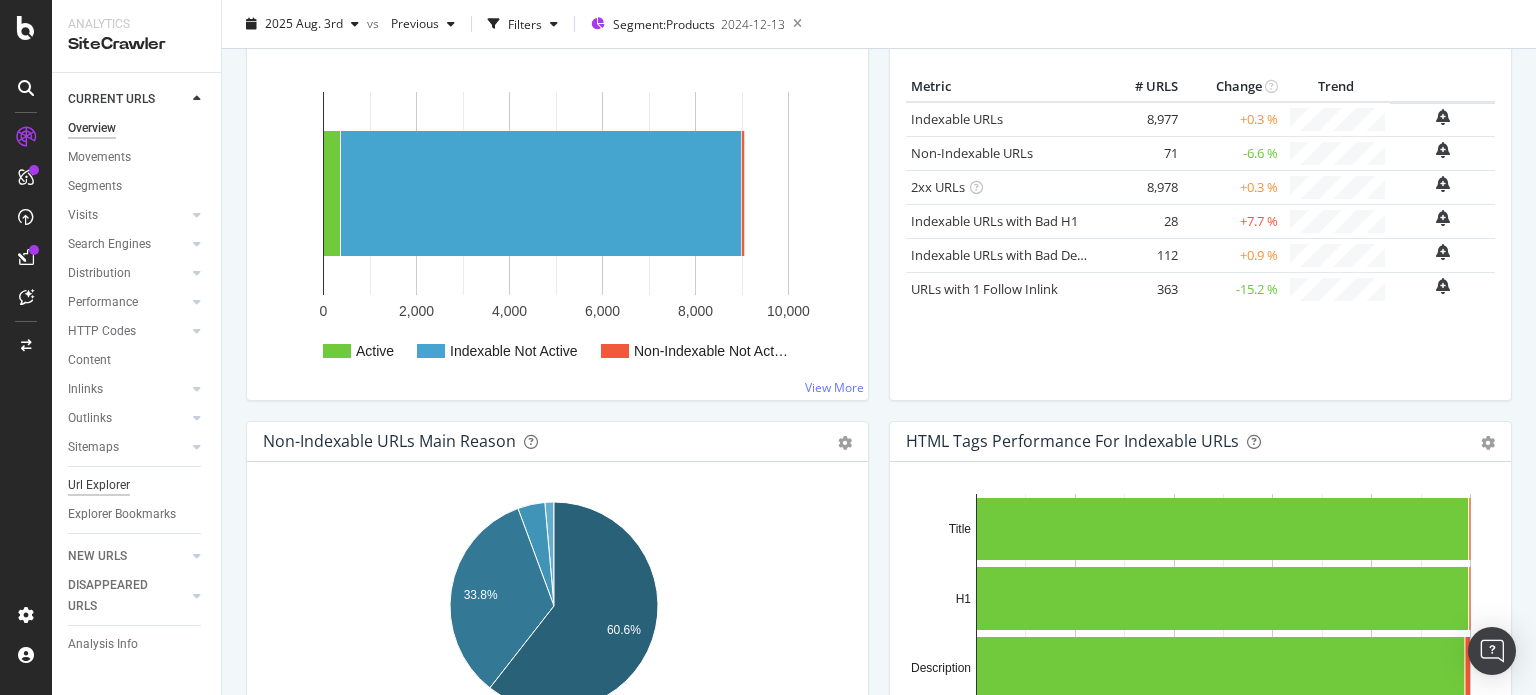 click on "Url Explorer" at bounding box center (99, 485) 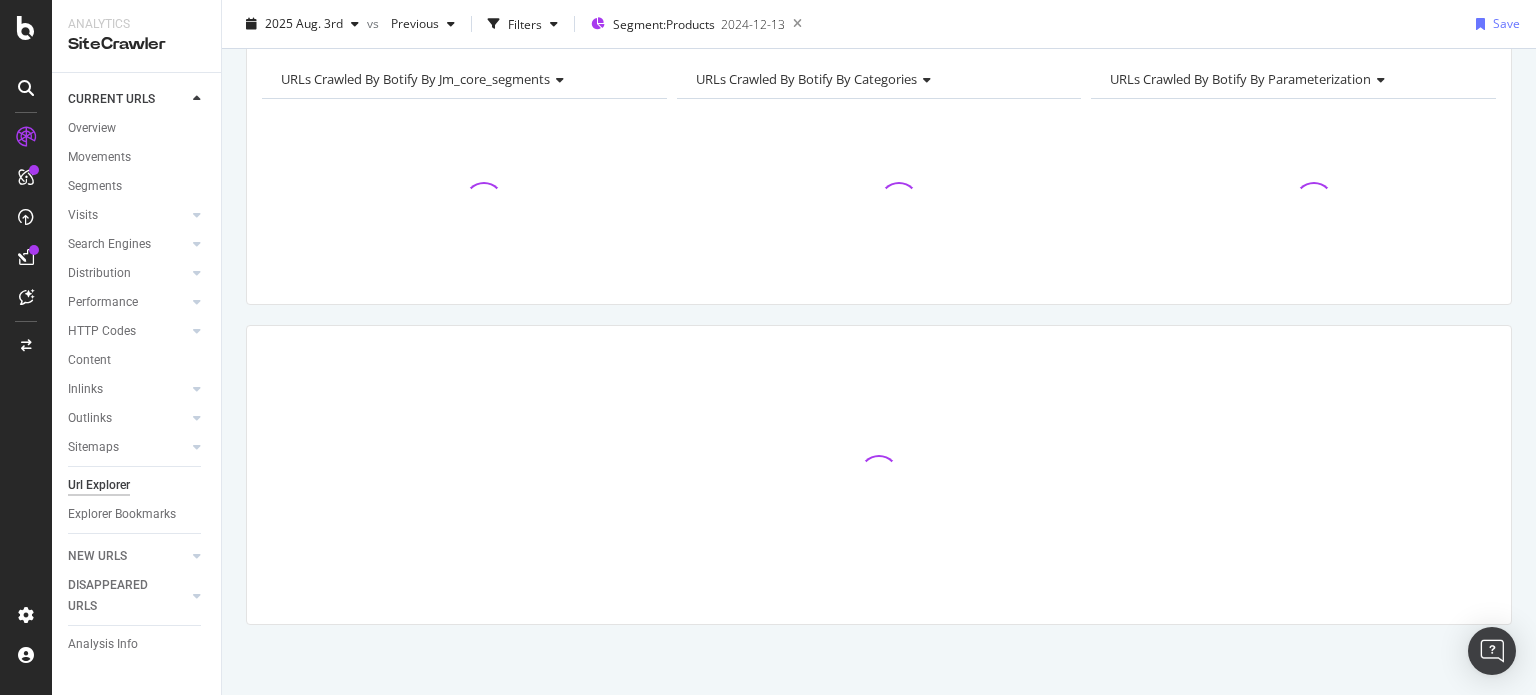 scroll, scrollTop: 0, scrollLeft: 0, axis: both 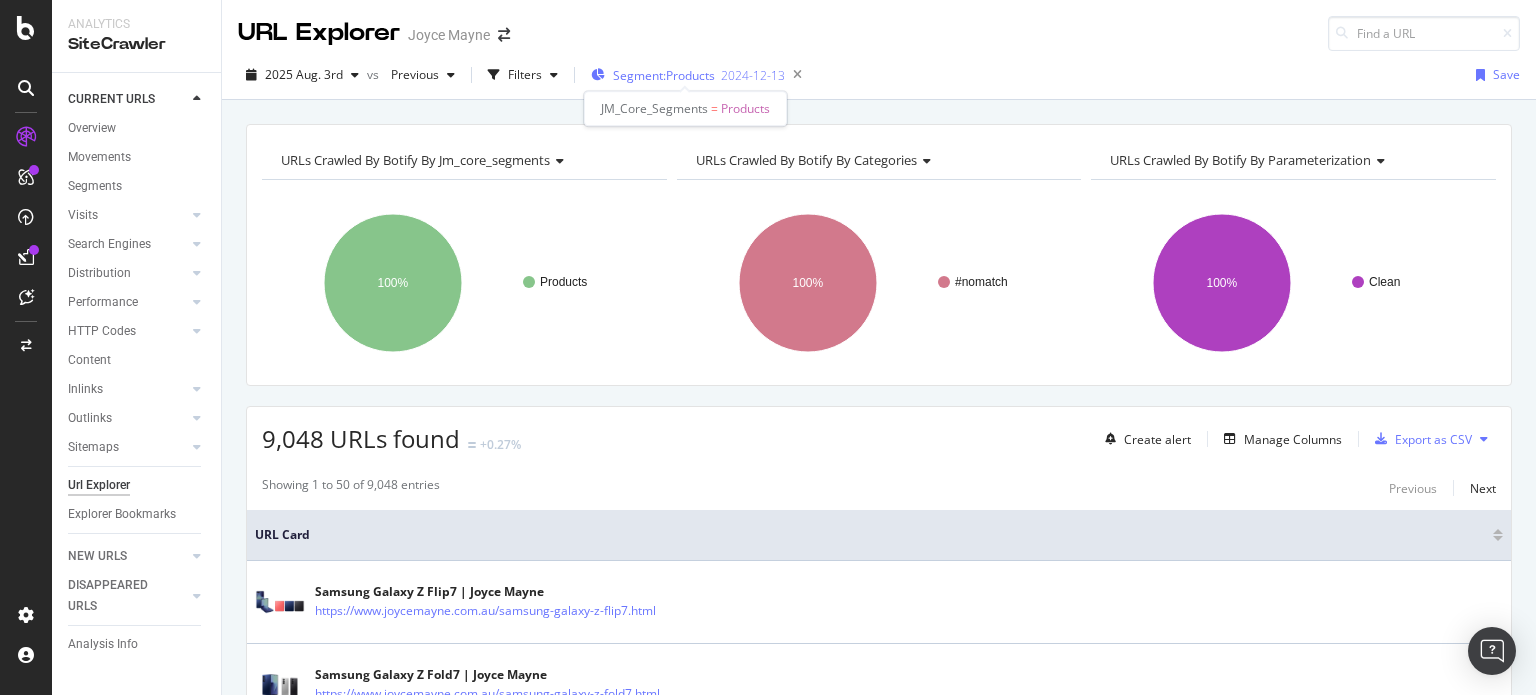 click on "Segment:  Products" at bounding box center (664, 75) 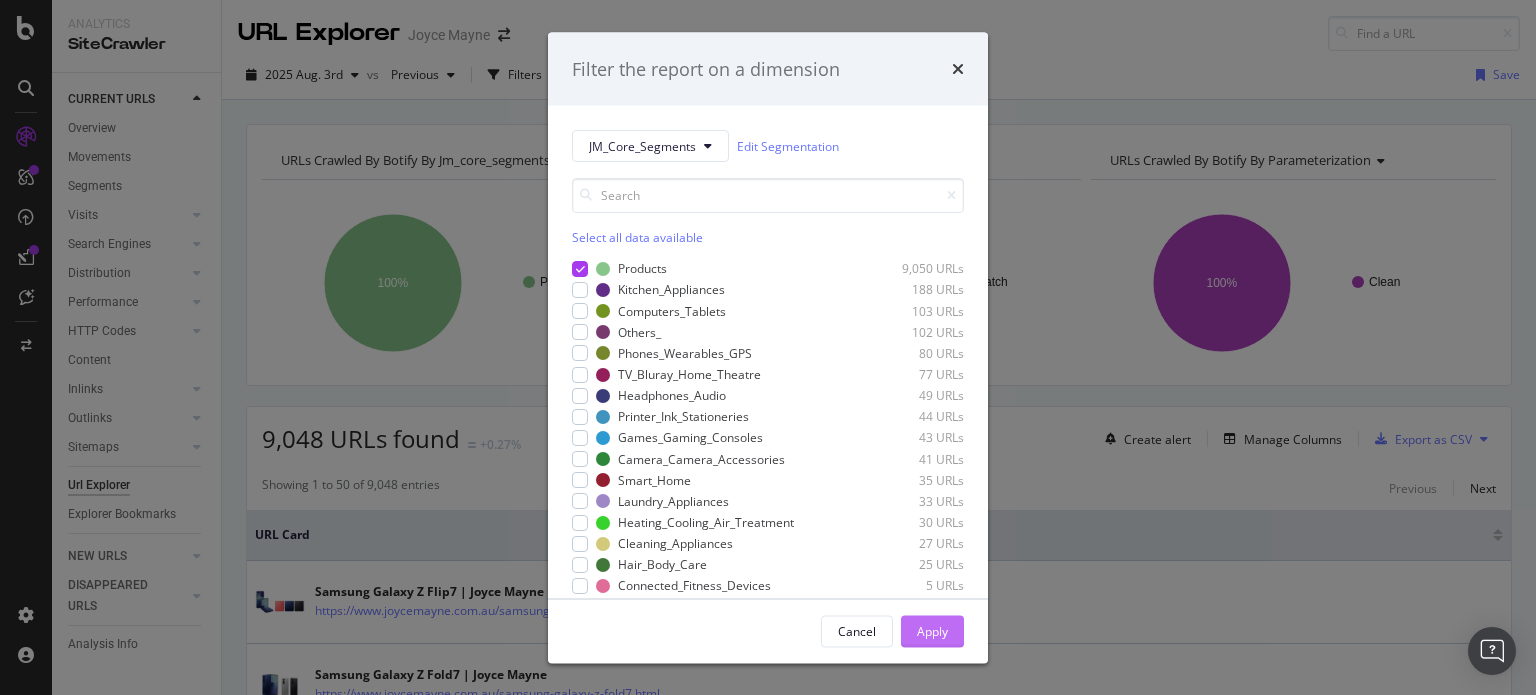 click on "Apply" at bounding box center (932, 630) 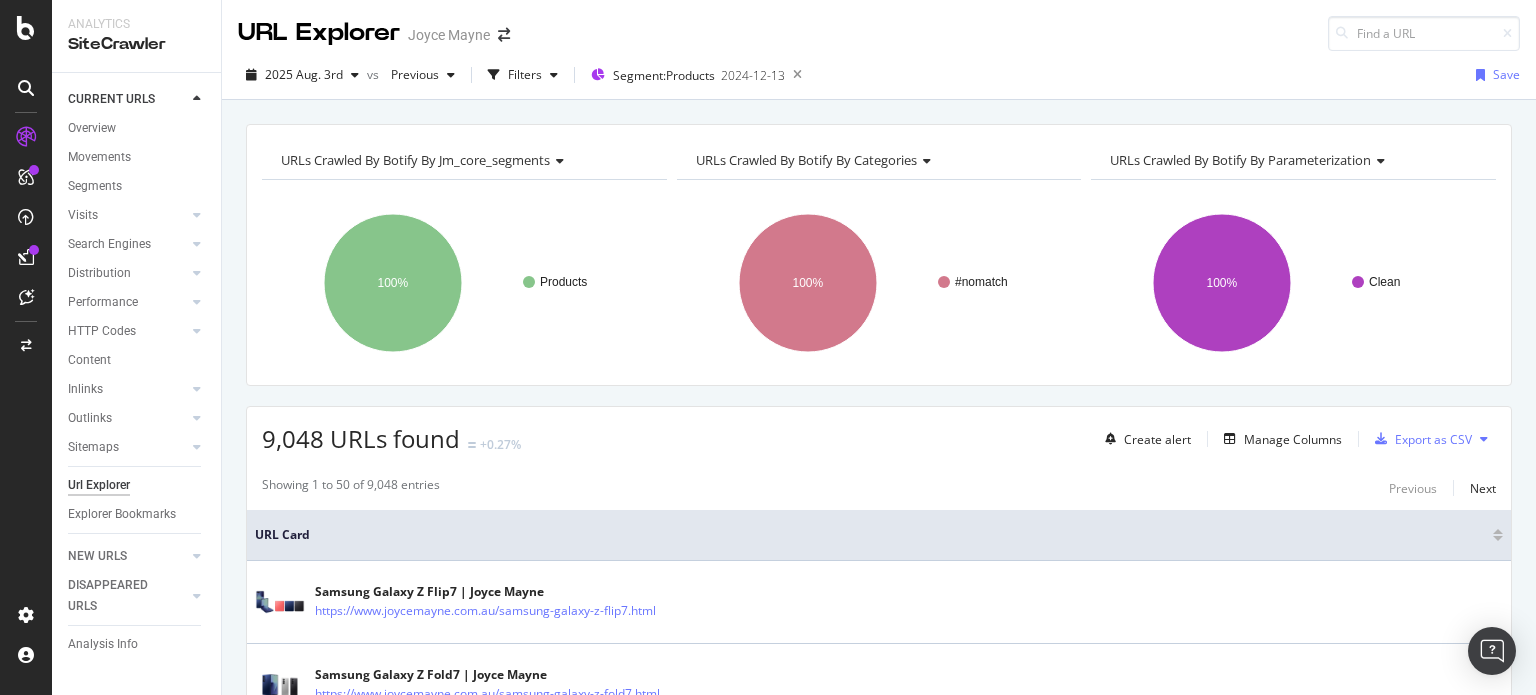 scroll, scrollTop: 200, scrollLeft: 0, axis: vertical 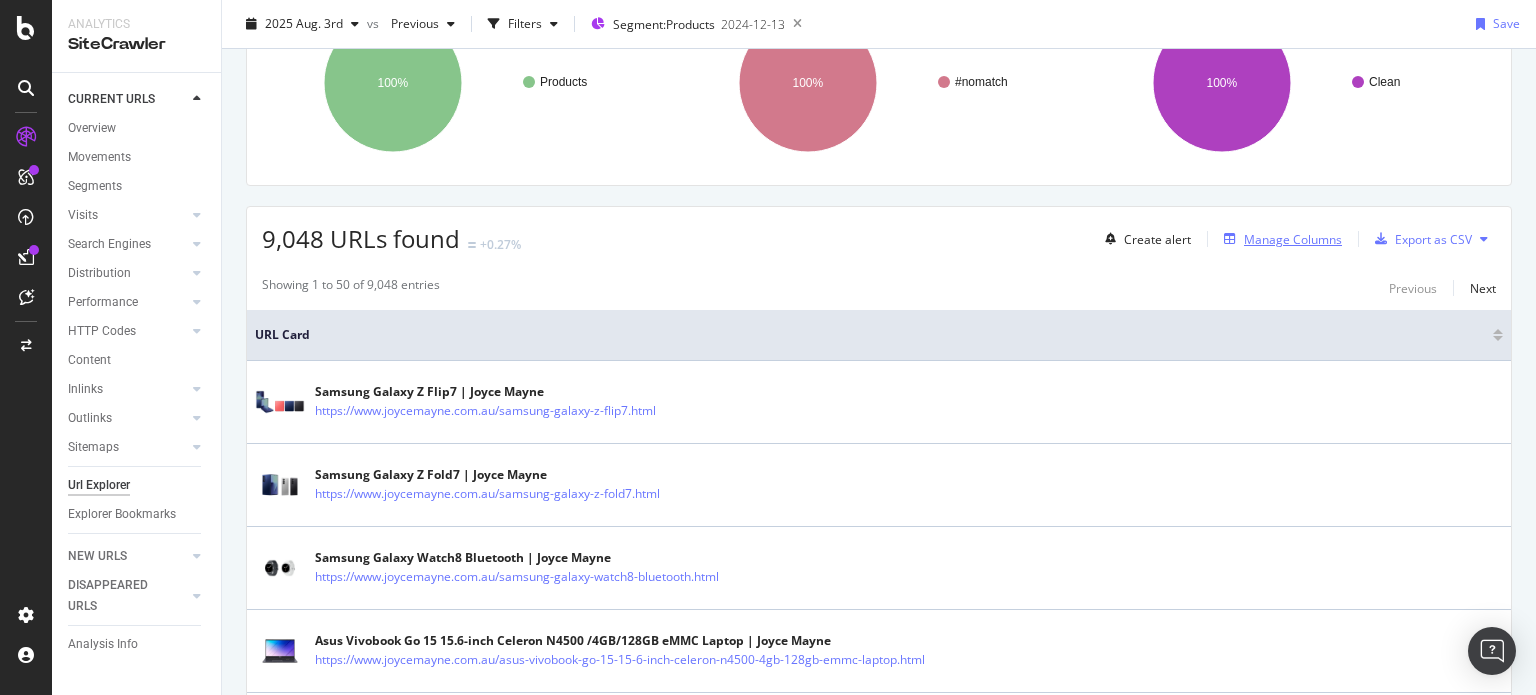 click on "Manage Columns" at bounding box center [1293, 239] 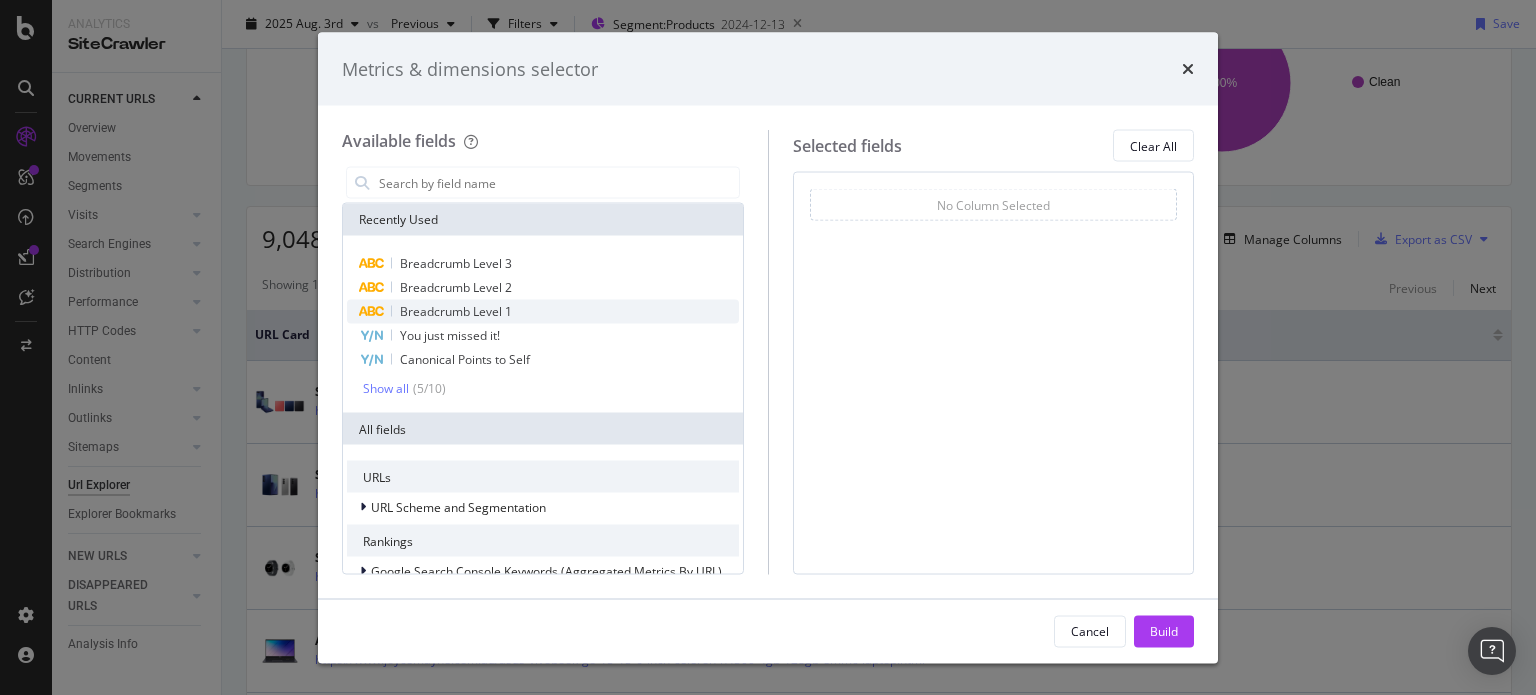 click on "Breadcrumb Level 1" at bounding box center [543, 312] 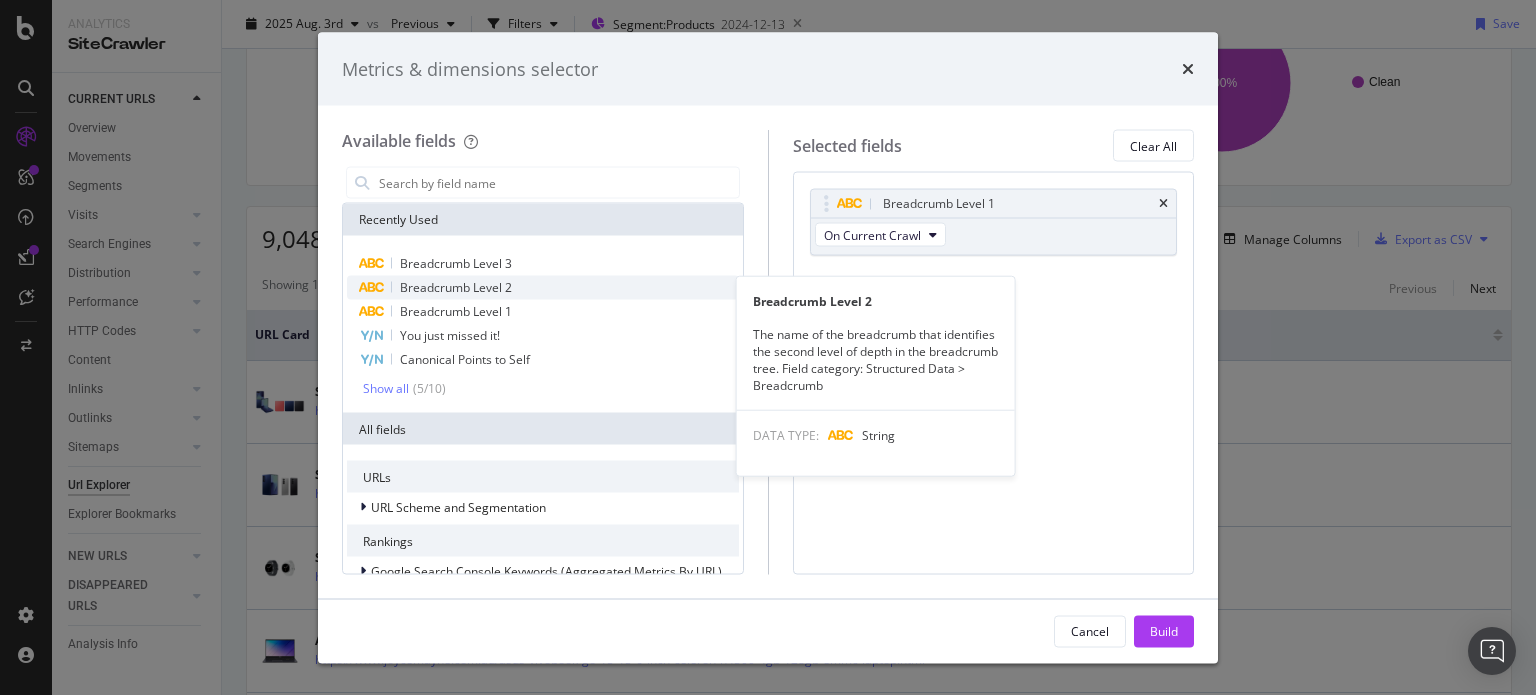 click on "Breadcrumb Level 2" at bounding box center (543, 288) 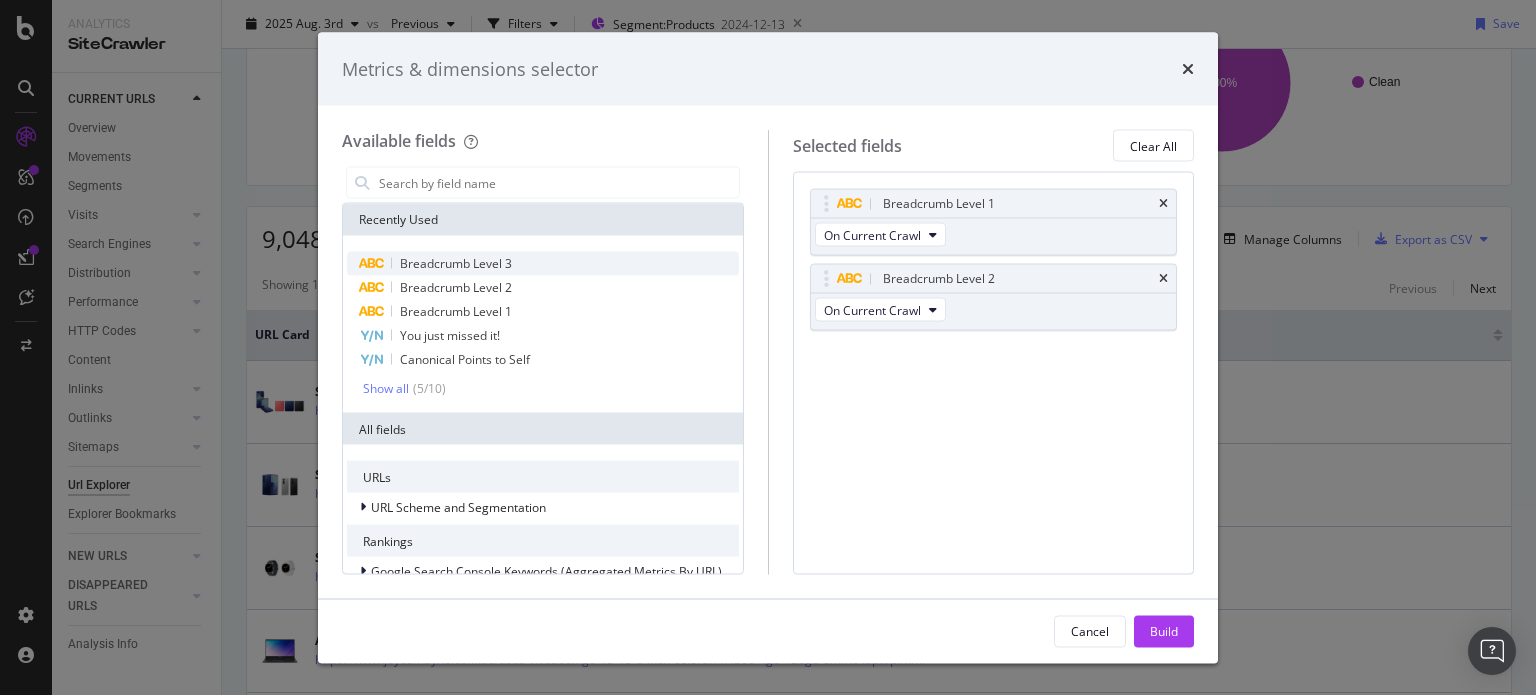 click on "Breadcrumb Level 3" at bounding box center (543, 264) 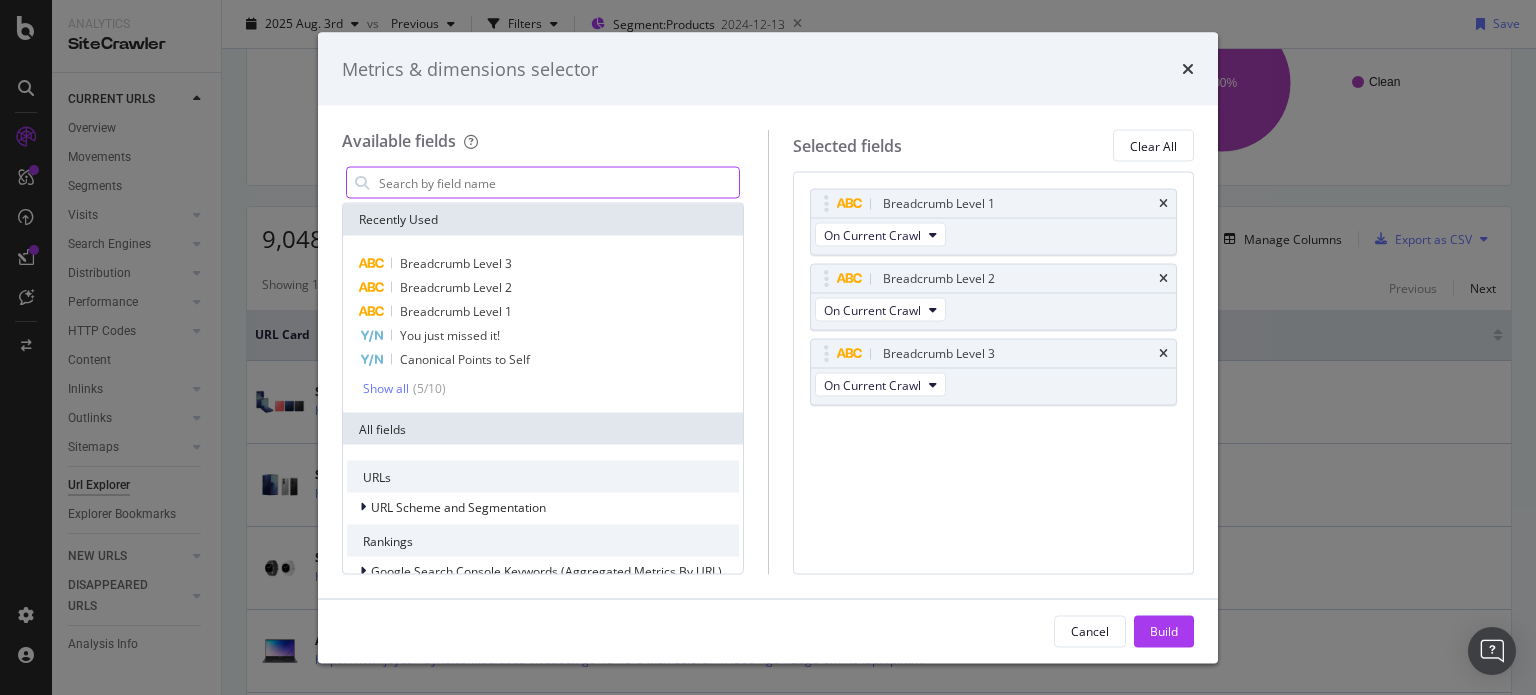 click at bounding box center (558, 183) 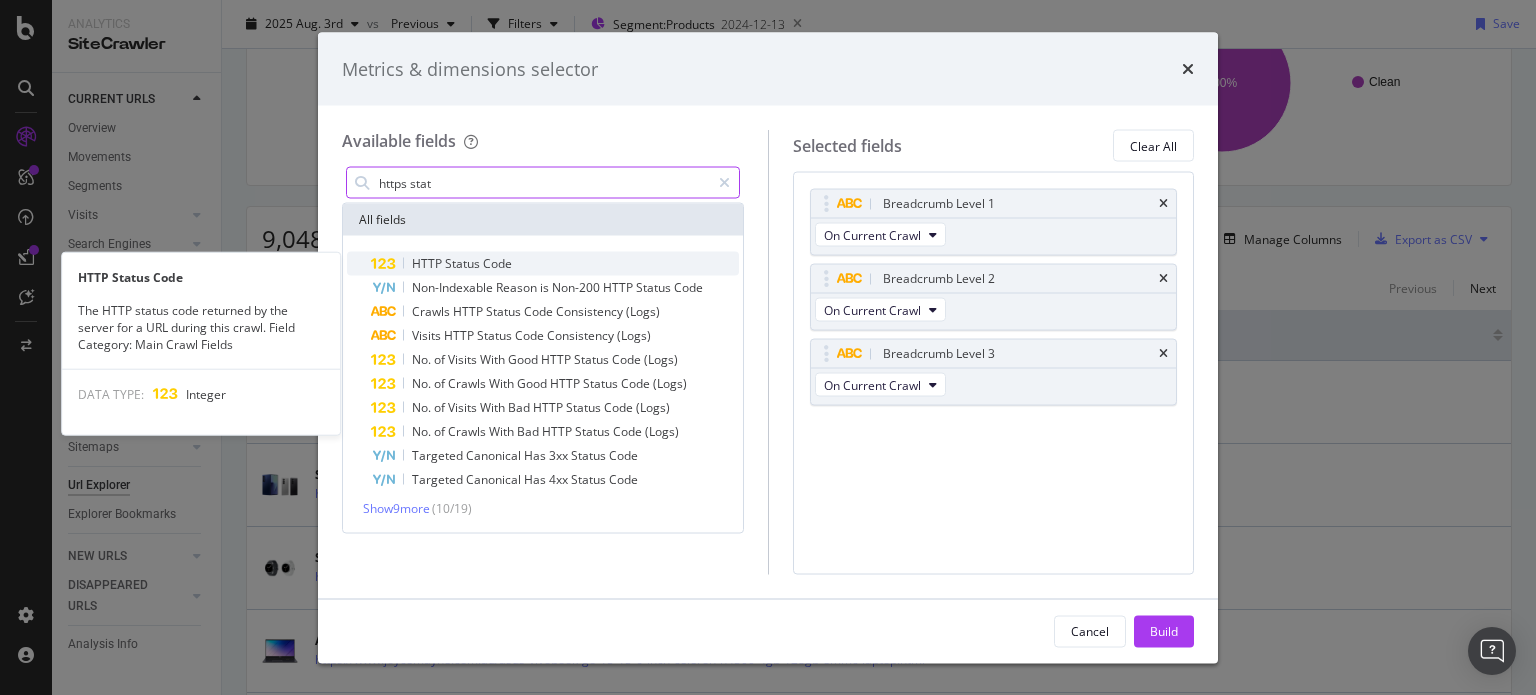 type on "https stat" 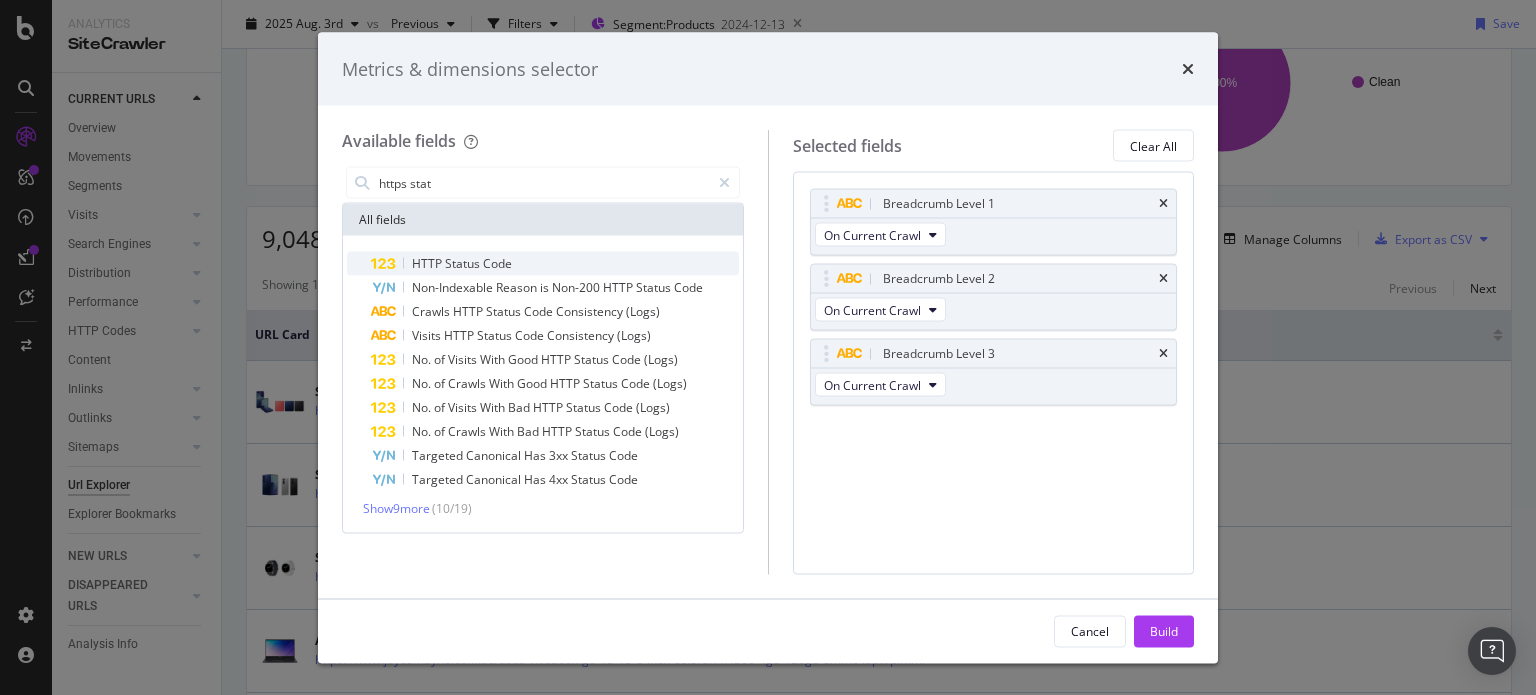 click on "HTTP   Status   Code" at bounding box center [555, 264] 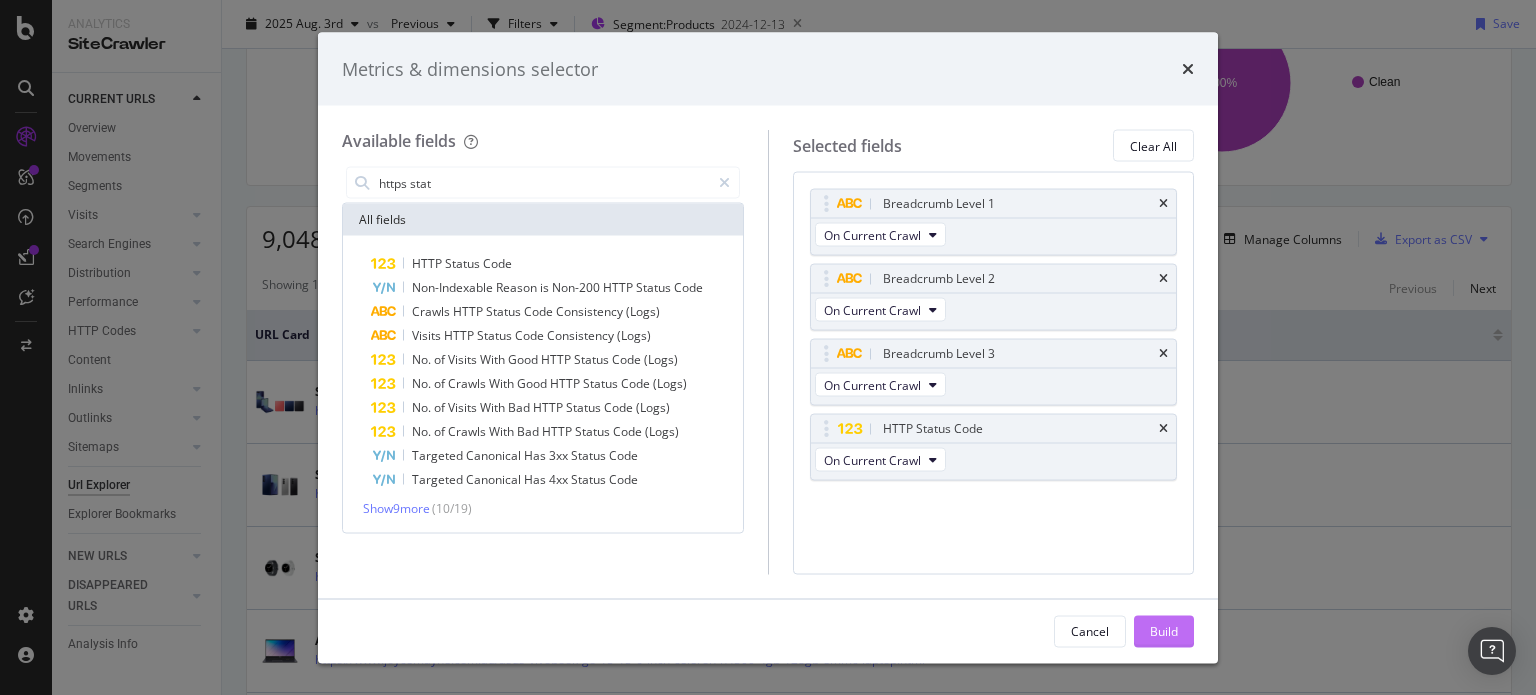 click on "Build" at bounding box center (1164, 630) 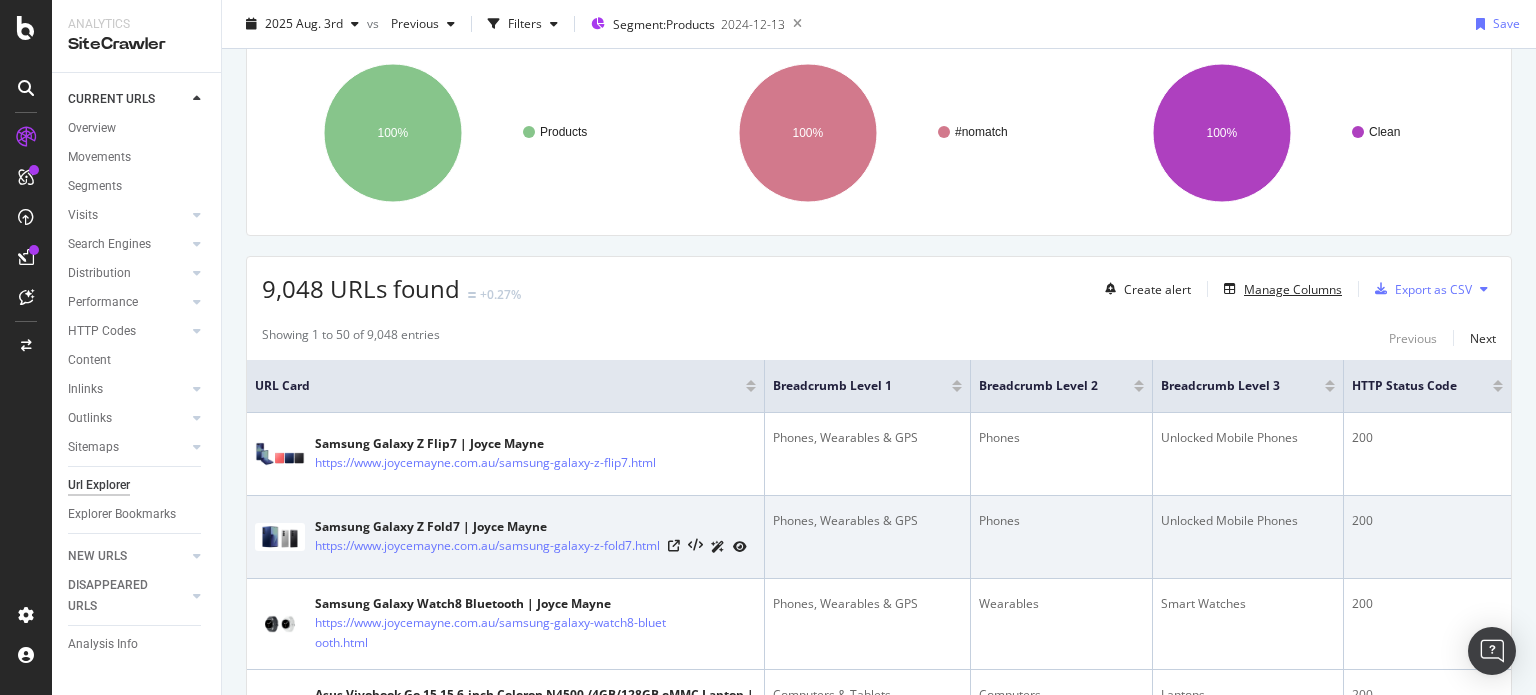 scroll, scrollTop: 0, scrollLeft: 0, axis: both 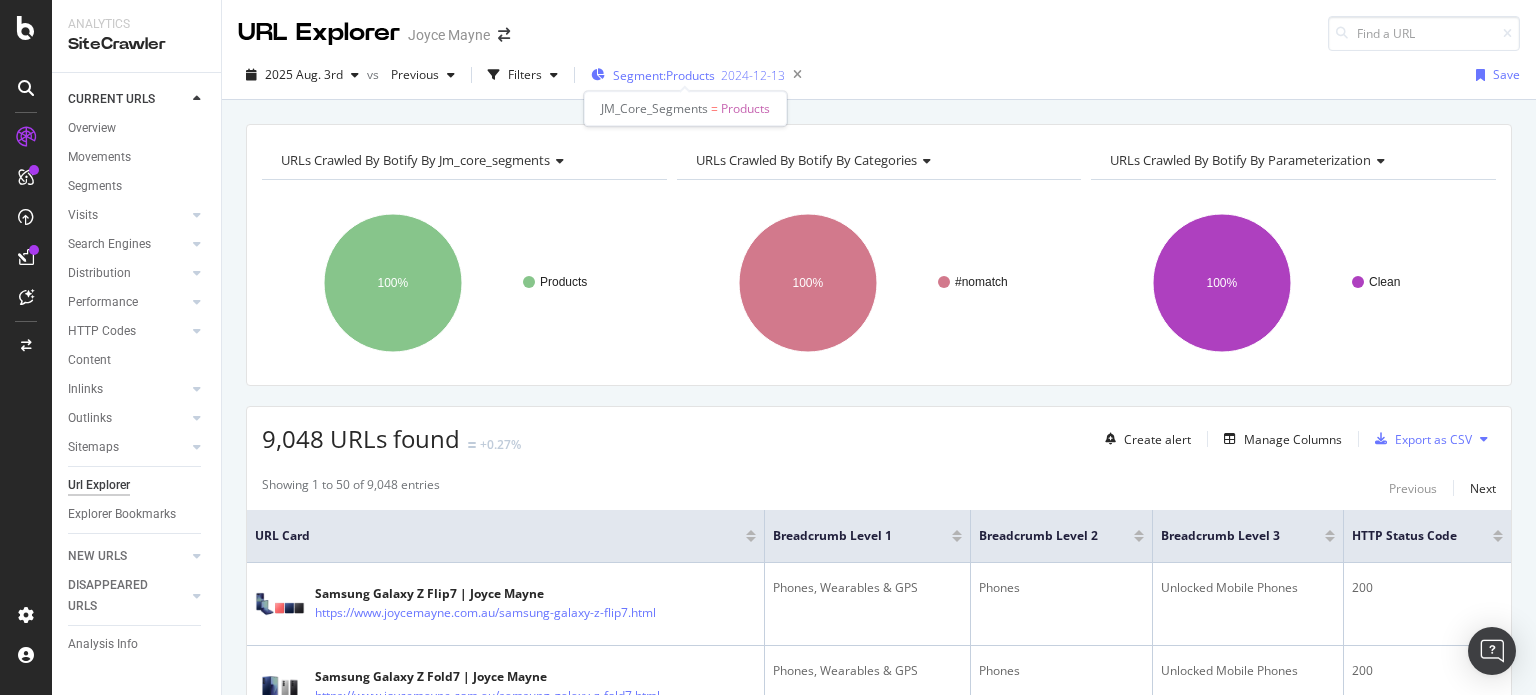 click on "Segment:  Products" at bounding box center (664, 75) 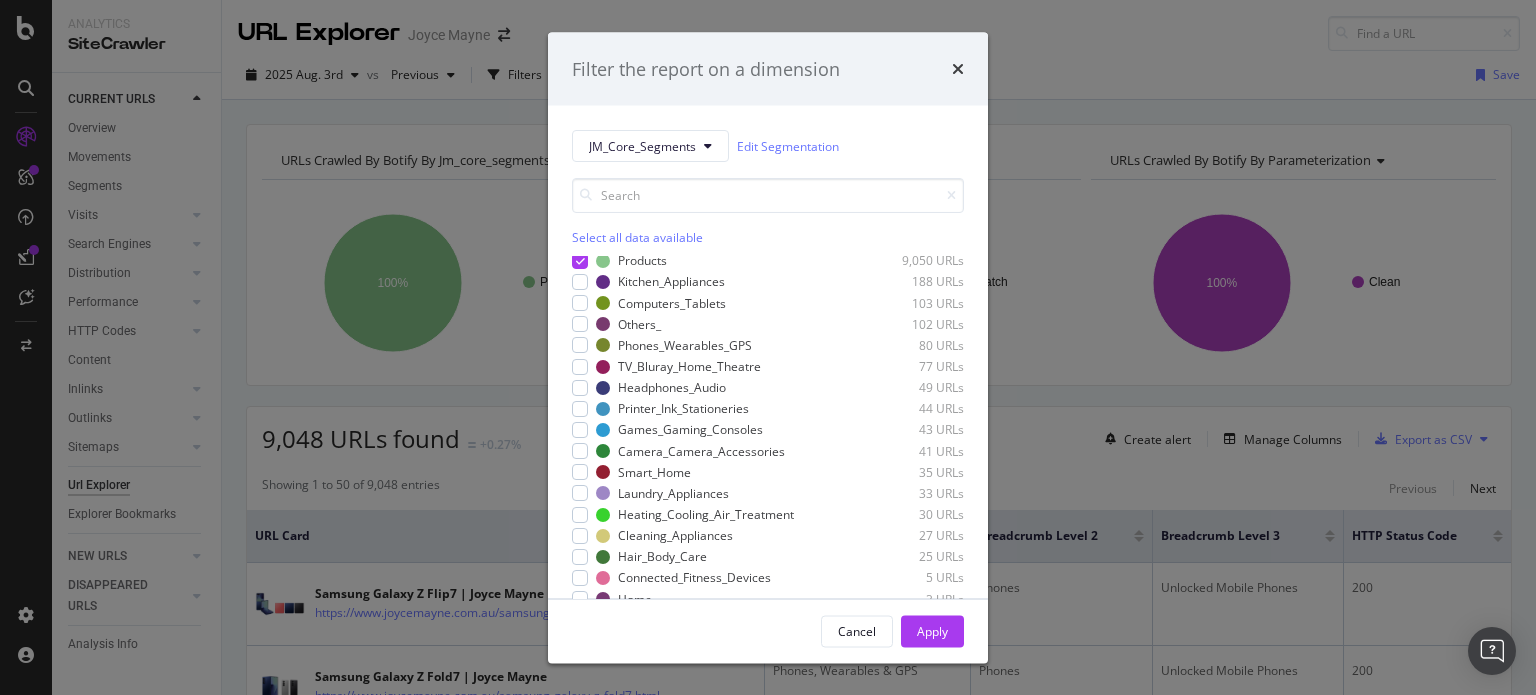 scroll, scrollTop: 12, scrollLeft: 0, axis: vertical 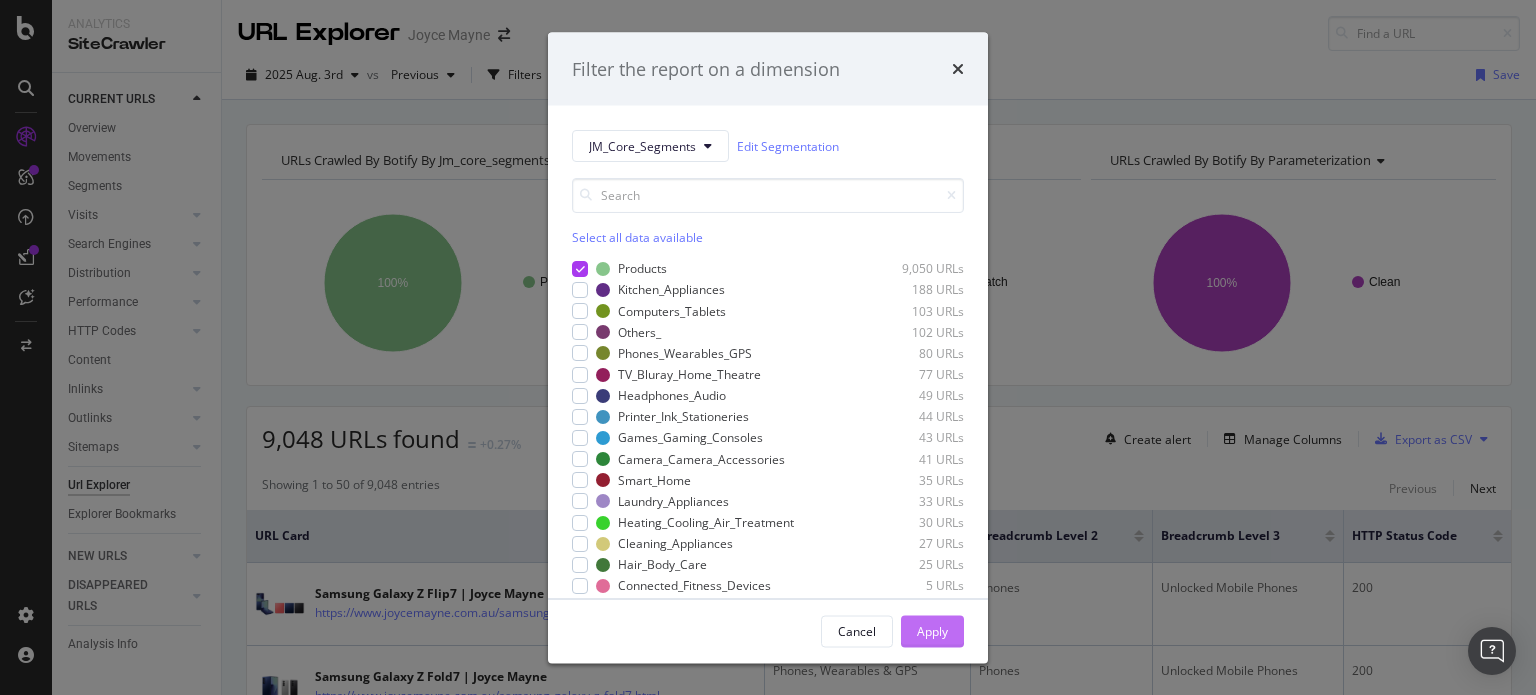 click on "Apply" at bounding box center (932, 630) 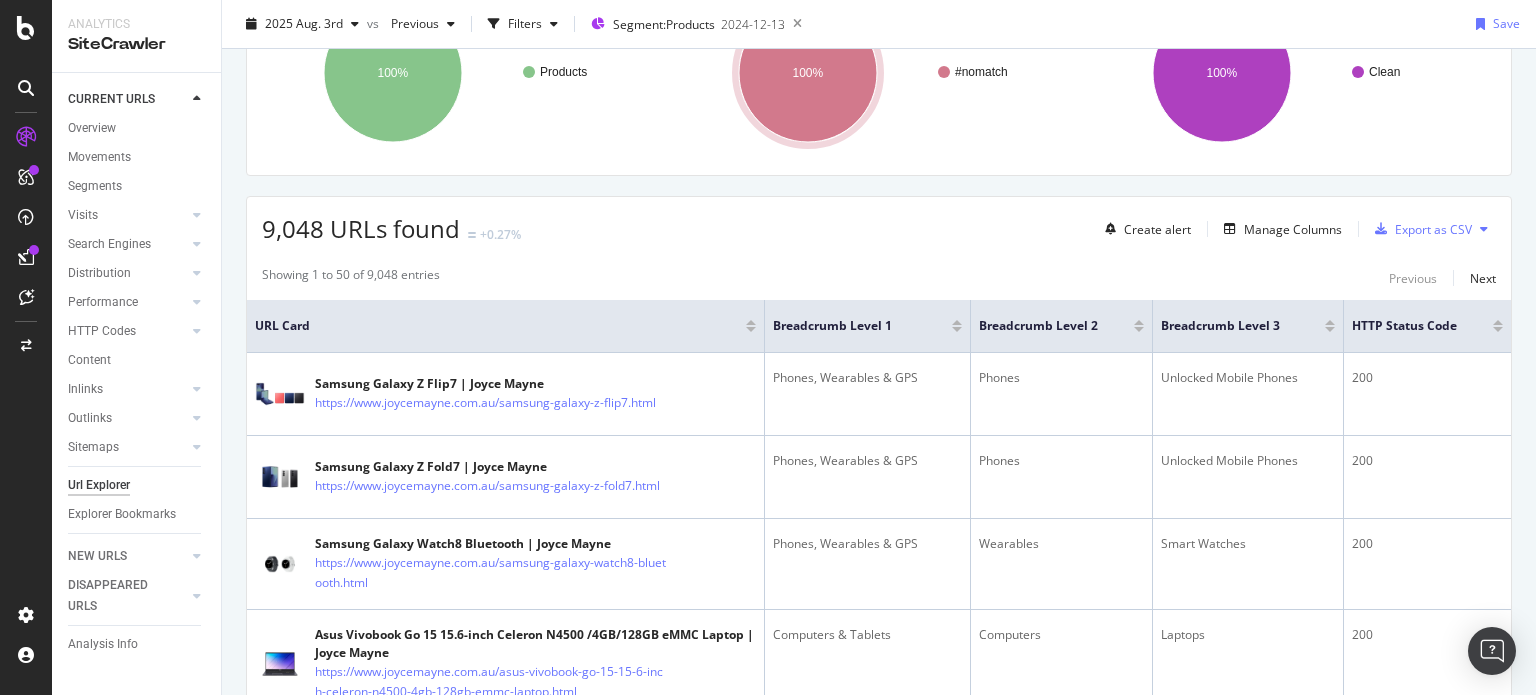 scroll, scrollTop: 0, scrollLeft: 0, axis: both 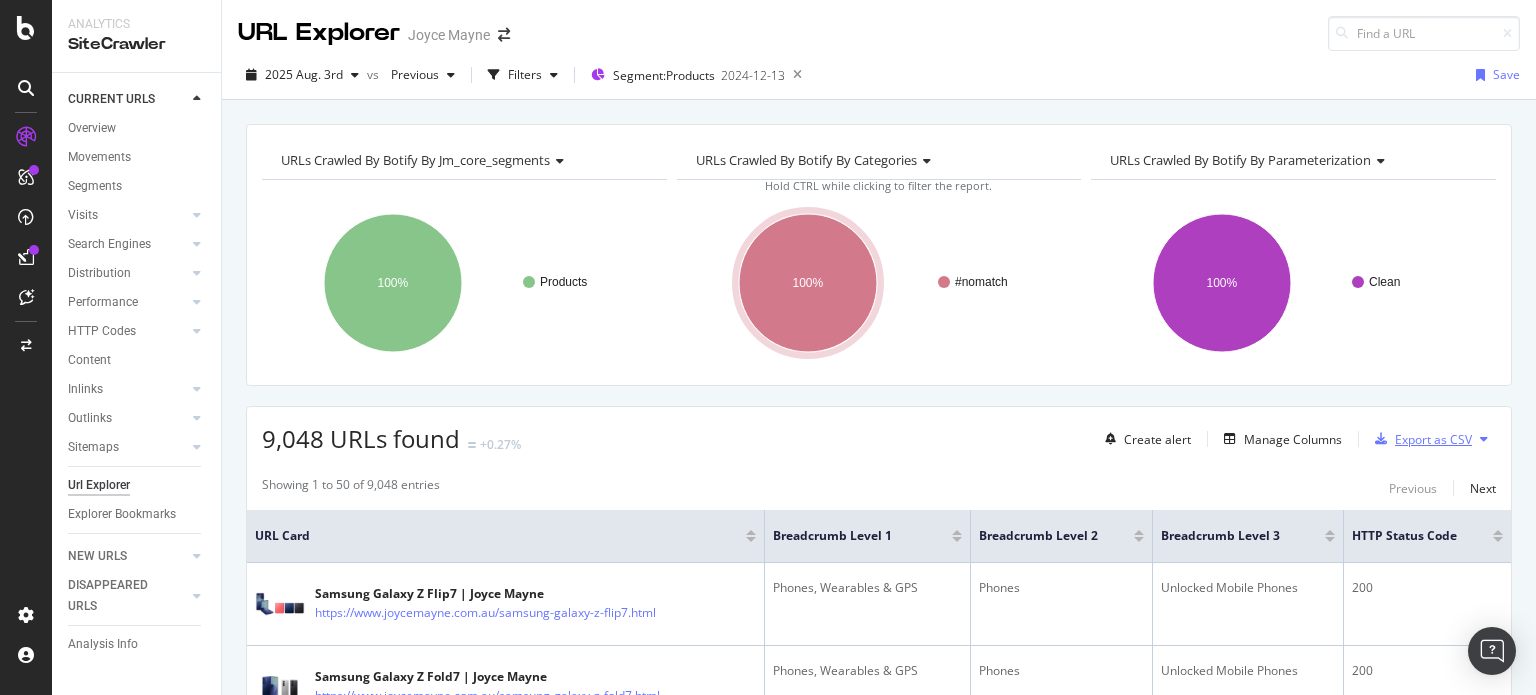 click on "Export as CSV" at bounding box center (1433, 439) 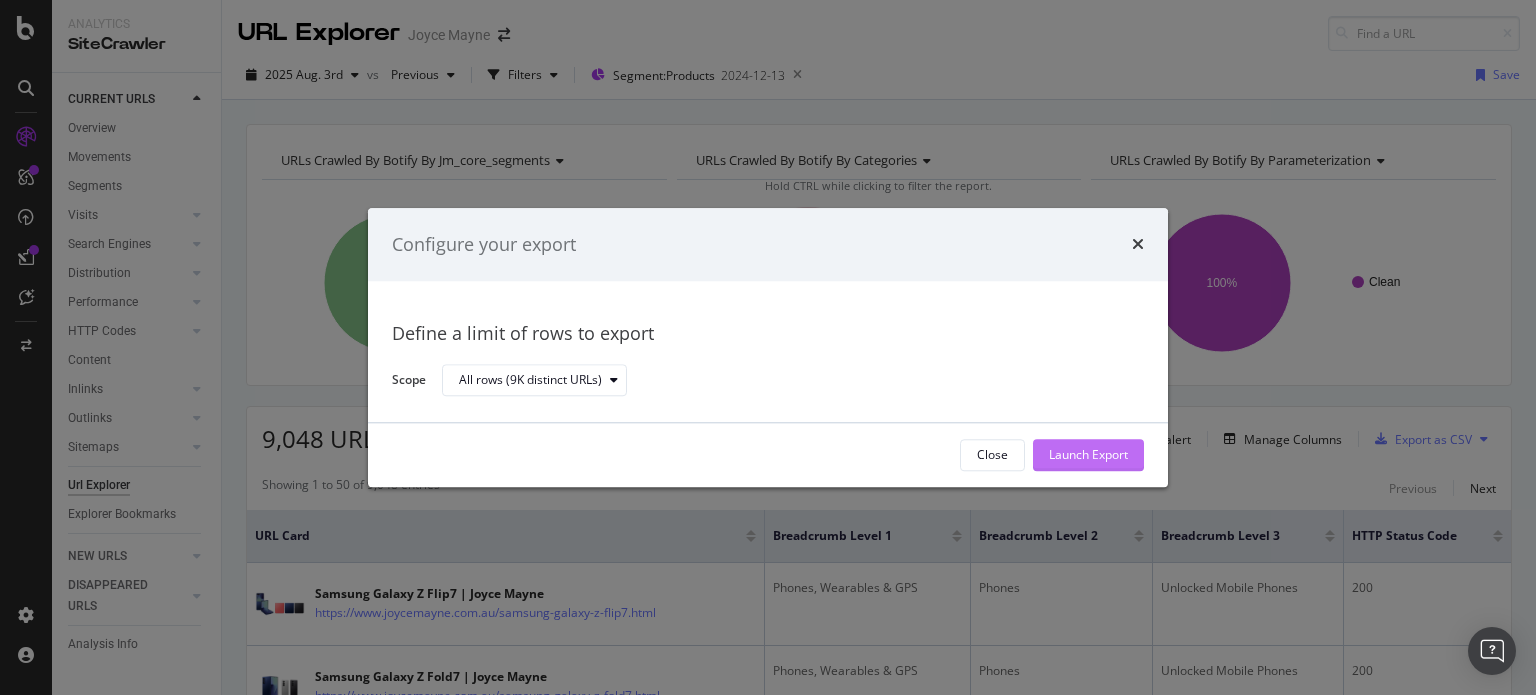 click on "Launch Export" at bounding box center (1088, 455) 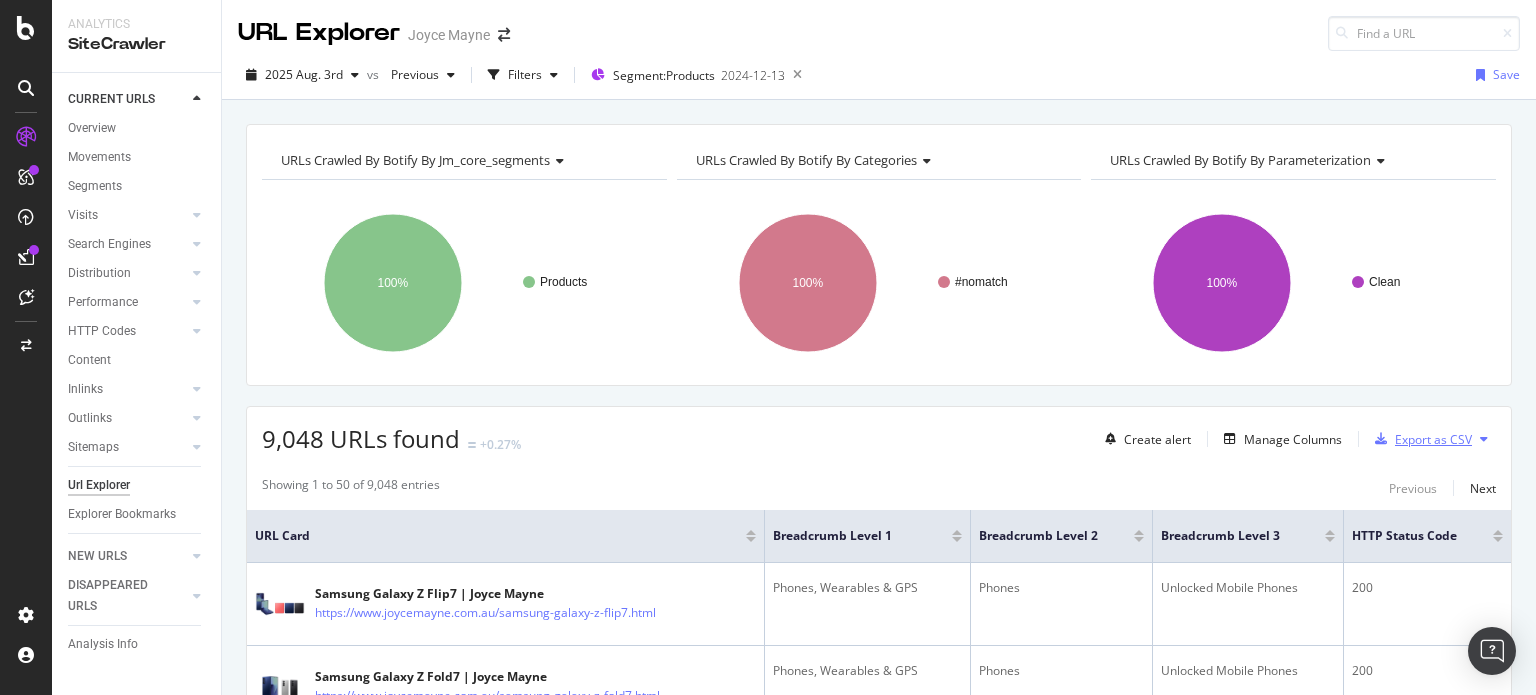 click on "Export as CSV" at bounding box center (1433, 439) 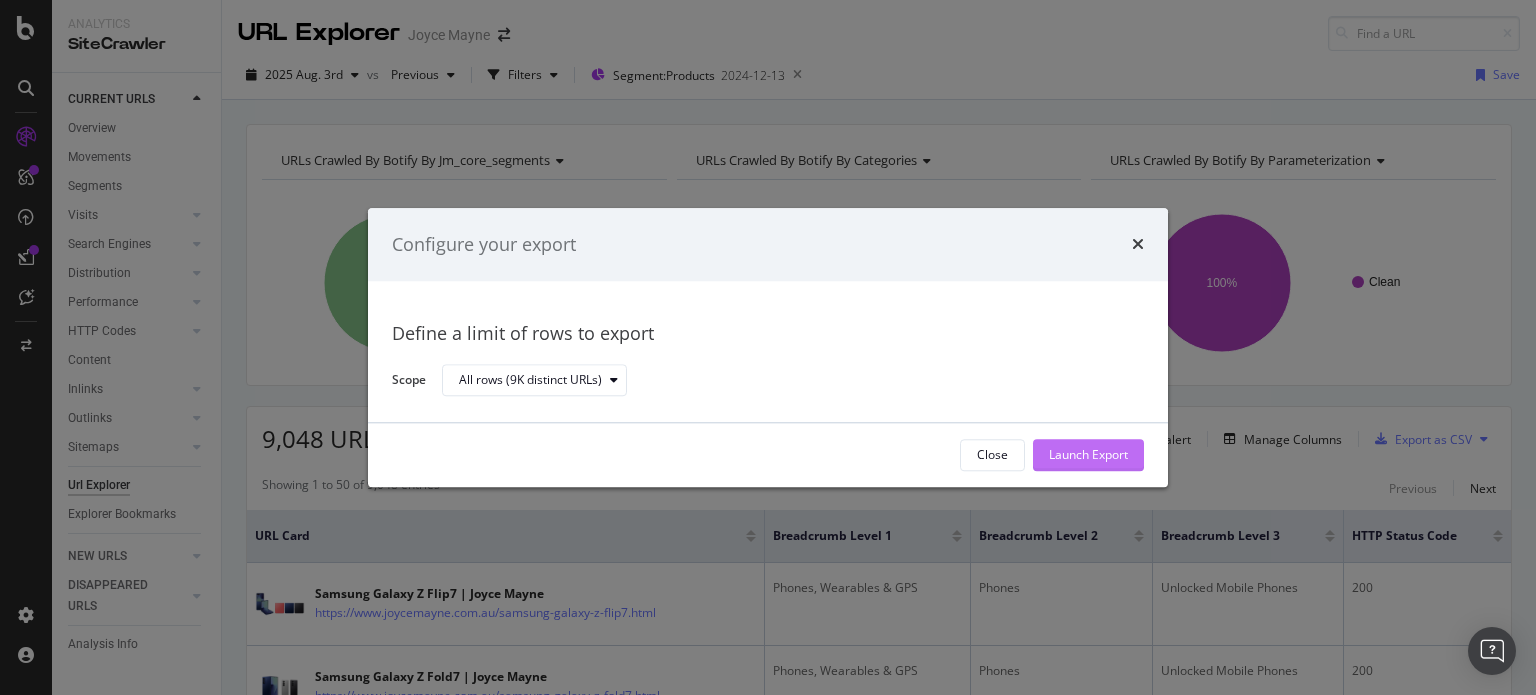 click on "Launch Export" at bounding box center (1088, 455) 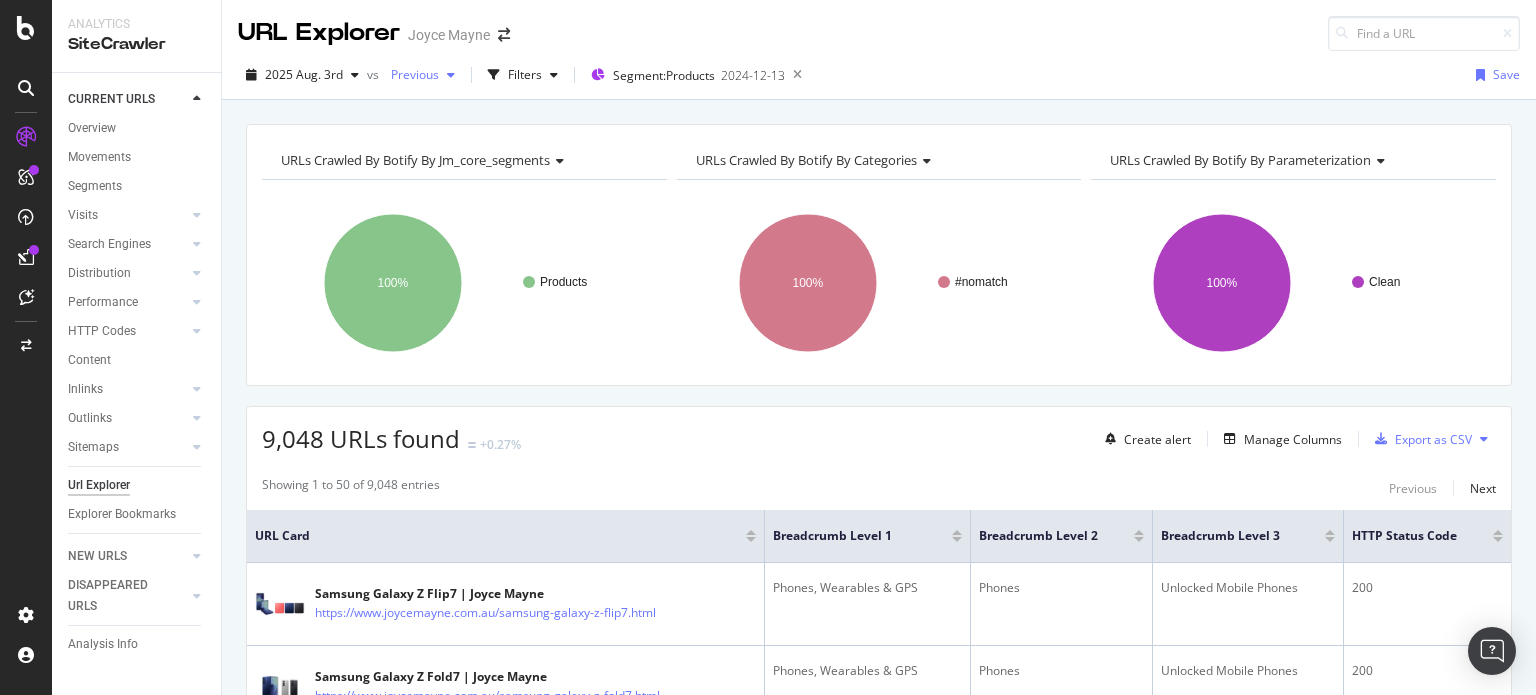 click on "Previous" at bounding box center (411, 74) 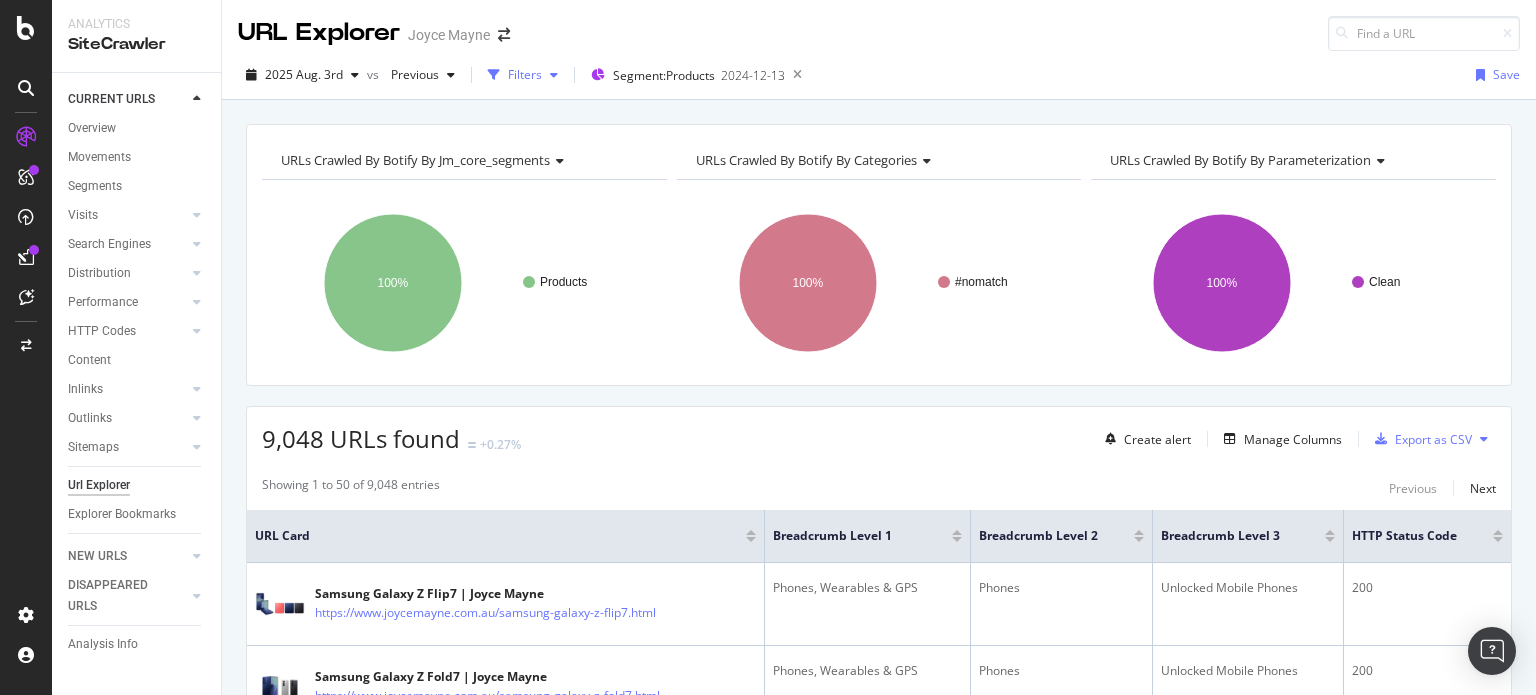 click on "Filters" at bounding box center (525, 74) 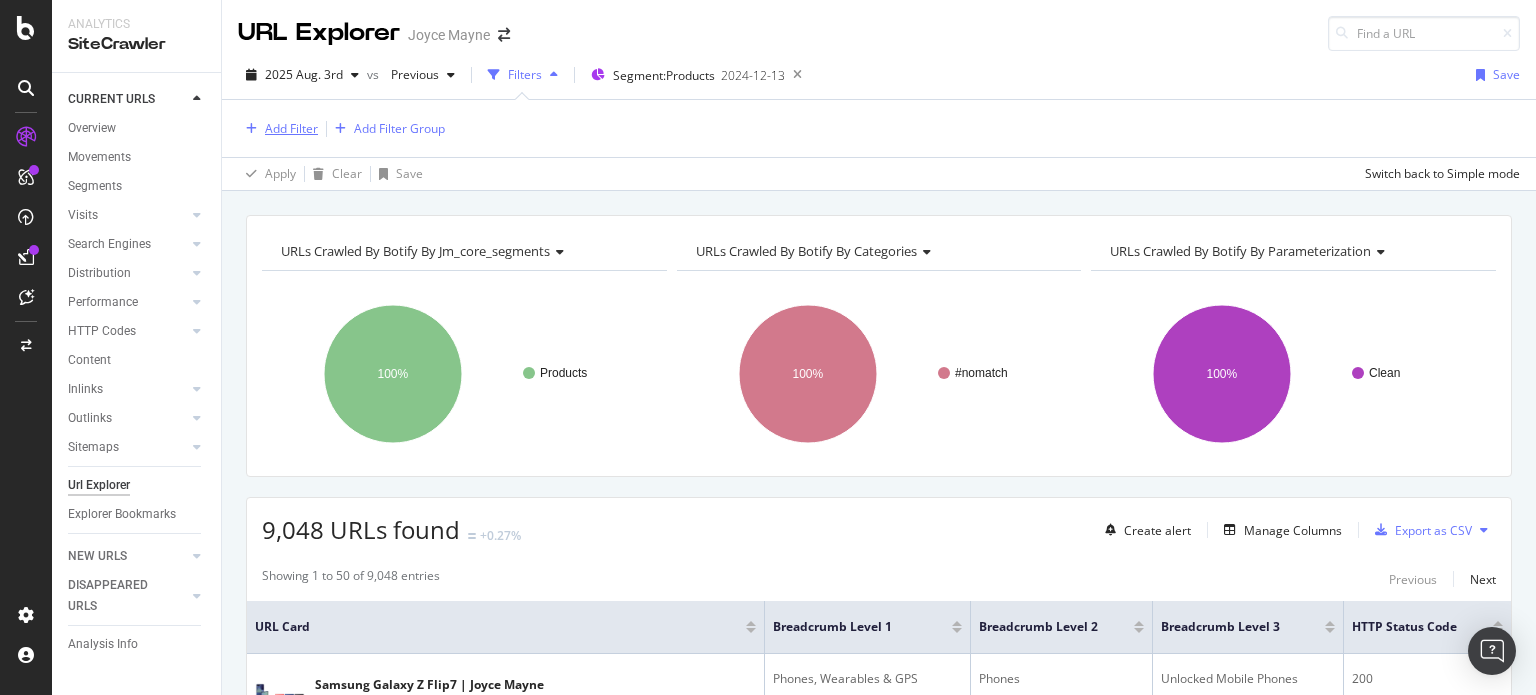 click on "Add Filter" at bounding box center (291, 128) 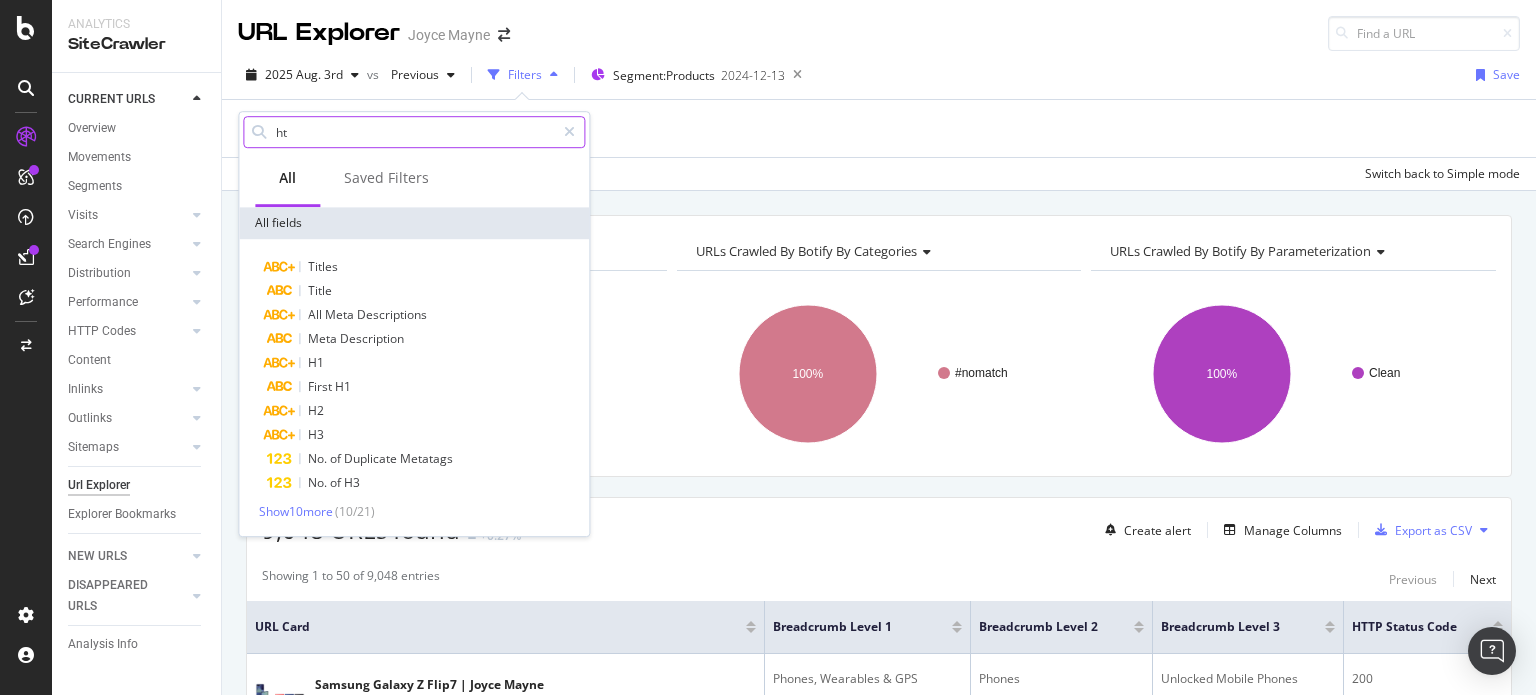 type on "h" 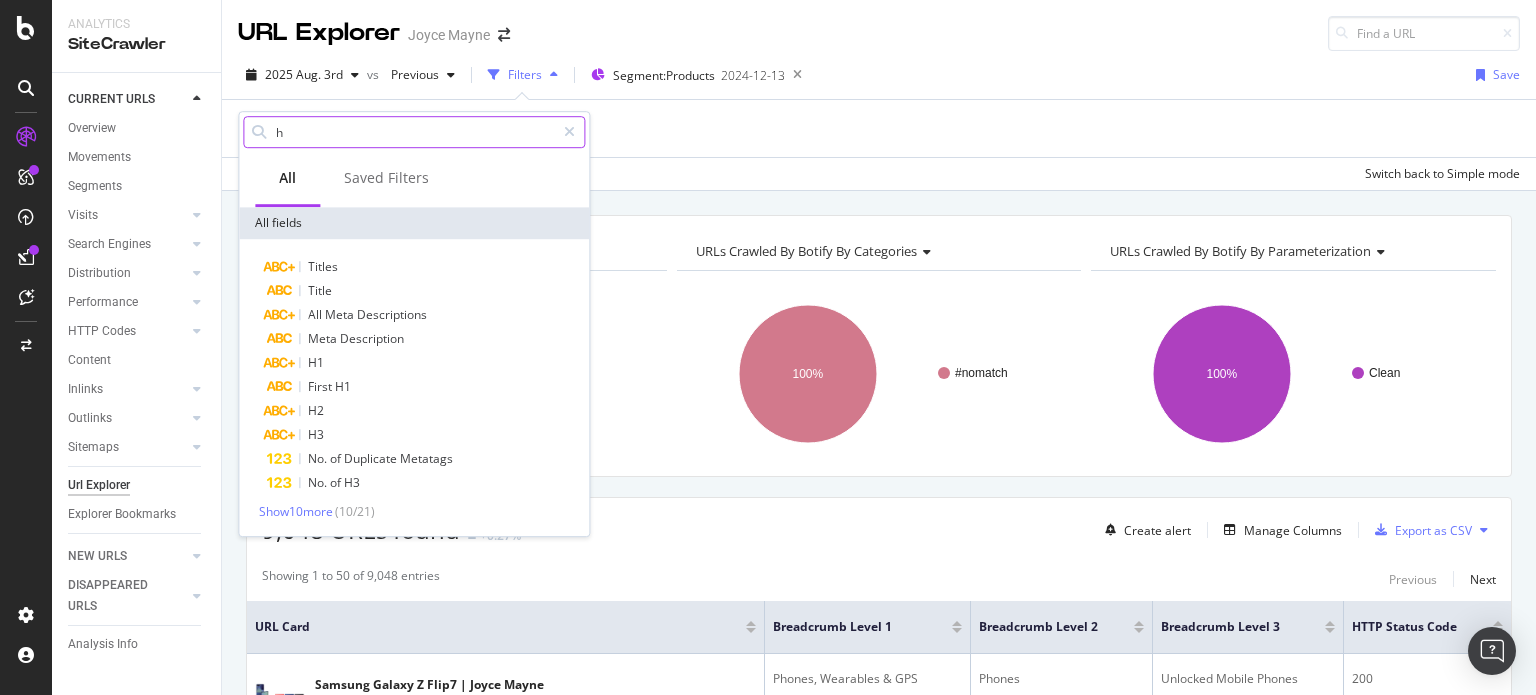 type 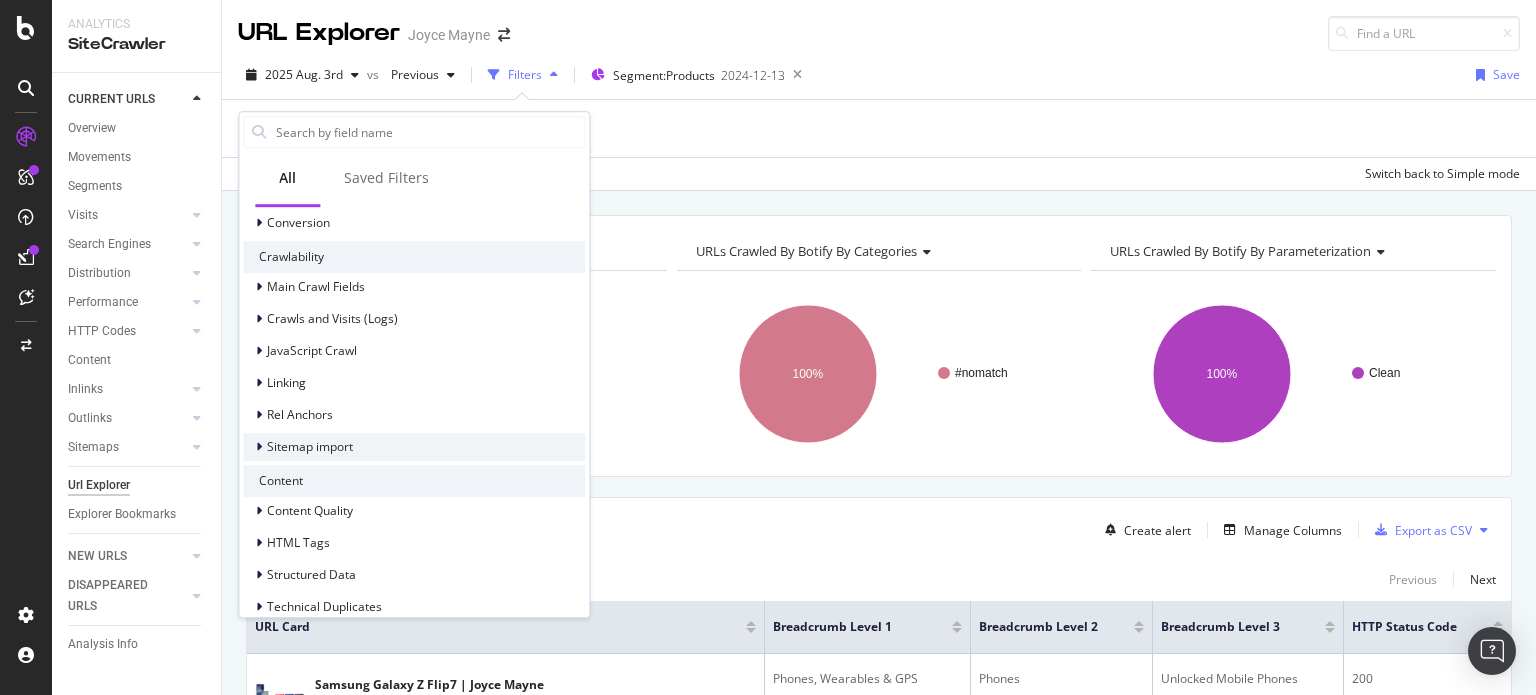 scroll, scrollTop: 651, scrollLeft: 0, axis: vertical 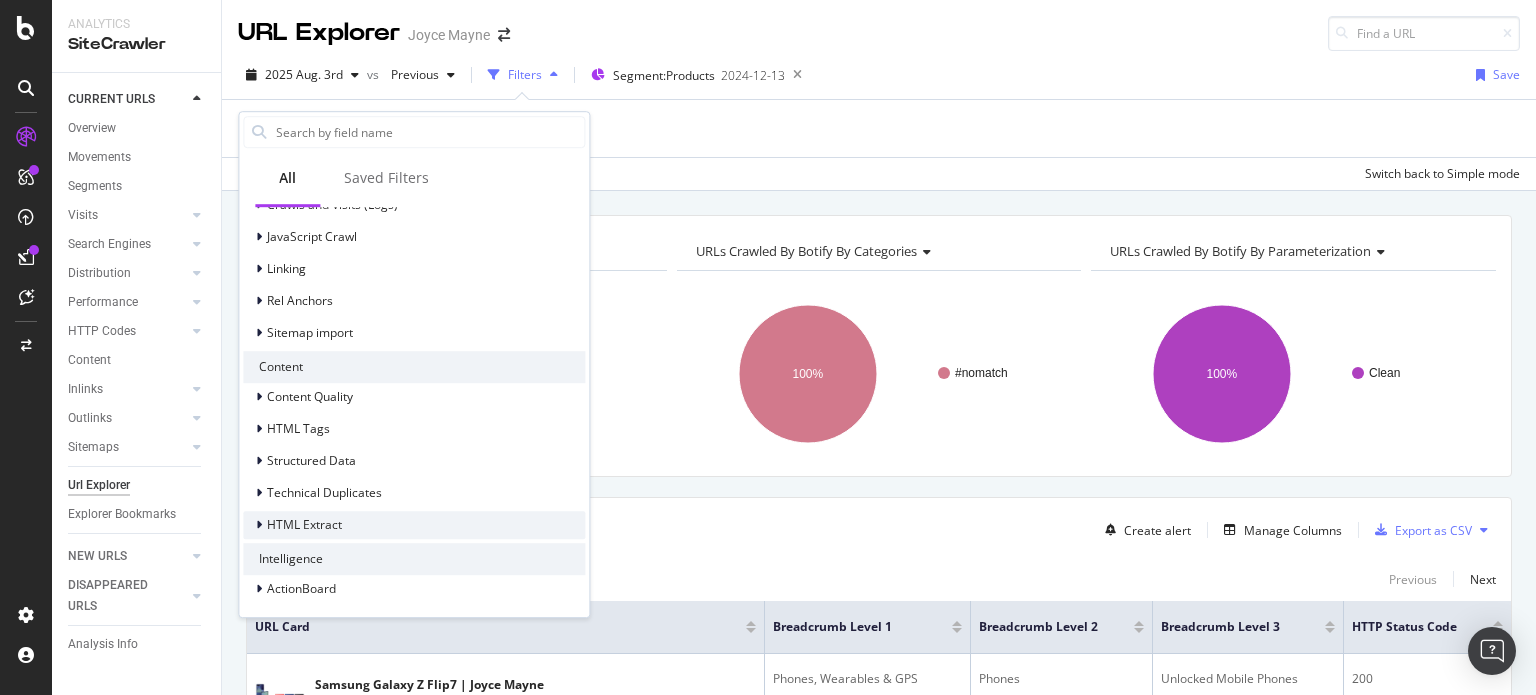 click on "HTML Extract" at bounding box center (304, 524) 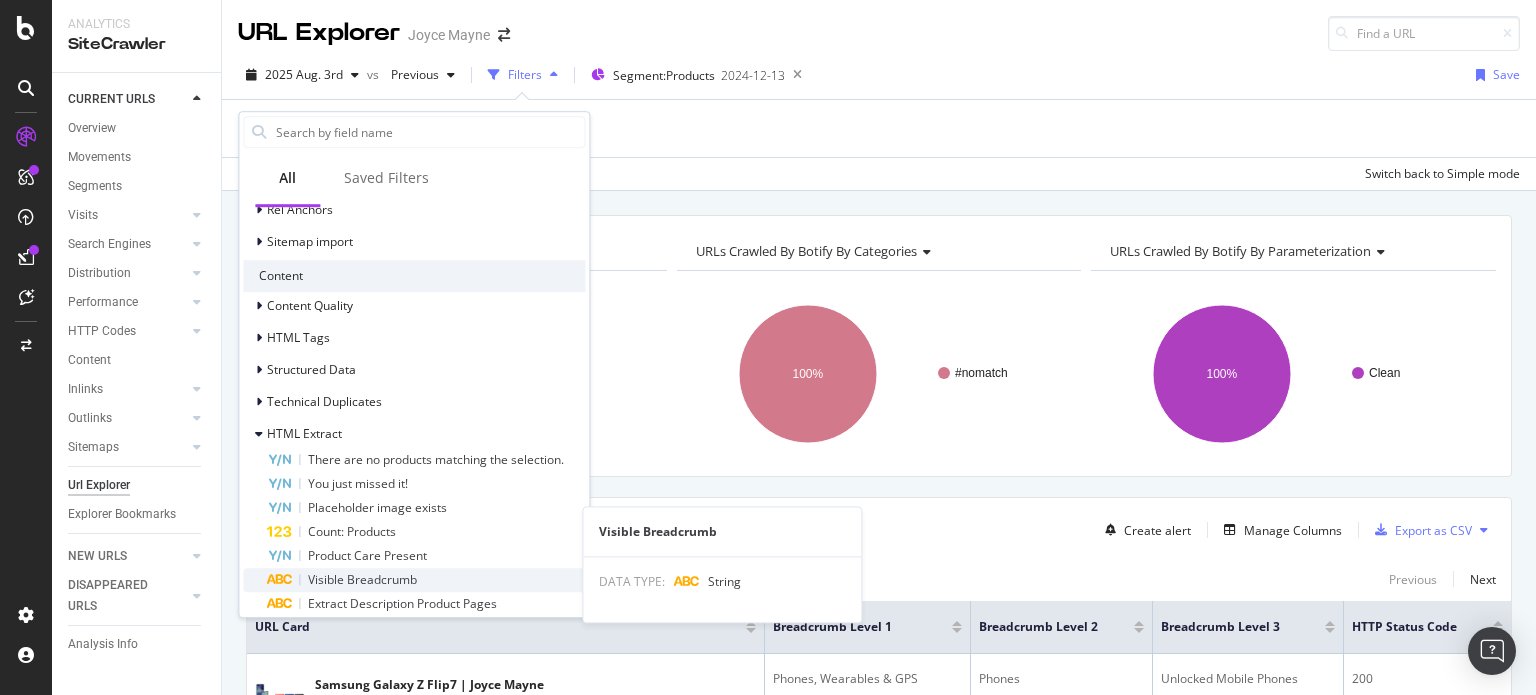 scroll, scrollTop: 819, scrollLeft: 0, axis: vertical 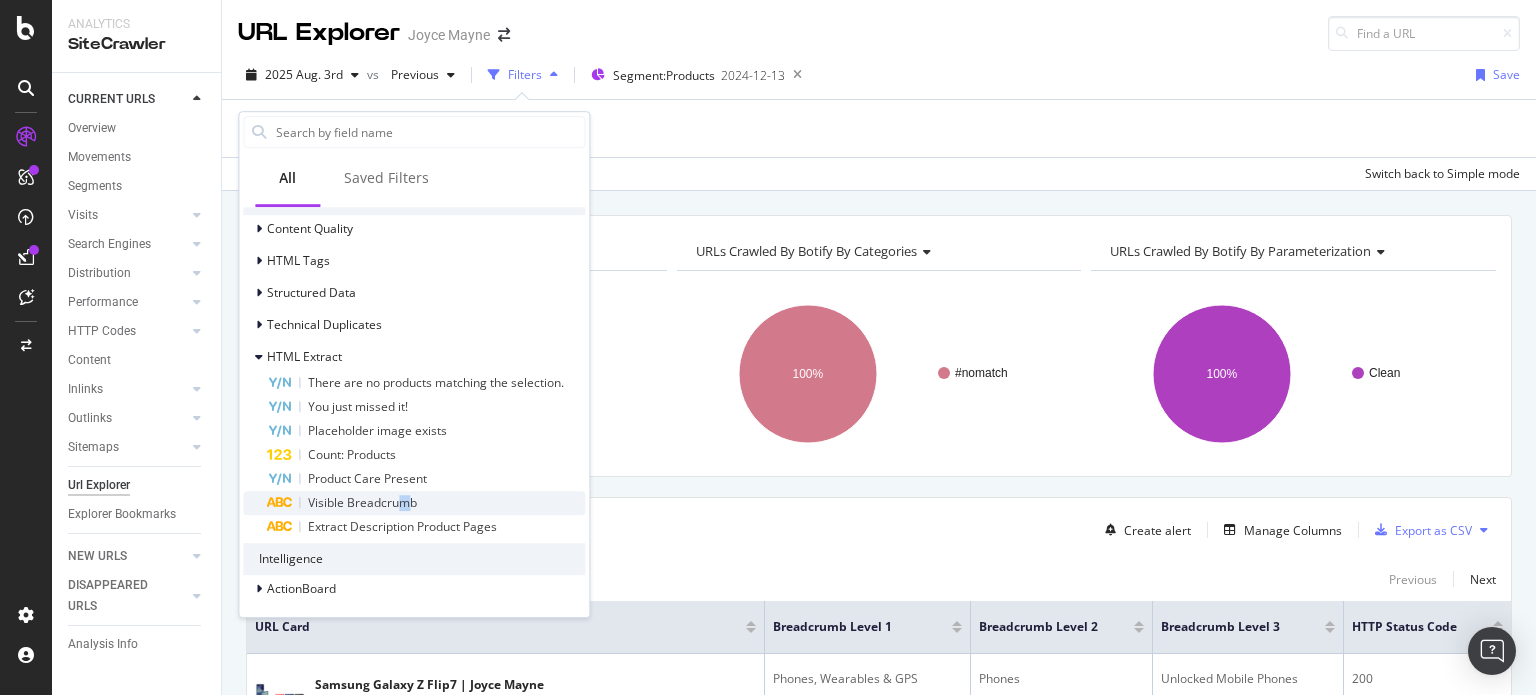 click on "Visible Breadcrumb" at bounding box center (362, 502) 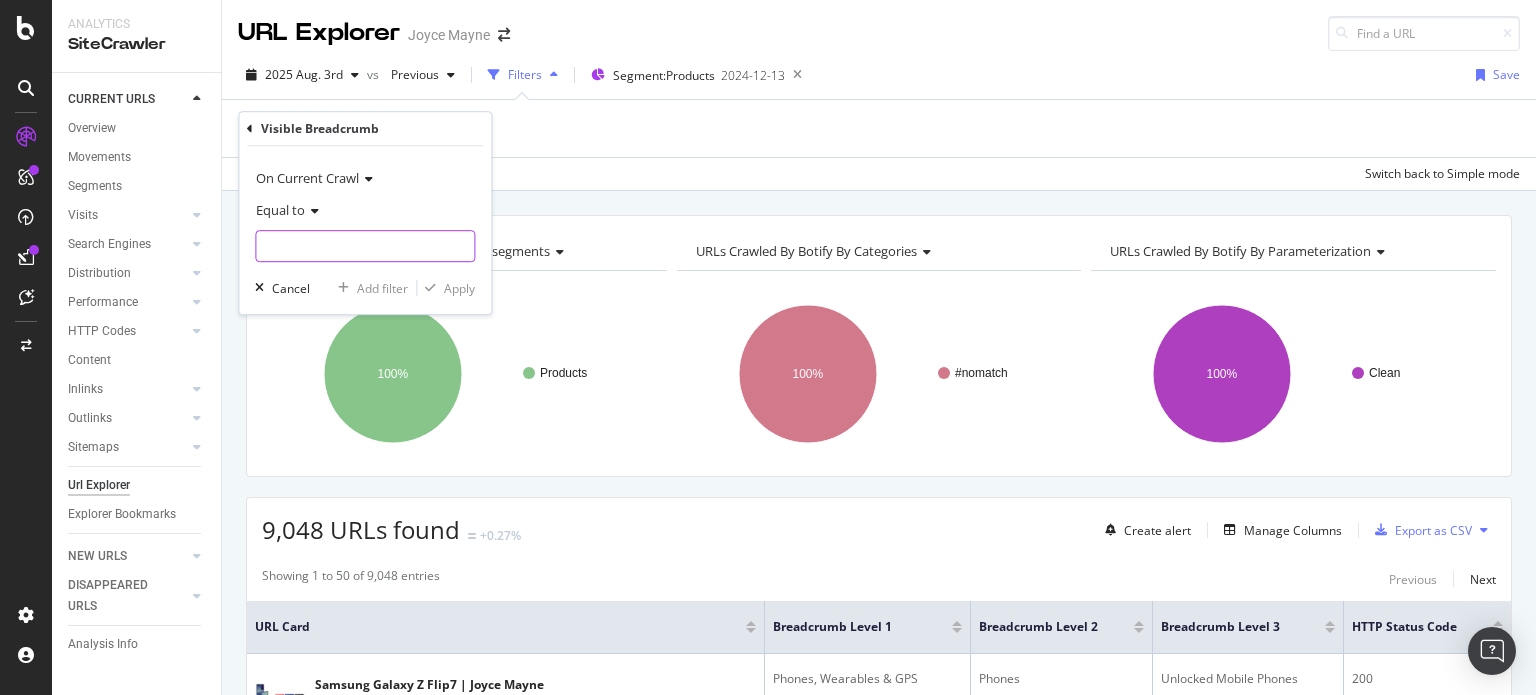 click at bounding box center [365, 246] 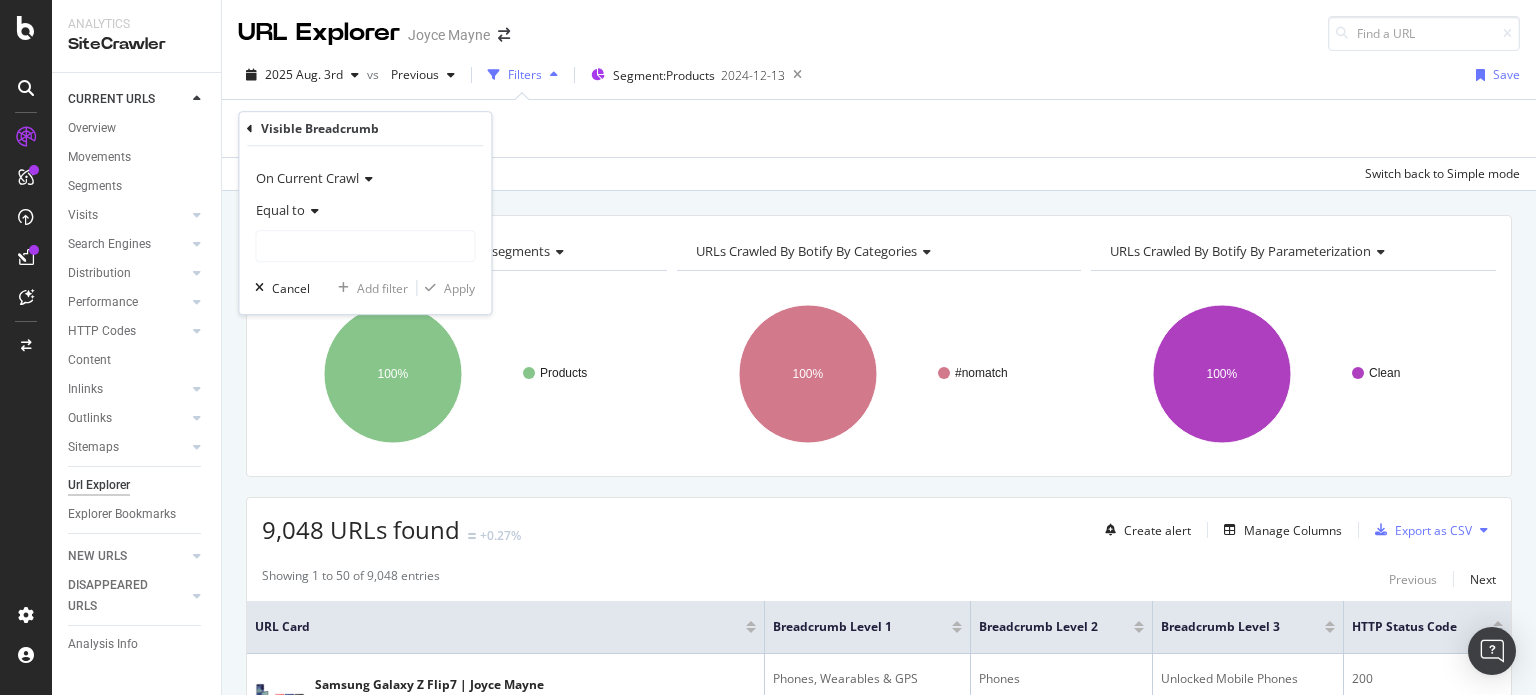 click on "Equal to" at bounding box center [280, 210] 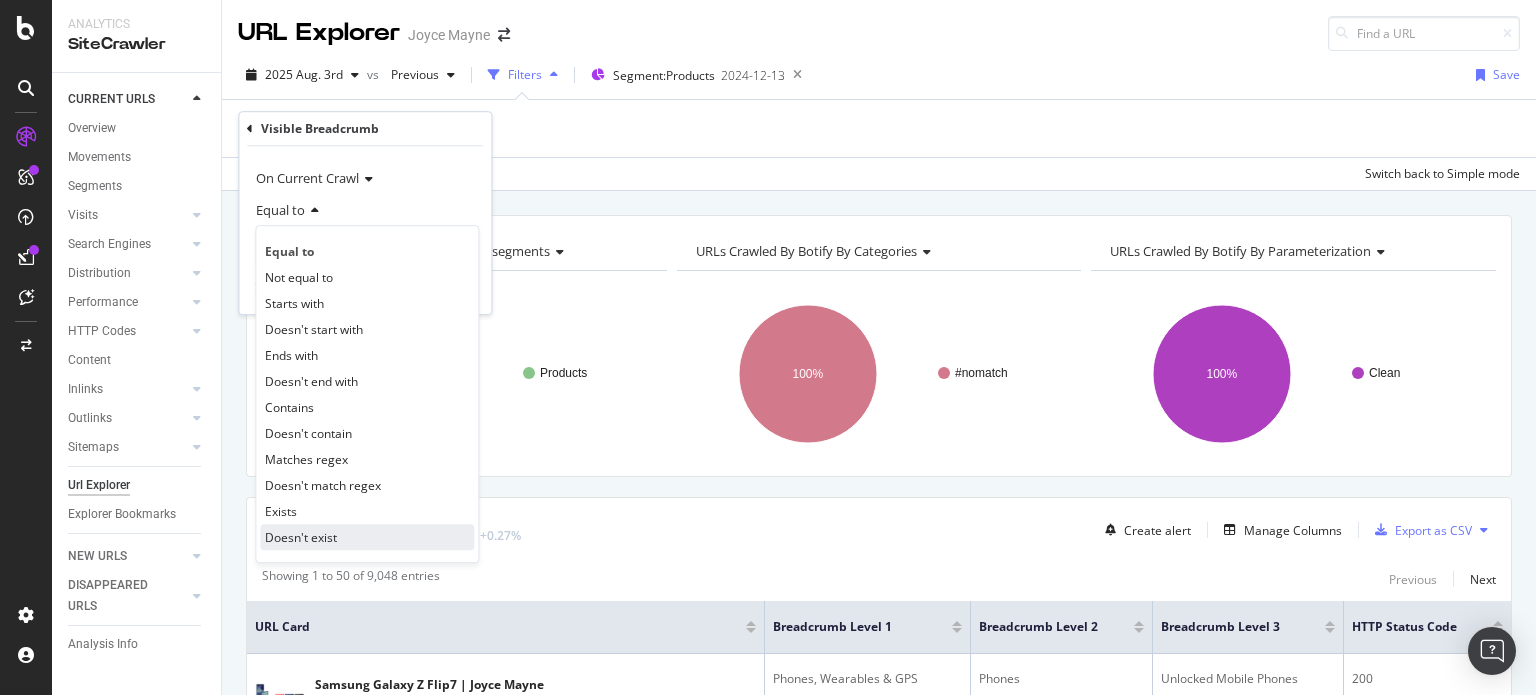 click on "Doesn't exist" at bounding box center [367, 537] 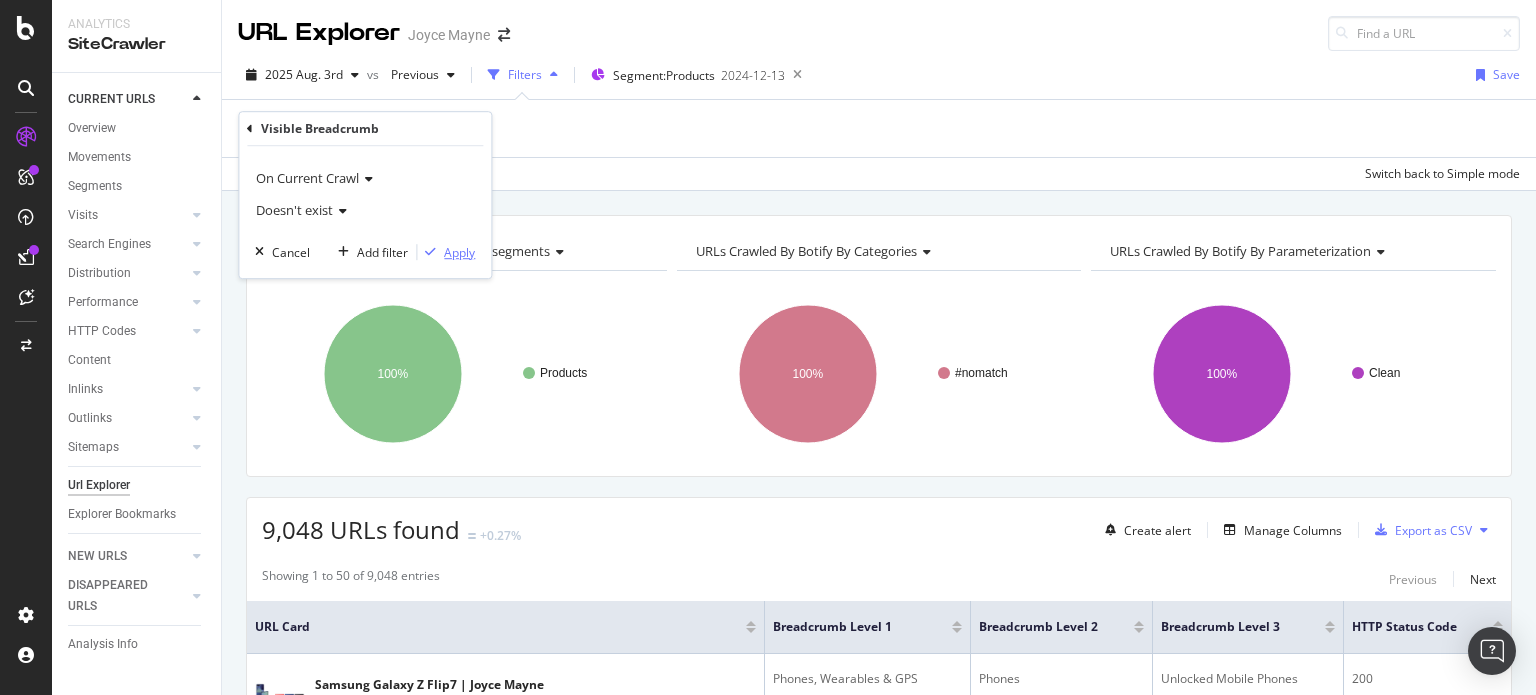click on "Apply" at bounding box center [459, 252] 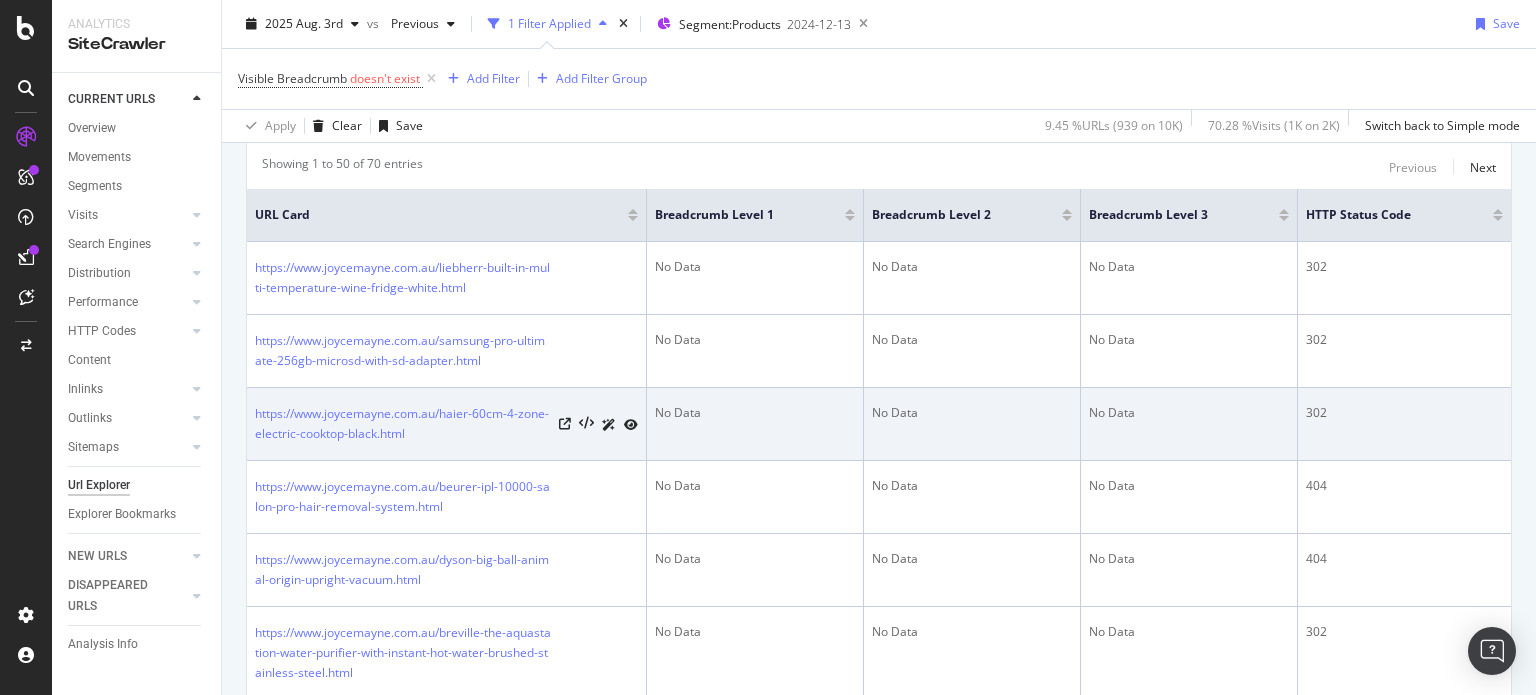 scroll, scrollTop: 0, scrollLeft: 0, axis: both 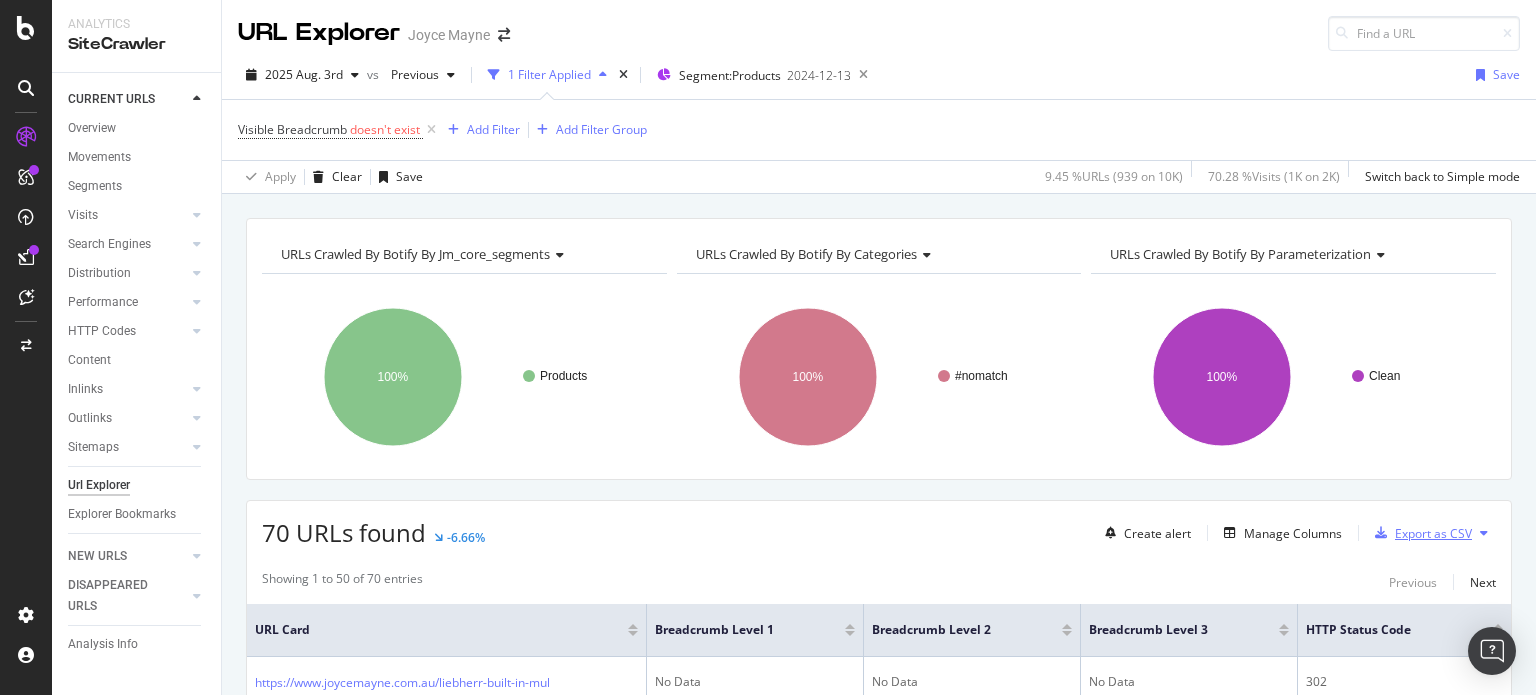 click on "Export as CSV" at bounding box center (1419, 533) 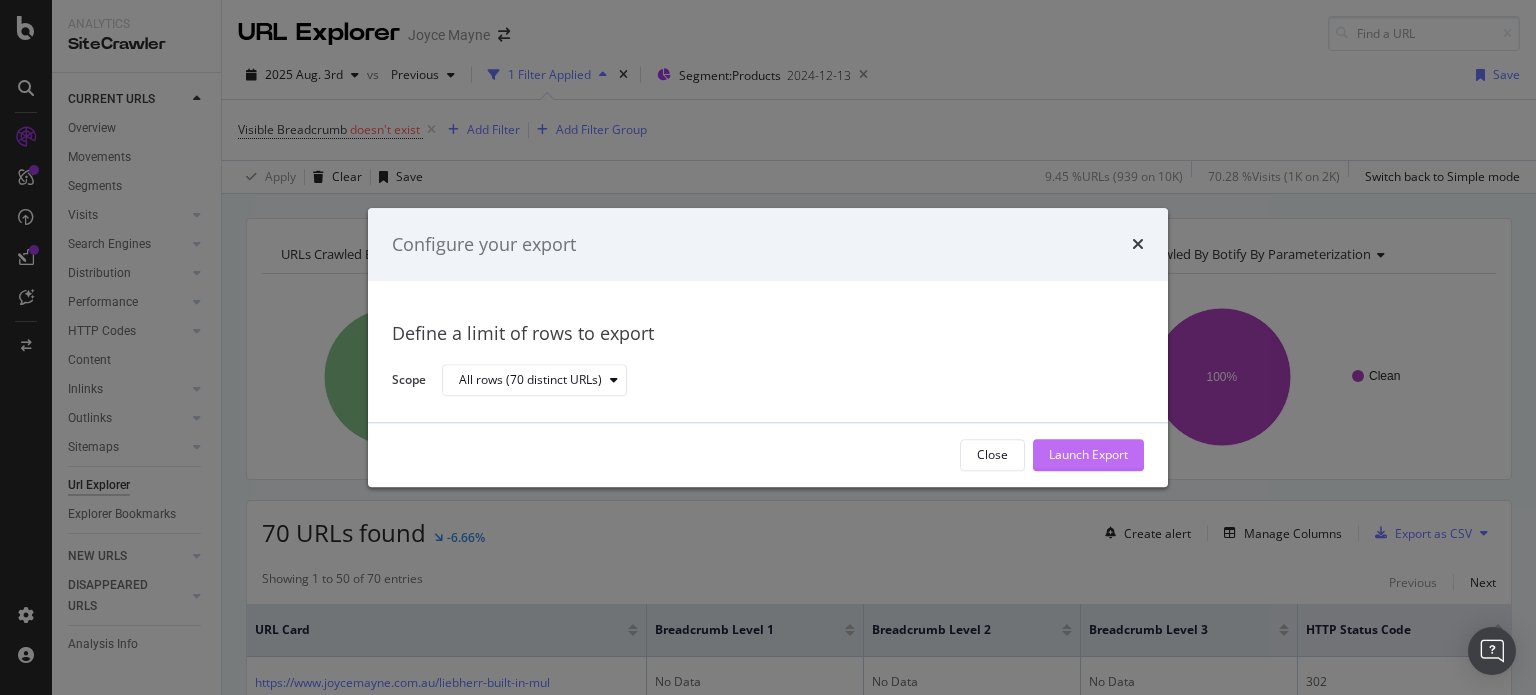 click on "Launch Export" at bounding box center [1088, 455] 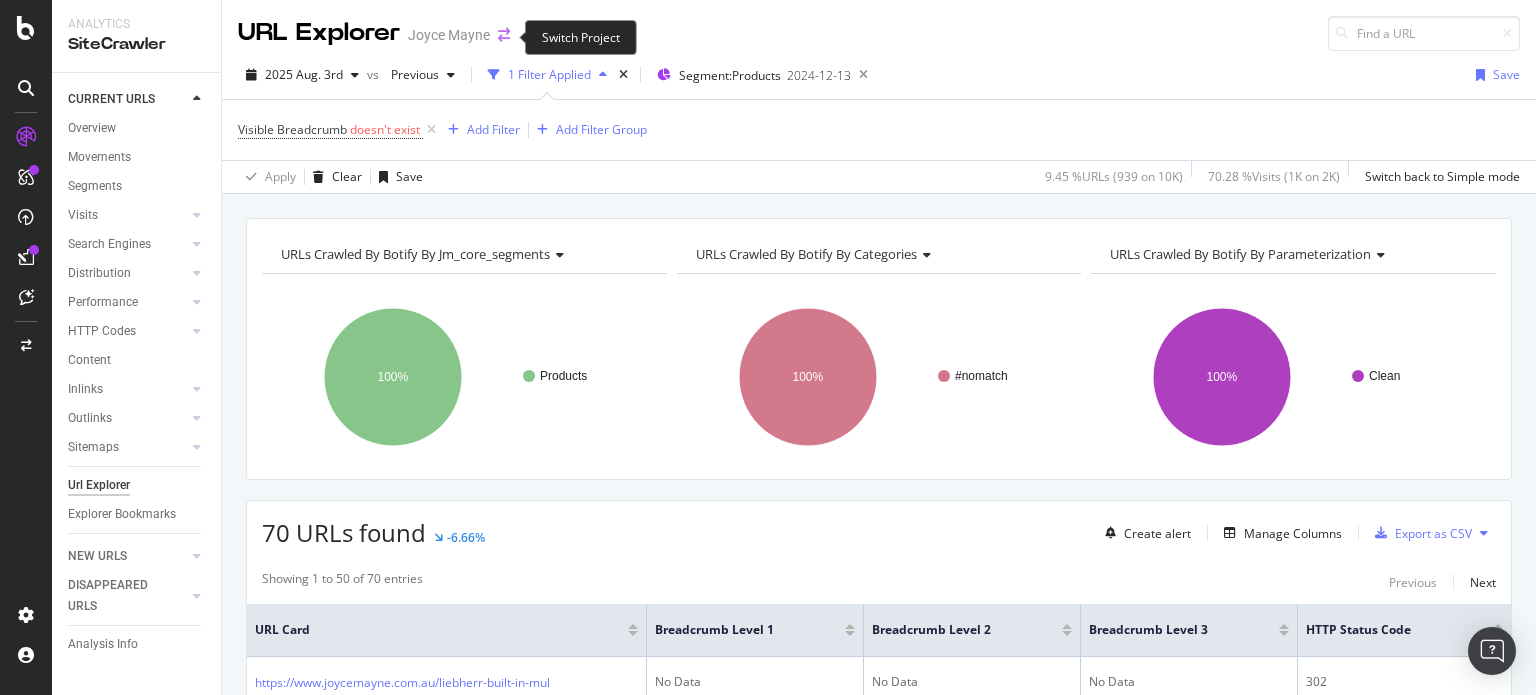 click at bounding box center [504, 35] 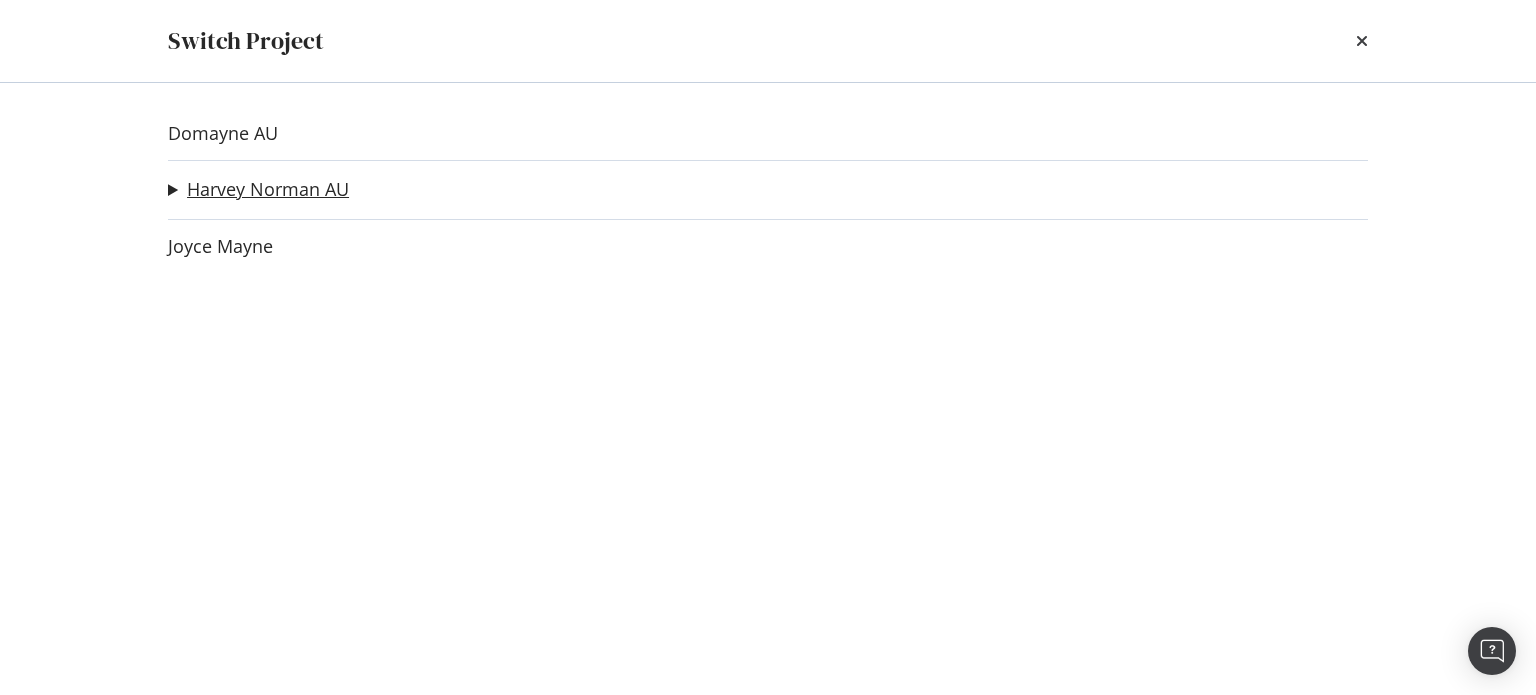 click on "Harvey Norman AU" at bounding box center (268, 189) 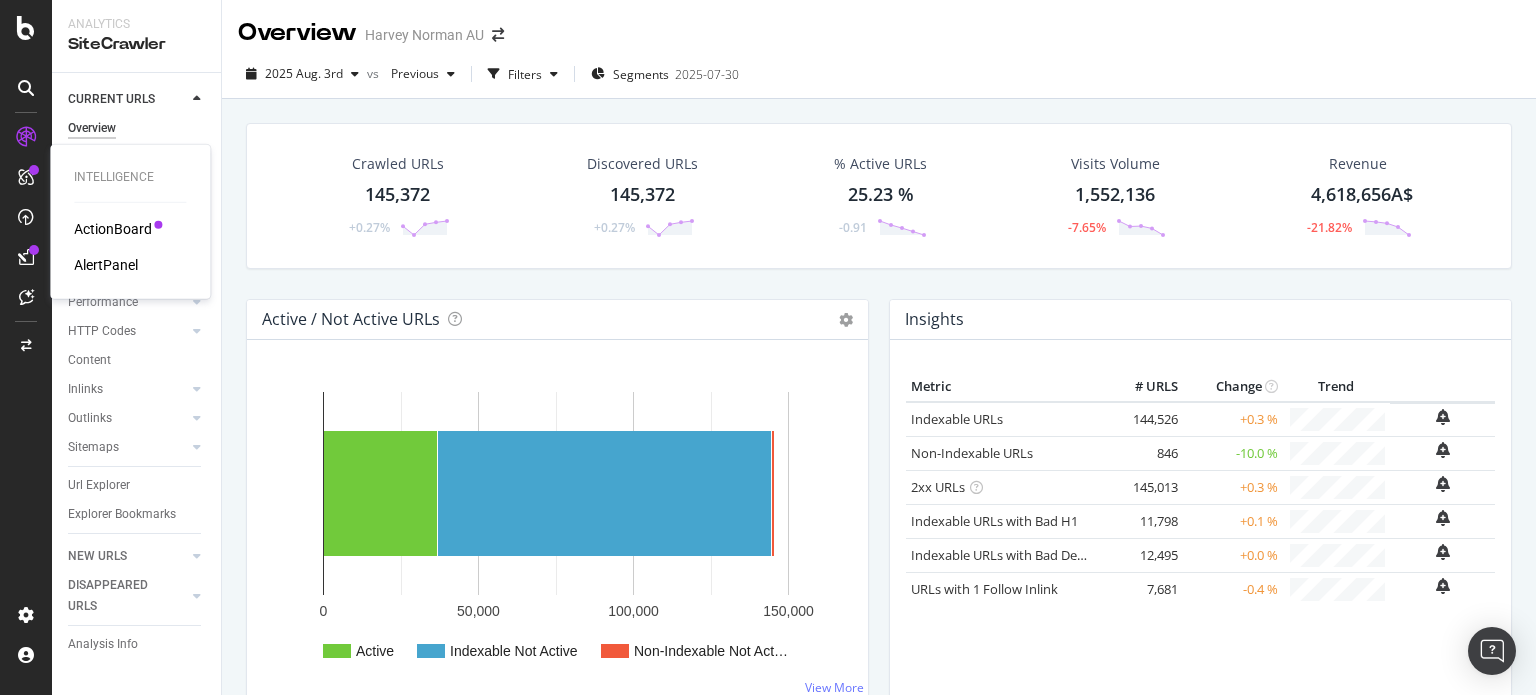 drag, startPoint x: 127, startPoint y: 230, endPoint x: 403, endPoint y: 127, distance: 294.59293 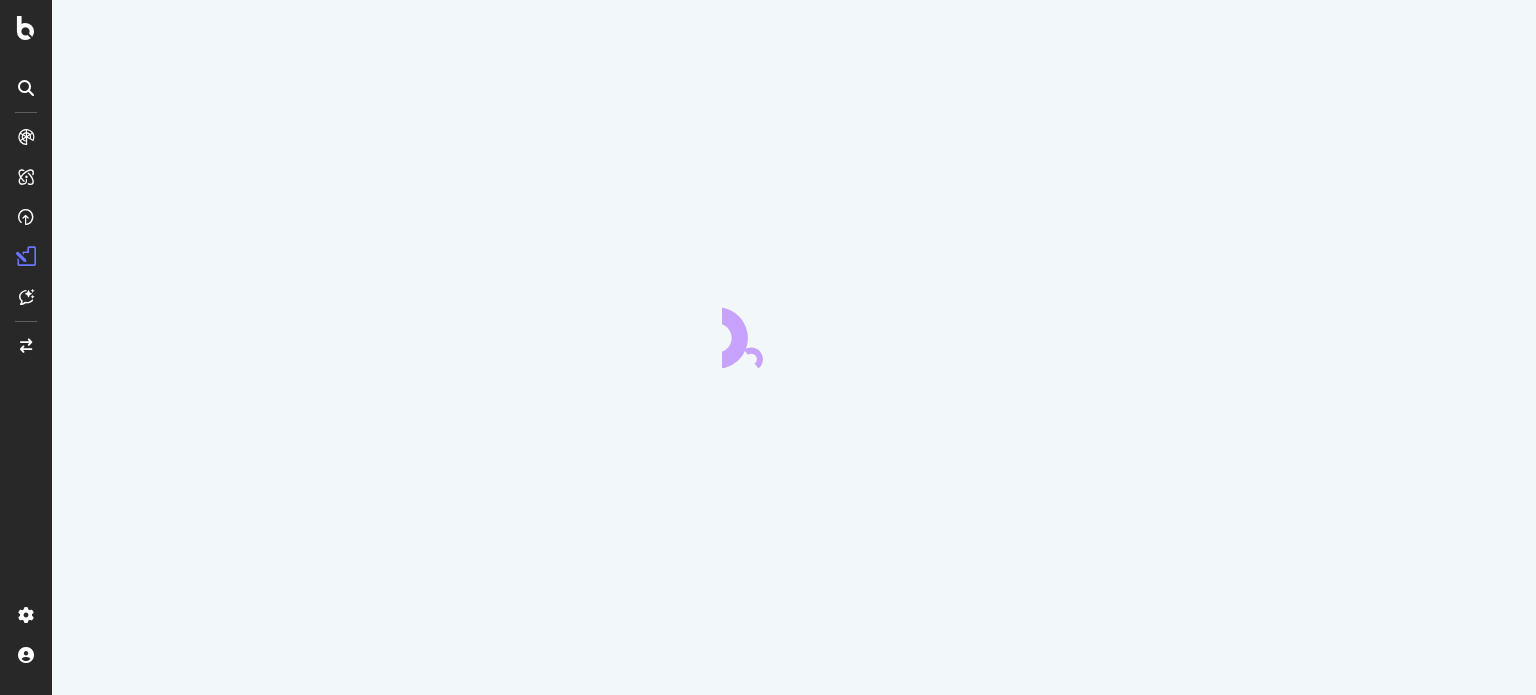 scroll, scrollTop: 0, scrollLeft: 0, axis: both 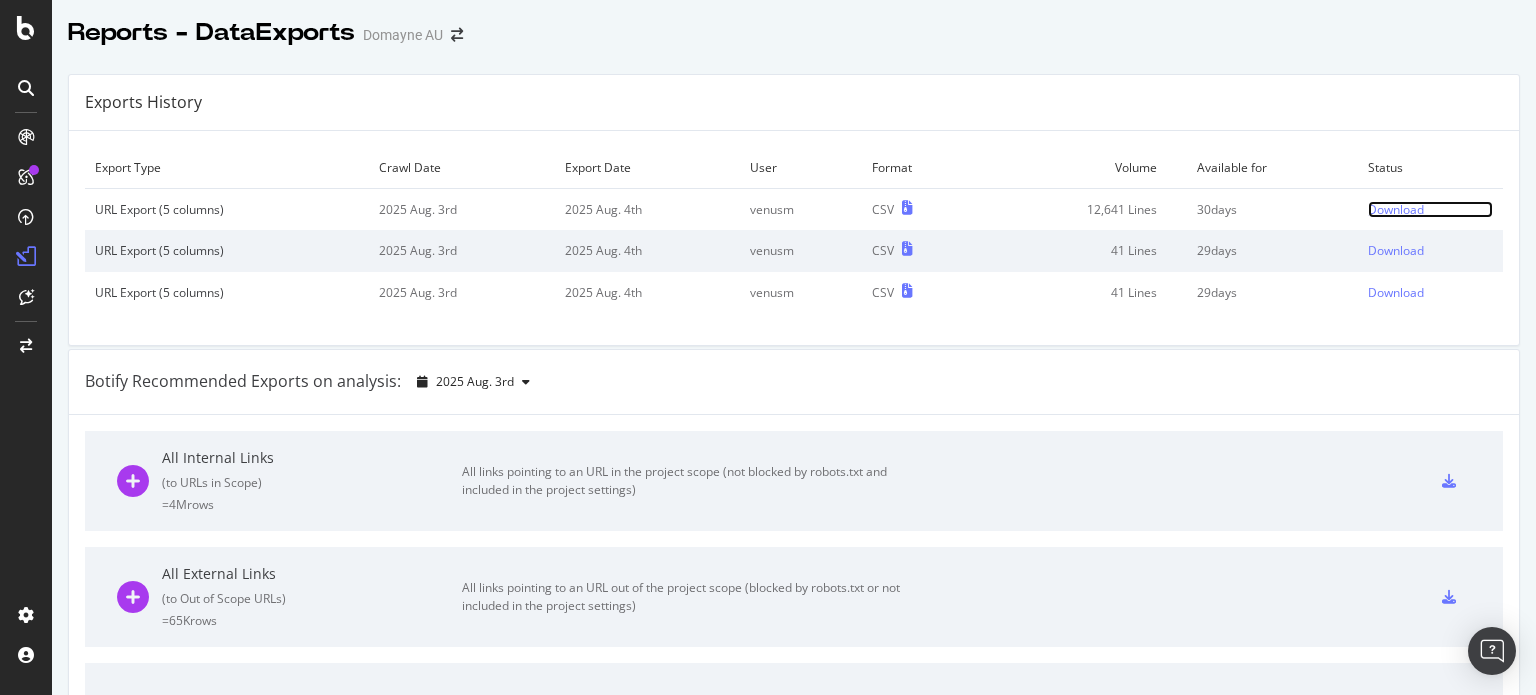 click on "Download" at bounding box center (1396, 209) 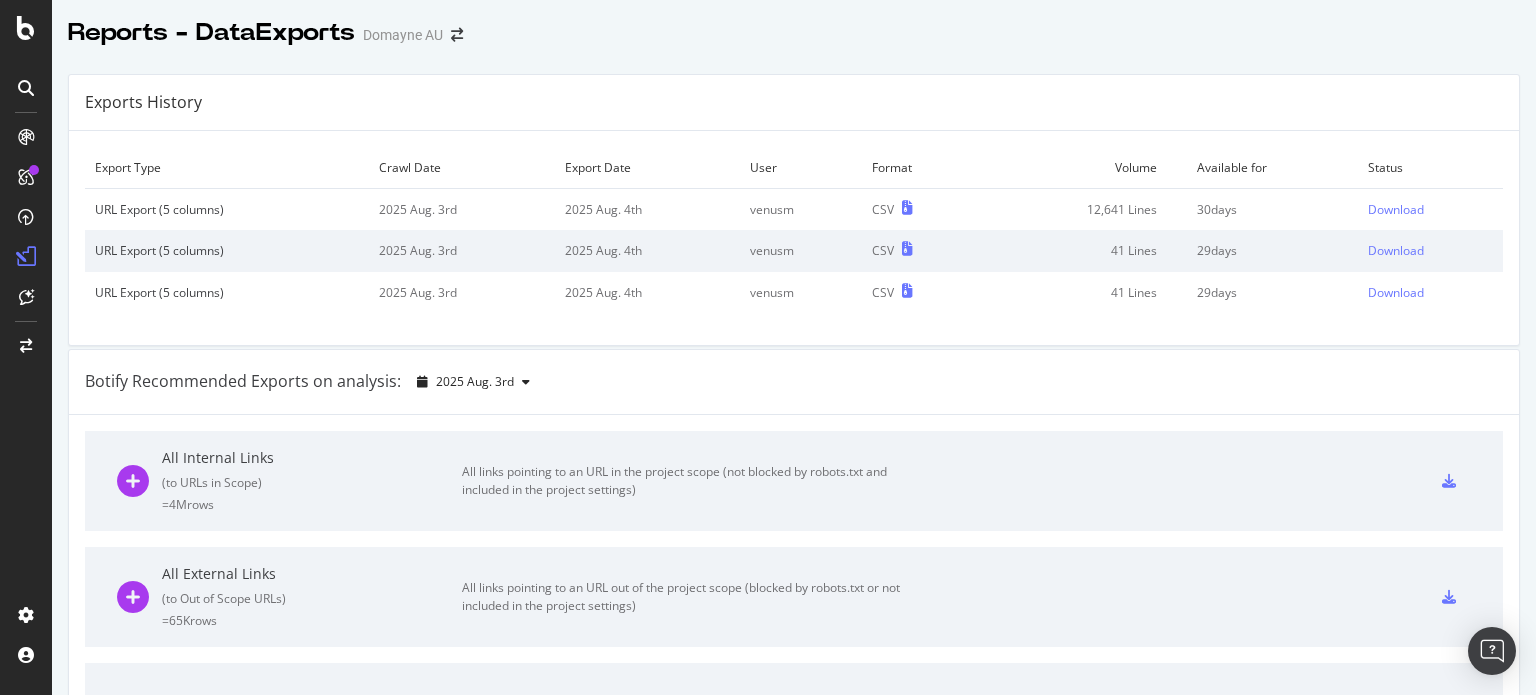 drag, startPoint x: 1435, startPoint y: 19, endPoint x: 1470, endPoint y: 91, distance: 80.05623 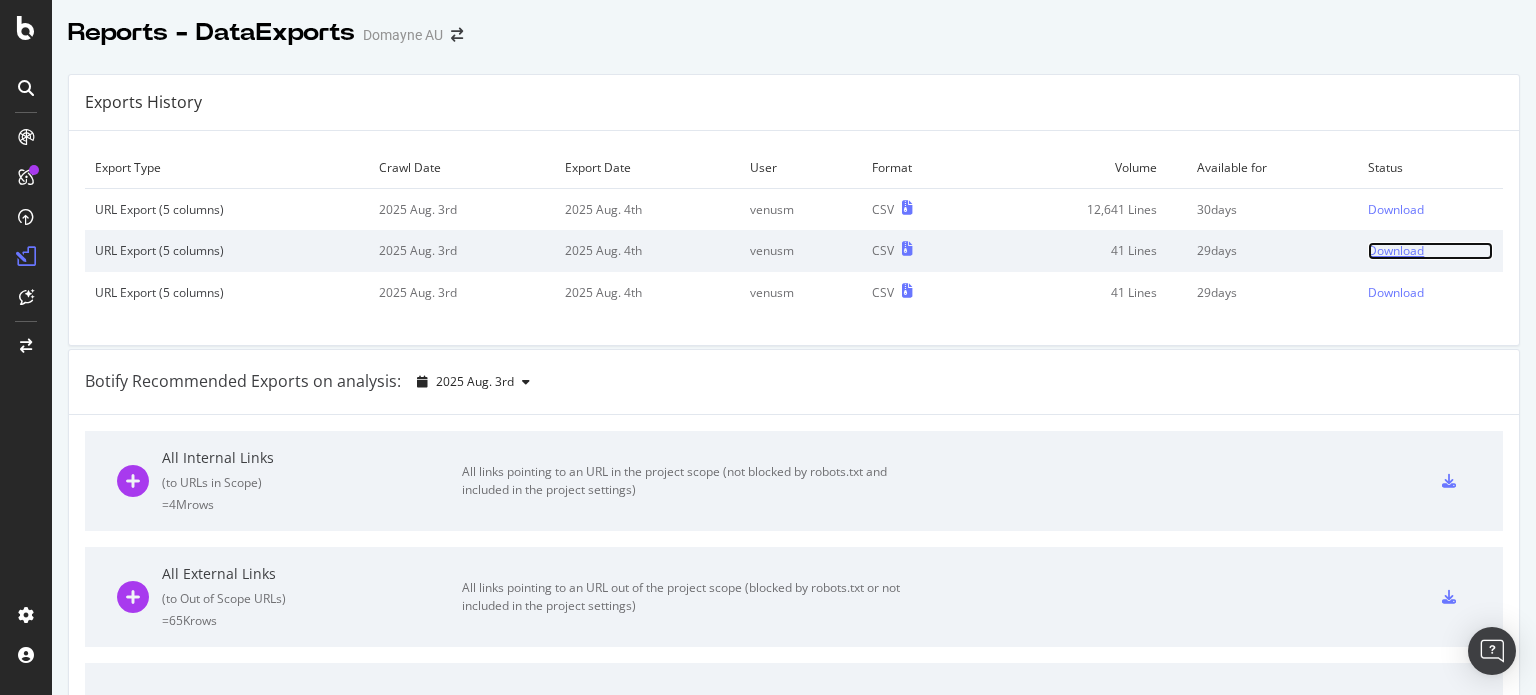 click on "Download" at bounding box center (1396, 250) 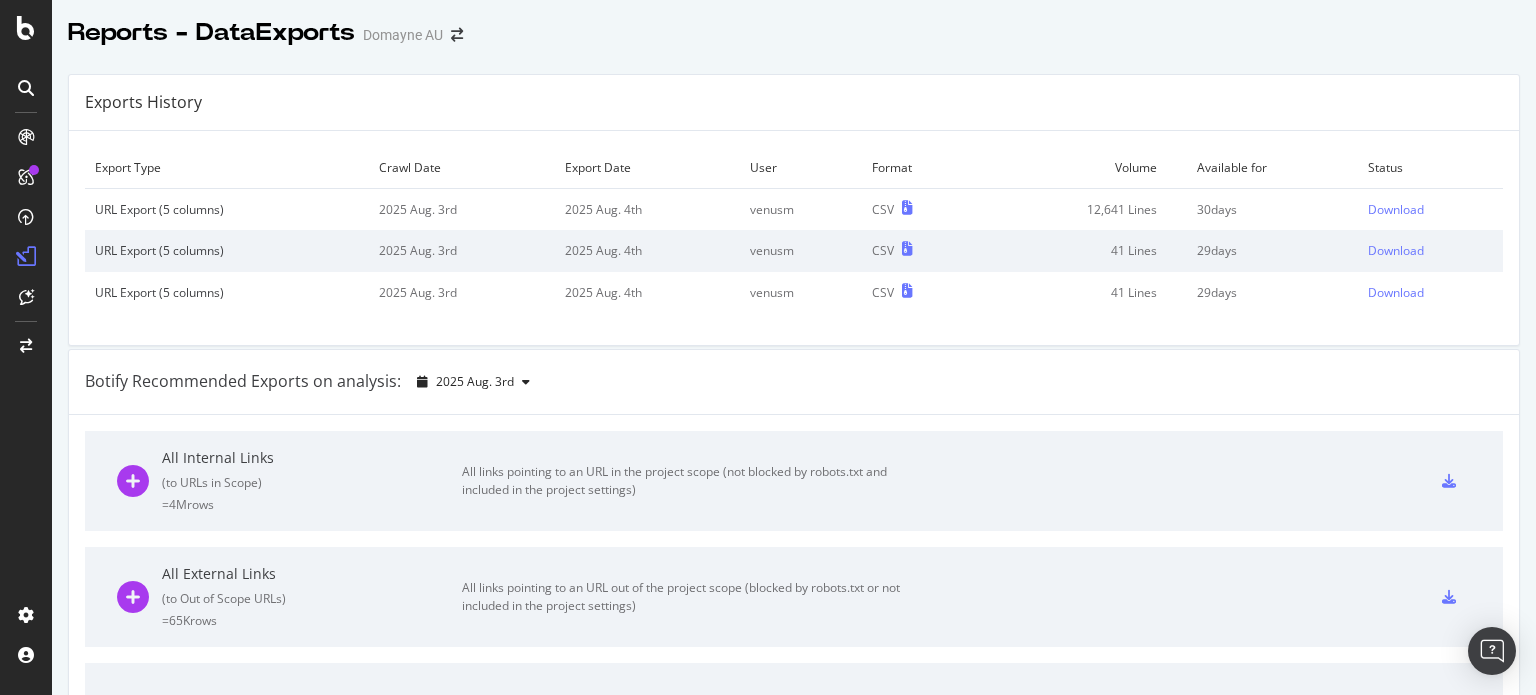 click at bounding box center (794, 54) 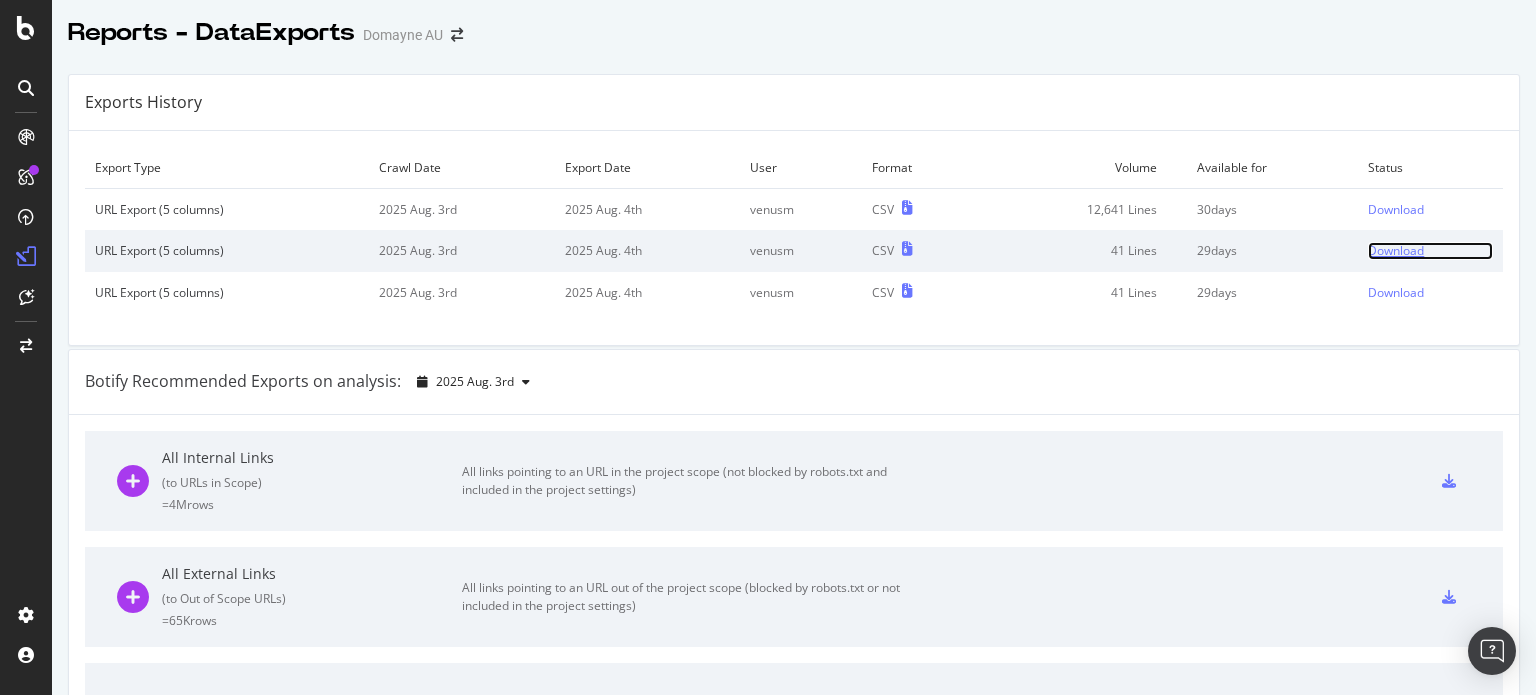 click on "Download" at bounding box center [1396, 250] 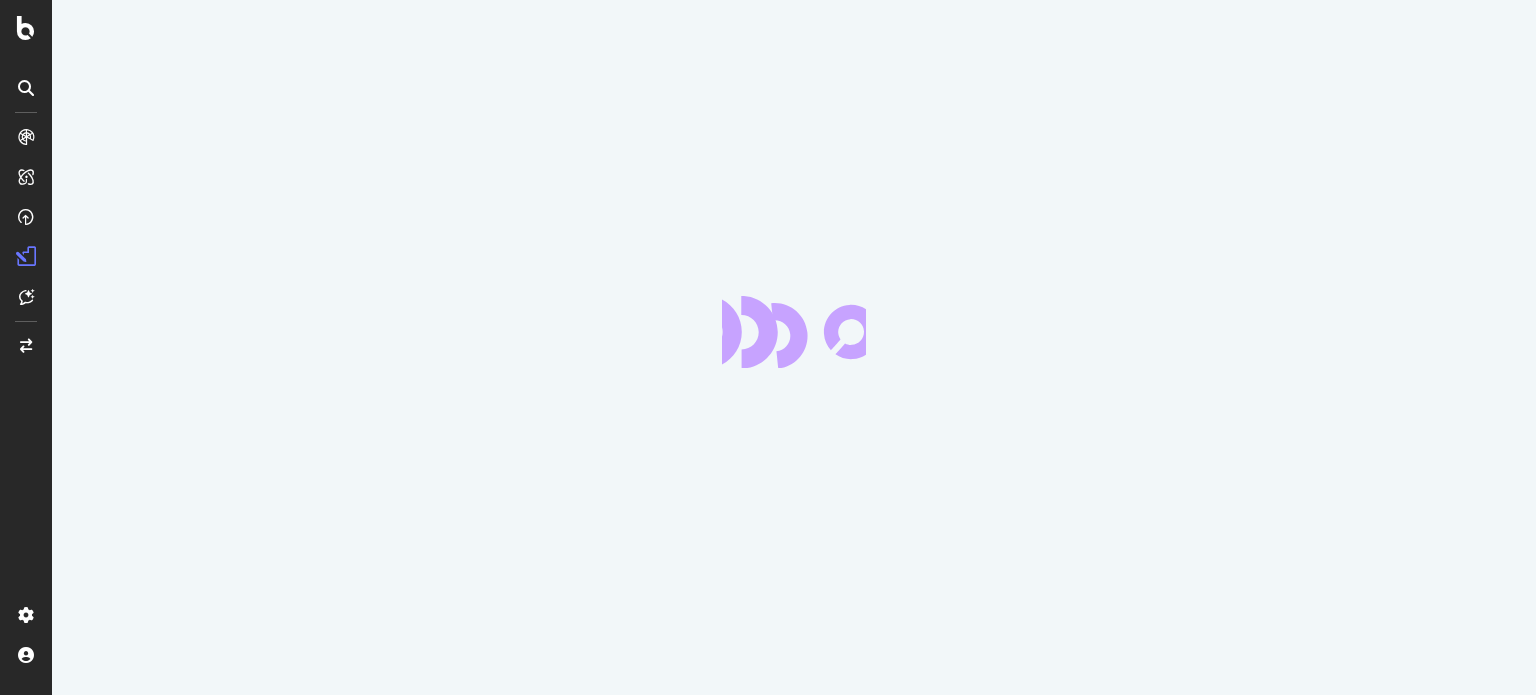 scroll, scrollTop: 0, scrollLeft: 0, axis: both 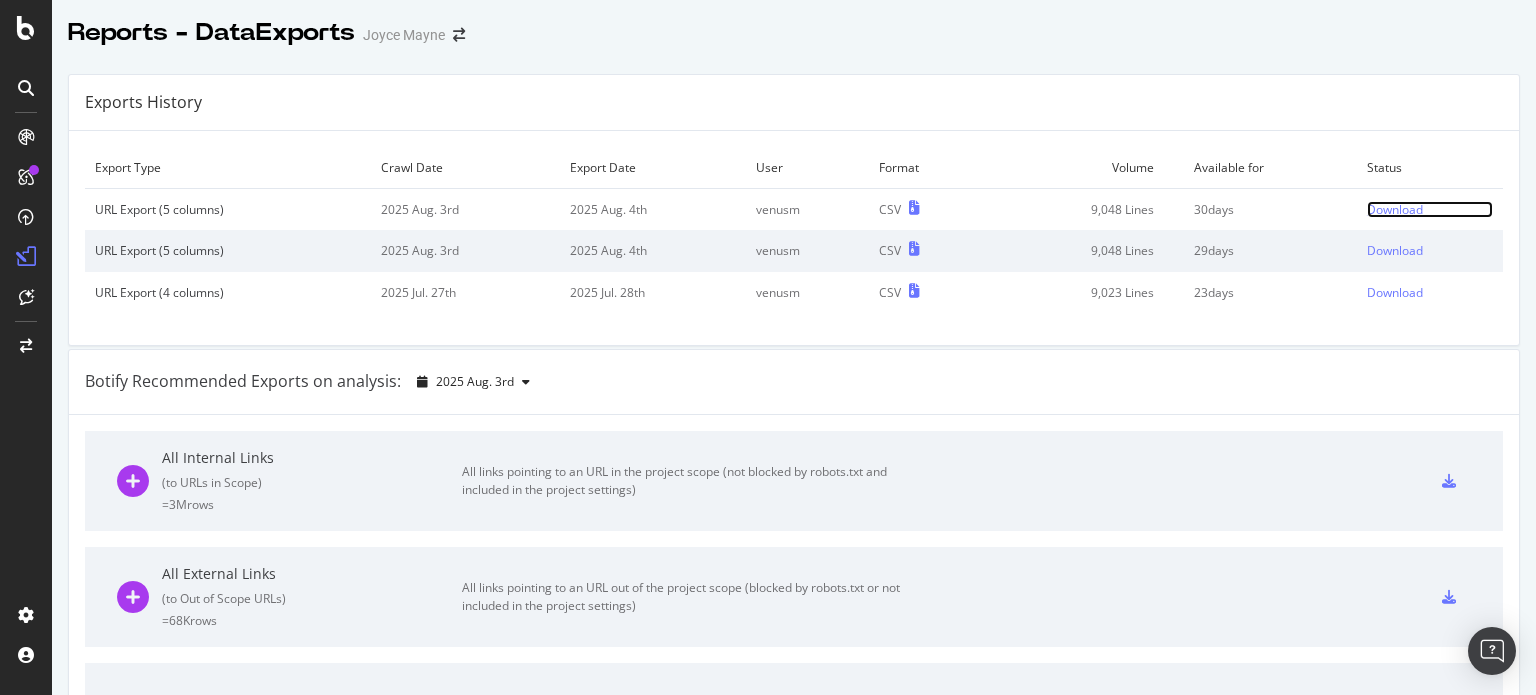 click on "Download" at bounding box center (1395, 209) 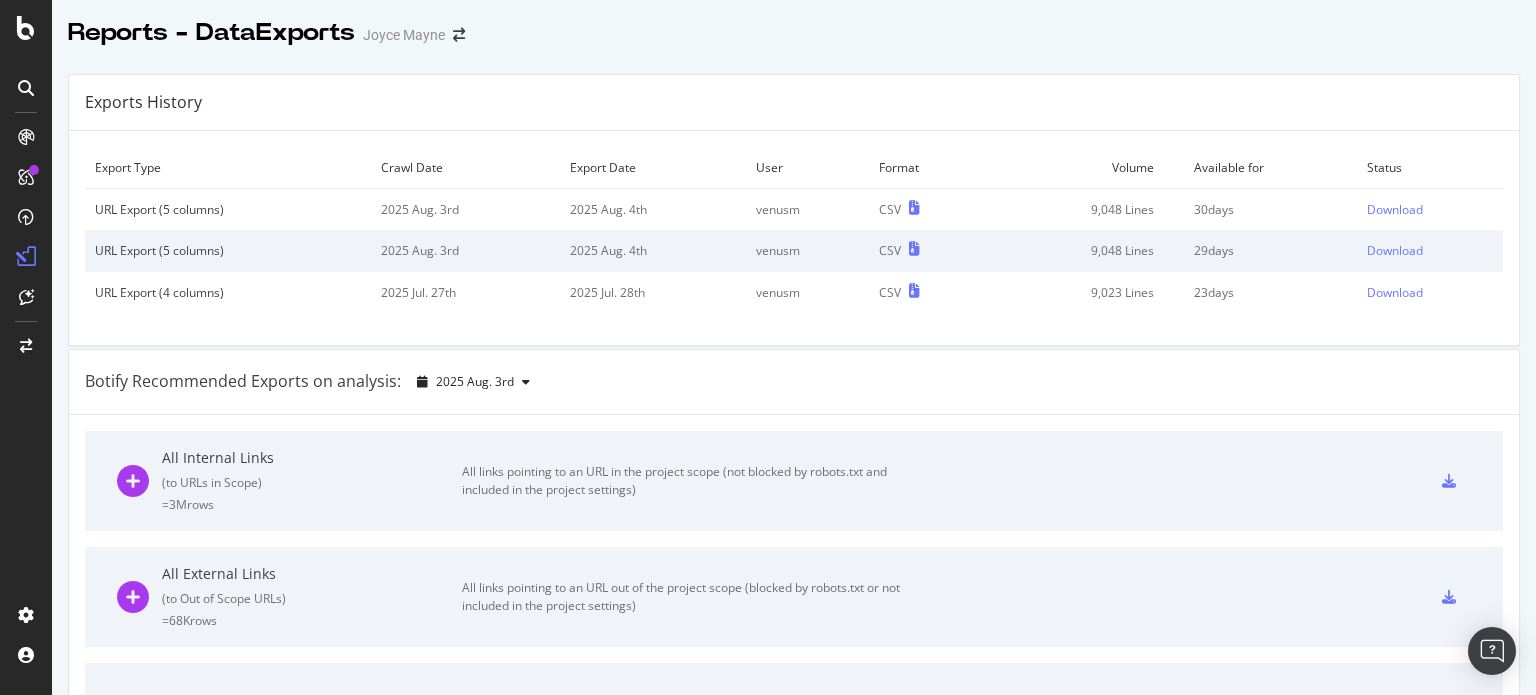 click at bounding box center (794, 54) 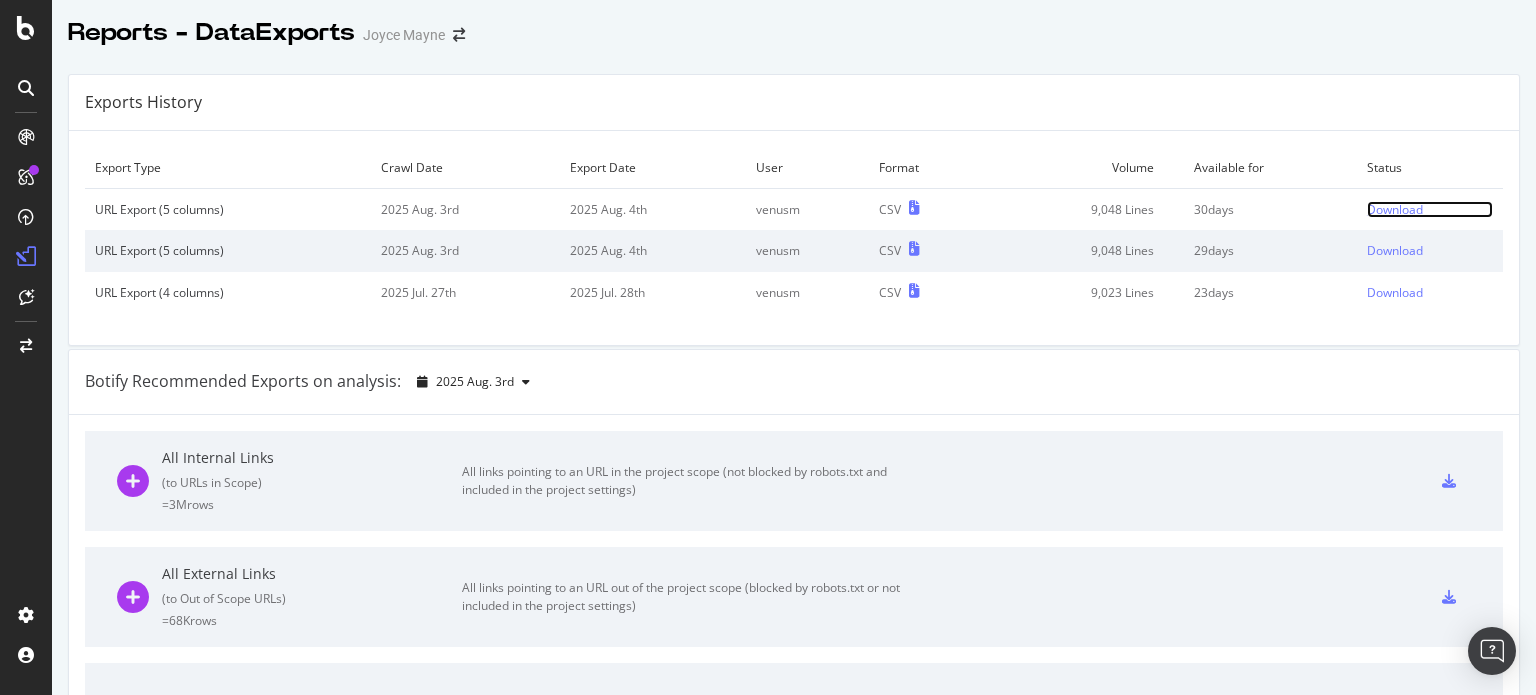 click on "Download" at bounding box center (1395, 209) 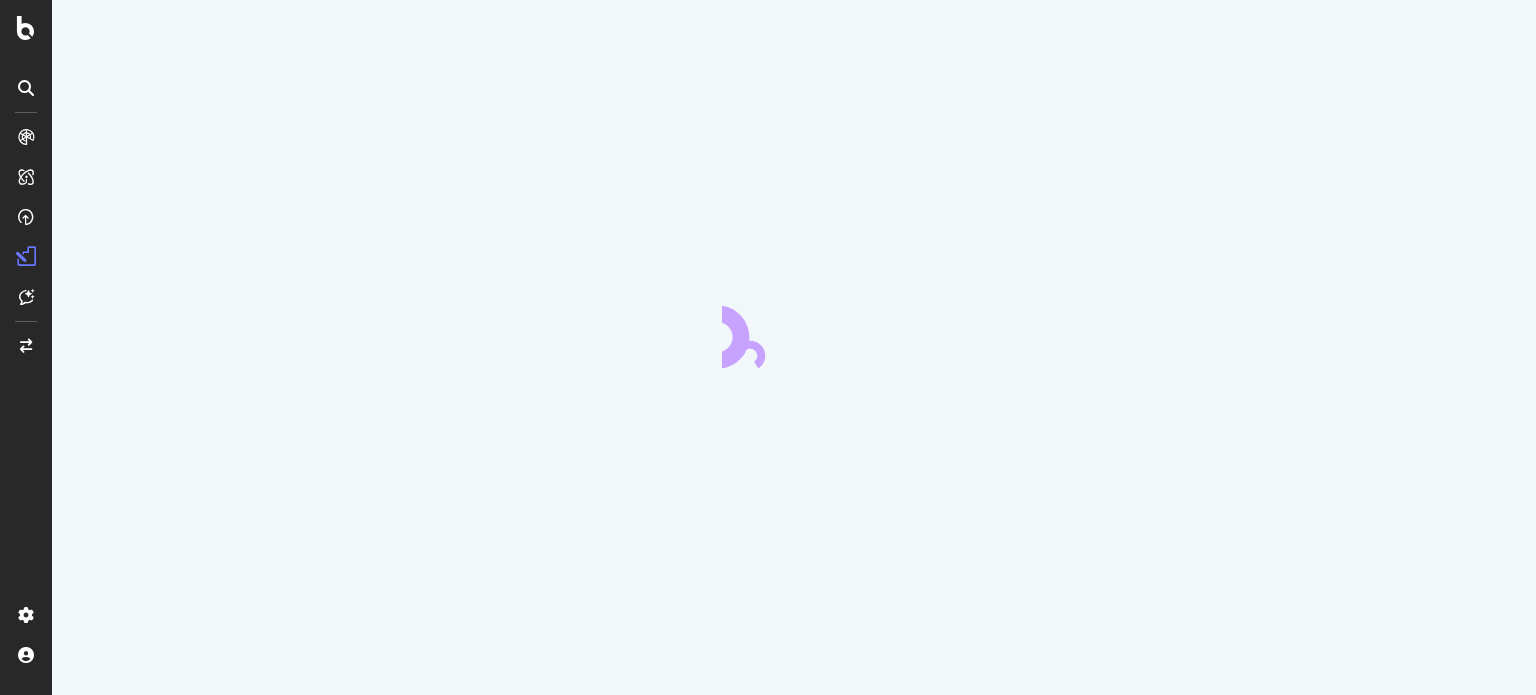 scroll, scrollTop: 0, scrollLeft: 0, axis: both 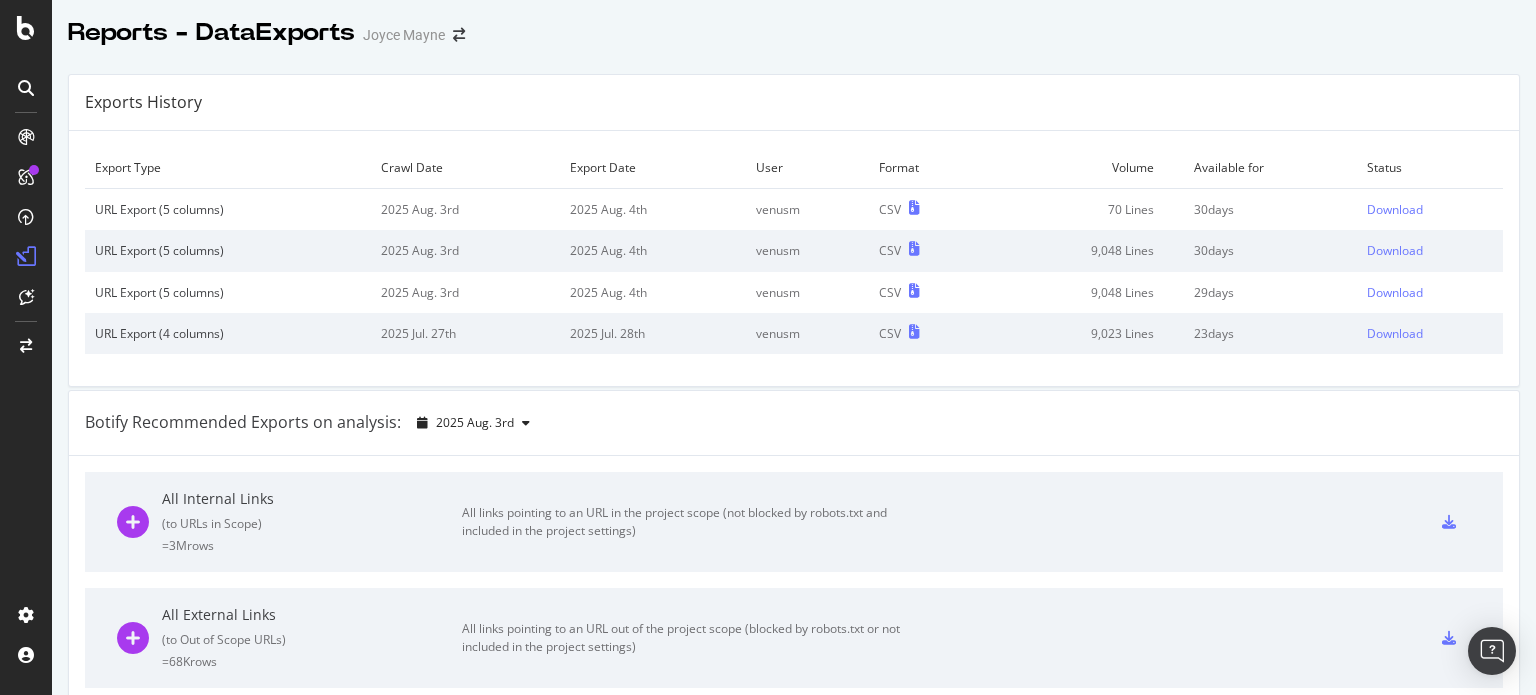 click at bounding box center [794, 54] 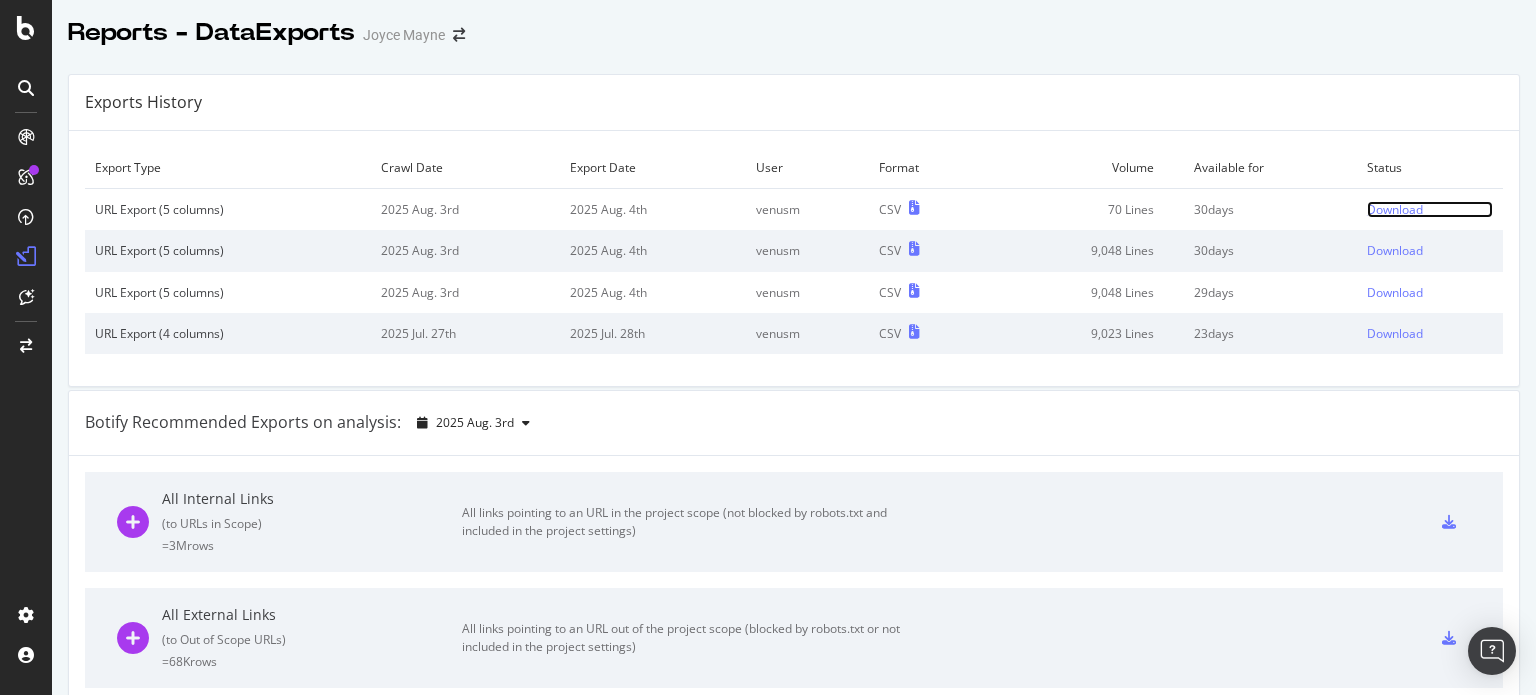 click on "Download" at bounding box center (1395, 209) 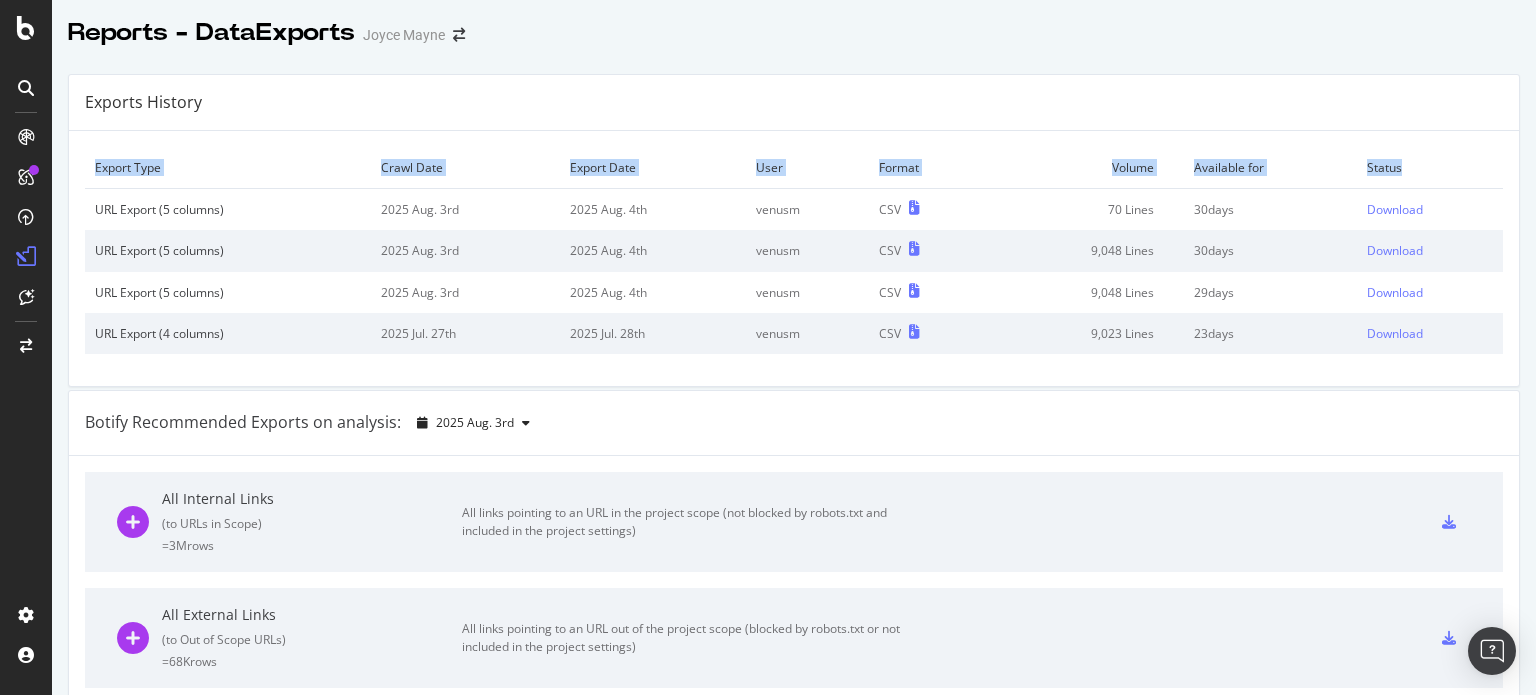 drag, startPoint x: 1532, startPoint y: 226, endPoint x: 1473, endPoint y: 78, distance: 159.3267 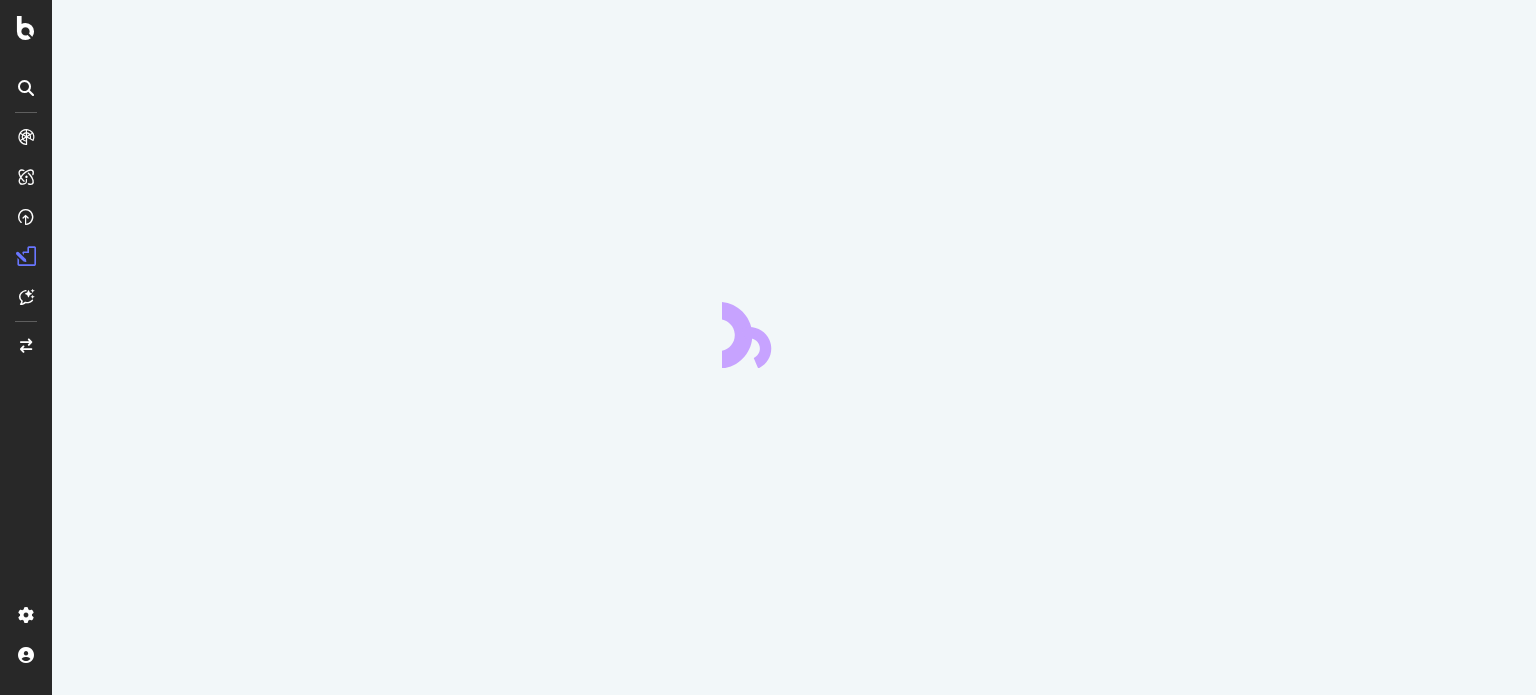 scroll, scrollTop: 0, scrollLeft: 0, axis: both 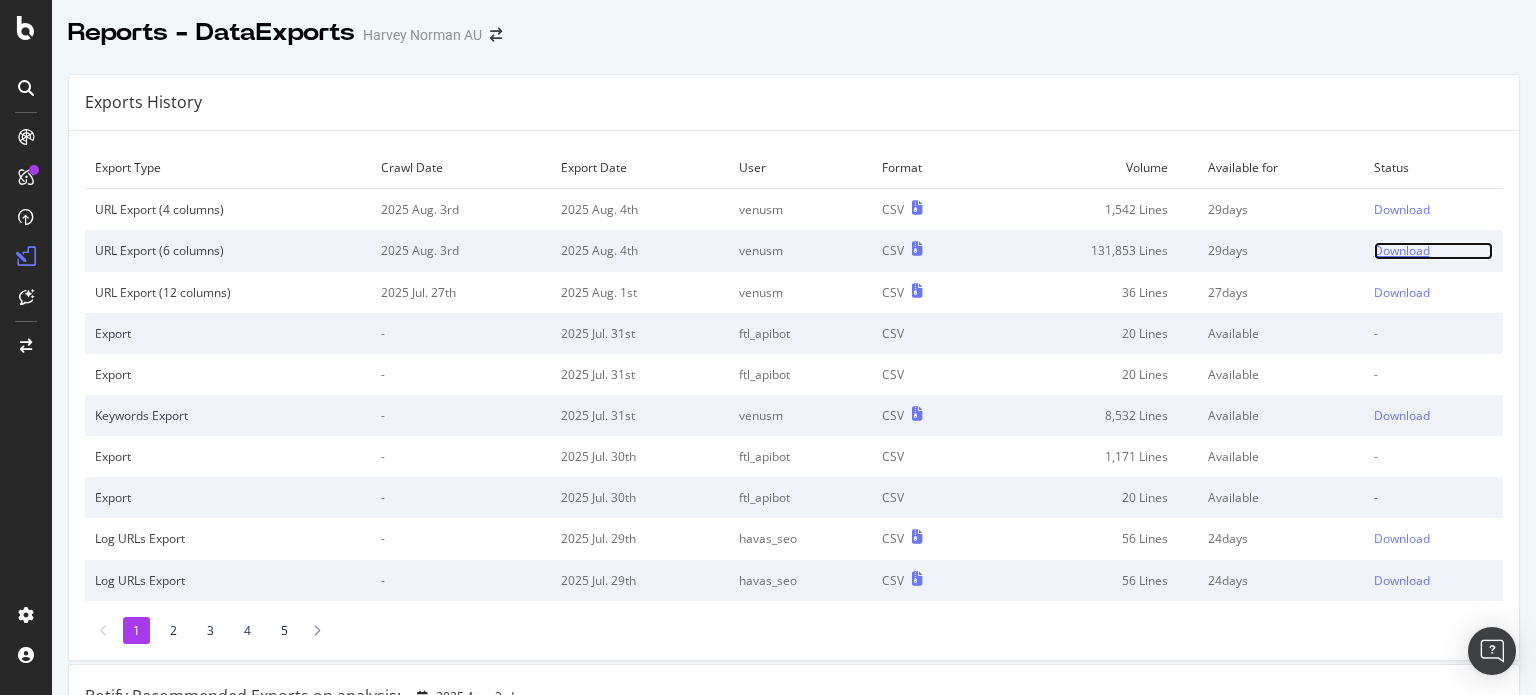 click on "Download" at bounding box center [1402, 250] 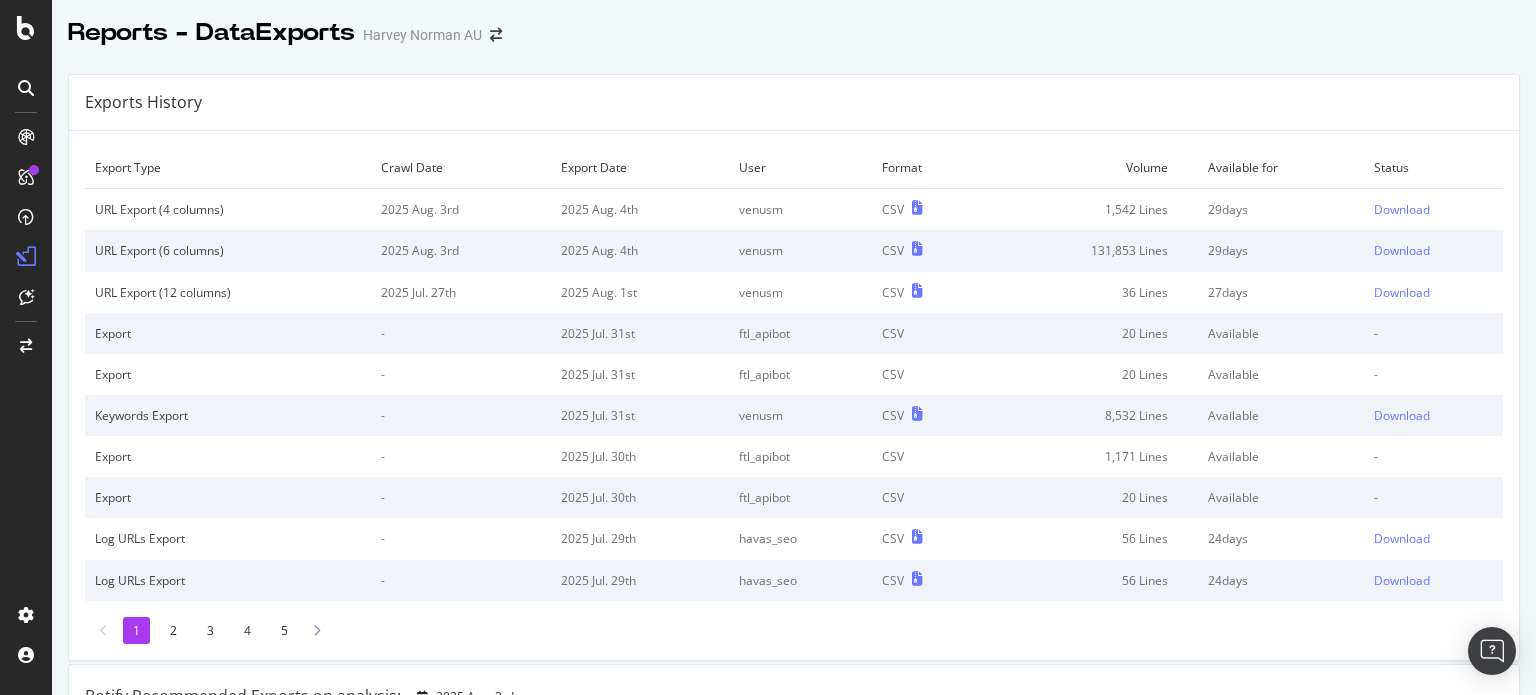 click on "Reports - DataExports Harvey Norman AU" at bounding box center [794, 25] 